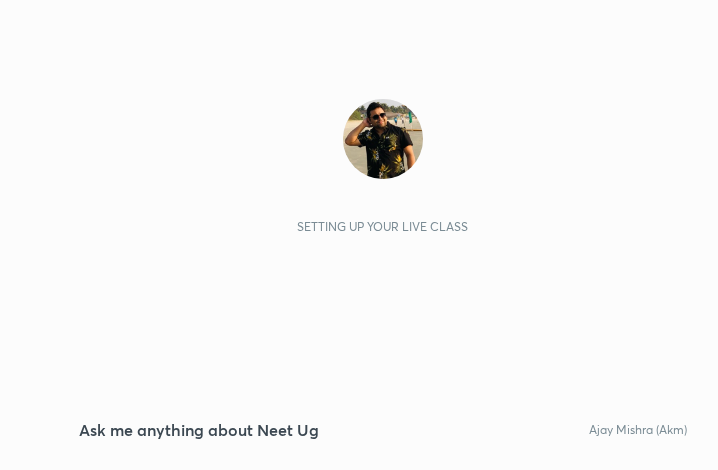 scroll, scrollTop: 0, scrollLeft: 0, axis: both 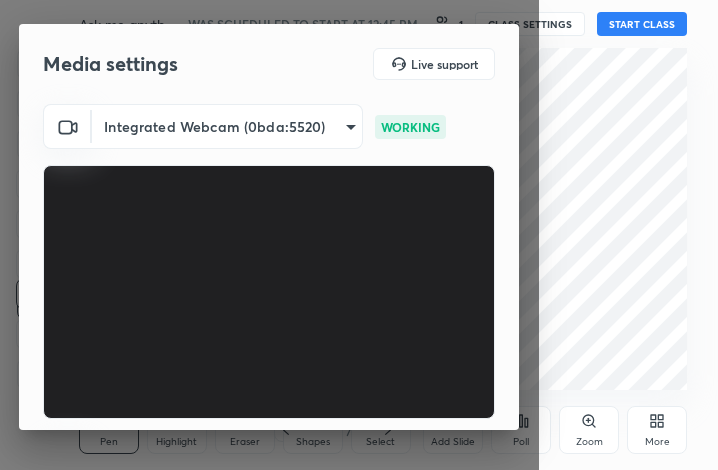 click on "More" at bounding box center [657, 430] 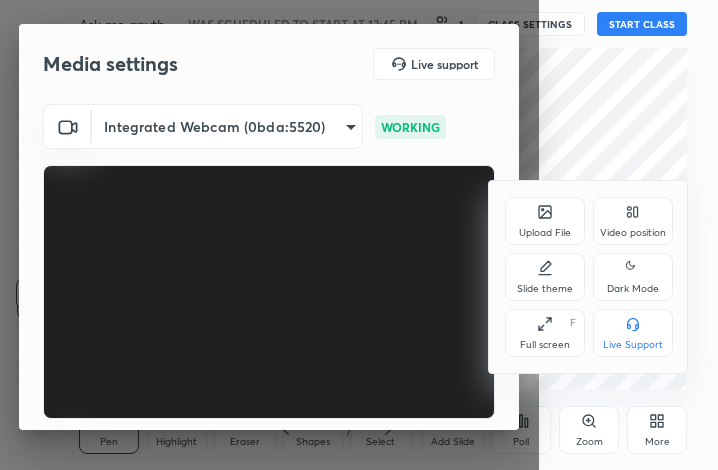 drag, startPoint x: 548, startPoint y: 334, endPoint x: 760, endPoint y: 575, distance: 320.97507 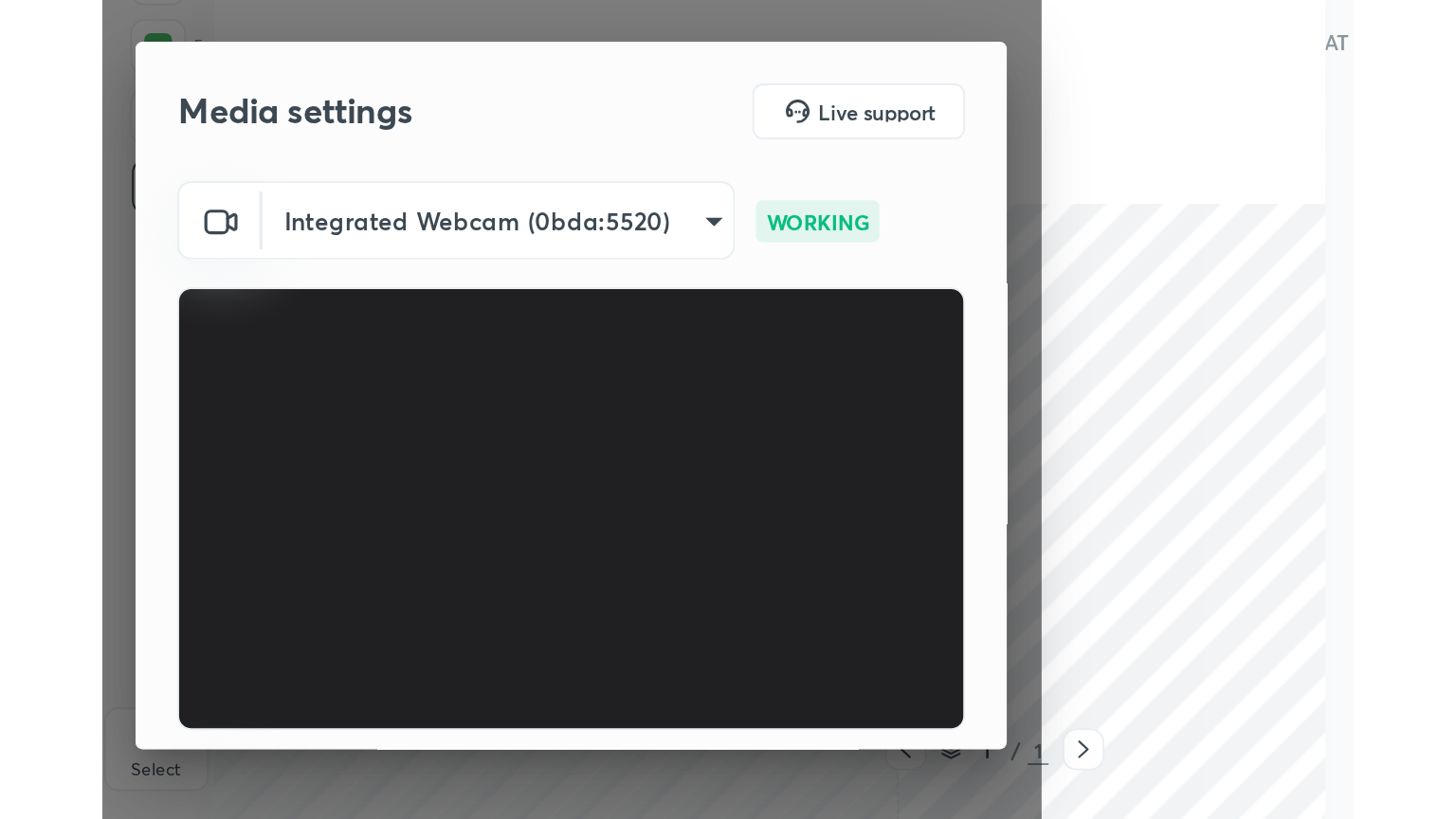 scroll, scrollTop: 94094, scrollLeft: 93480, axis: both 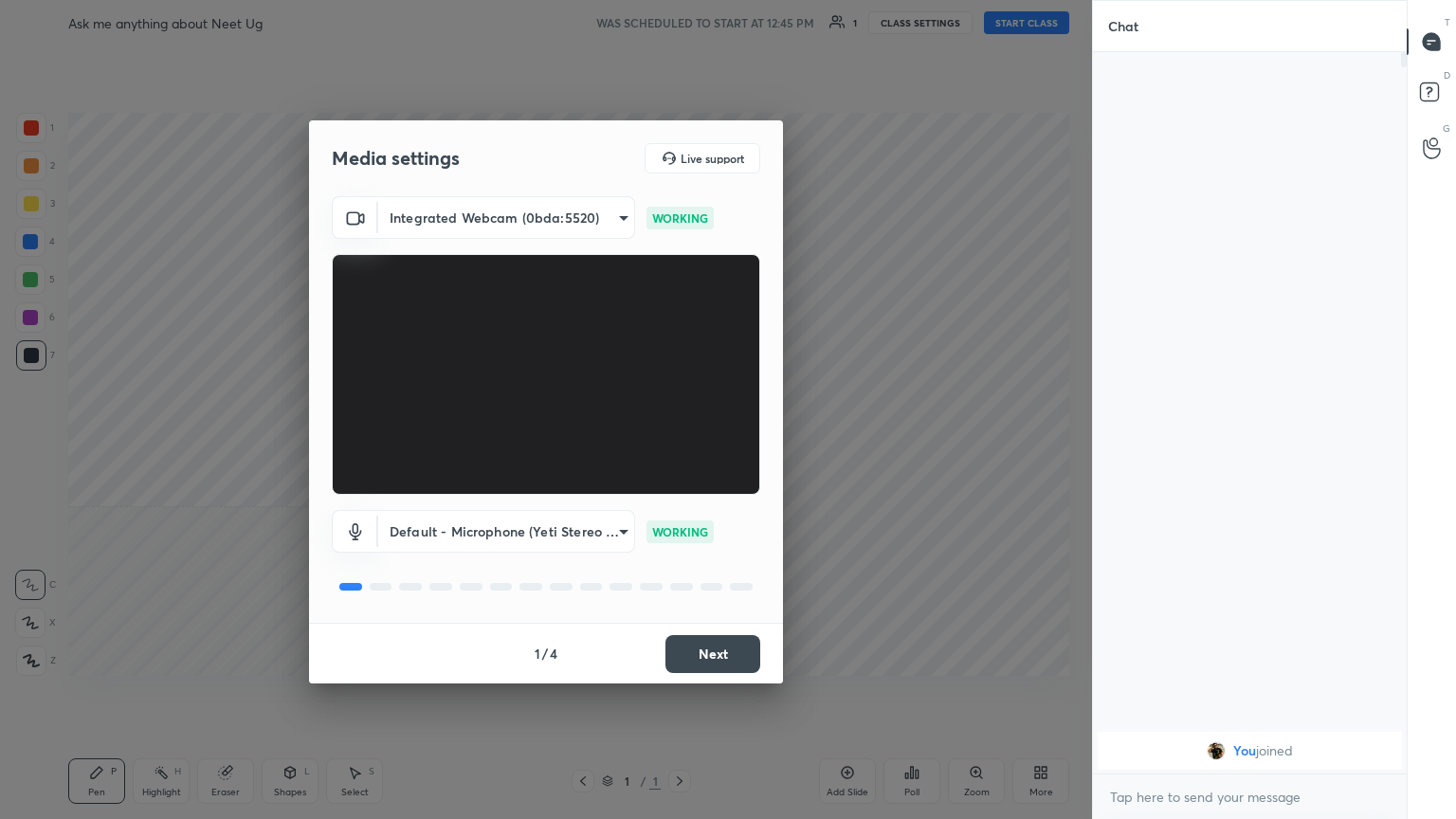 click on "Next" at bounding box center (713, 654) 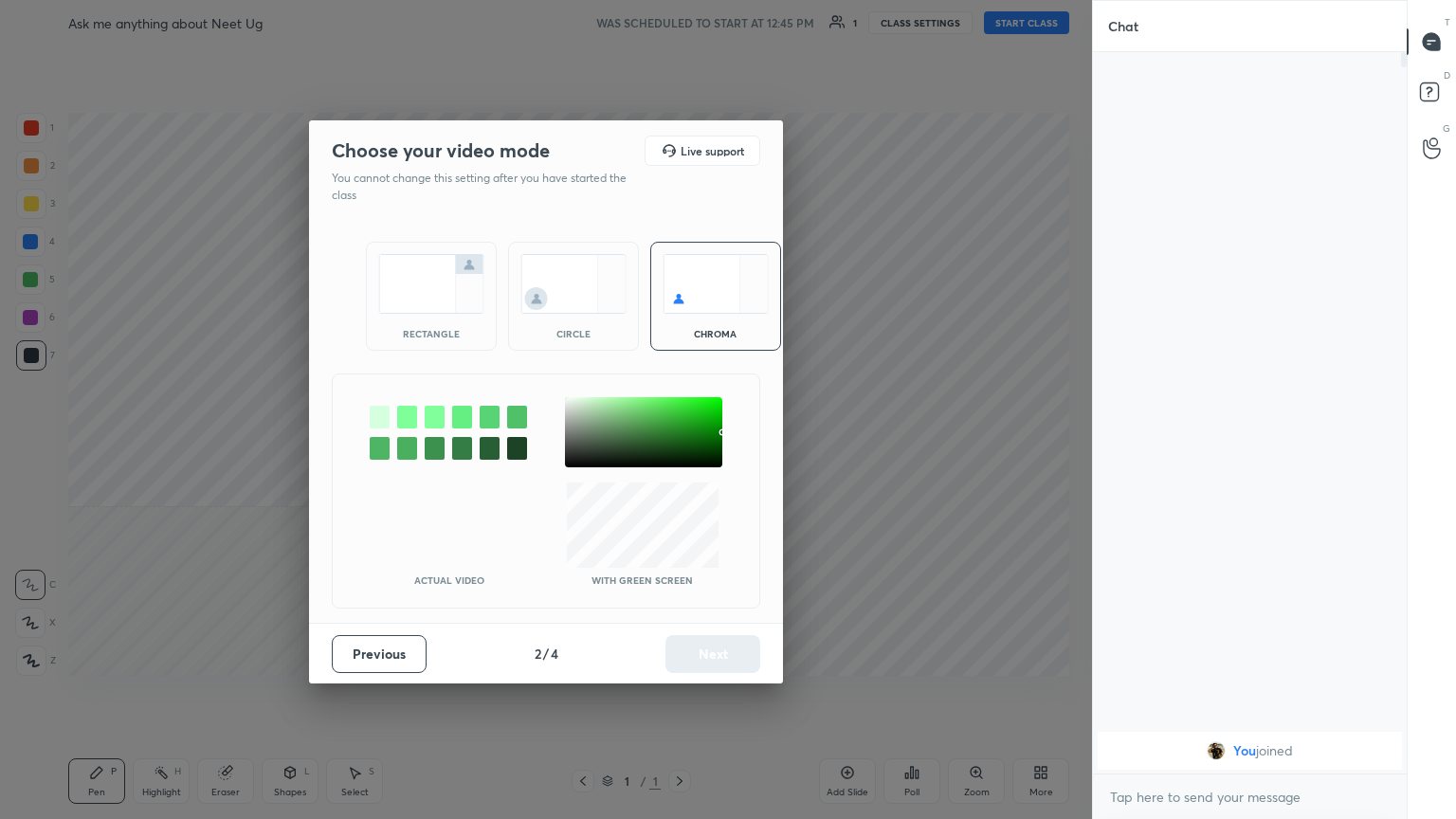 drag, startPoint x: 446, startPoint y: 331, endPoint x: 471, endPoint y: 375, distance: 50.60632 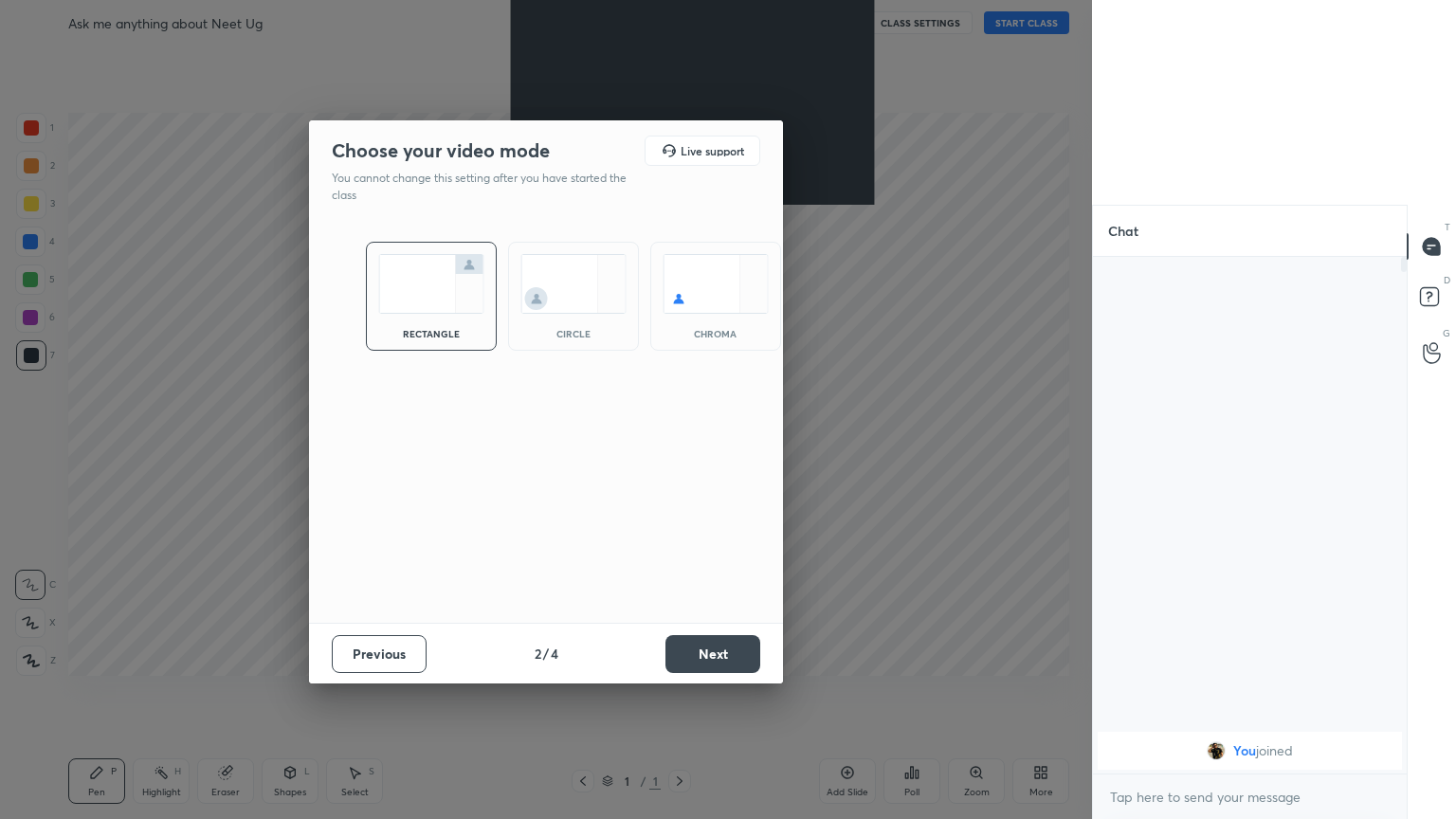 scroll, scrollTop: 511, scrollLeft: 308, axis: both 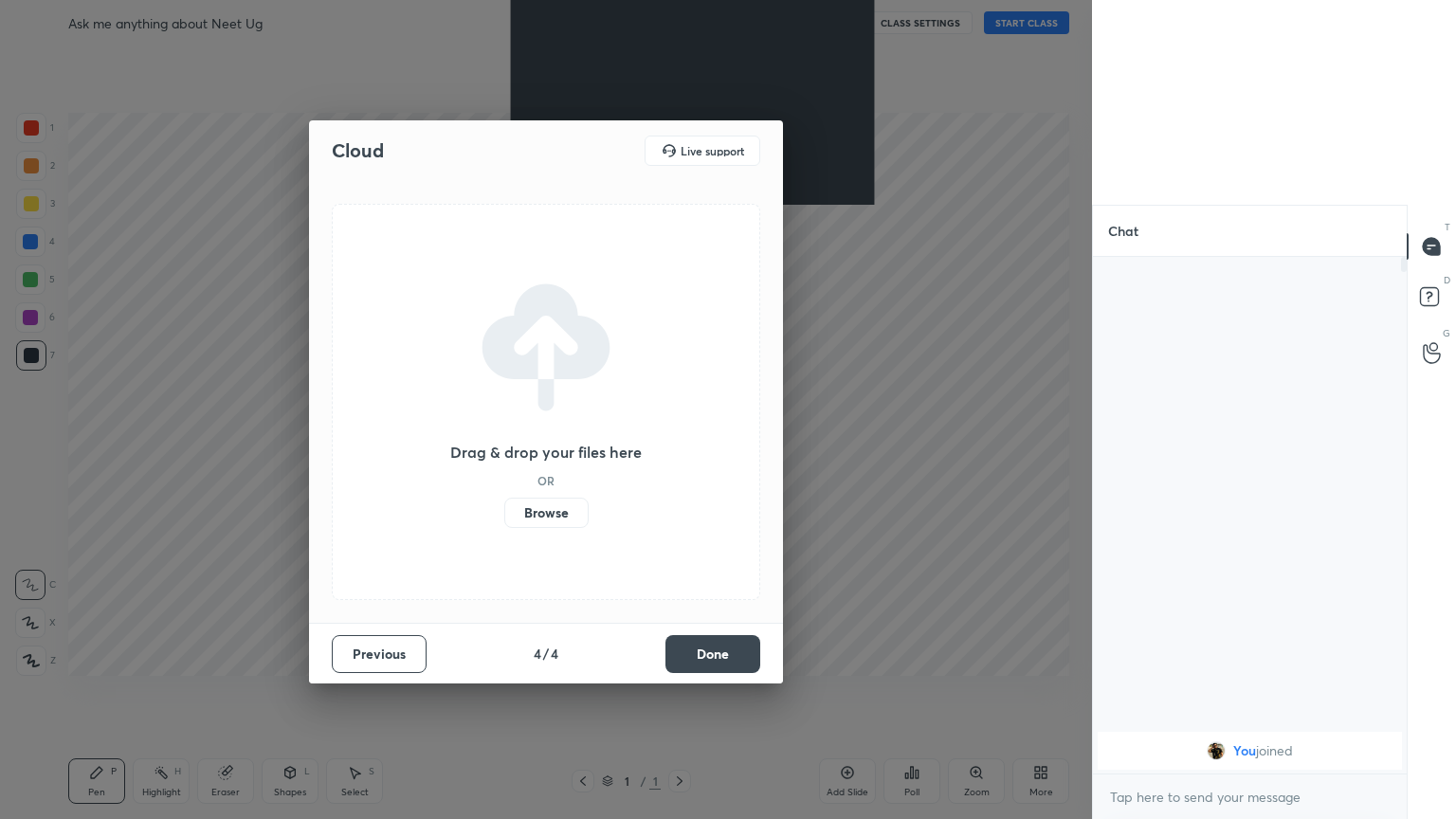 click on "Done" at bounding box center [713, 654] 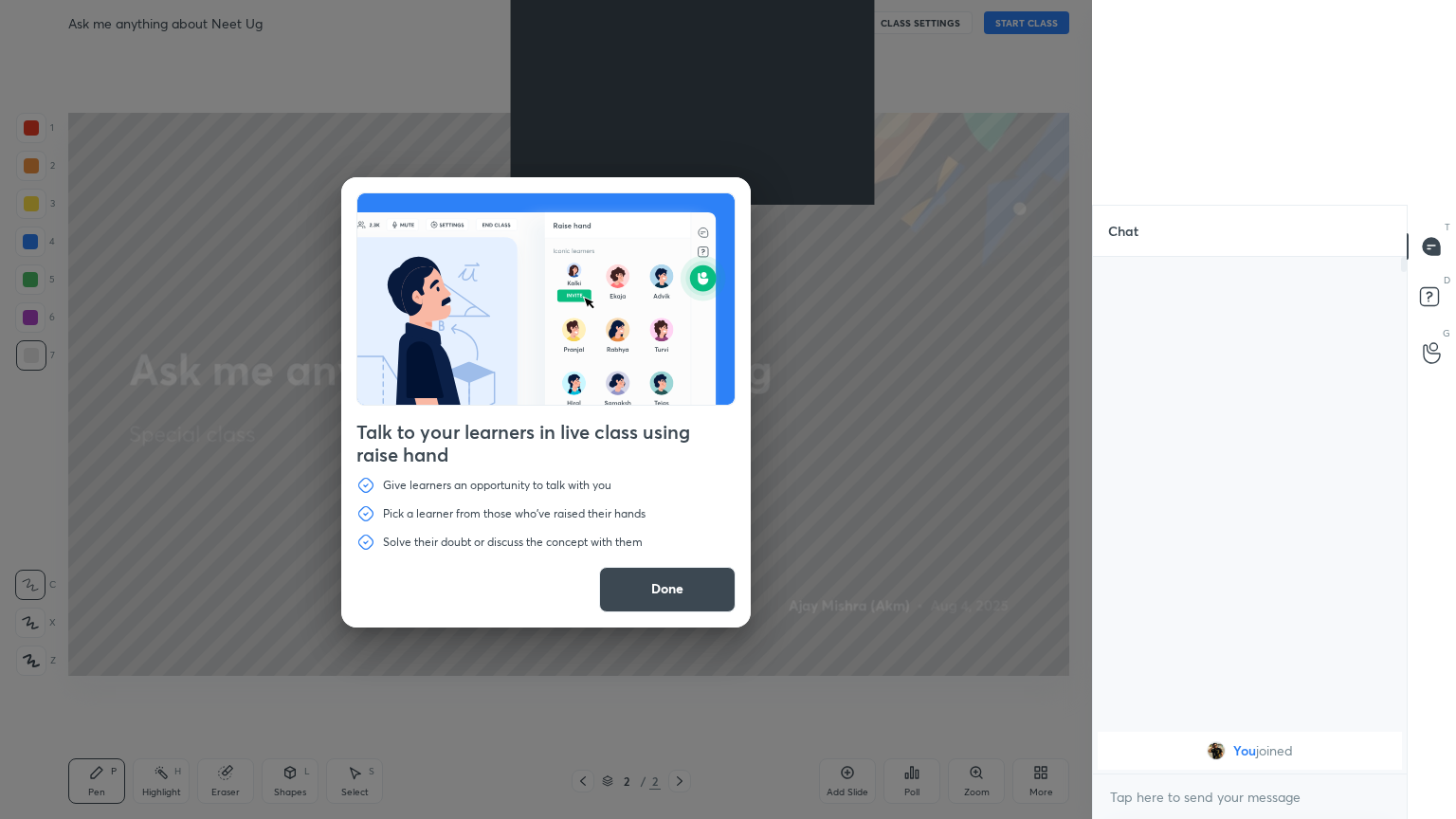 click on "Done" at bounding box center [667, 590] 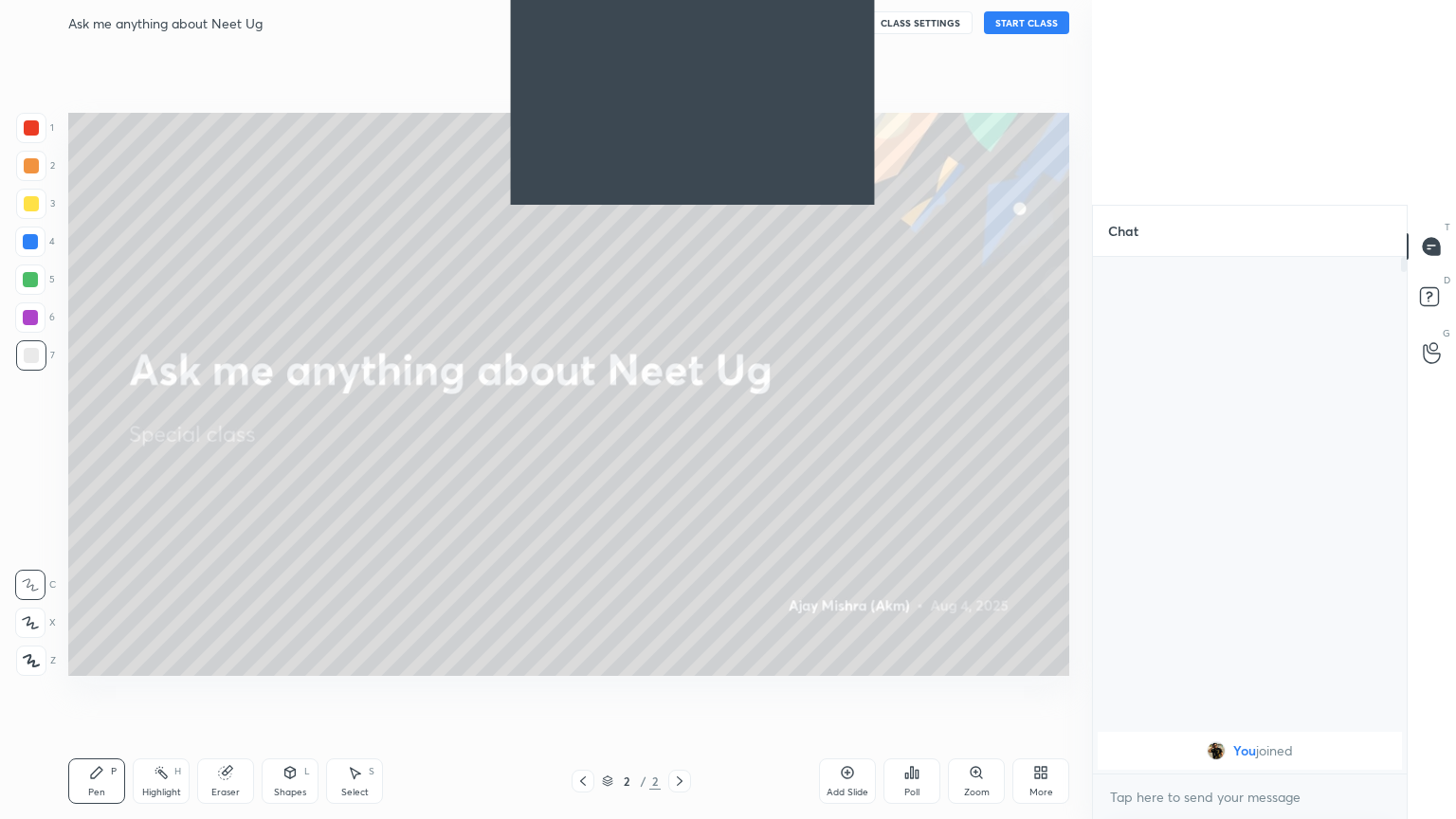 click 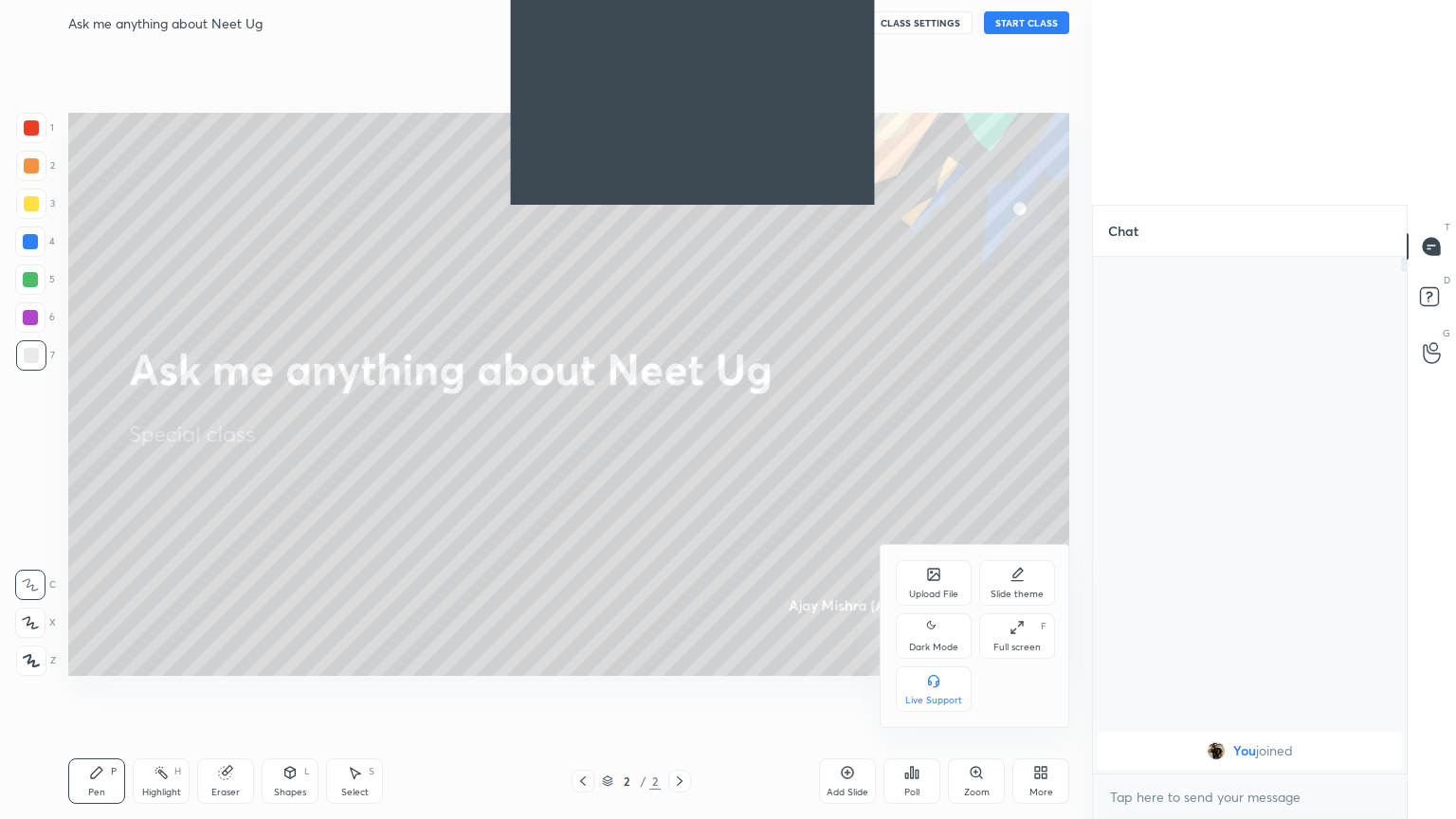 click on "Dark Mode" at bounding box center (934, 647) 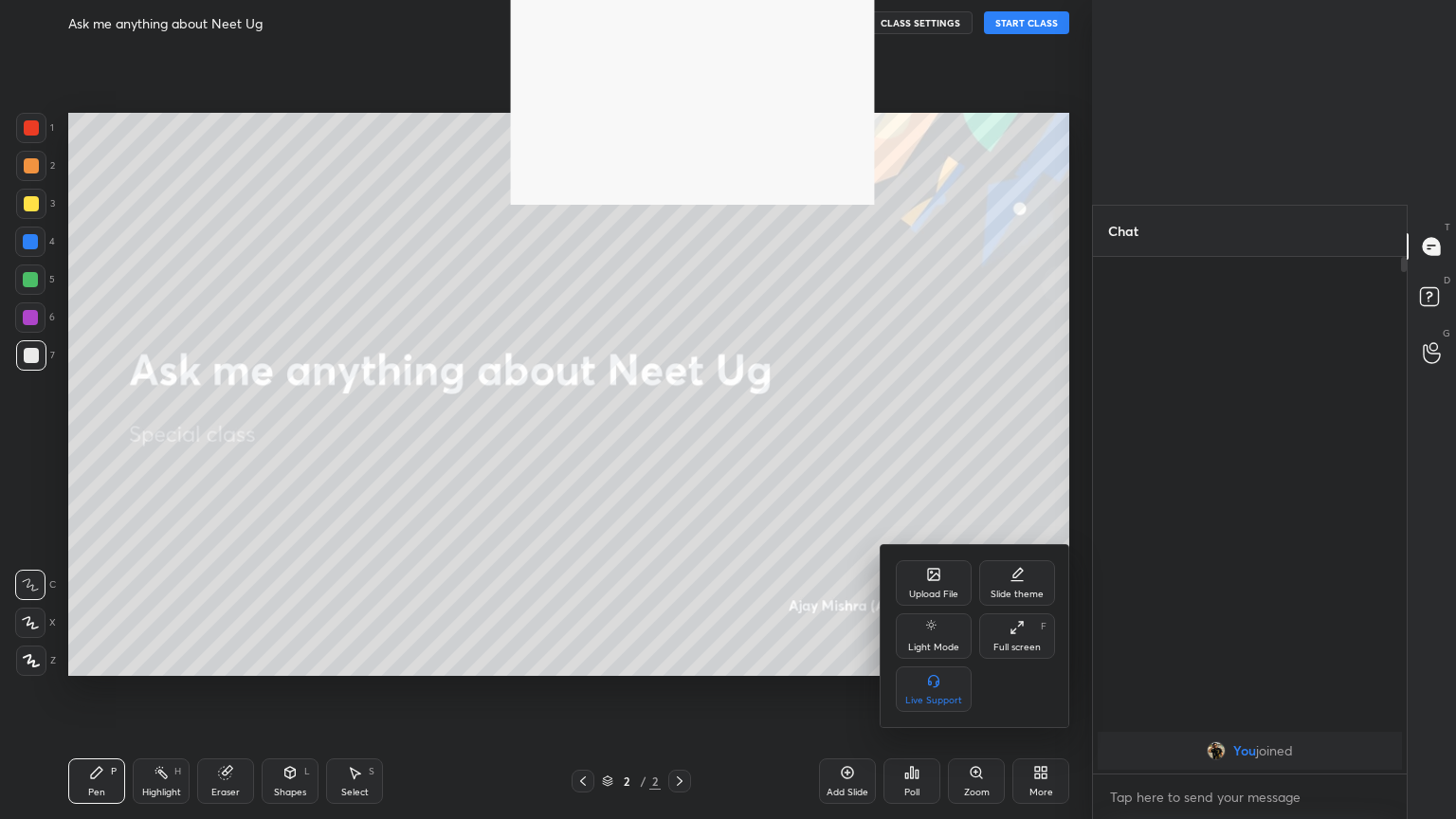 click on "Full screen F" at bounding box center (1017, 636) 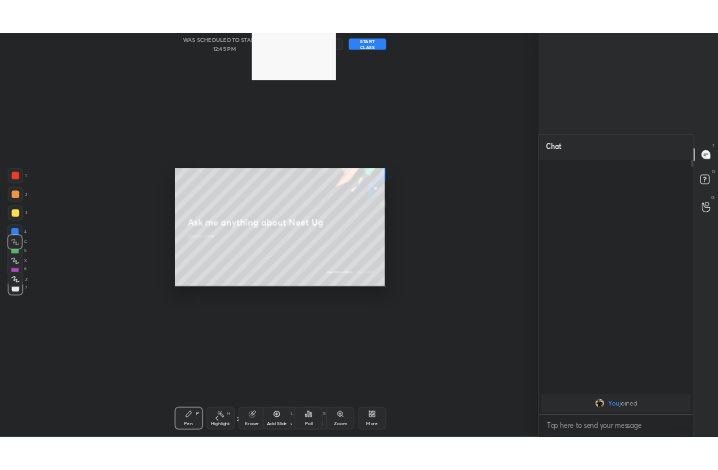 scroll, scrollTop: 342, scrollLeft: 478, axis: both 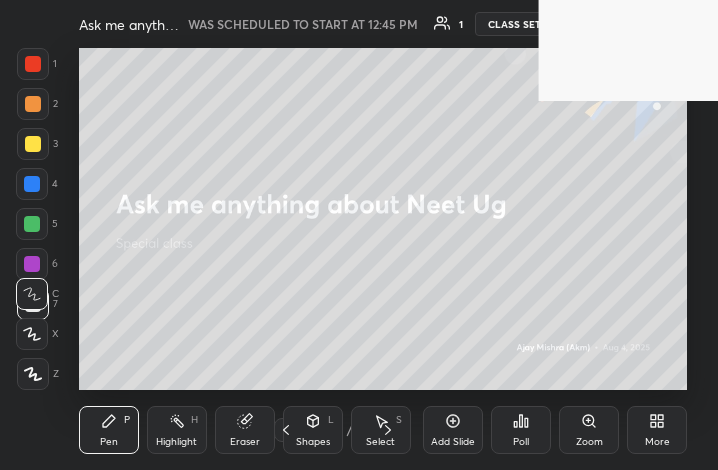 click on "More" at bounding box center [657, 442] 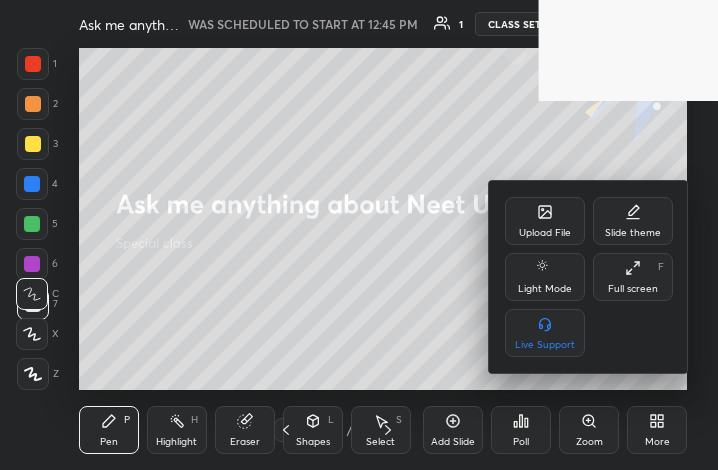 click on "Full screen" at bounding box center (633, 289) 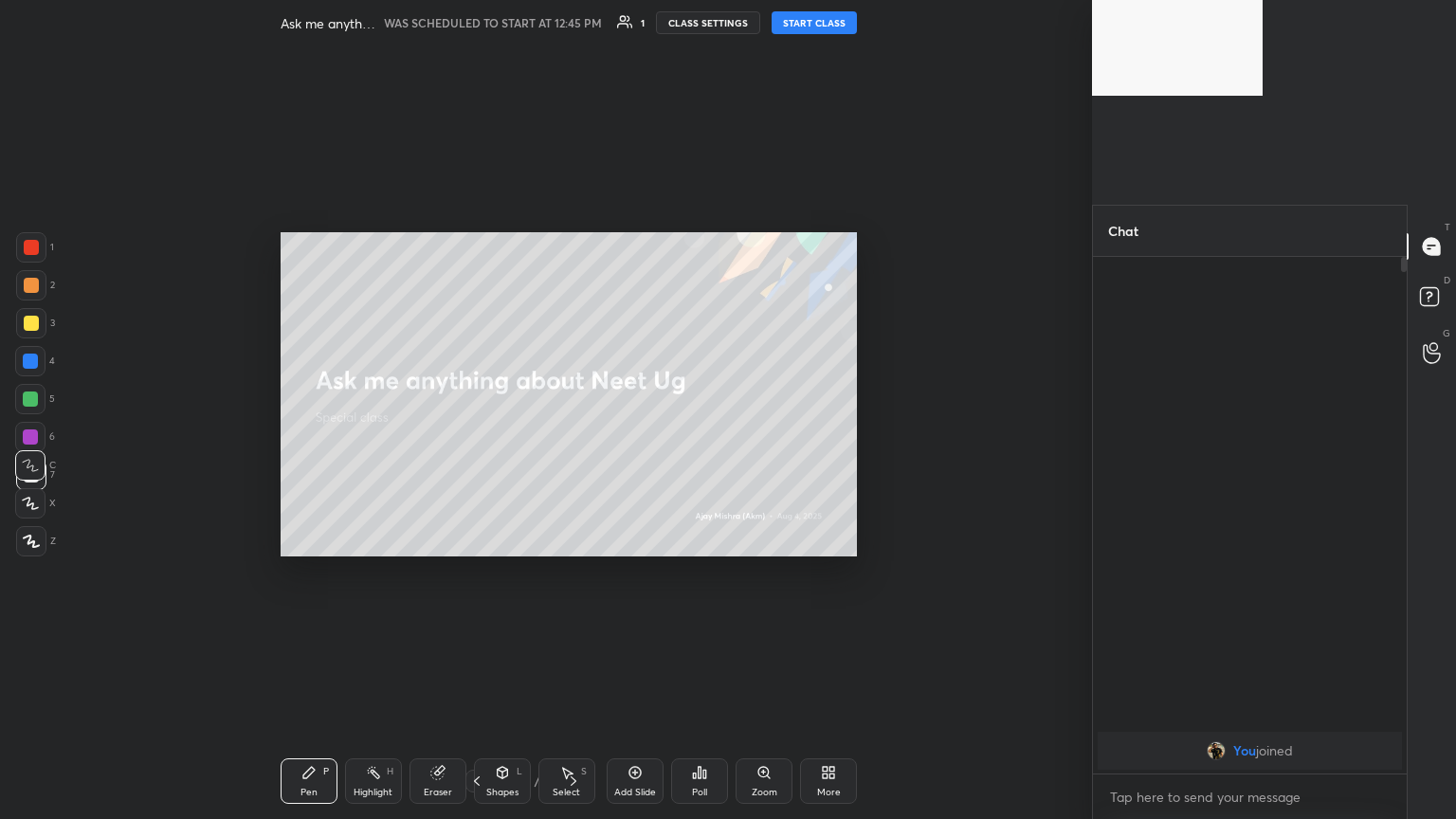 scroll, scrollTop: 94094, scrollLeft: 93442, axis: both 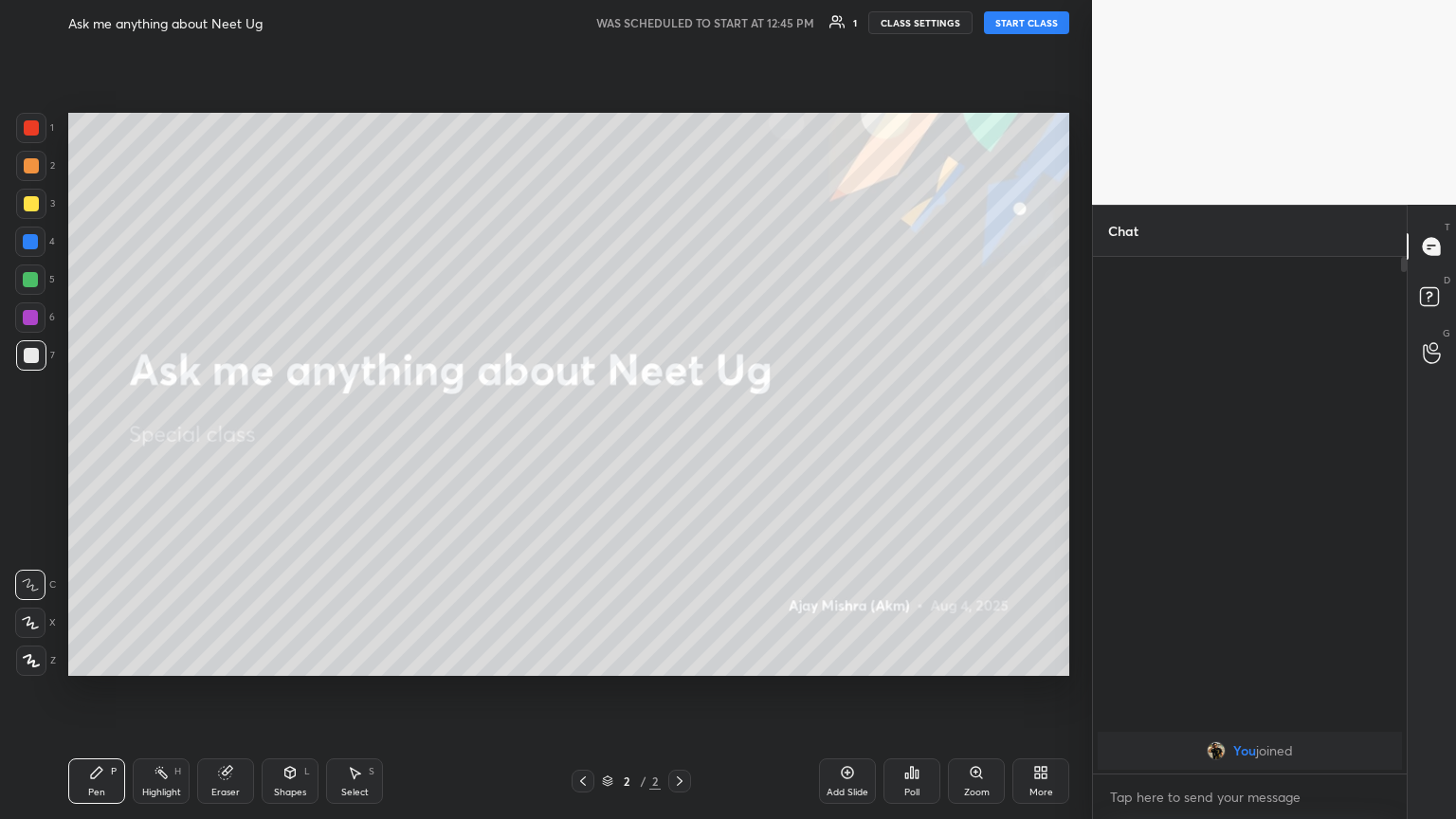 click on "START CLASS" at bounding box center (1027, 23) 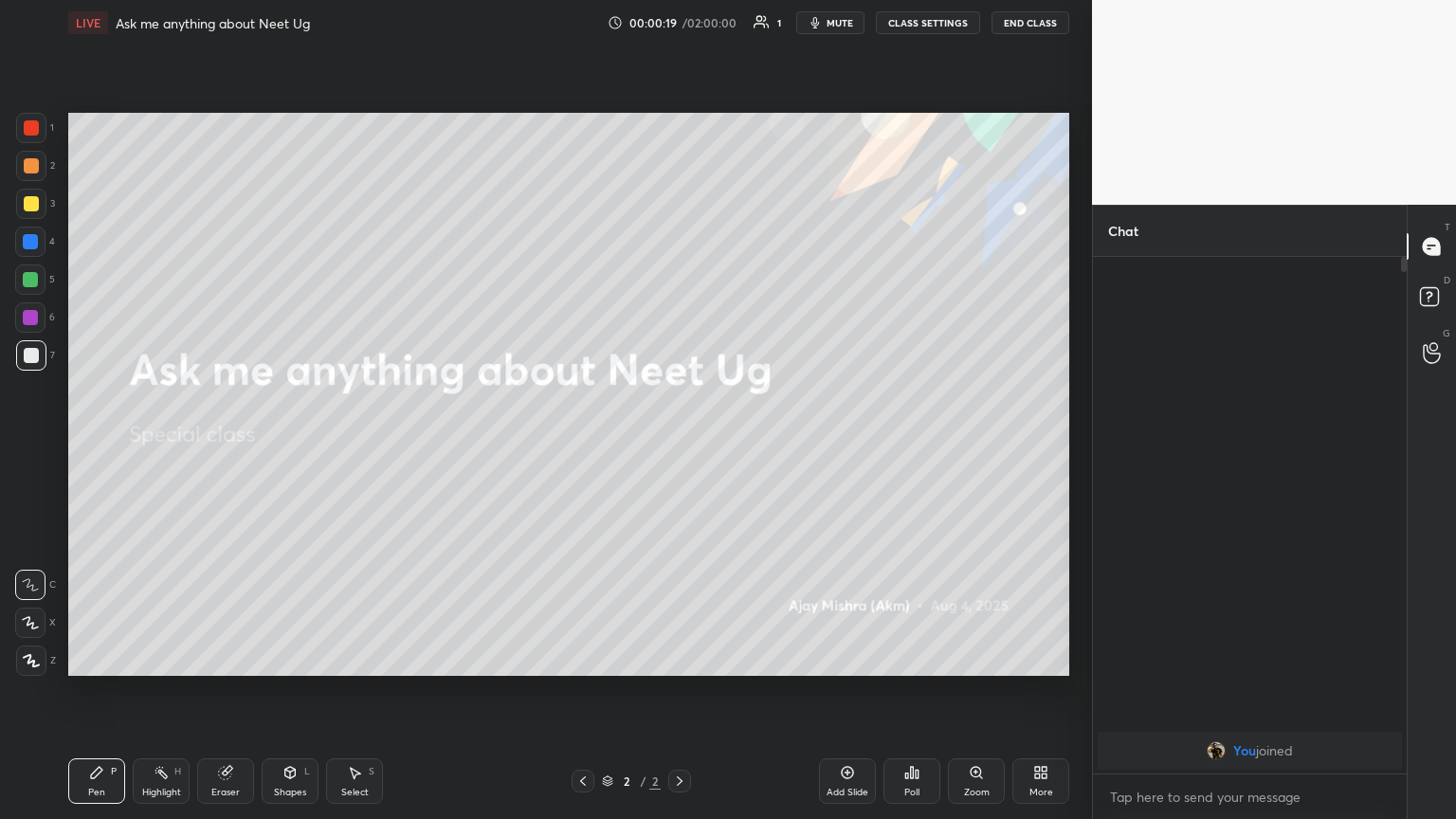 click 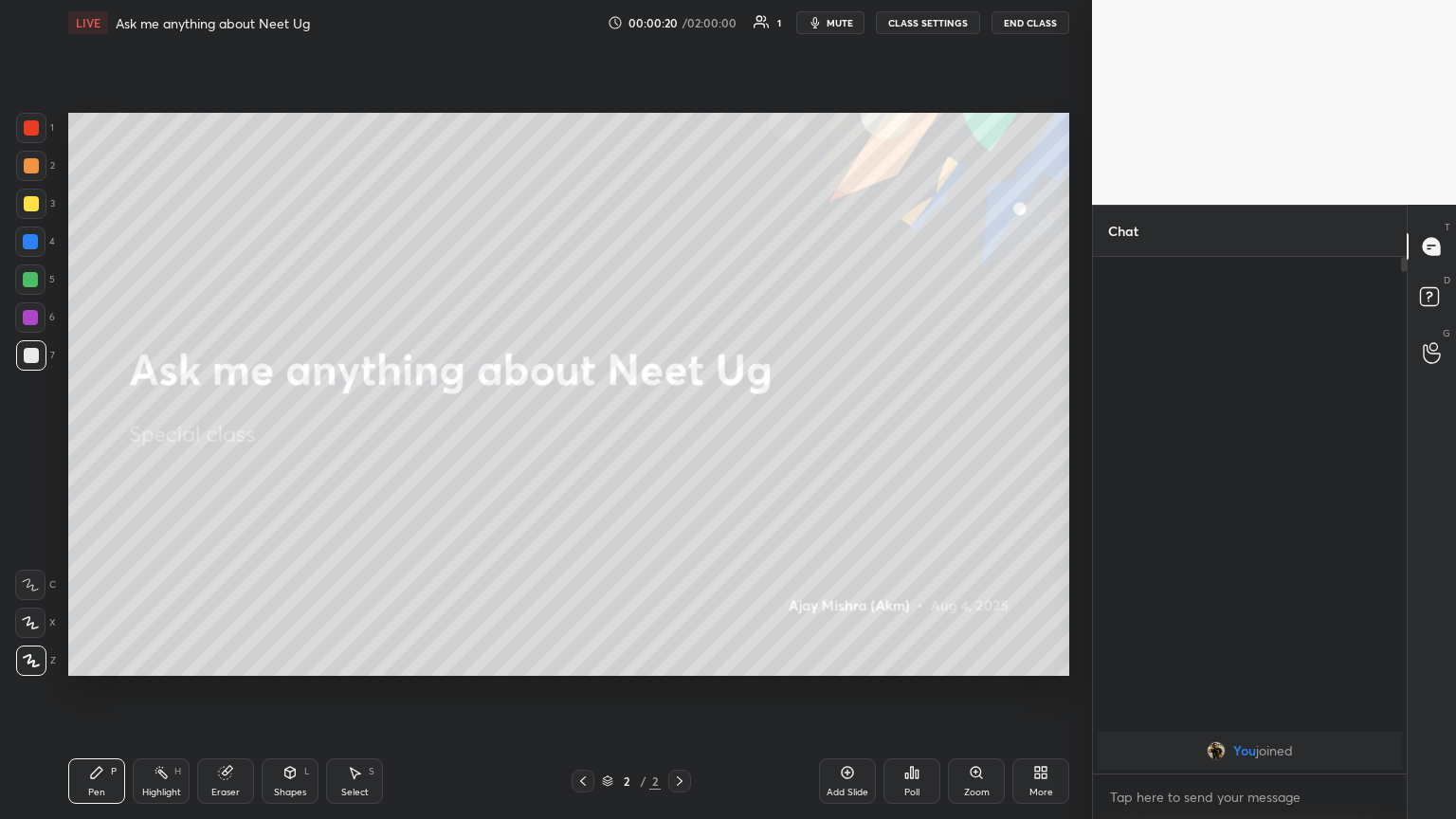 click on "More" at bounding box center (1041, 781) 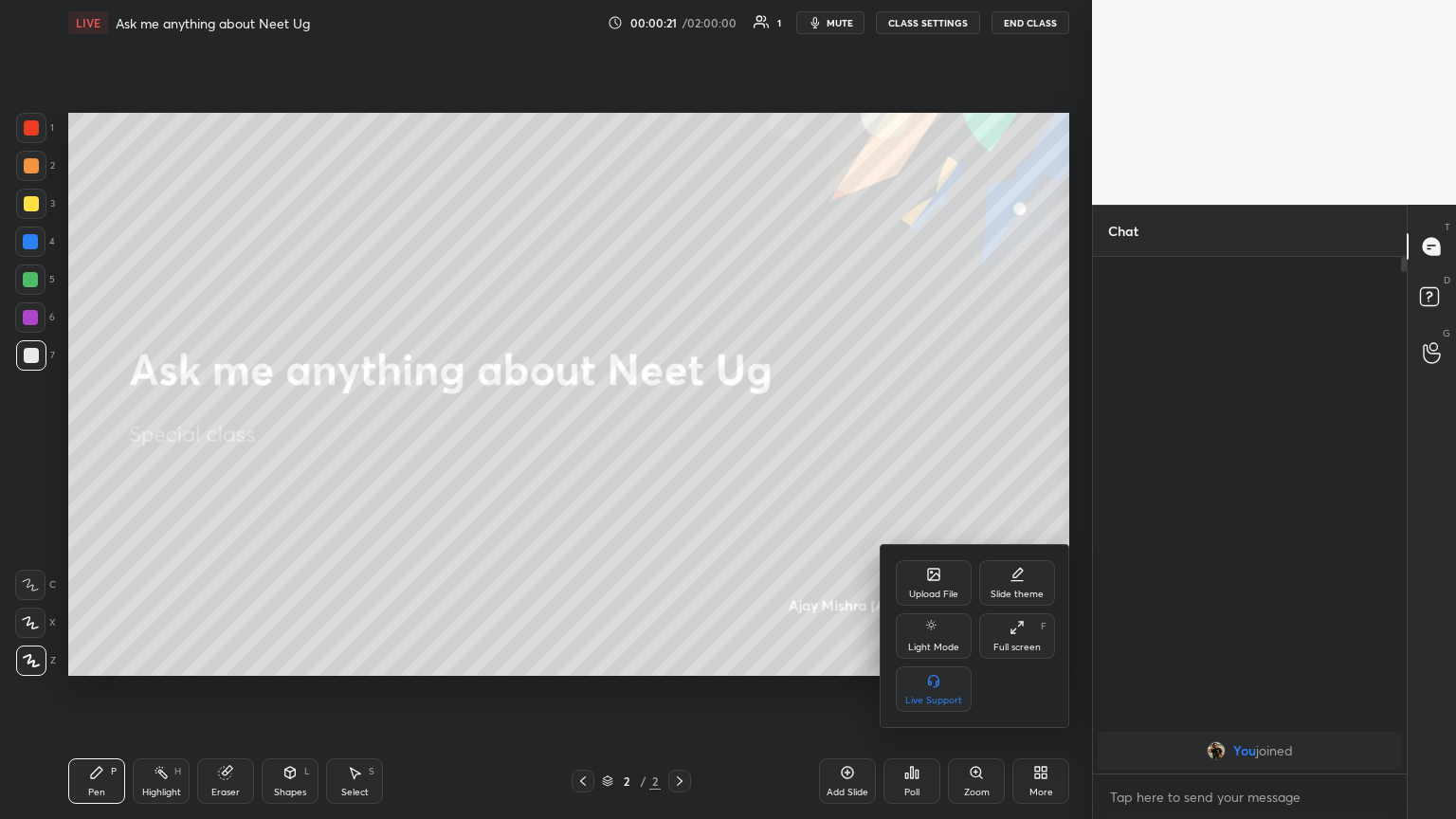 click on "Upload File" at bounding box center [934, 583] 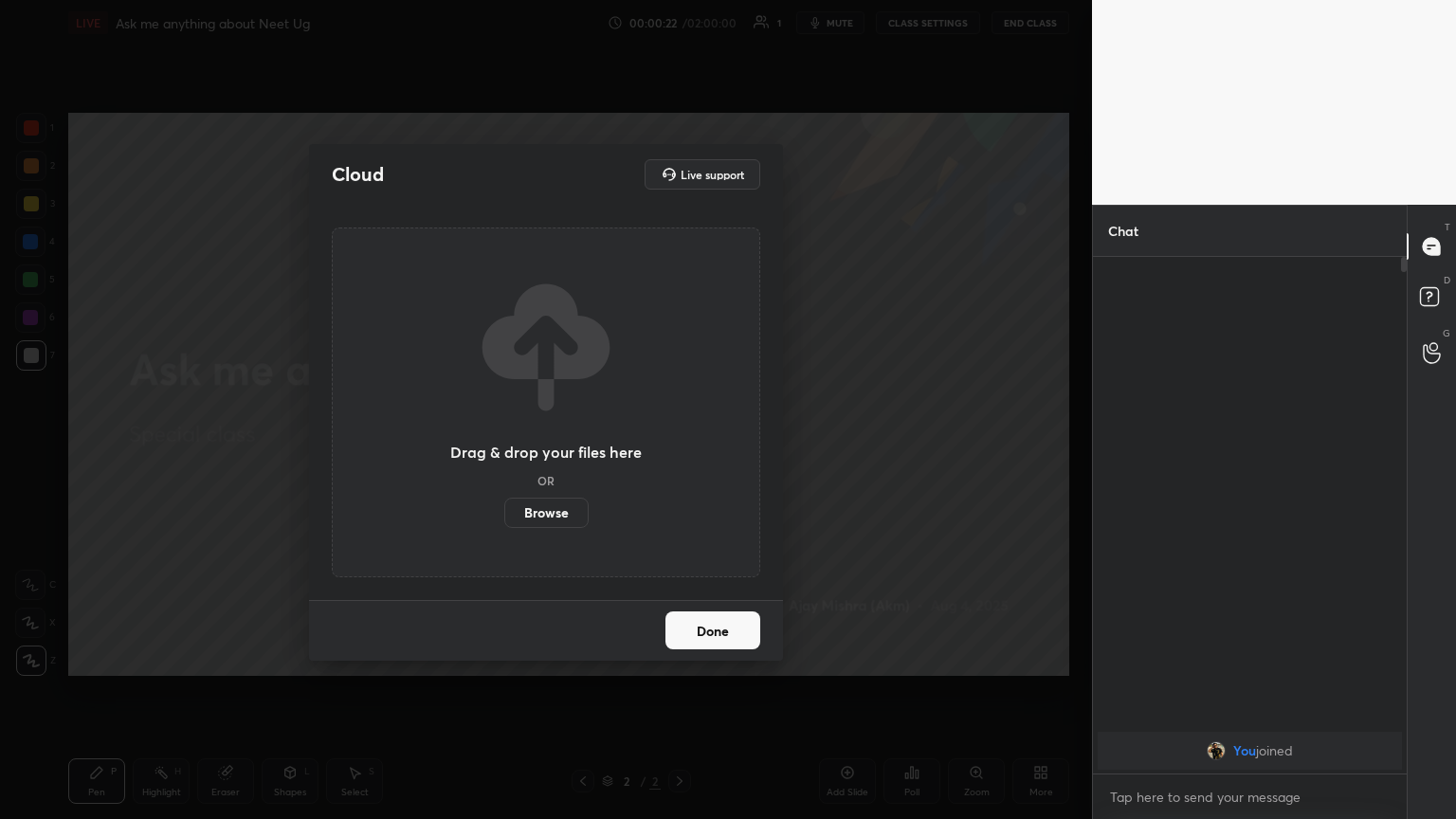 click on "Browse" at bounding box center [546, 513] 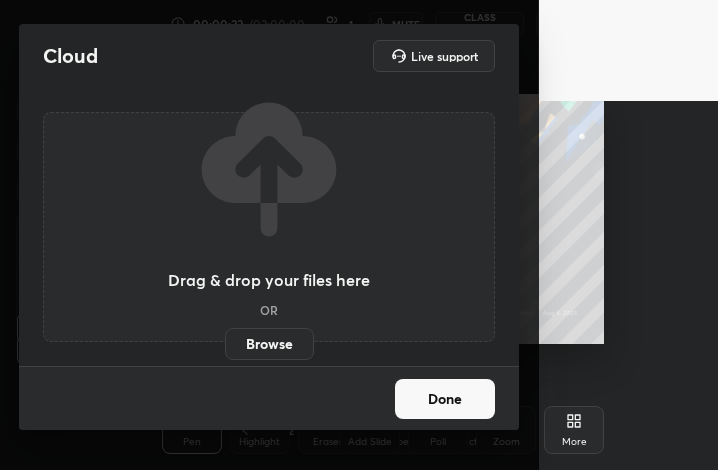 scroll, scrollTop: 342, scrollLeft: 458, axis: both 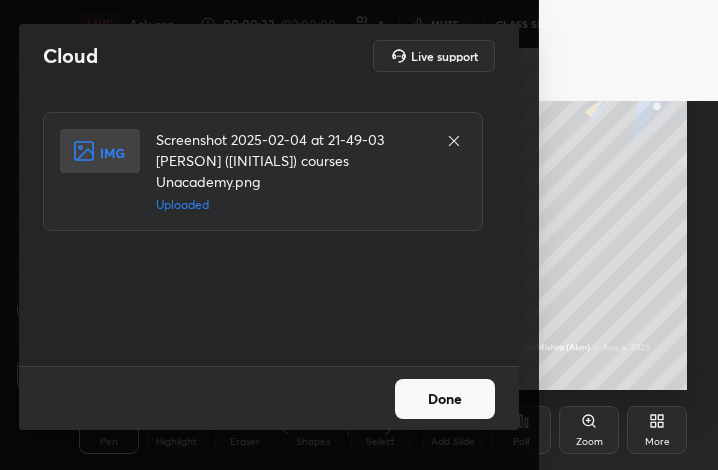drag, startPoint x: 442, startPoint y: 417, endPoint x: 442, endPoint y: 401, distance: 16 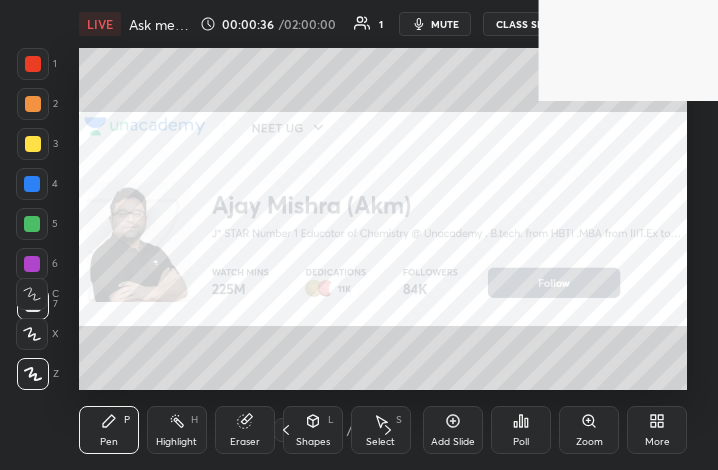 click 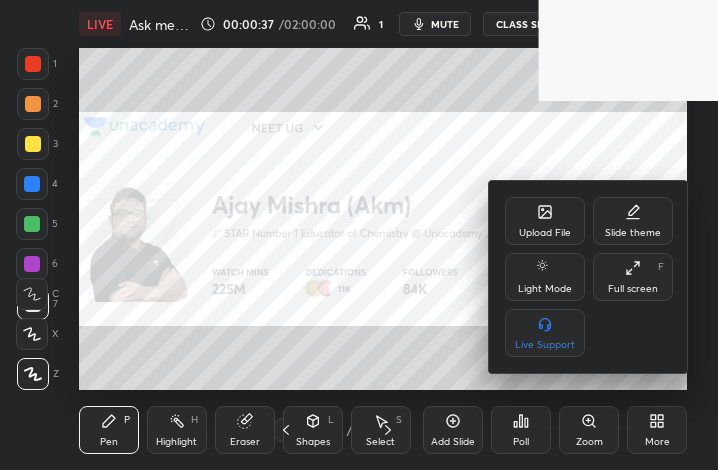 click on "Full screen" at bounding box center (633, 289) 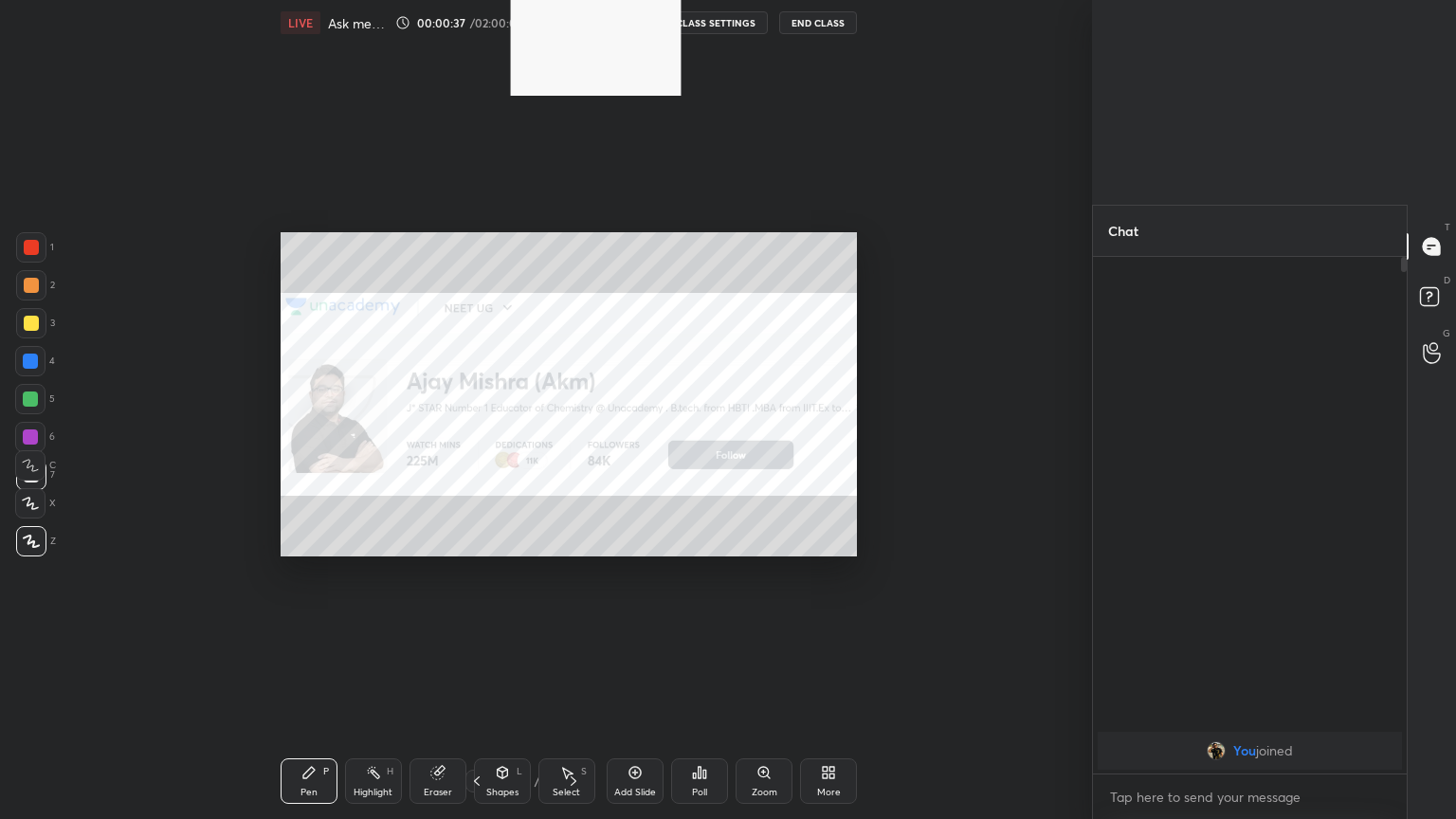 scroll, scrollTop: 94094, scrollLeft: 93432, axis: both 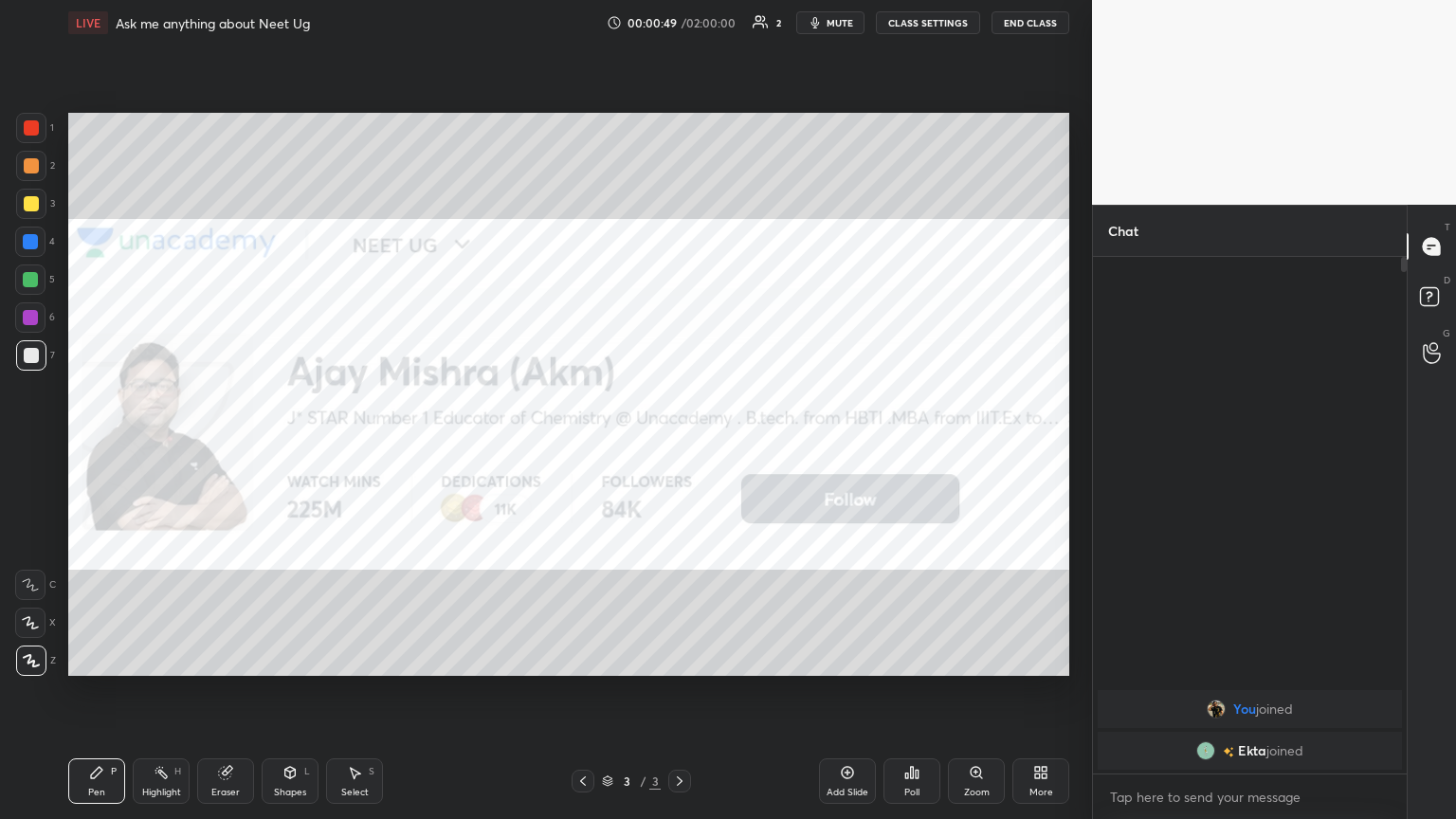 click on "More" at bounding box center (1041, 781) 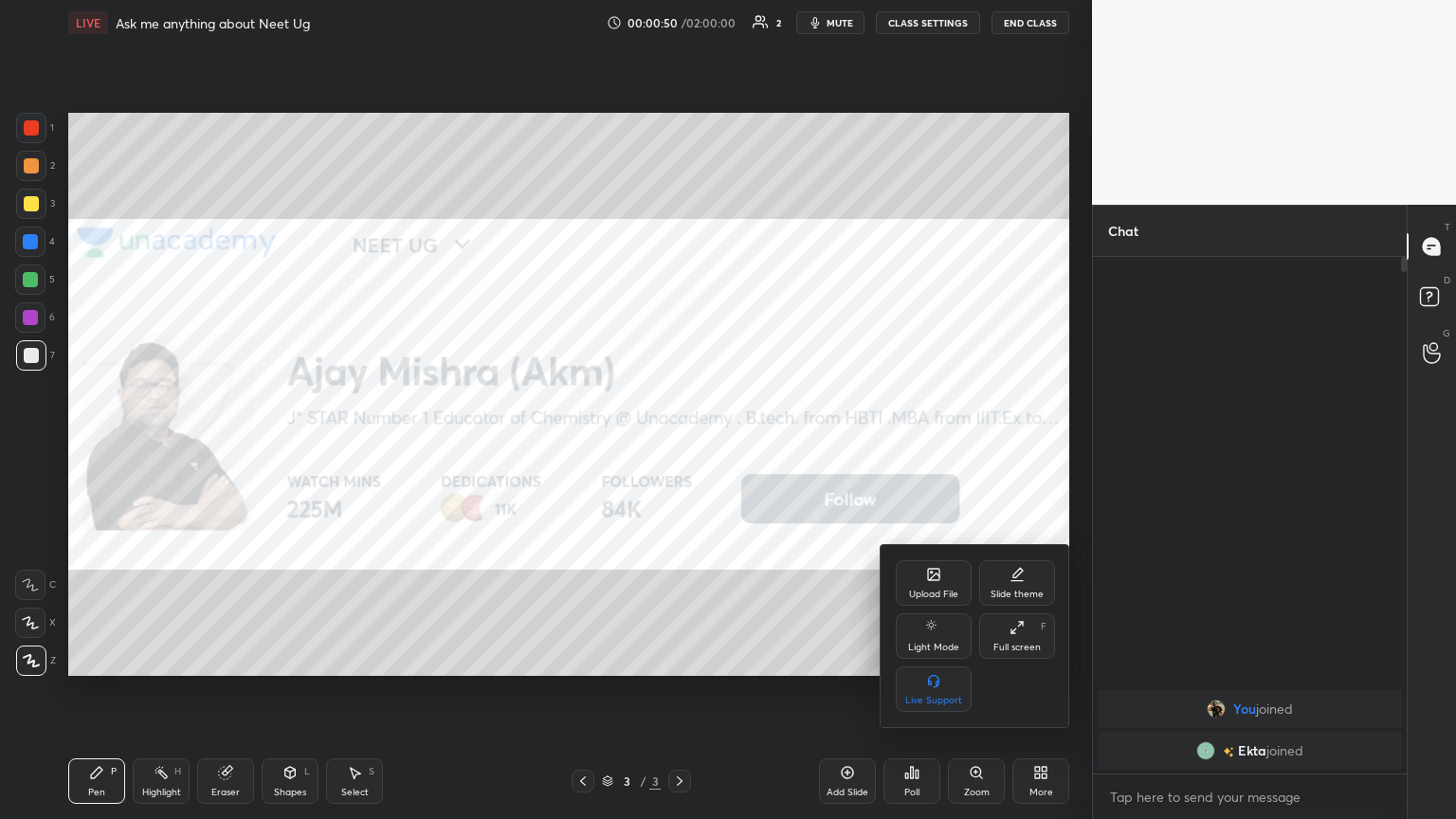 click on "Upload File" at bounding box center (934, 594) 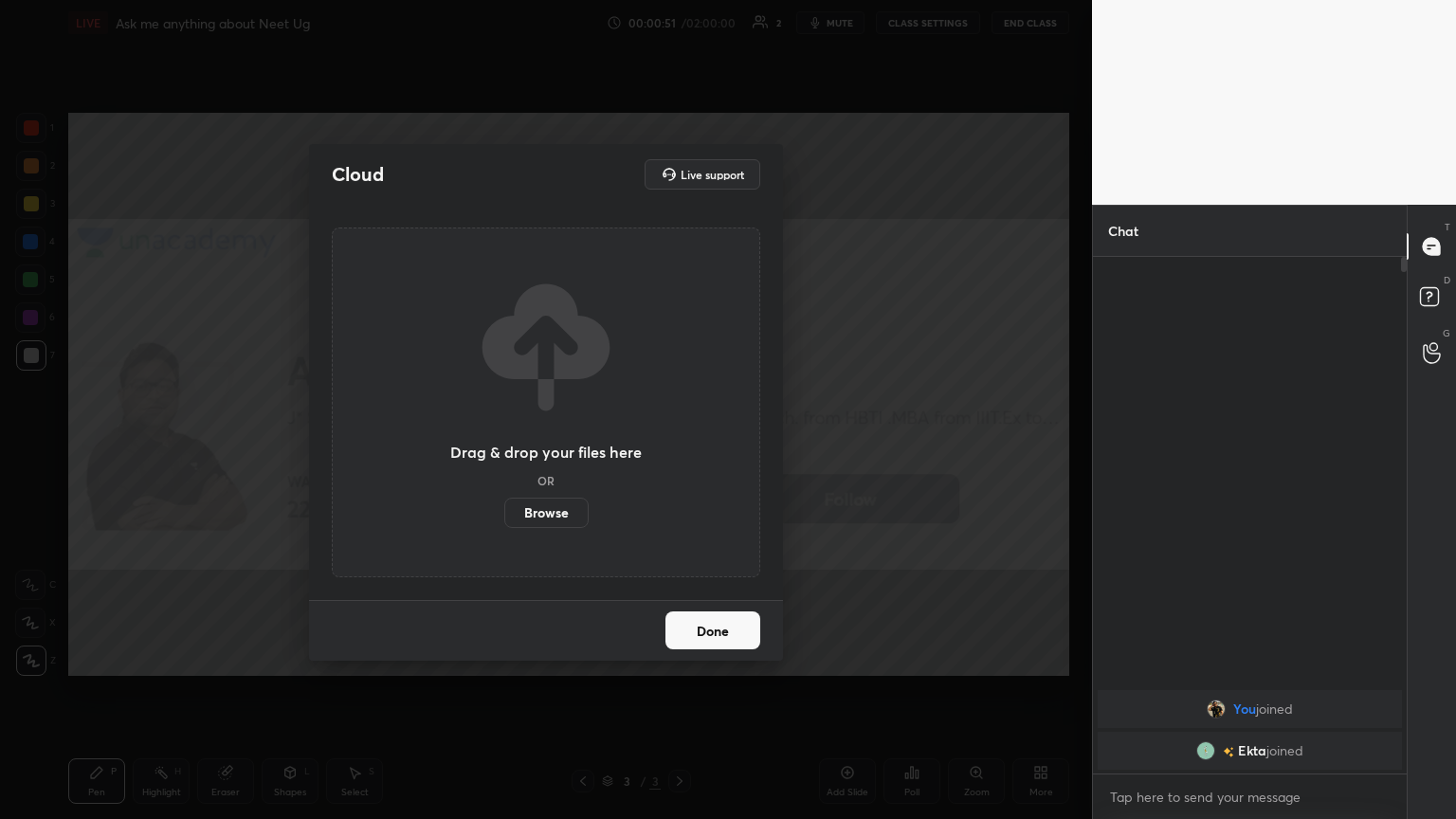 click on "Browse" at bounding box center [546, 513] 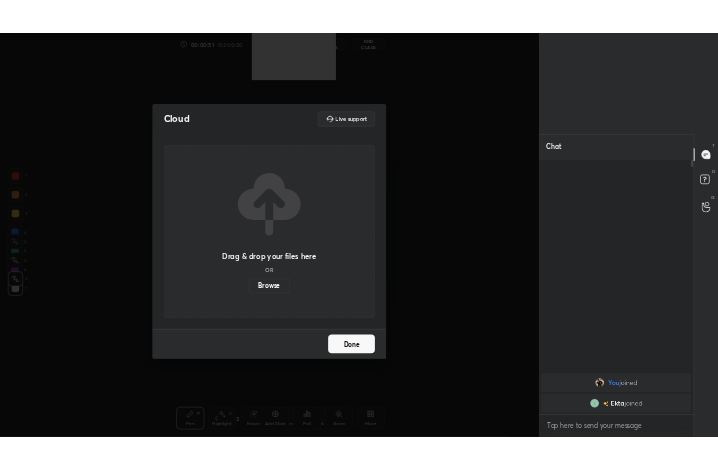 scroll, scrollTop: 342, scrollLeft: 519, axis: both 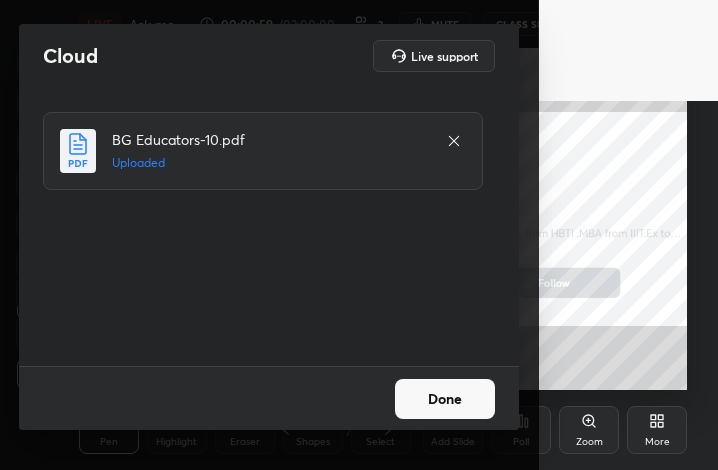 click on "Done" at bounding box center [445, 399] 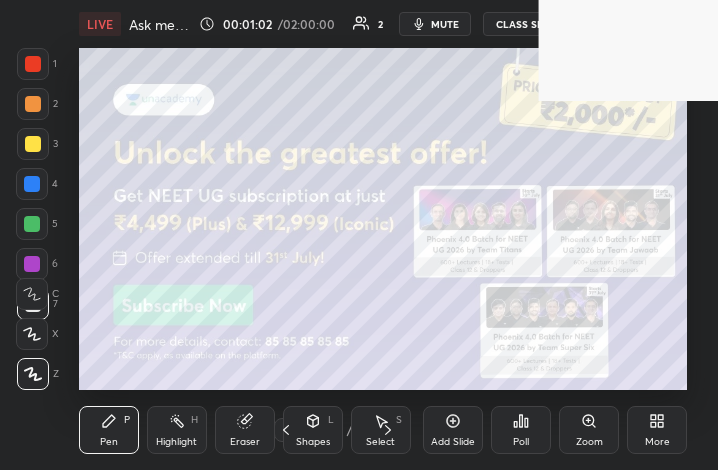 click on "More" at bounding box center [657, 430] 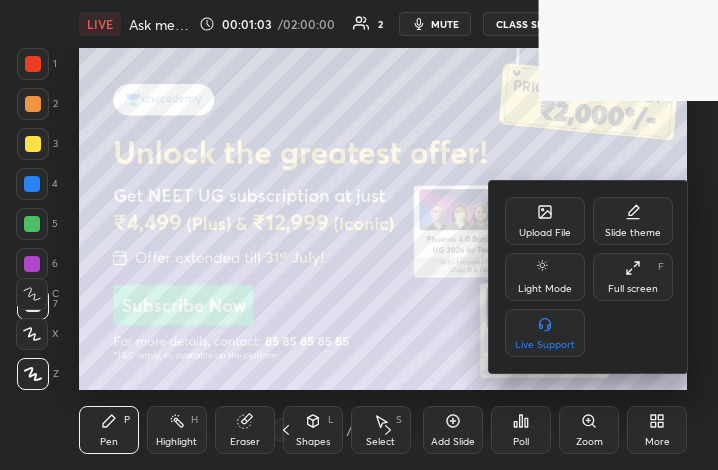 click on "Full screen F" at bounding box center [633, 277] 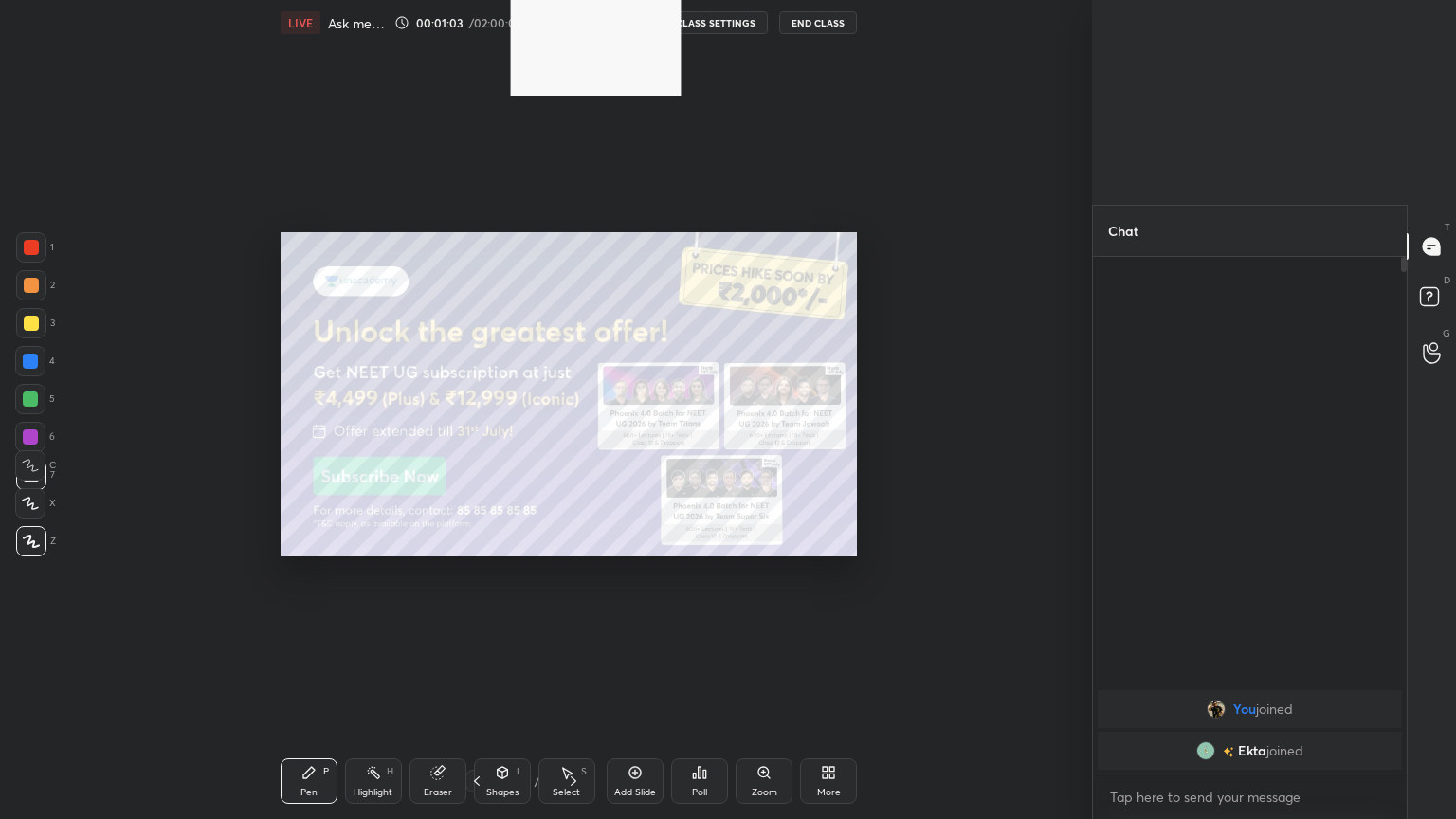 scroll, scrollTop: 94094, scrollLeft: 93431, axis: both 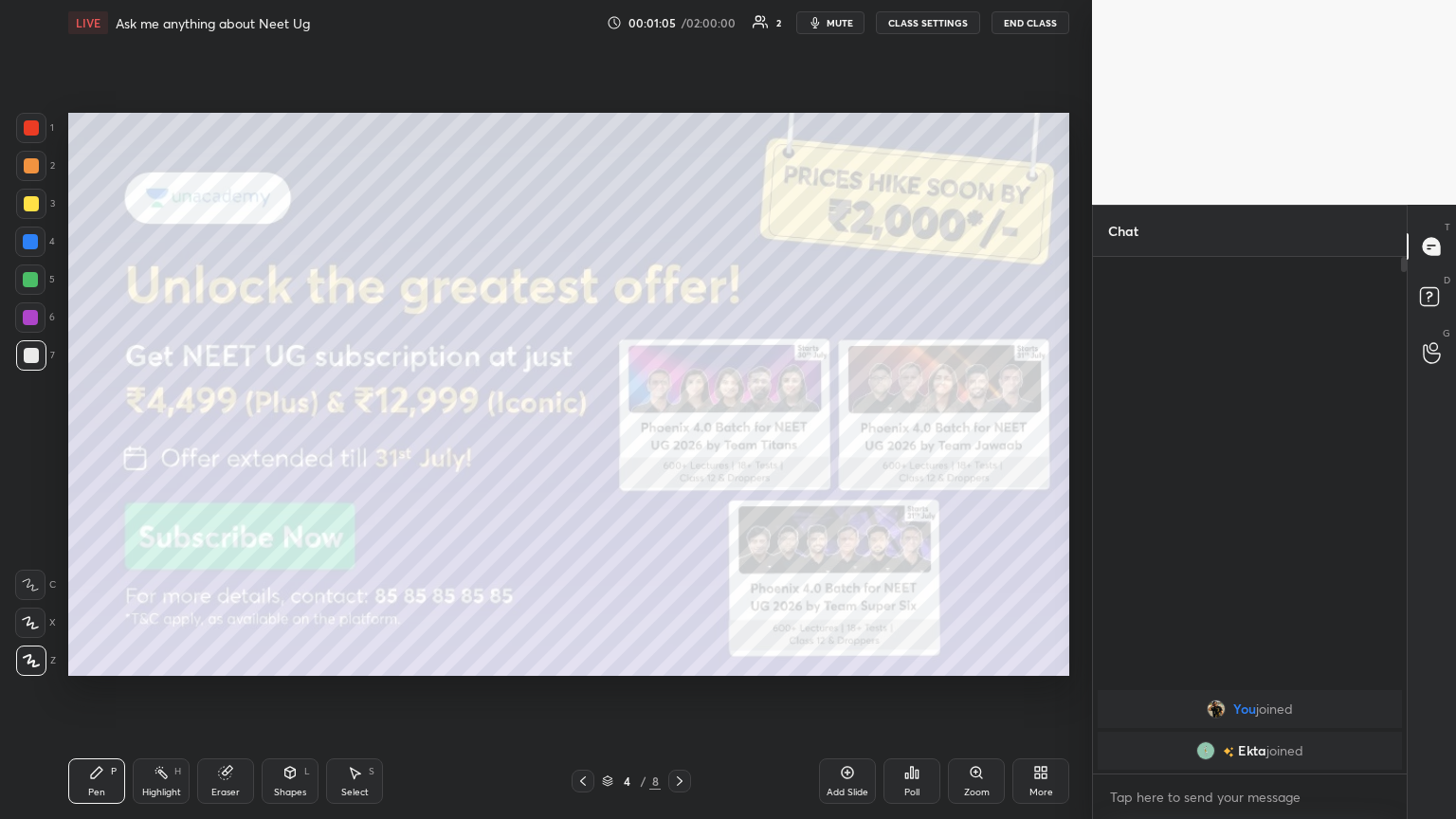 click 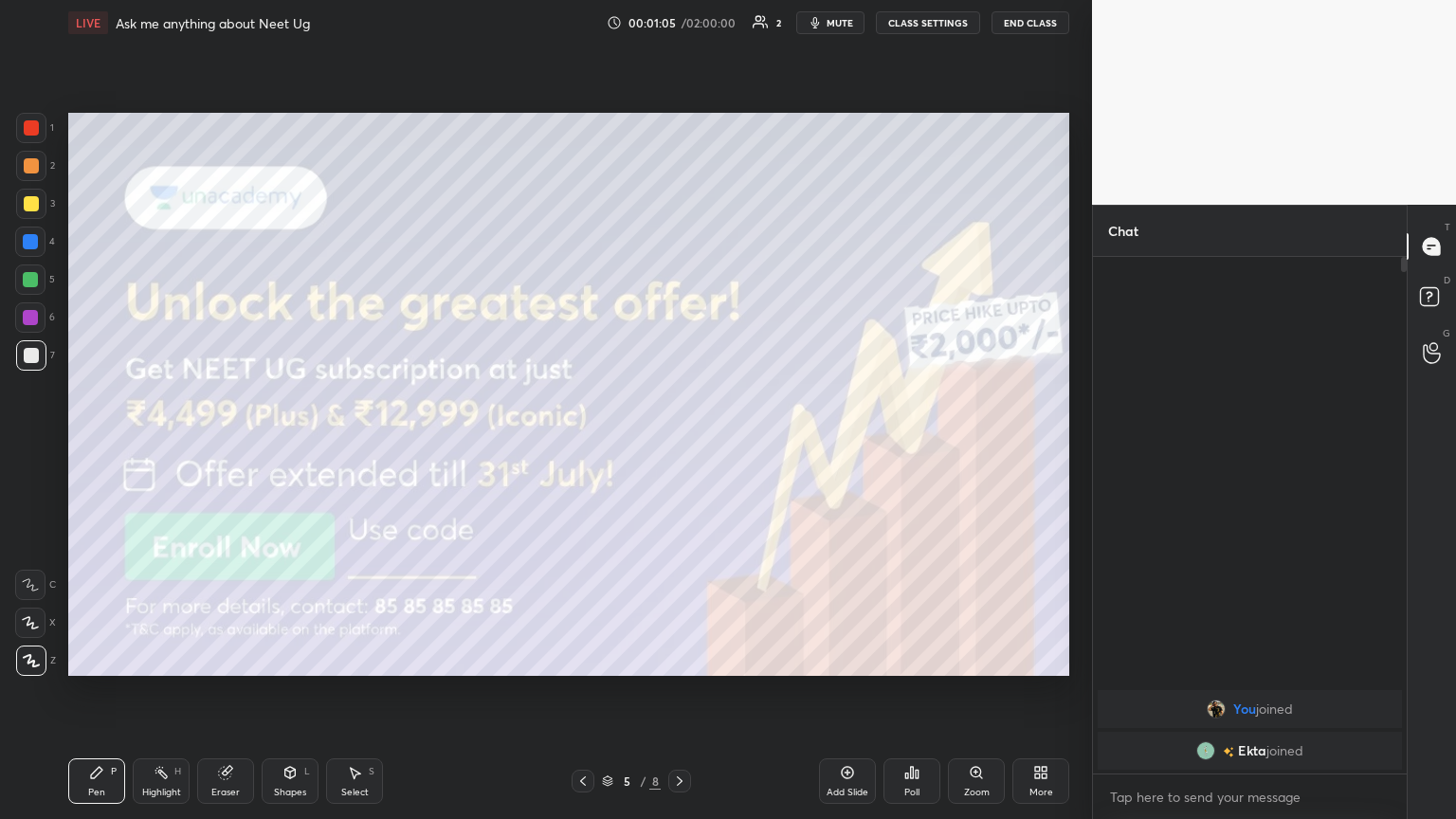 click 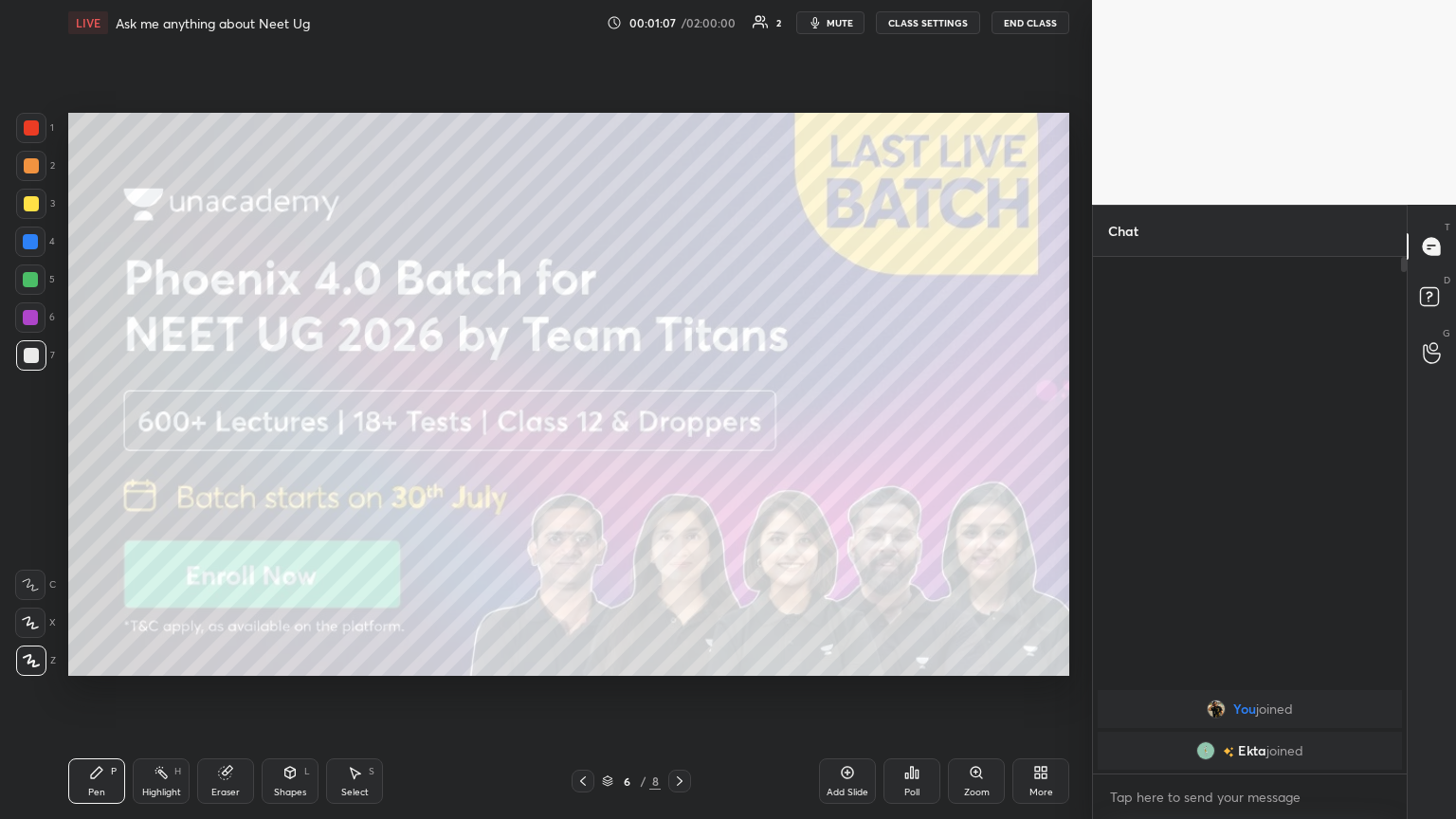 click 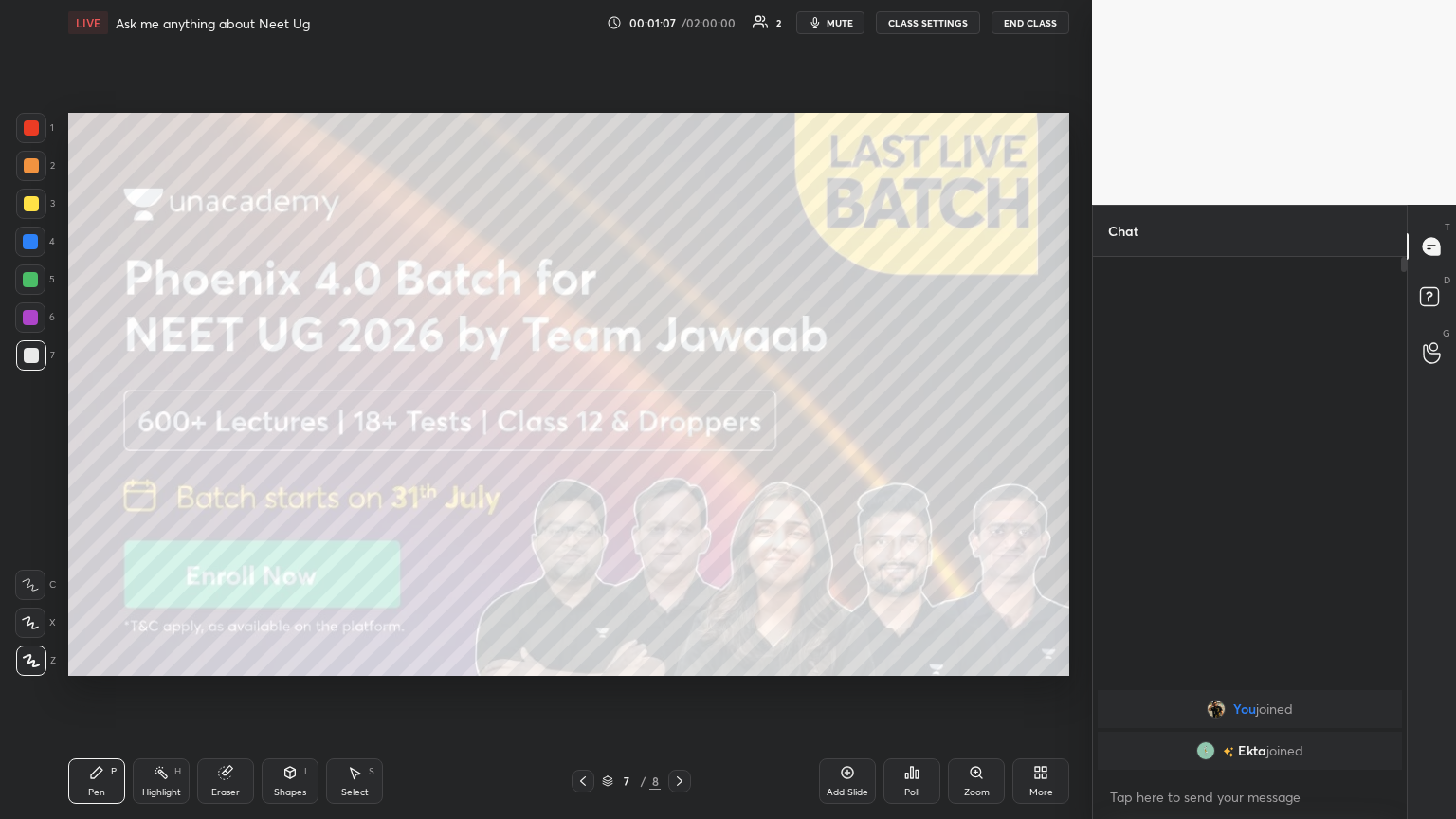 click 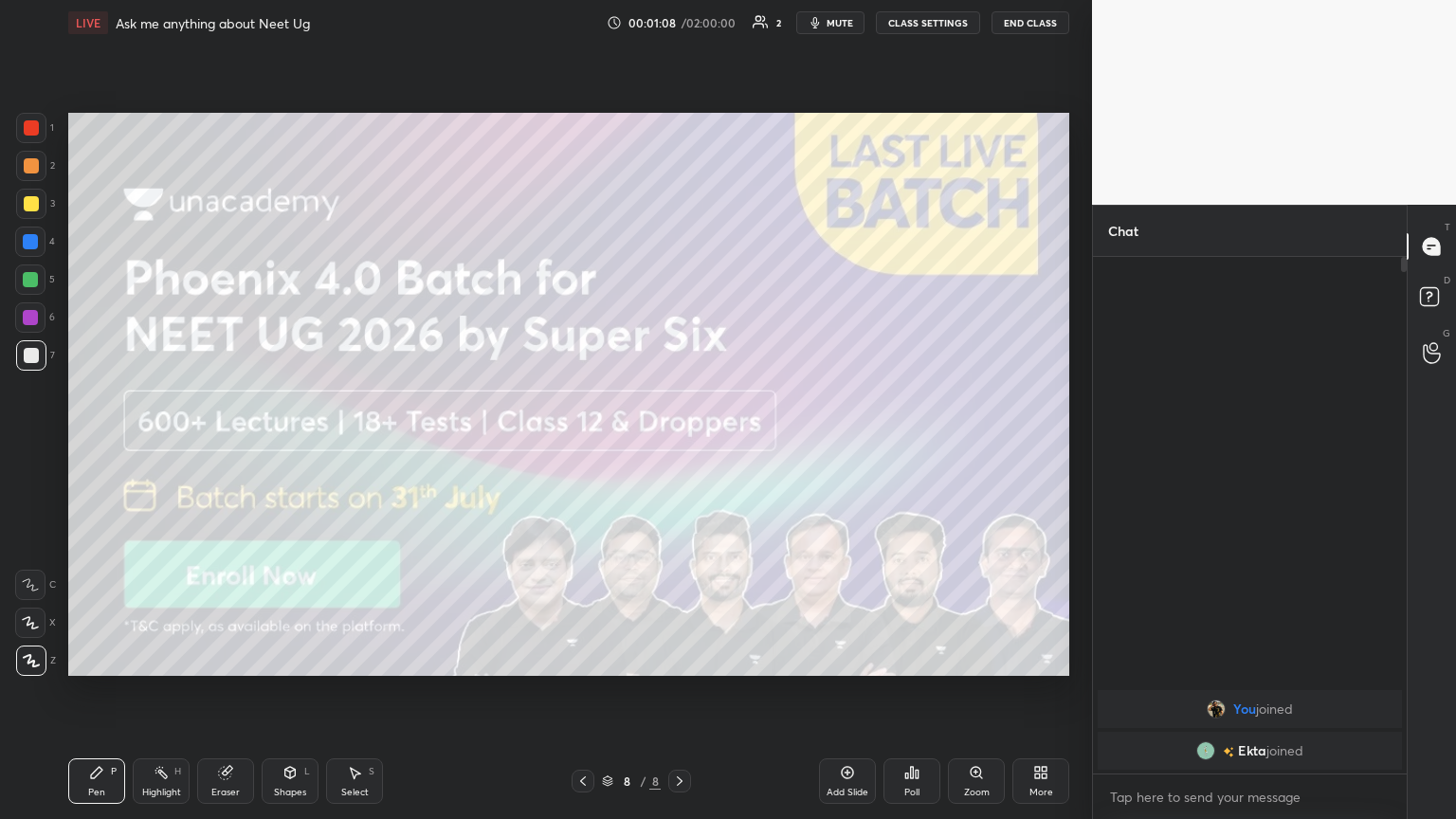 click 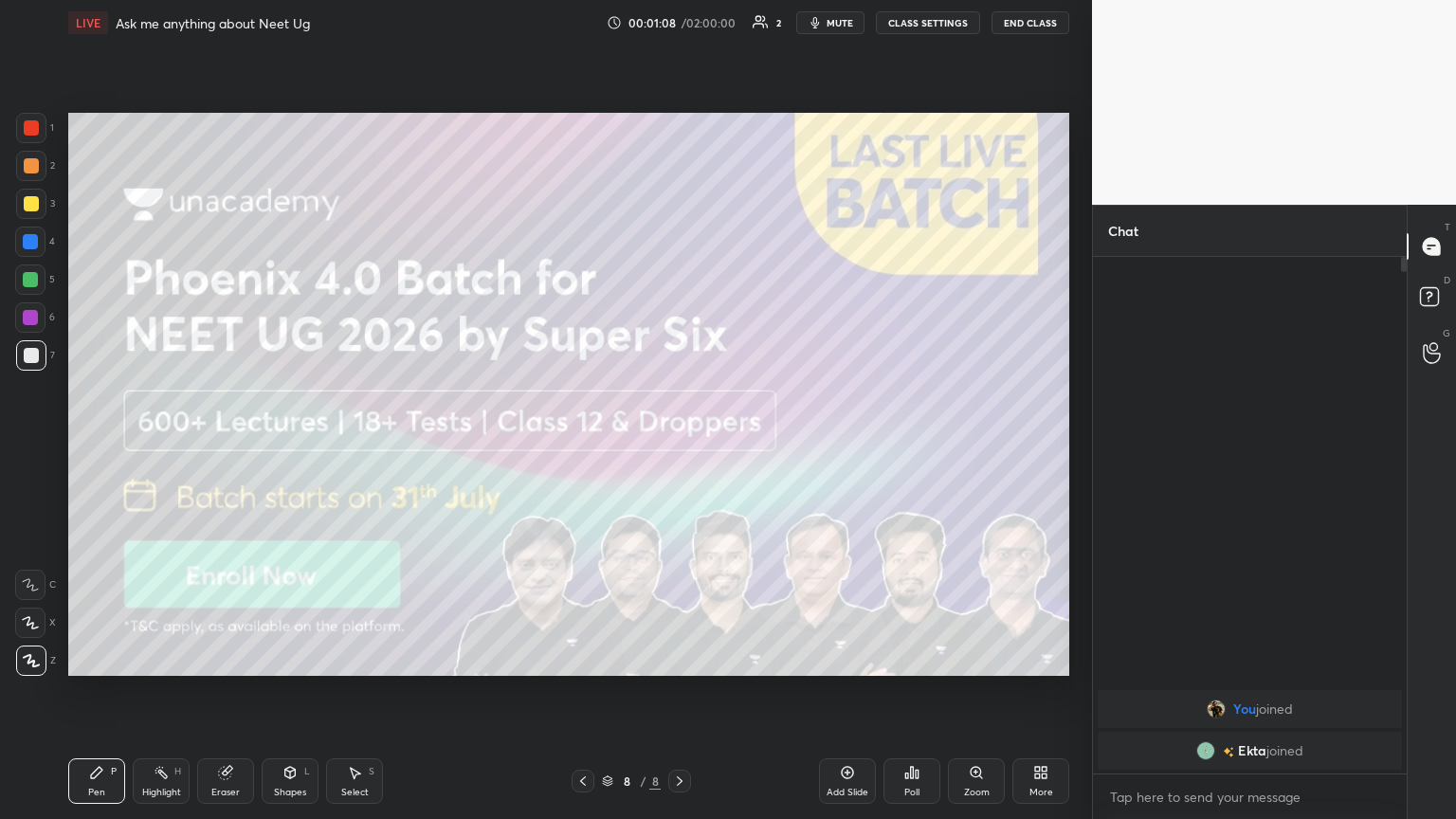 click 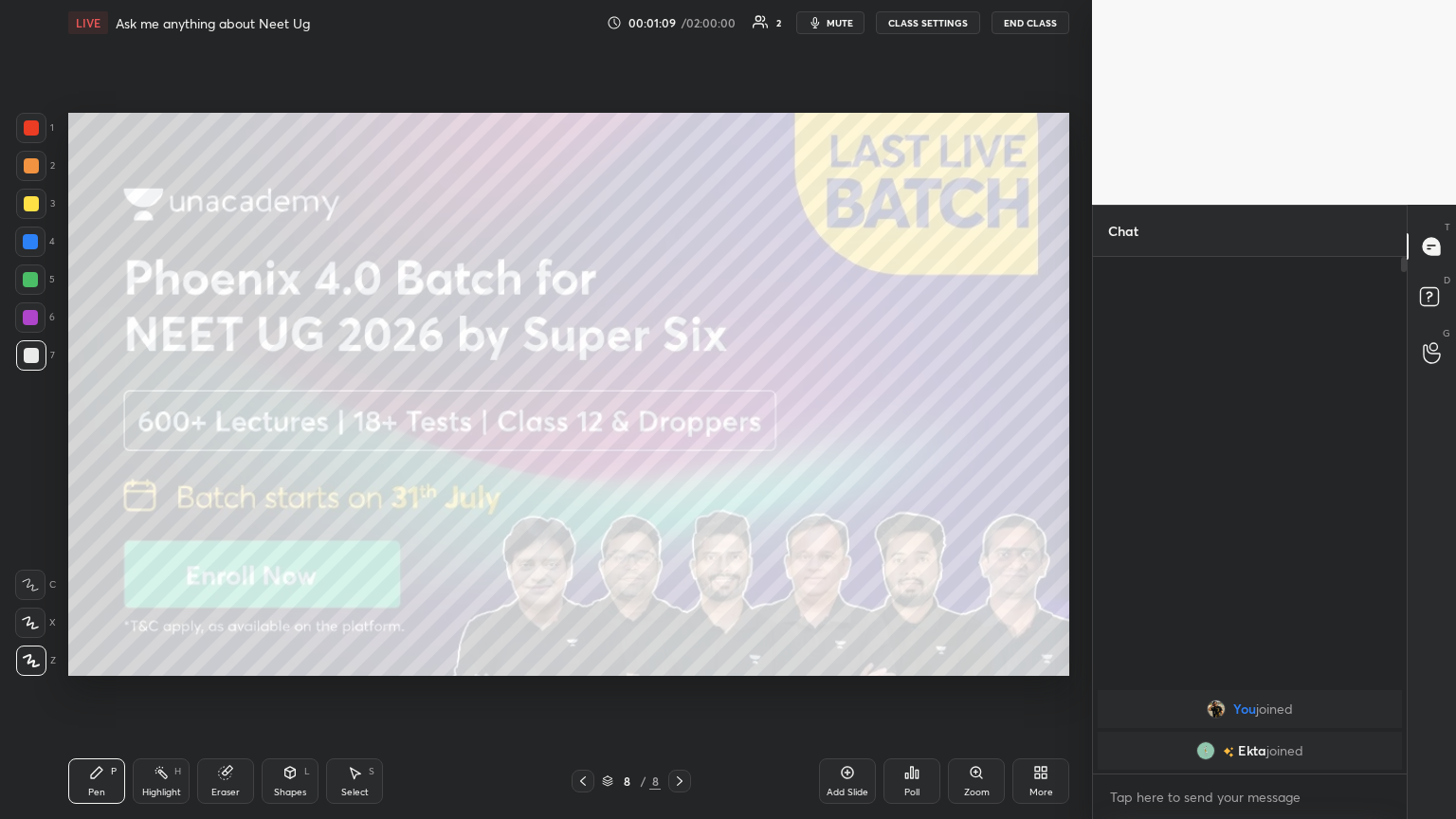 click 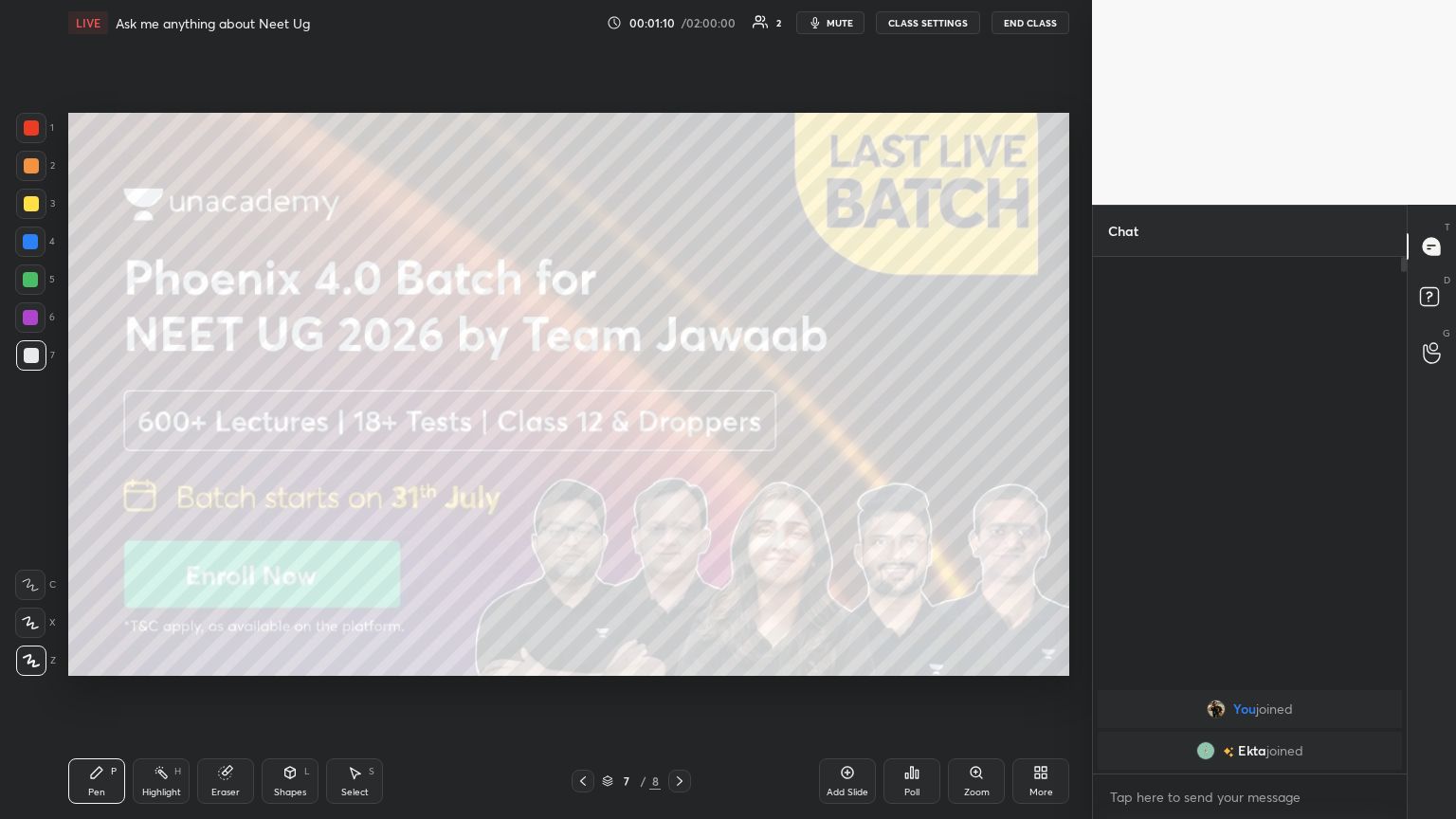 click 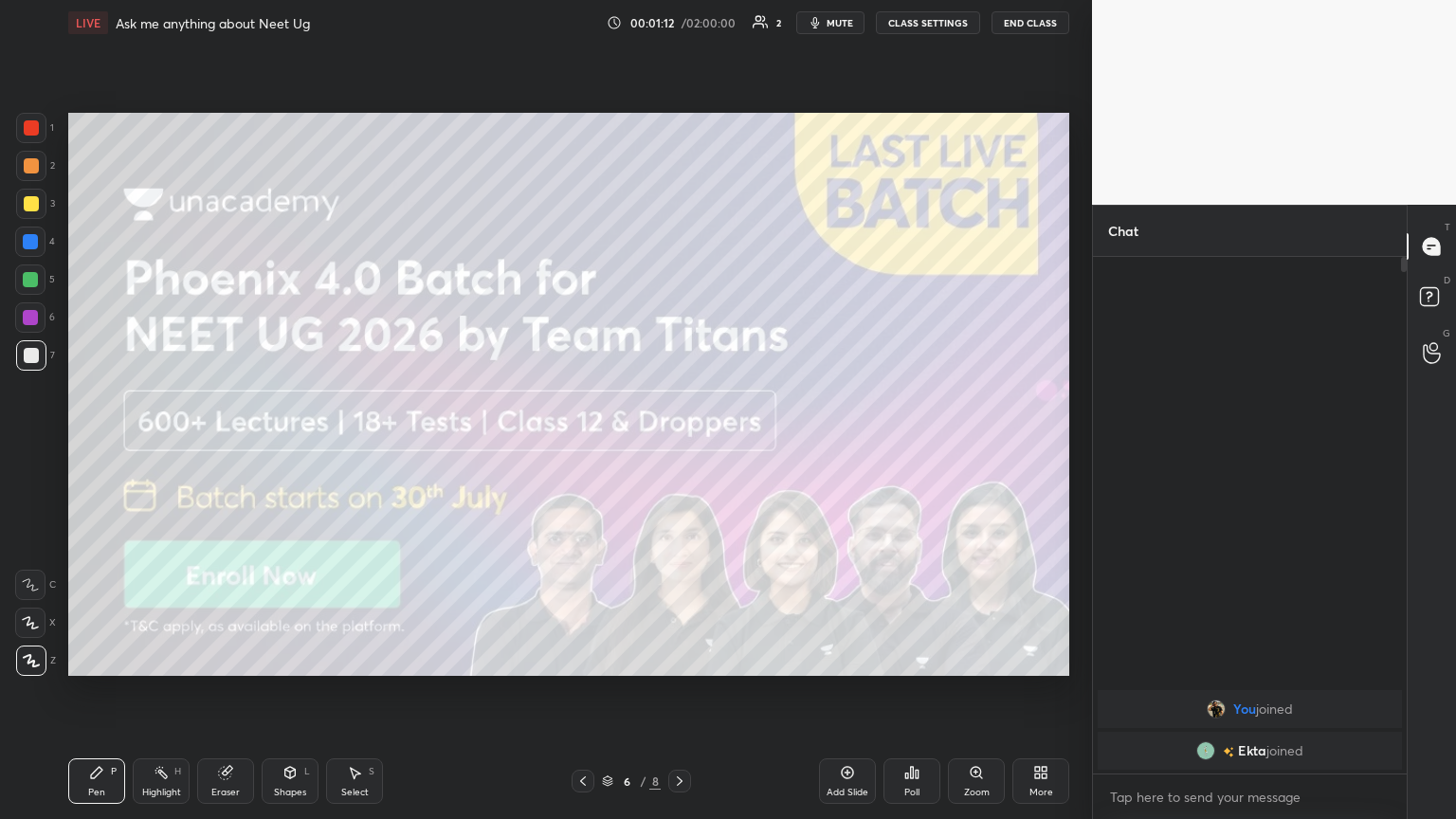 click 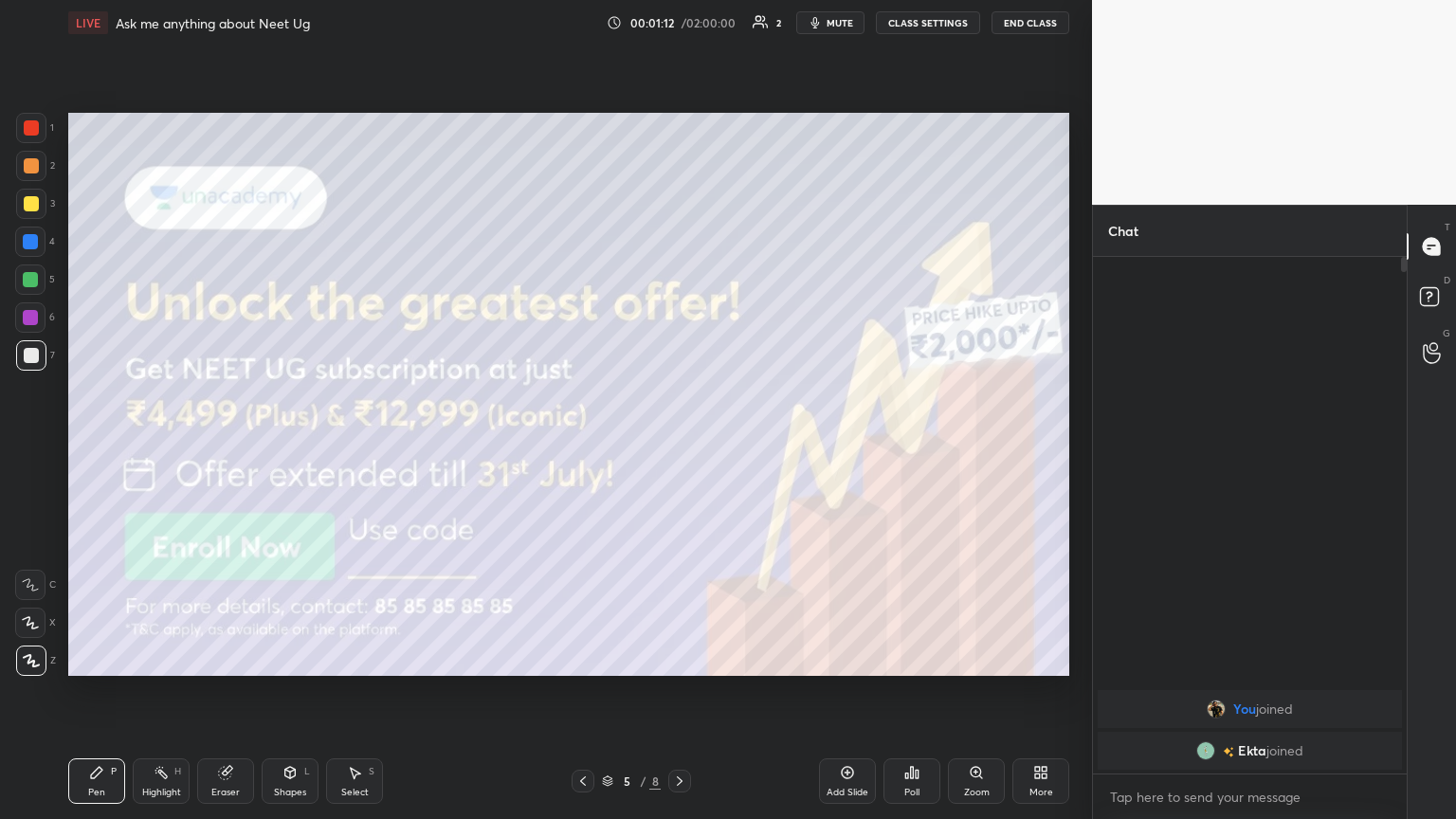 click 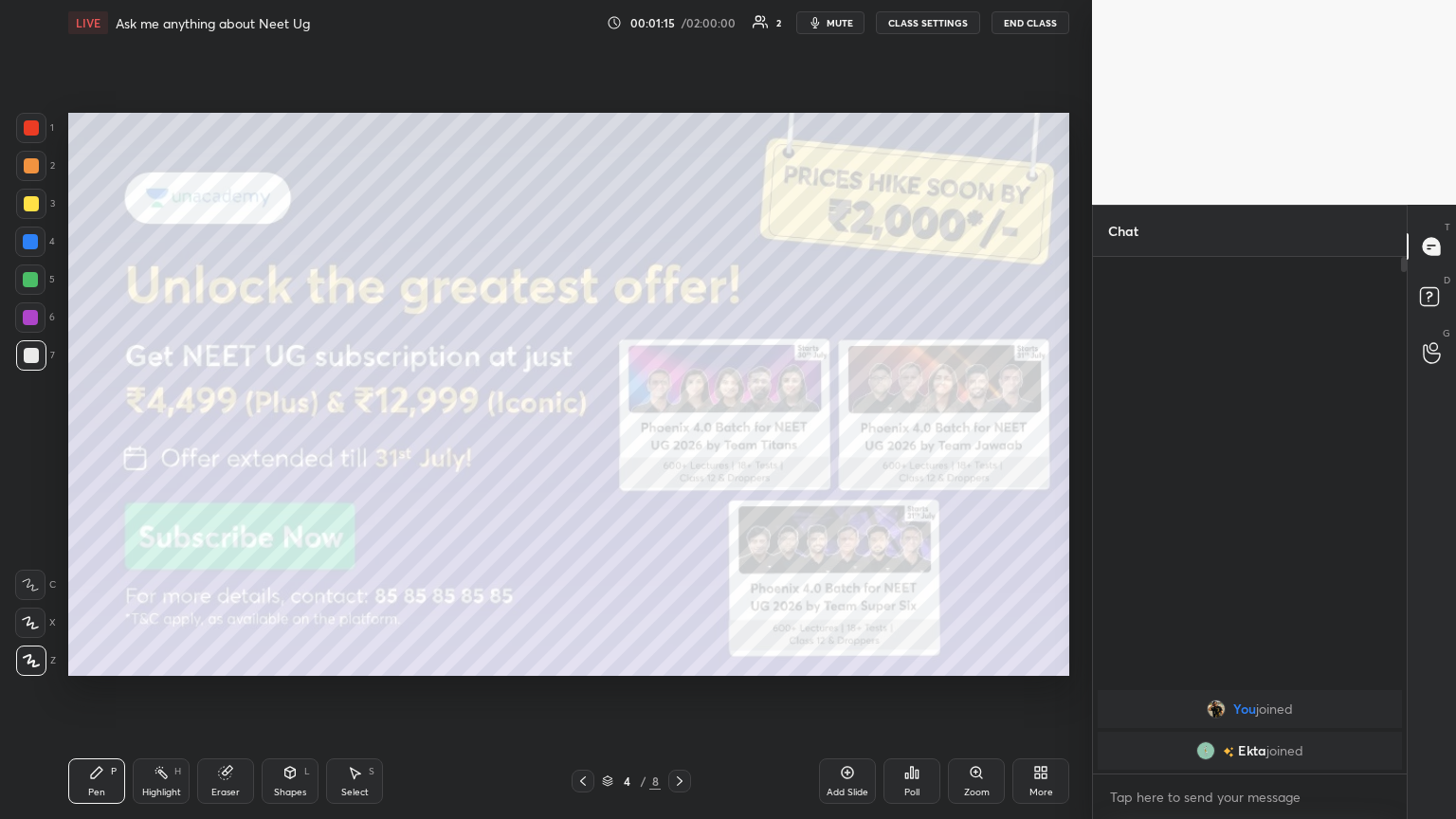 click 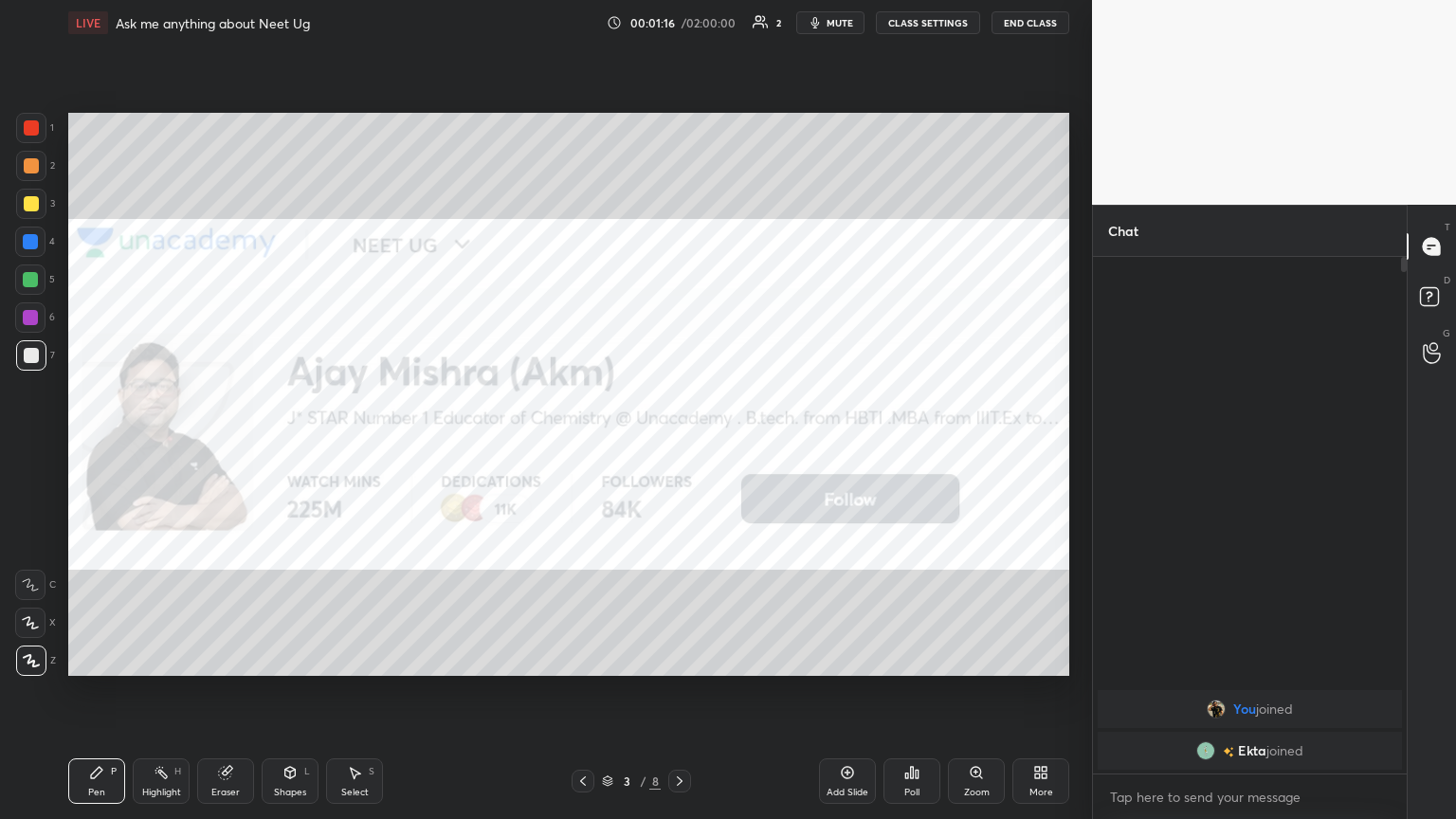 click 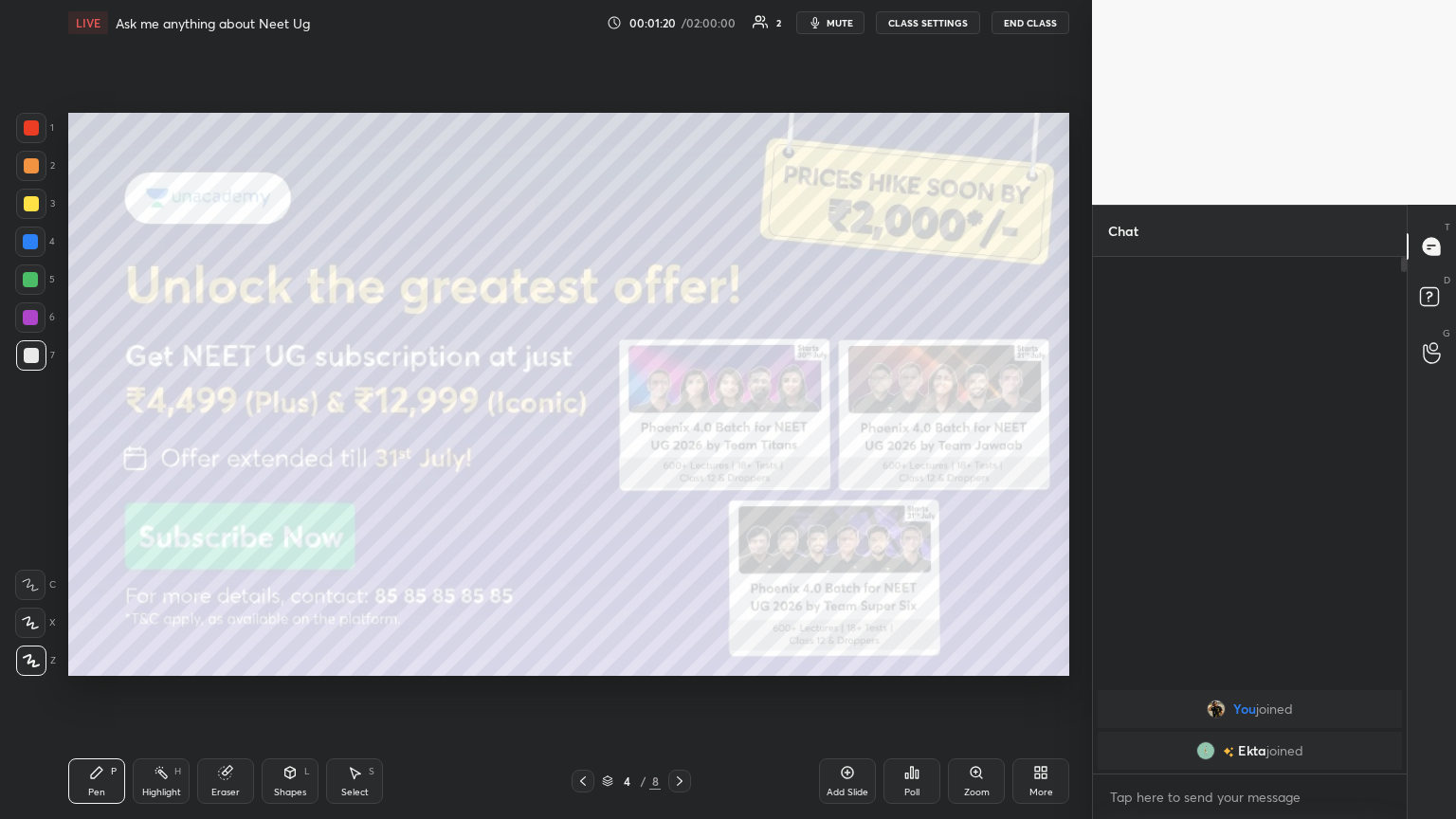 click 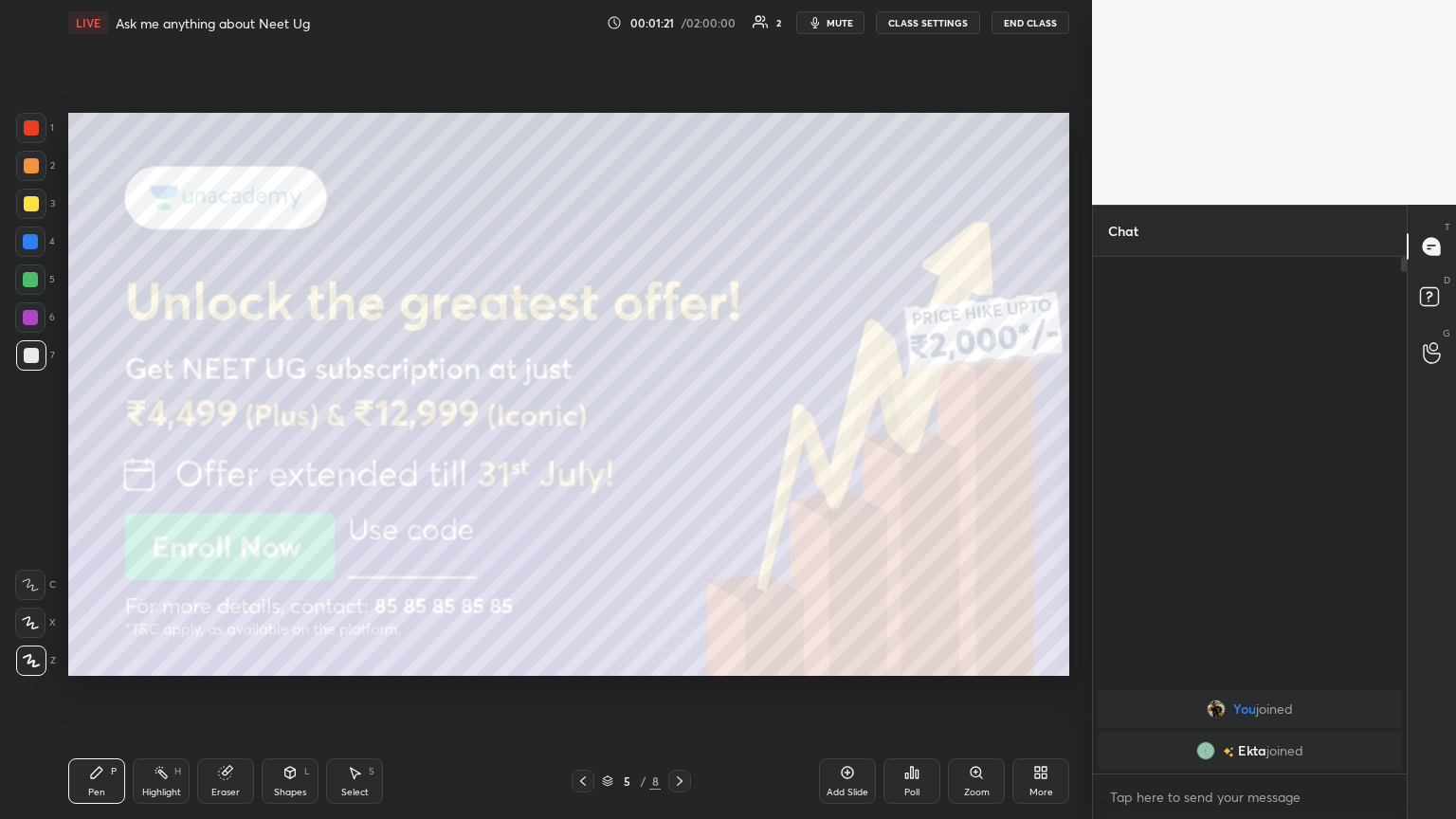 click 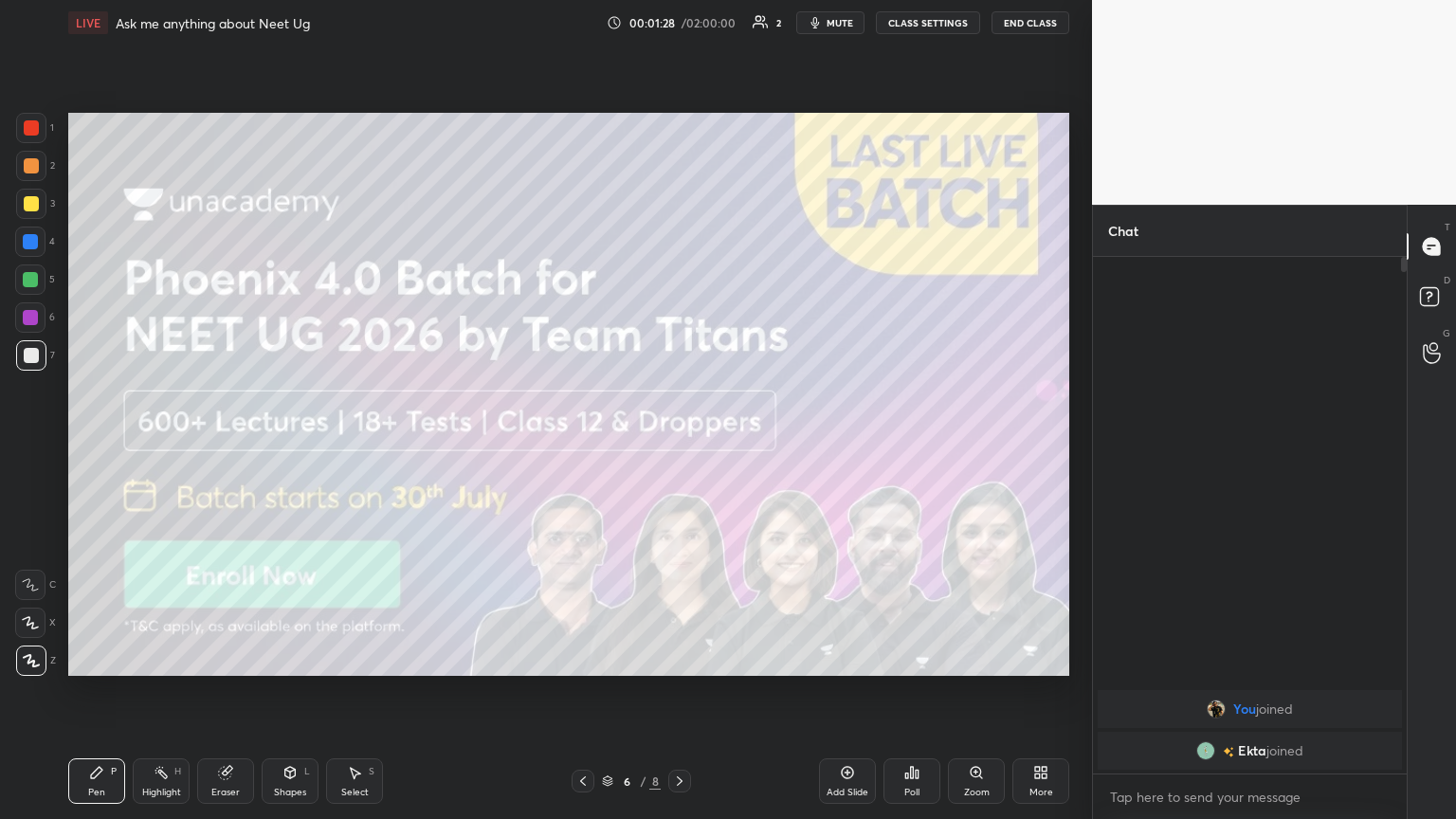 click 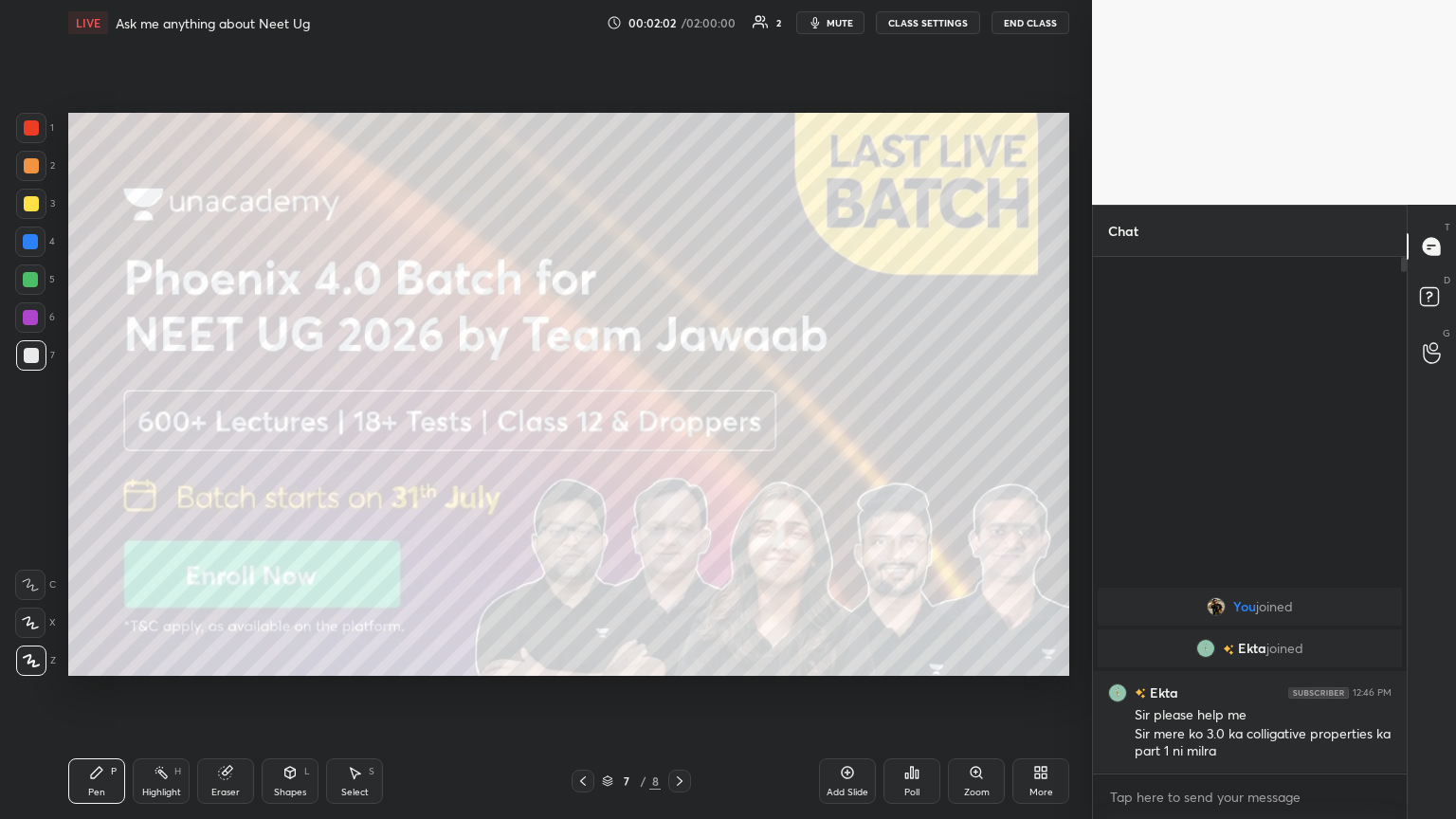 click 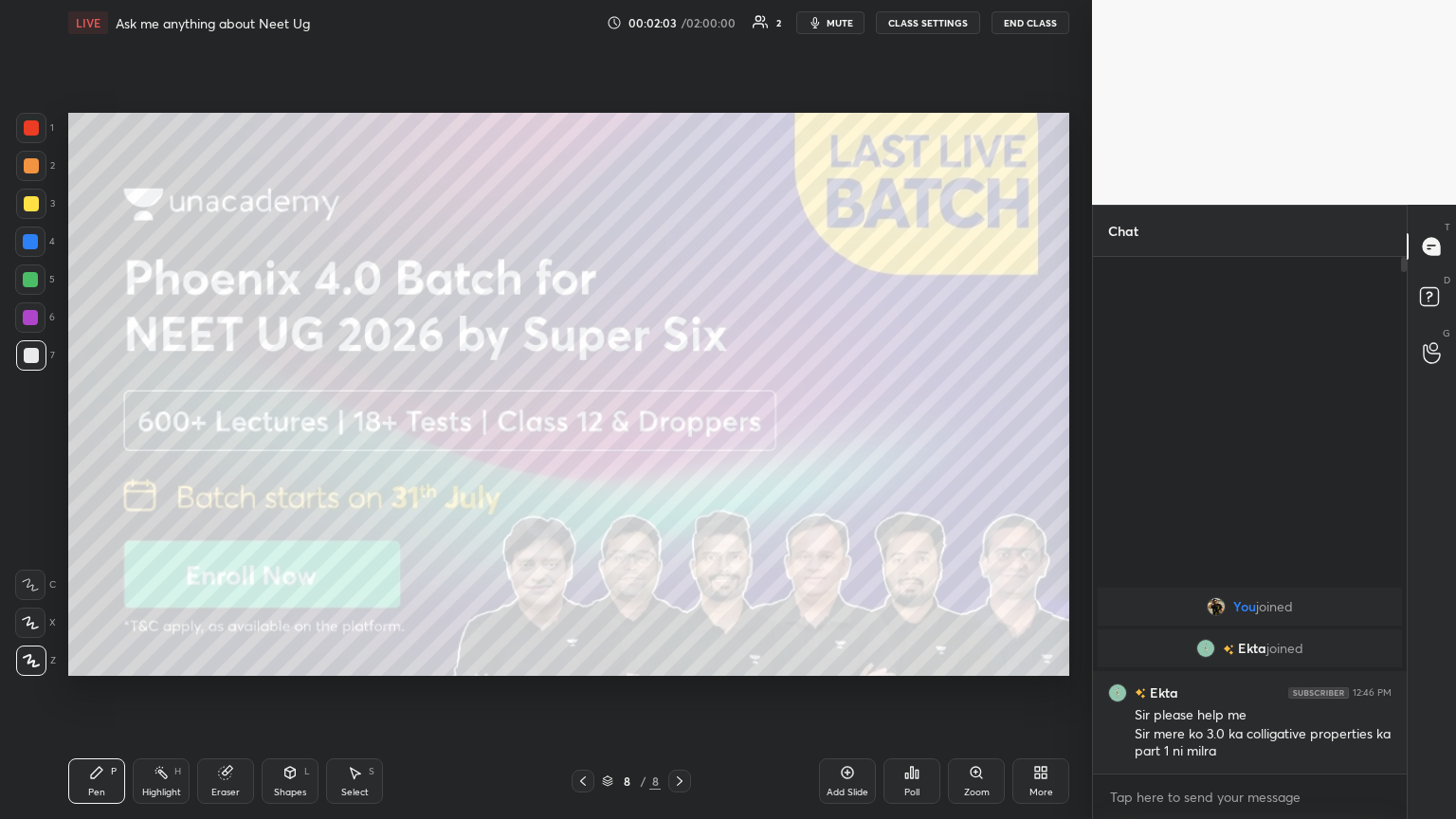 drag, startPoint x: 677, startPoint y: 778, endPoint x: 713, endPoint y: 787, distance: 37.107951 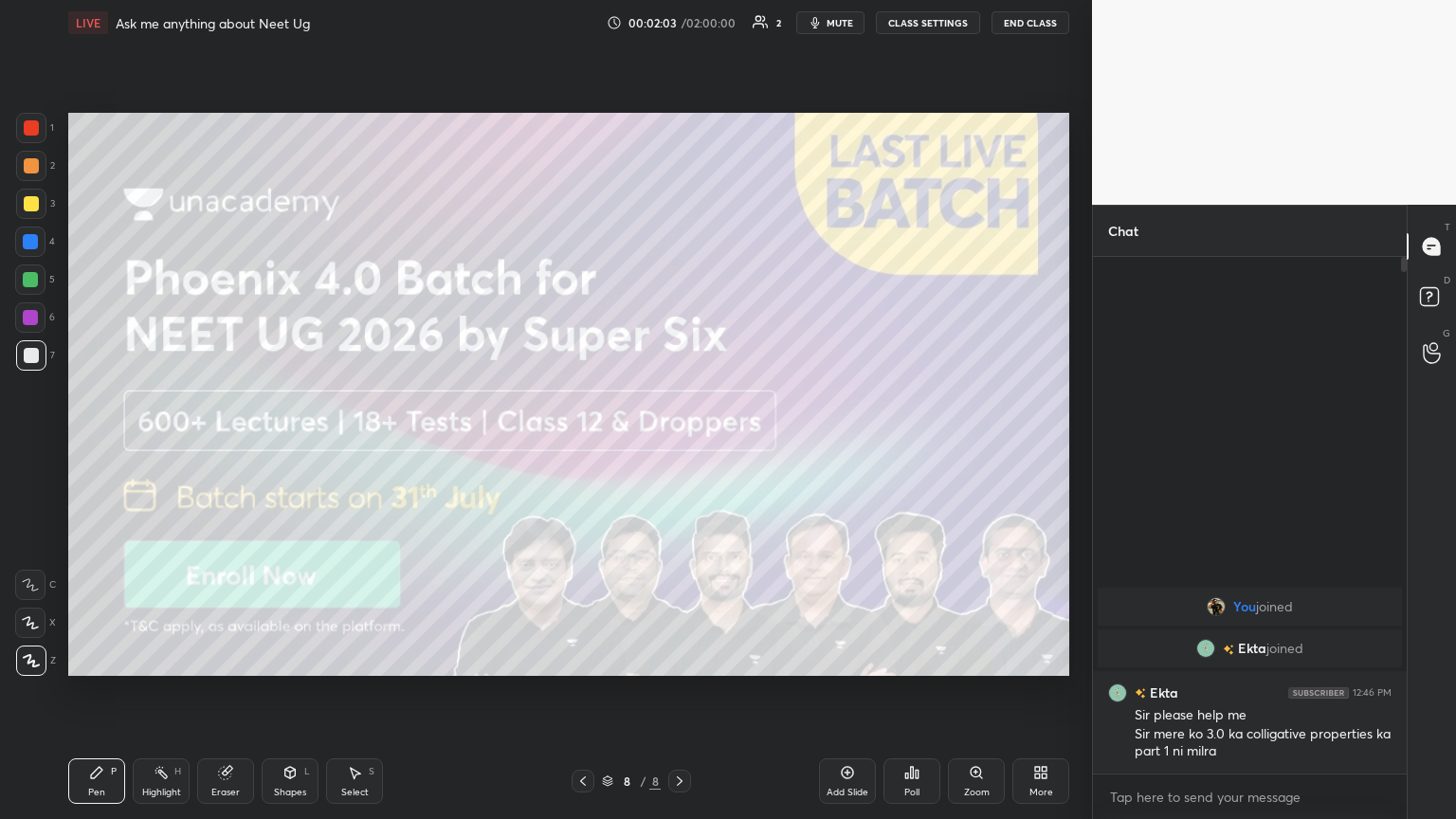 click 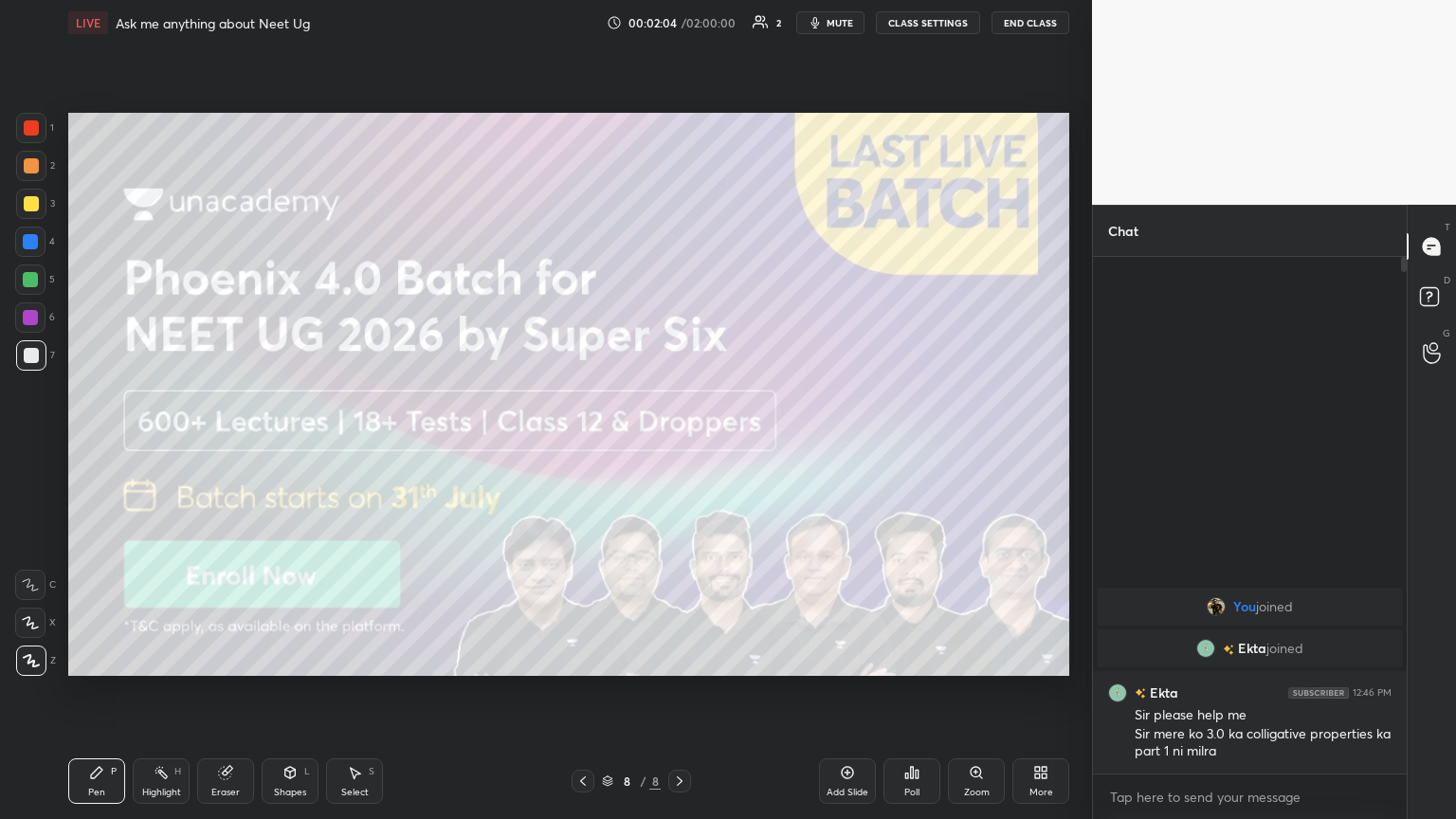 drag, startPoint x: 845, startPoint y: 783, endPoint x: 775, endPoint y: 677, distance: 127.02756 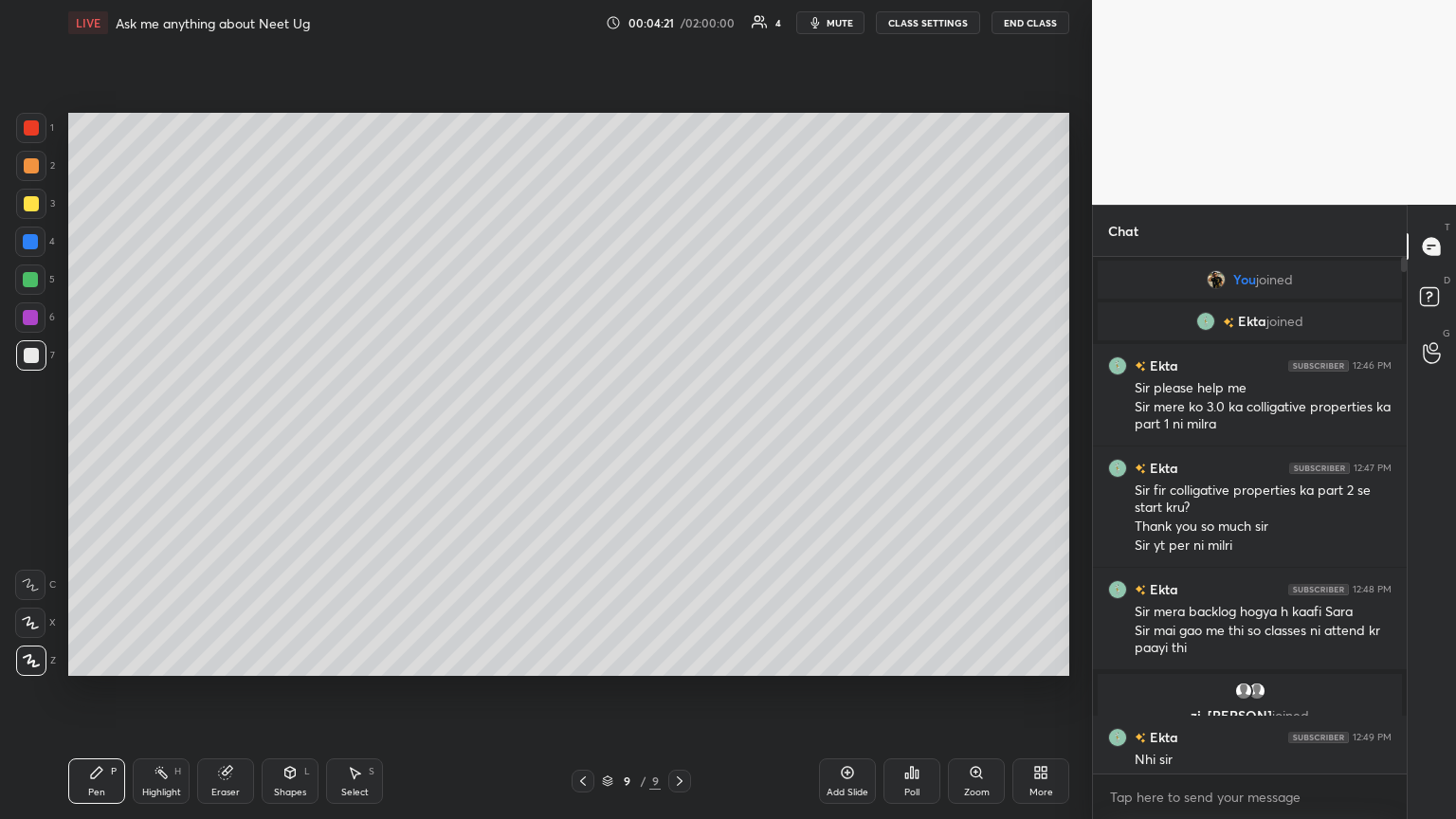 click at bounding box center (31, 204) 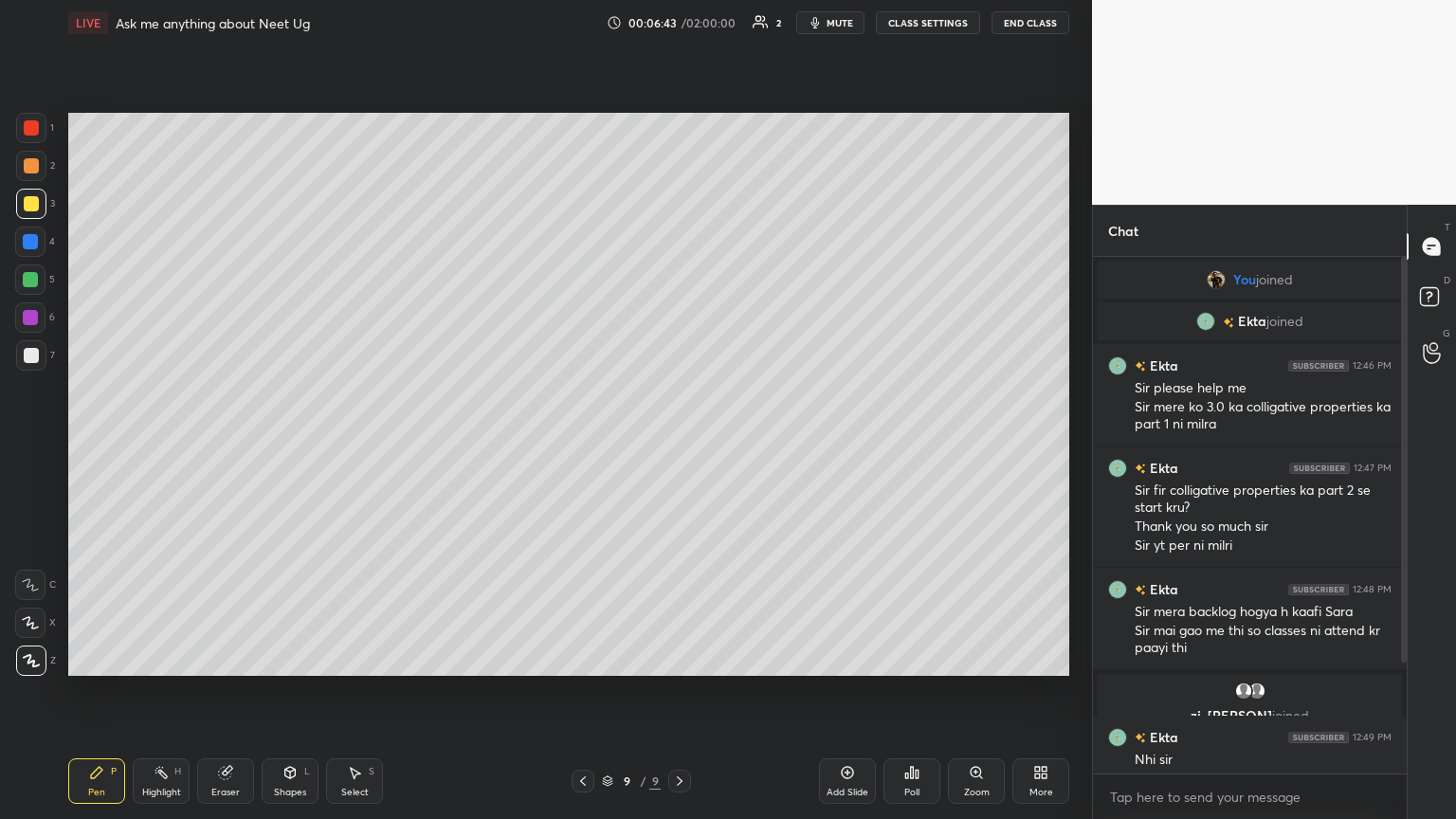 drag, startPoint x: 1408, startPoint y: 466, endPoint x: 1409, endPoint y: 495, distance: 29.017236 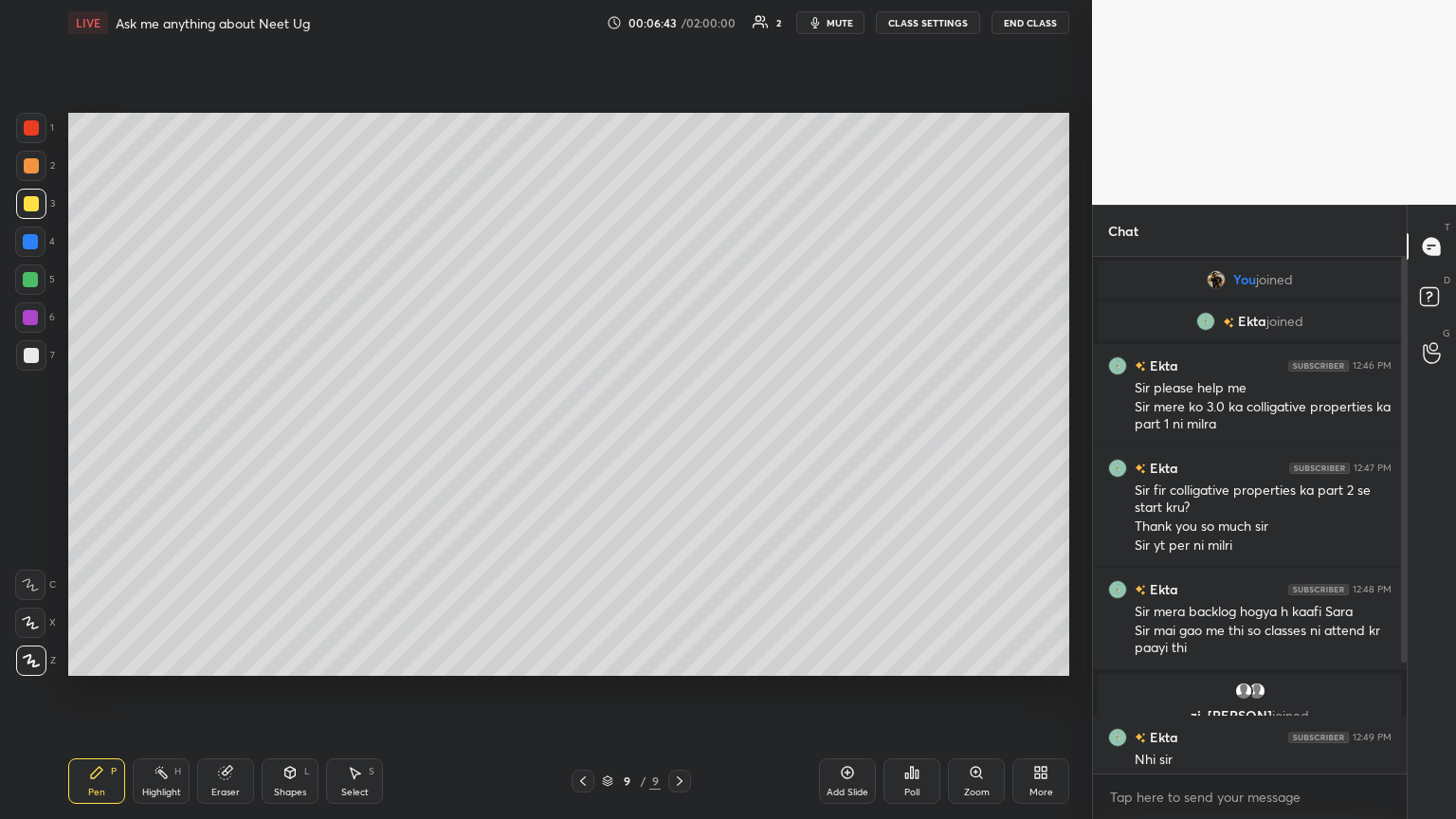 click on "T Messages (T) D Doubts (D) G Raise Hand (G)" at bounding box center (1431, 512) 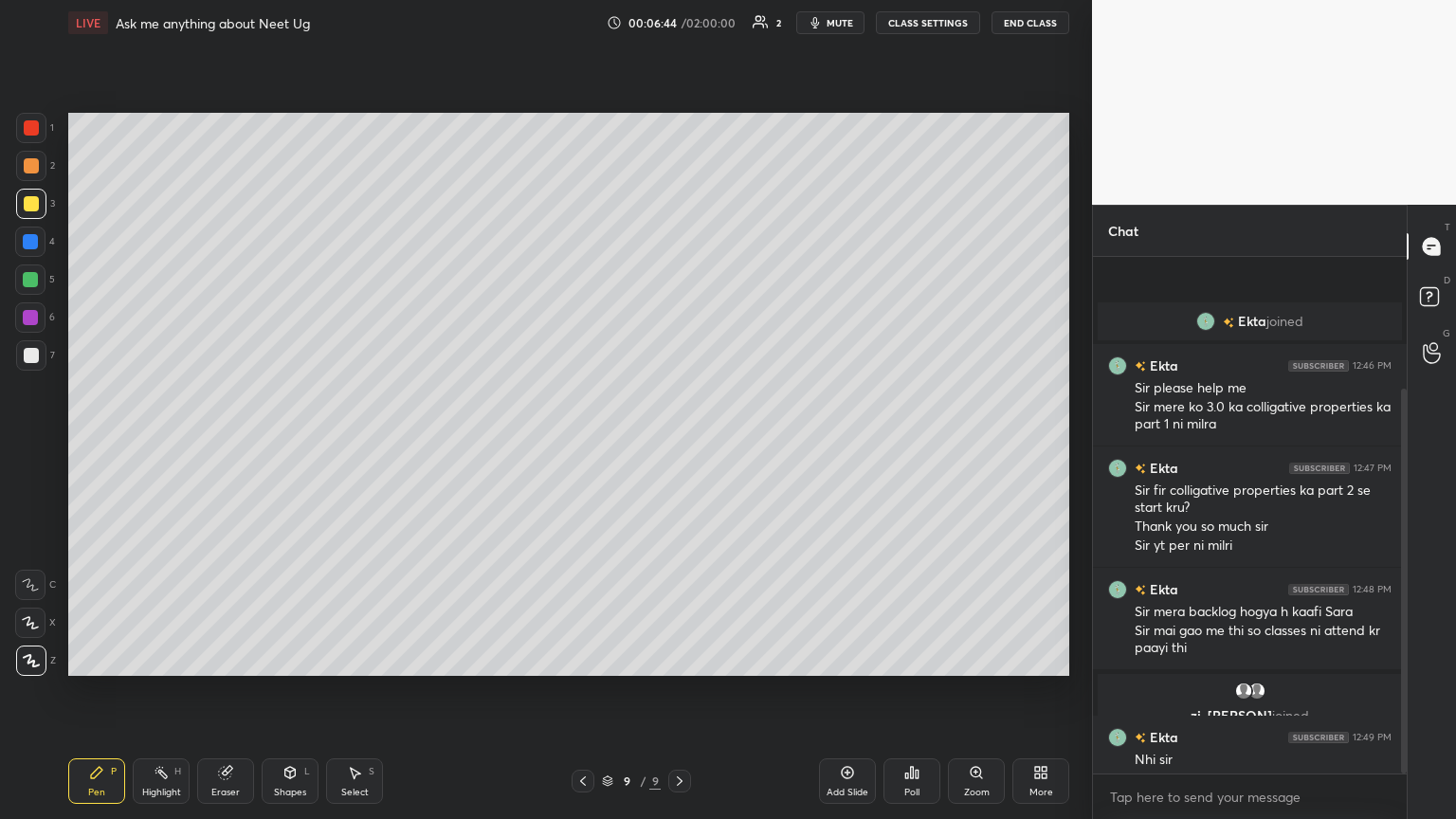 scroll, scrollTop: 177, scrollLeft: 0, axis: vertical 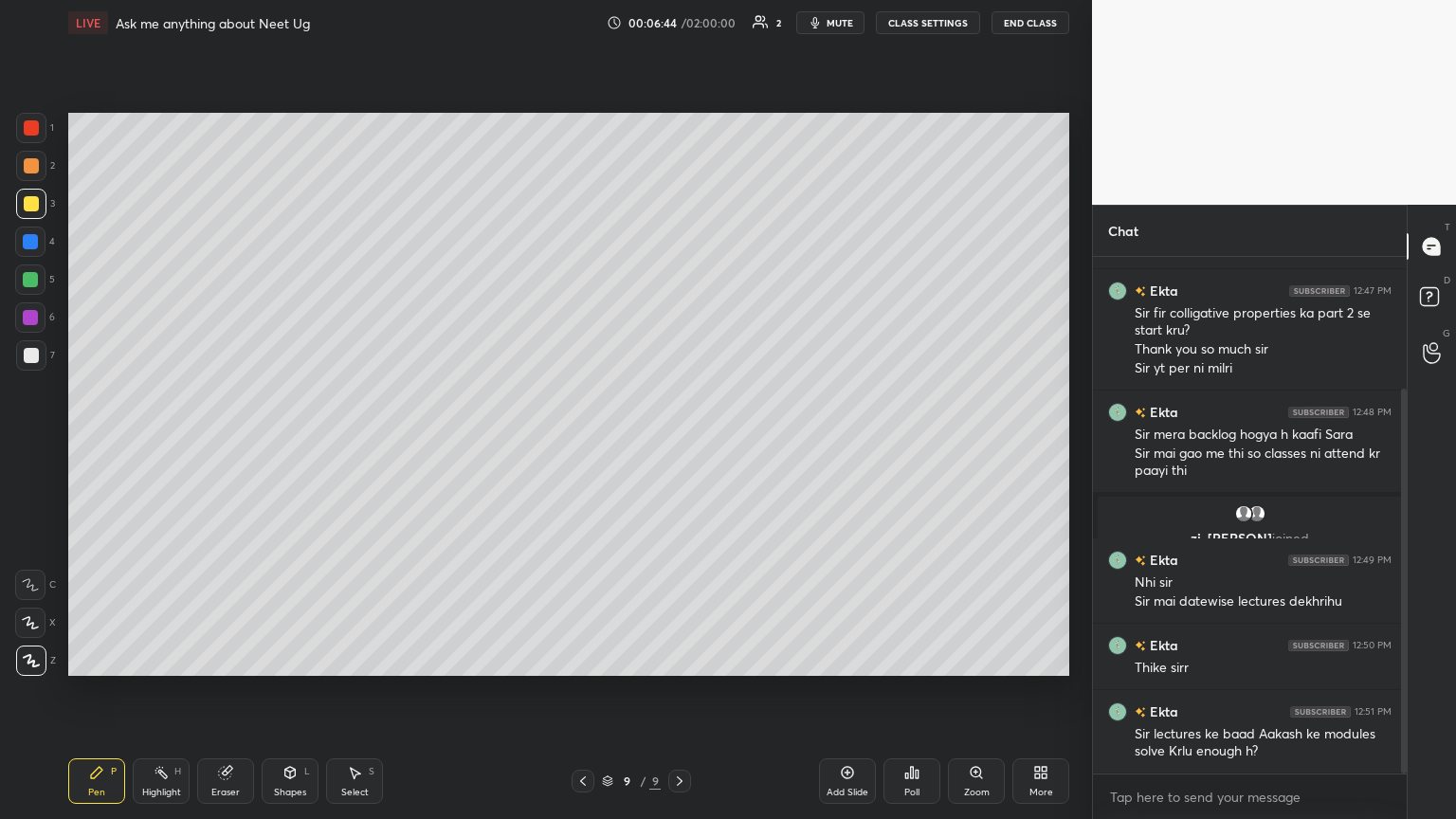 drag, startPoint x: 1406, startPoint y: 565, endPoint x: 1403, endPoint y: 637, distance: 72.06247 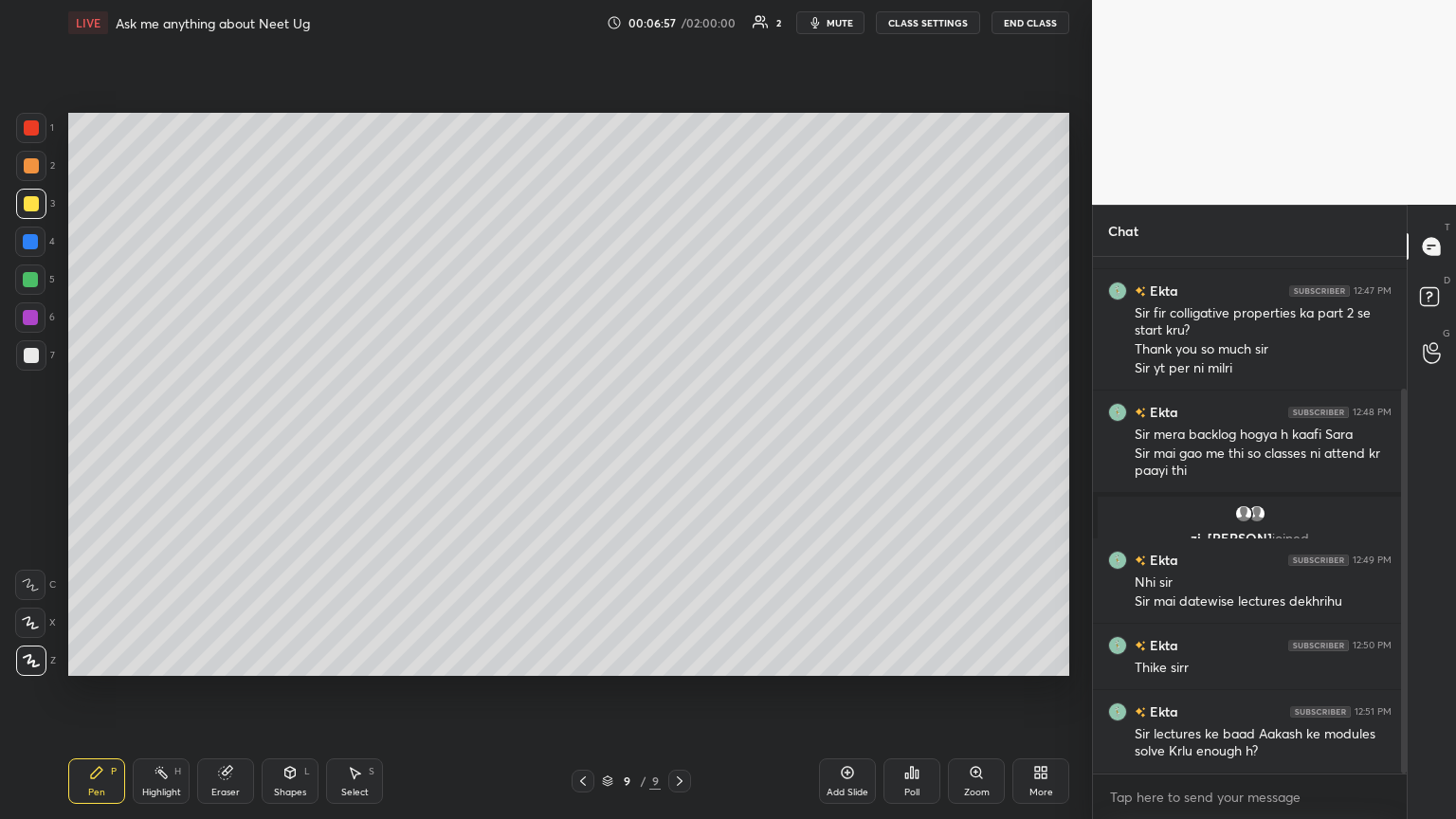 click 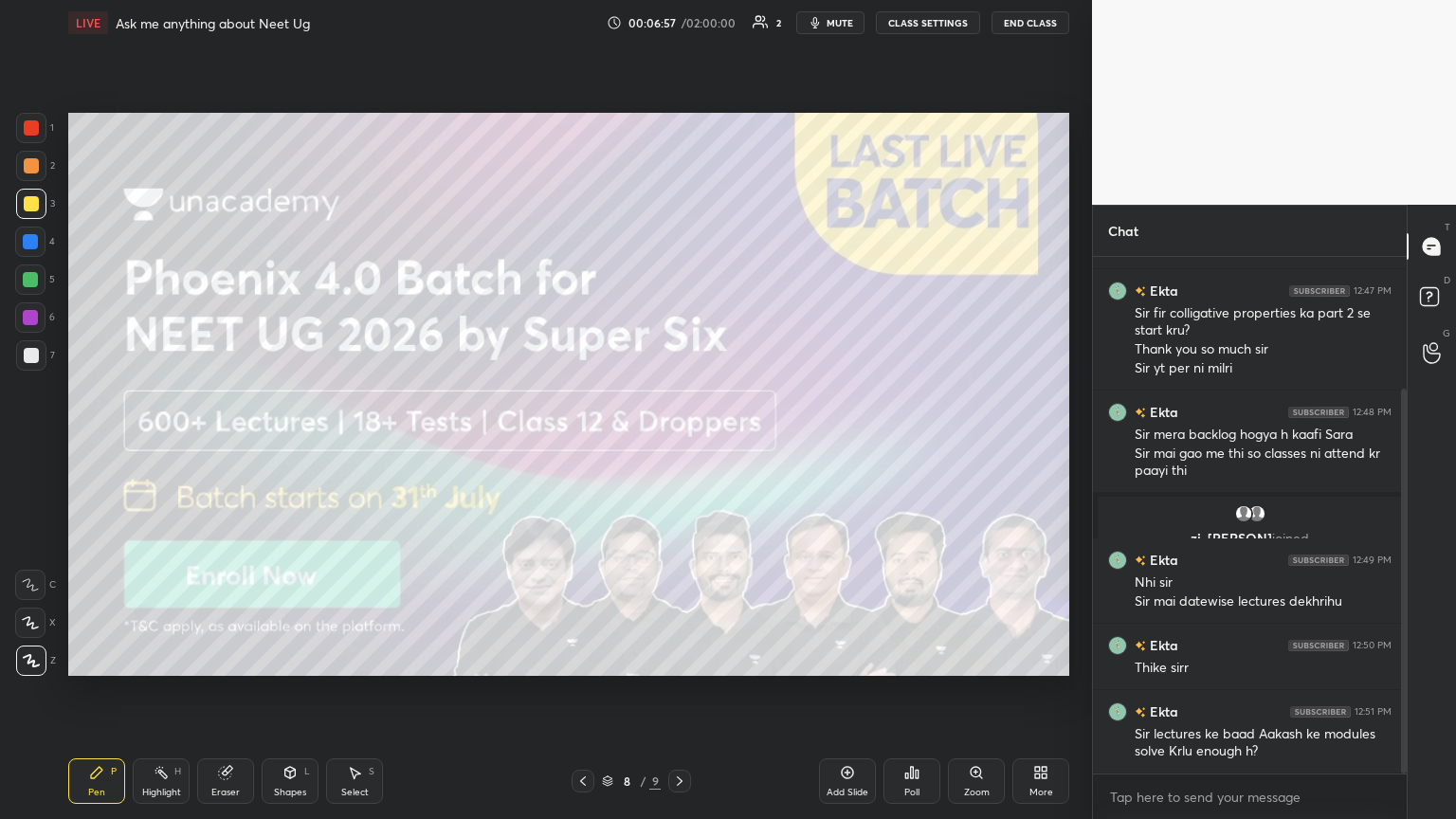 click at bounding box center [583, 781] 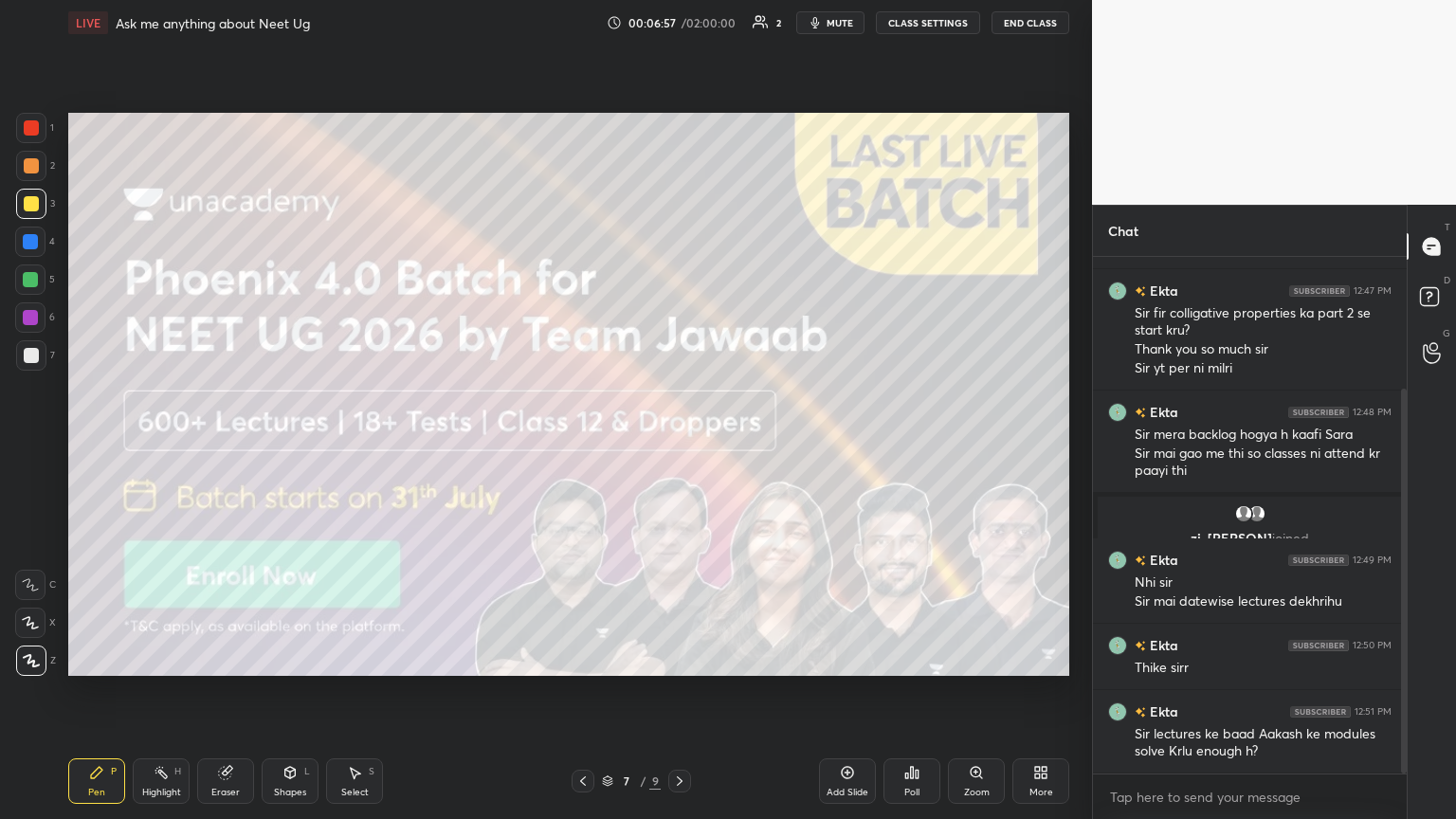 click at bounding box center (583, 781) 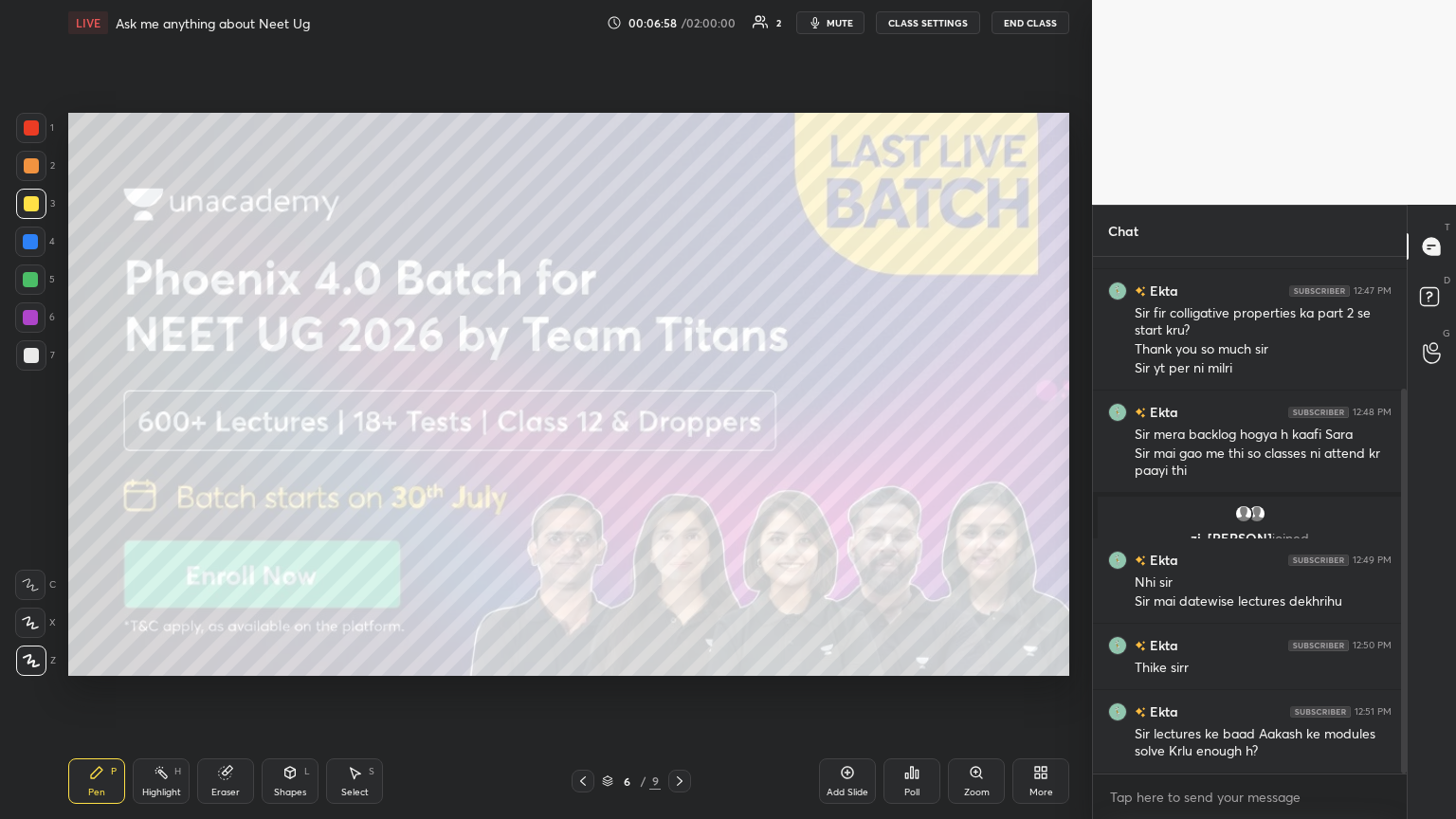 click 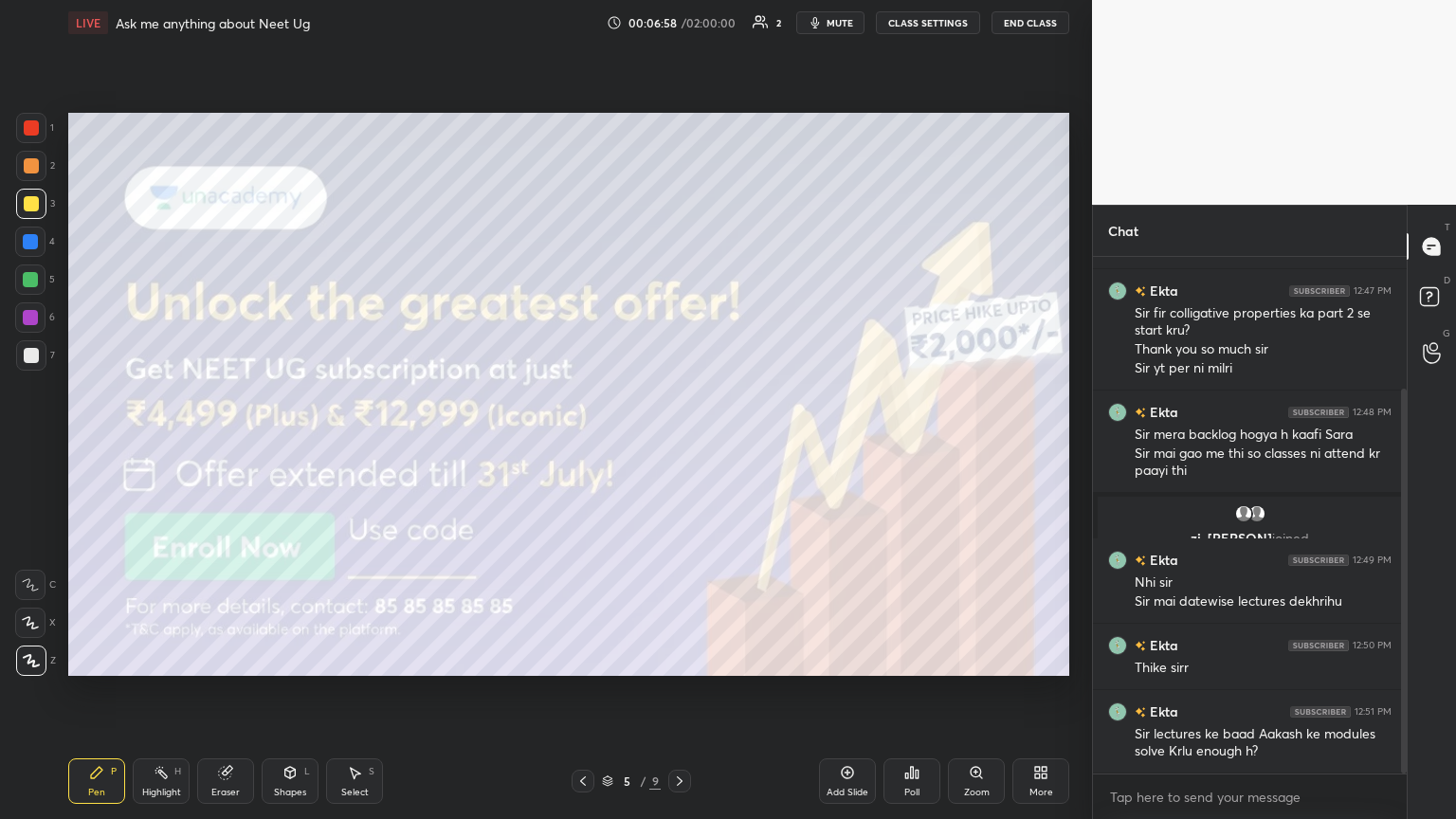 click 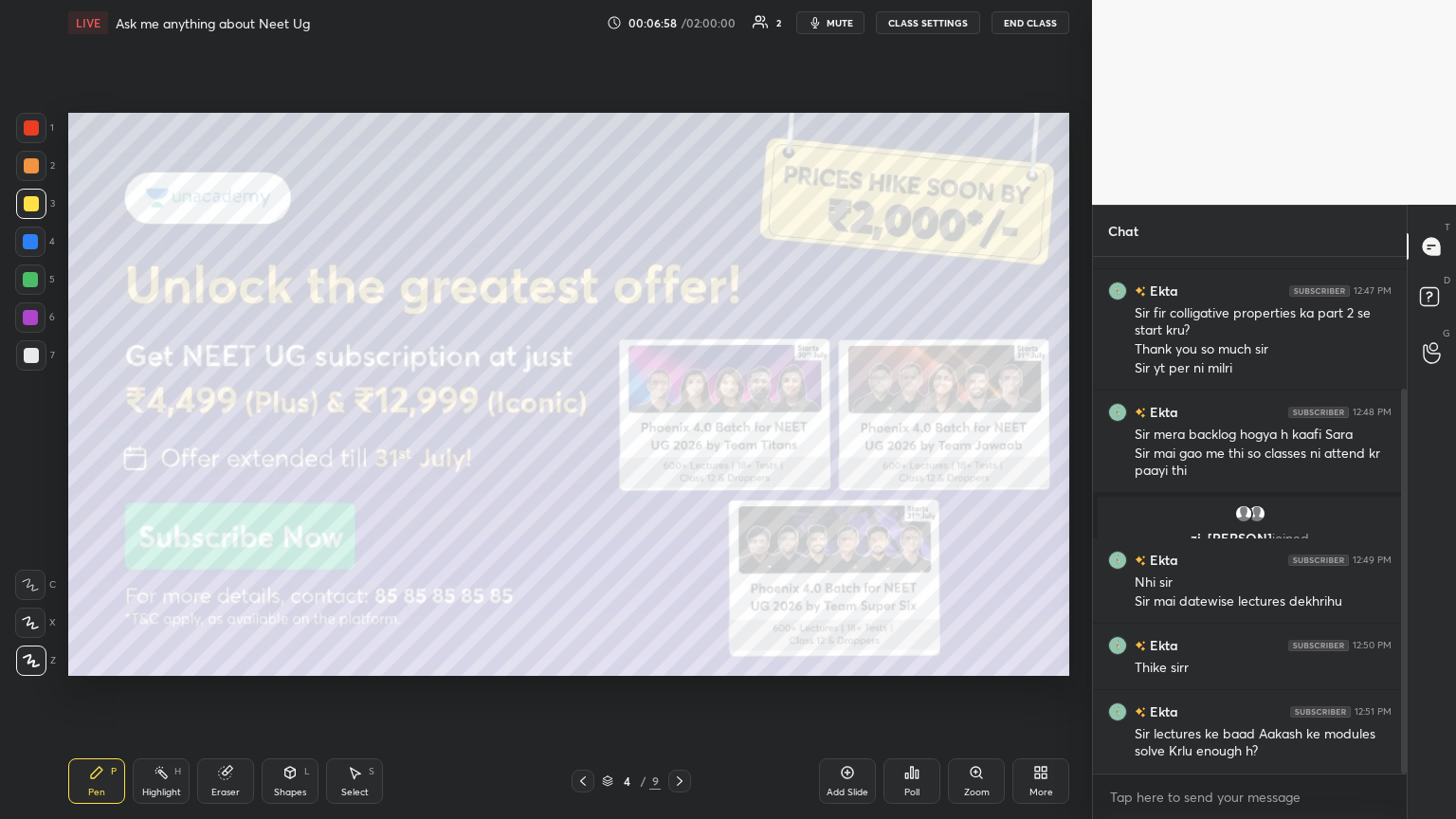 click 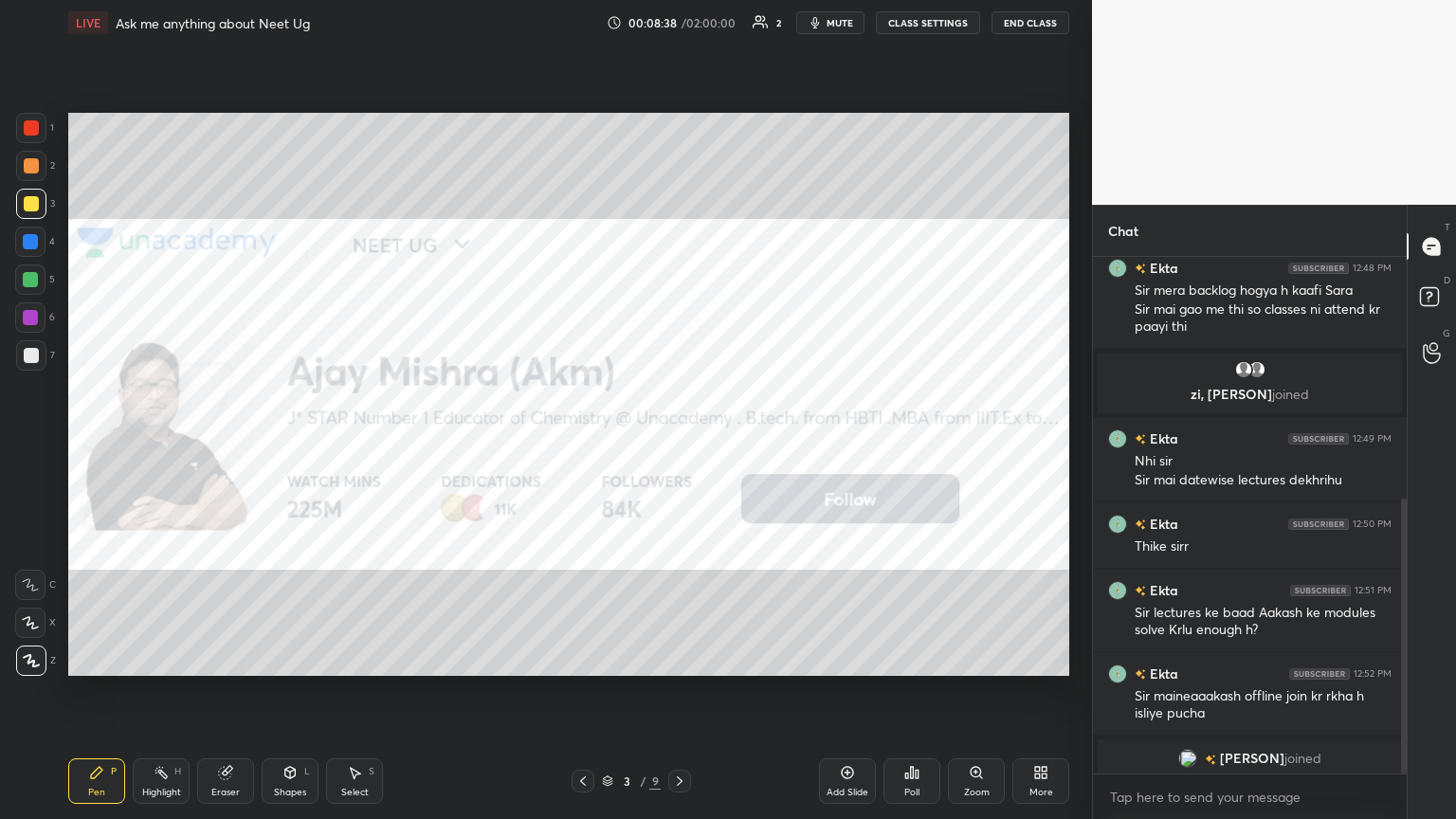 scroll, scrollTop: 454, scrollLeft: 0, axis: vertical 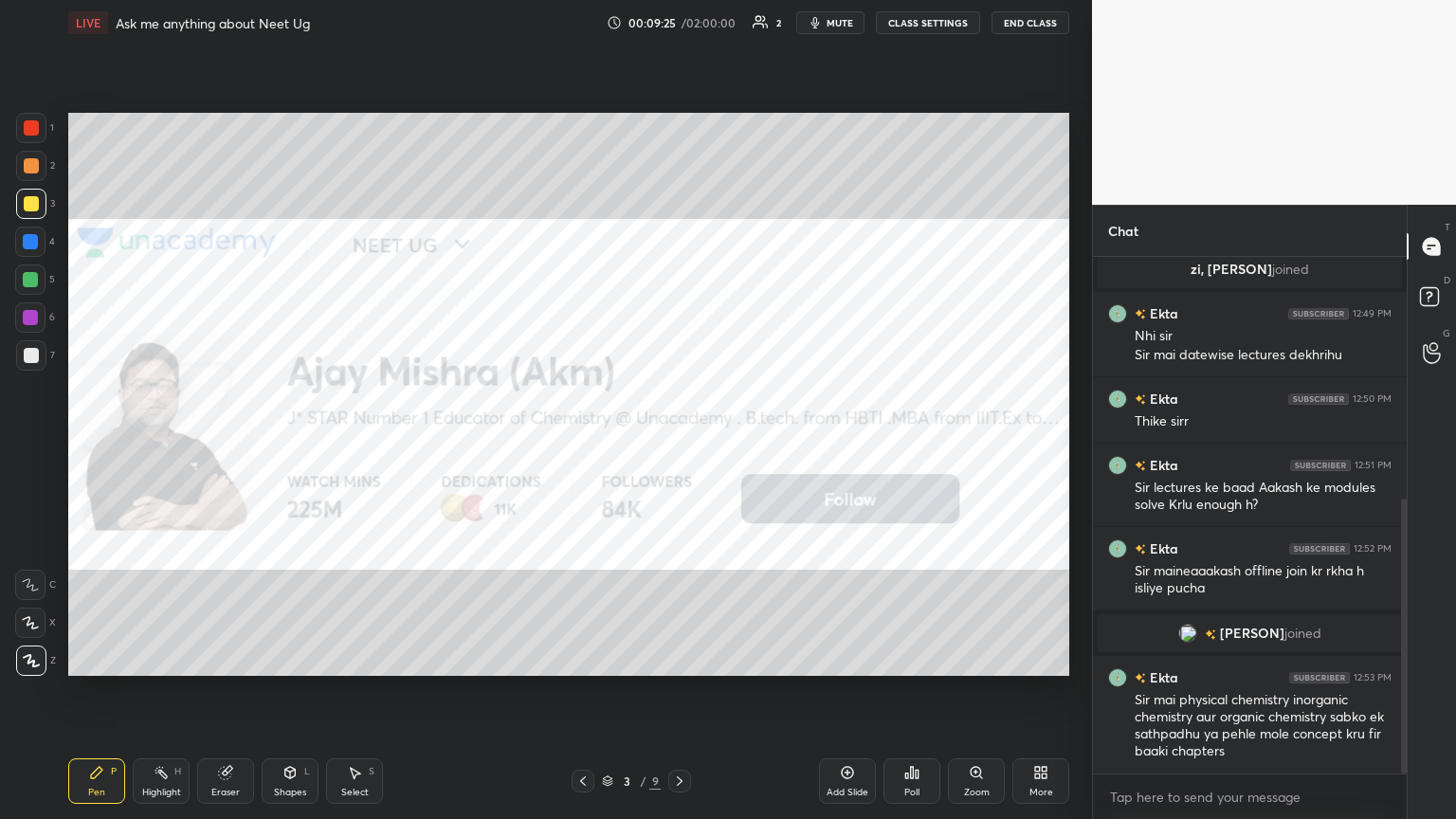click on "mute" at bounding box center [840, 23] 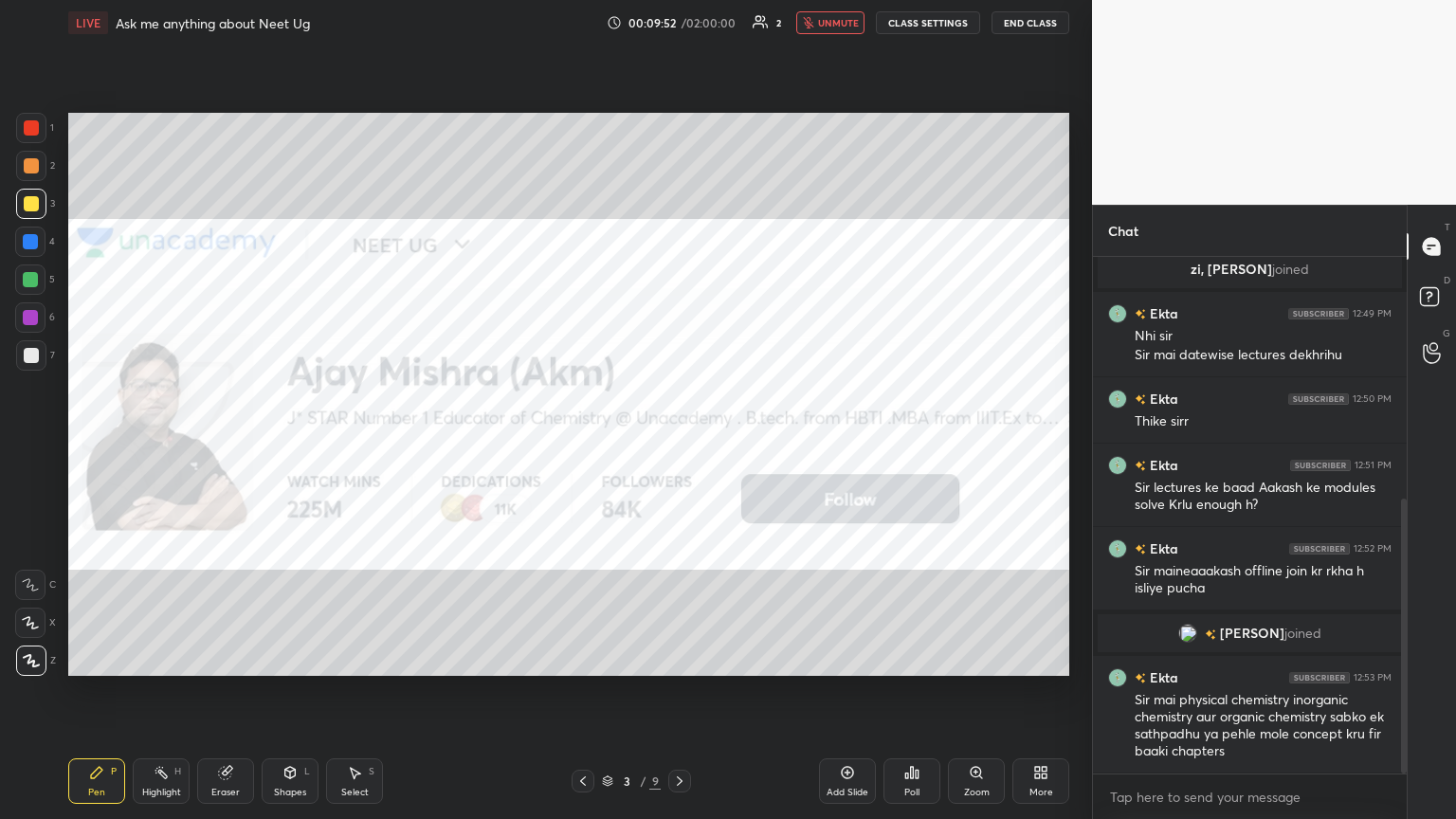 drag, startPoint x: 224, startPoint y: 785, endPoint x: 181, endPoint y: 710, distance: 86.4523 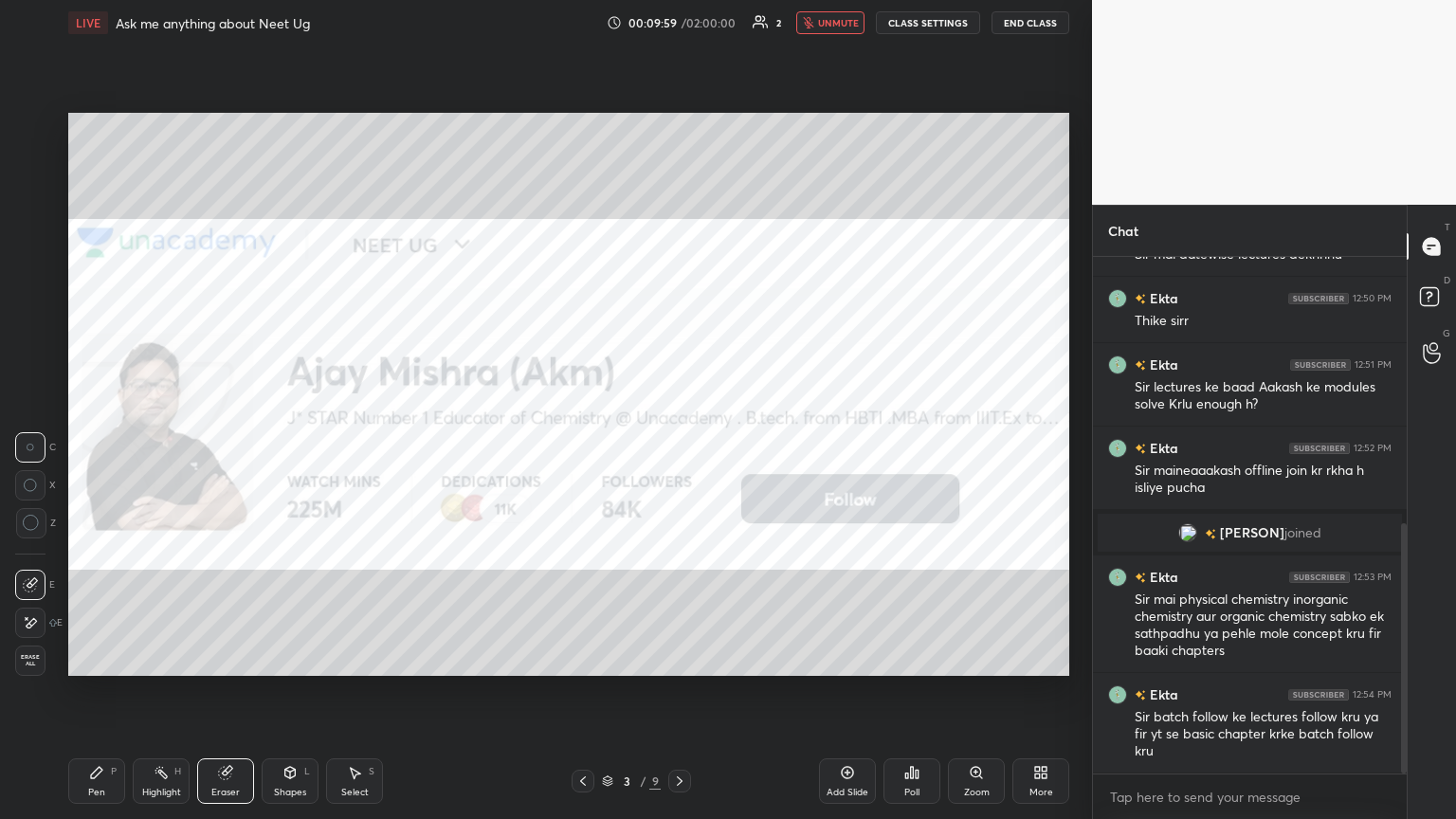 scroll, scrollTop: 592, scrollLeft: 0, axis: vertical 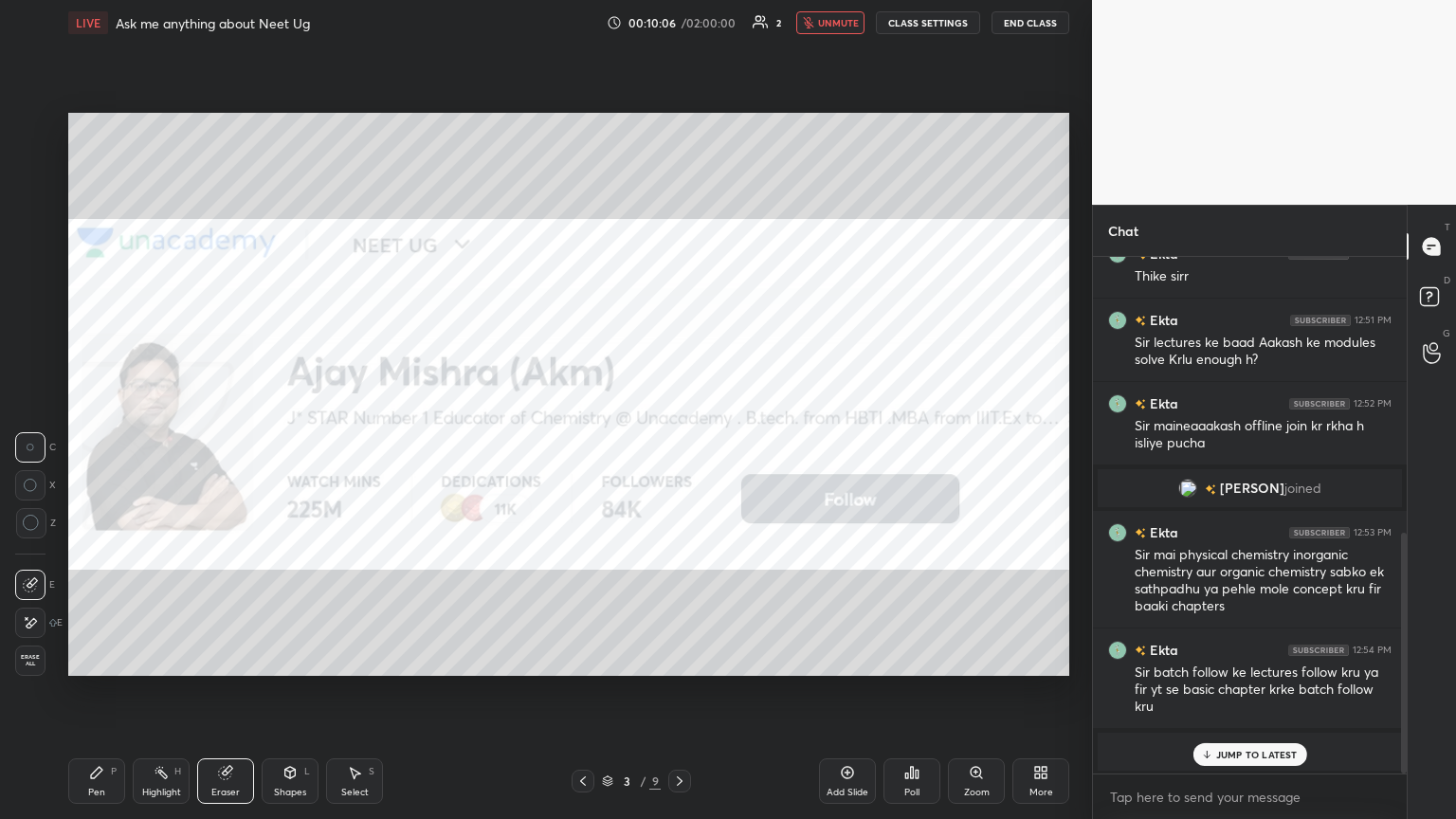 drag, startPoint x: 835, startPoint y: 19, endPoint x: 815, endPoint y: 36, distance: 26.248809 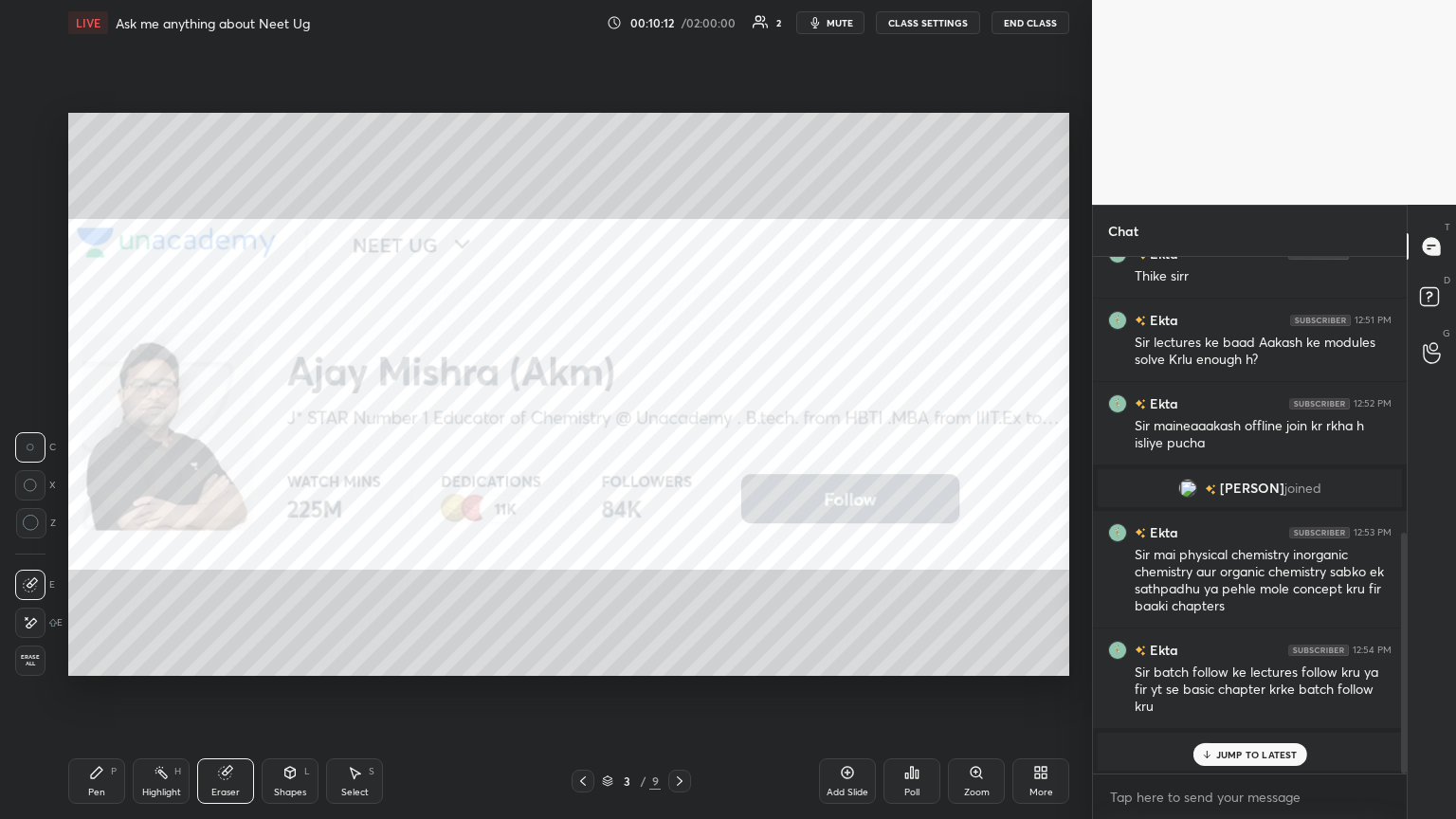 click on "Pen P" at bounding box center [97, 781] 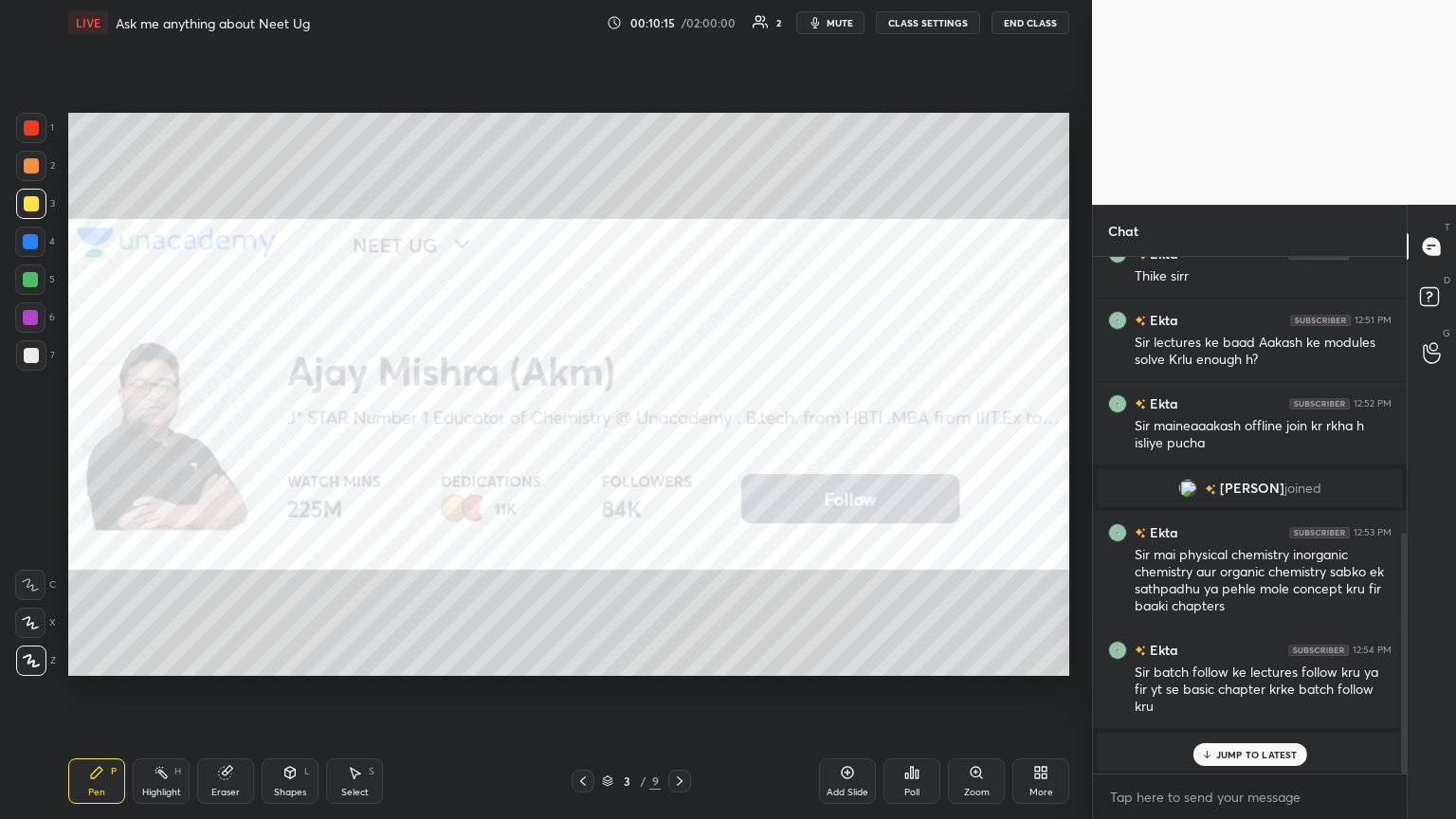 click on "JUMP TO LATEST" at bounding box center (1257, 755) 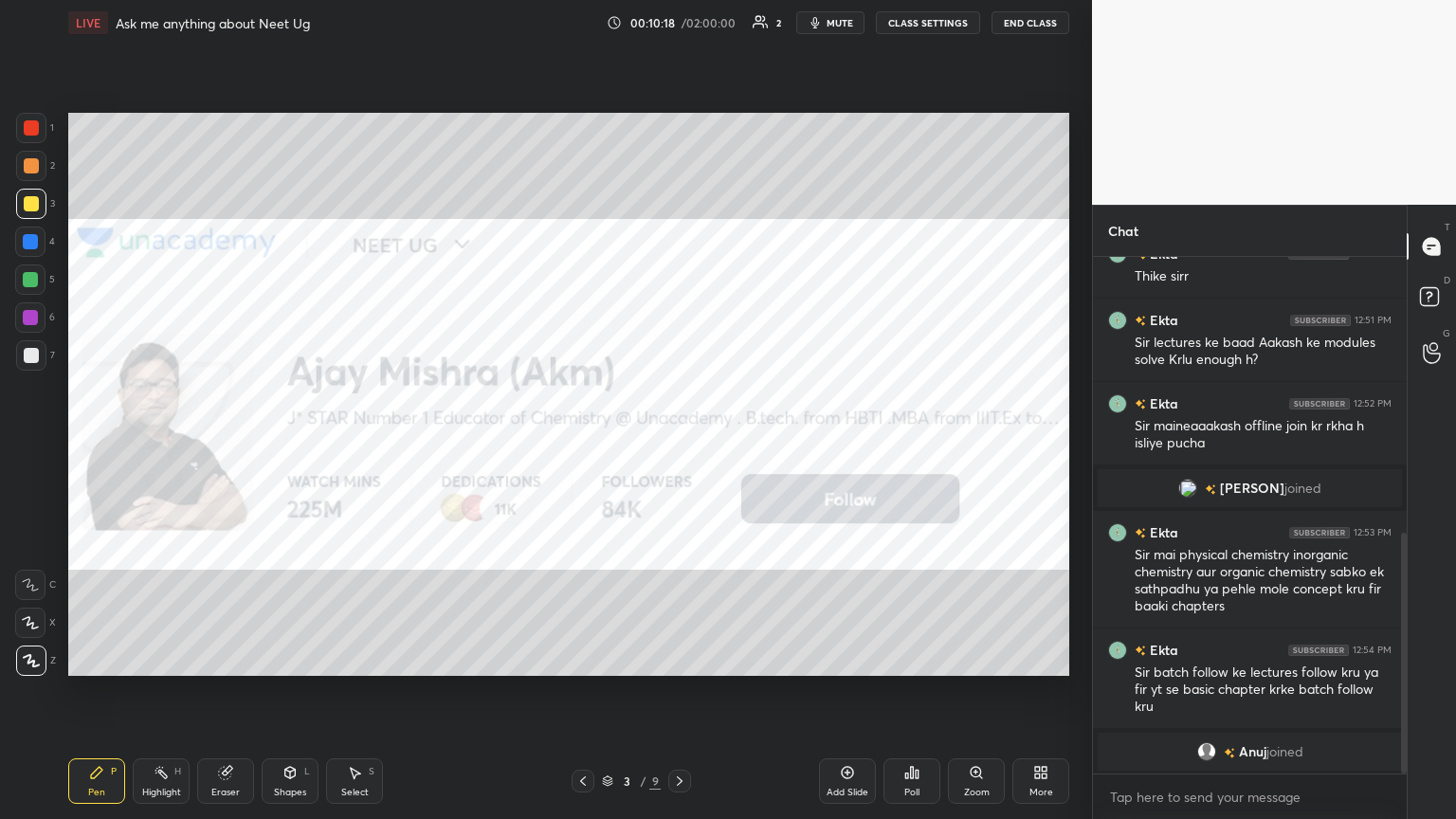click on "mute" at bounding box center [840, 23] 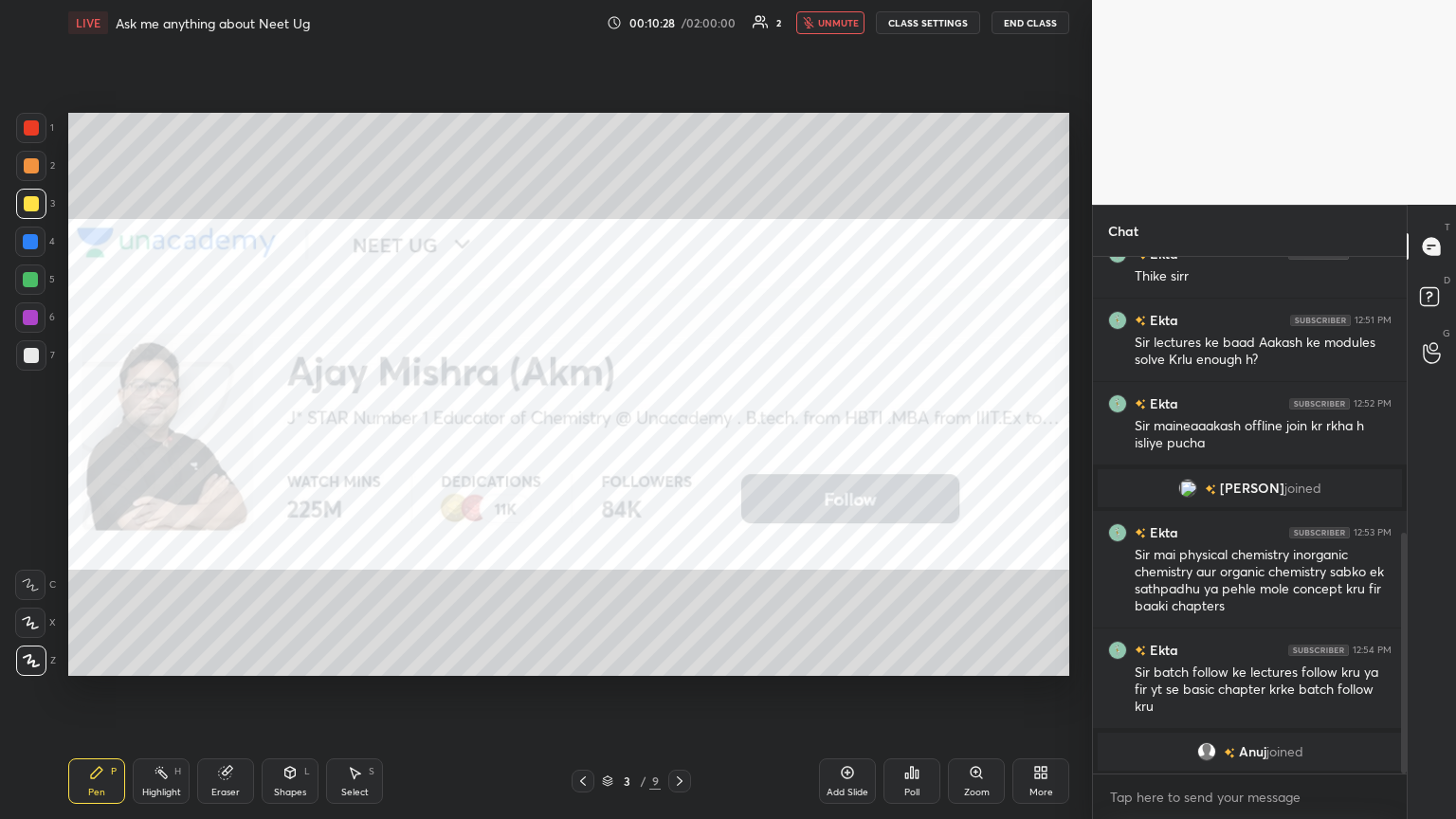 drag, startPoint x: 221, startPoint y: 784, endPoint x: 226, endPoint y: 753, distance: 31.40064 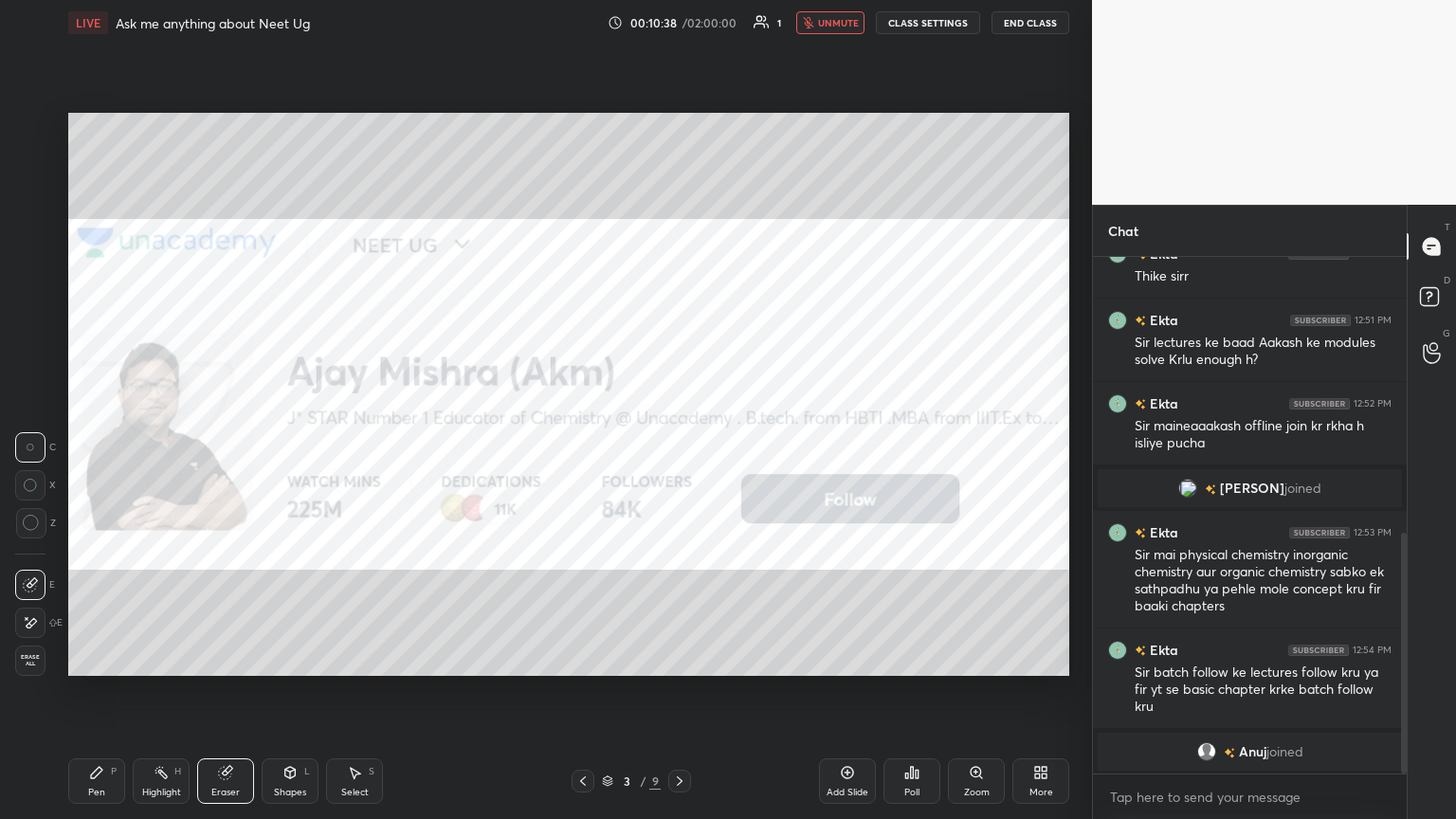 drag, startPoint x: 97, startPoint y: 777, endPoint x: 213, endPoint y: 709, distance: 134.46189 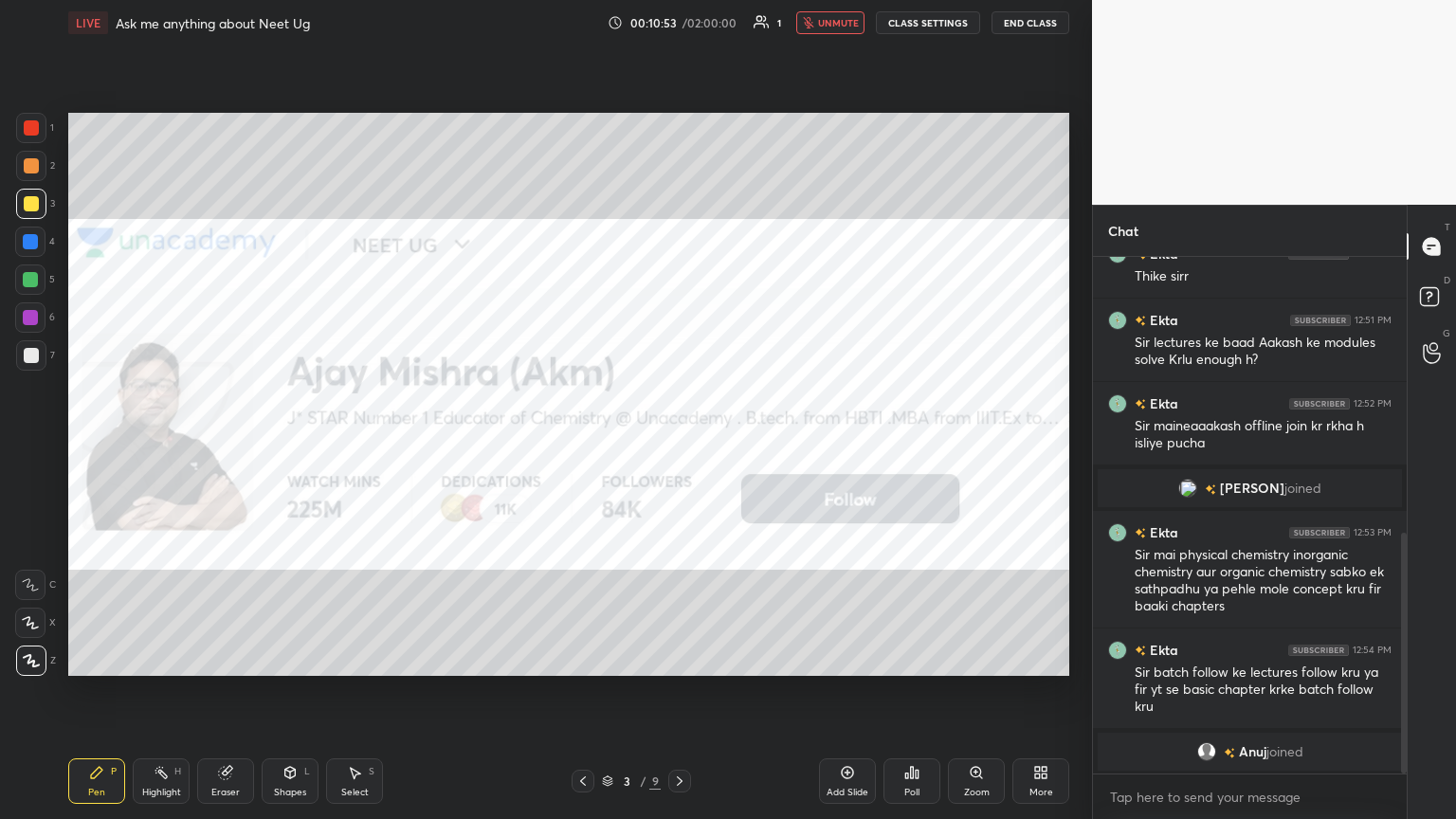 scroll, scrollTop: 614, scrollLeft: 0, axis: vertical 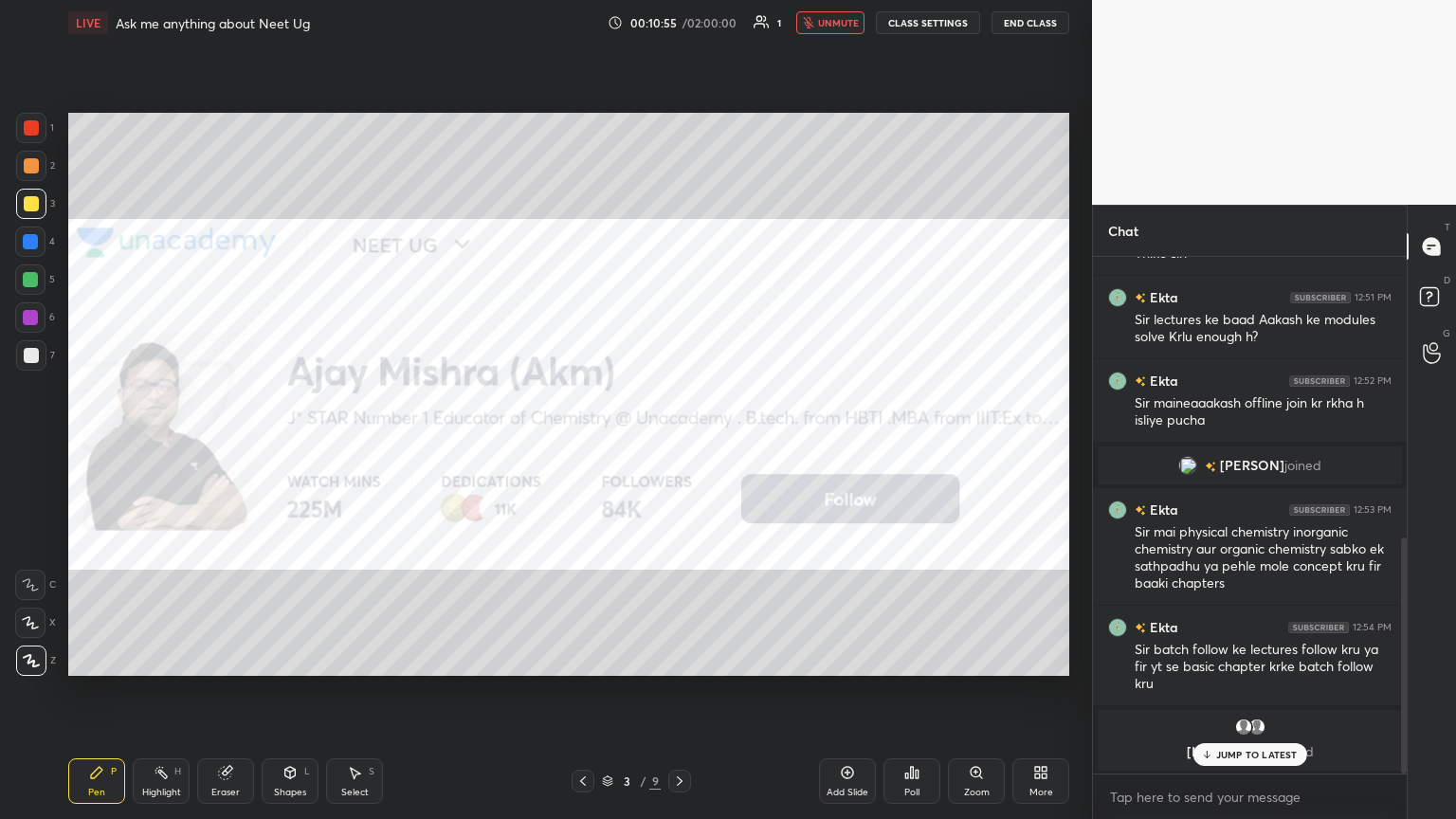 click on "JUMP TO LATEST" at bounding box center [1257, 755] 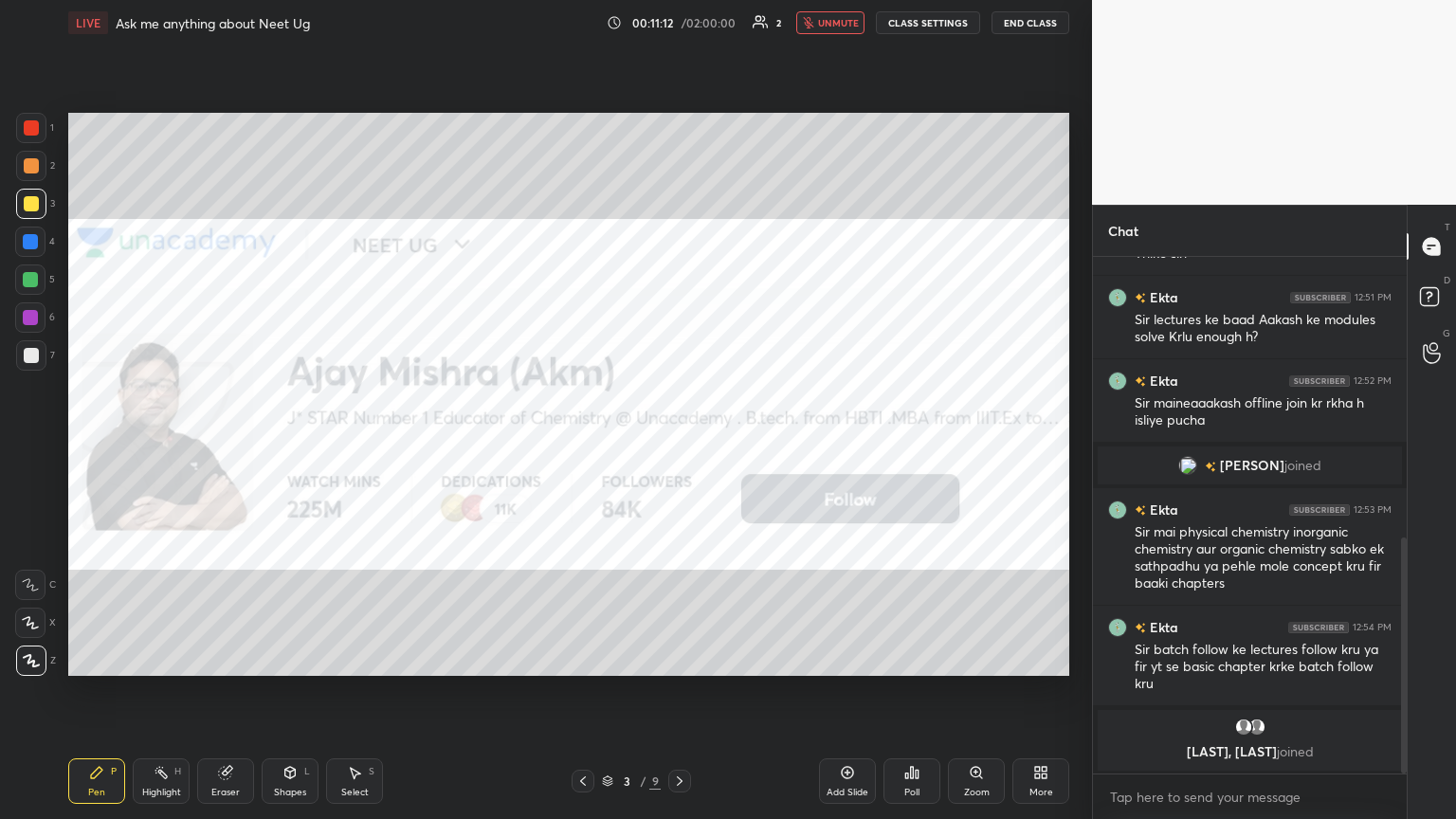 click on "Eraser" at bounding box center [226, 792] 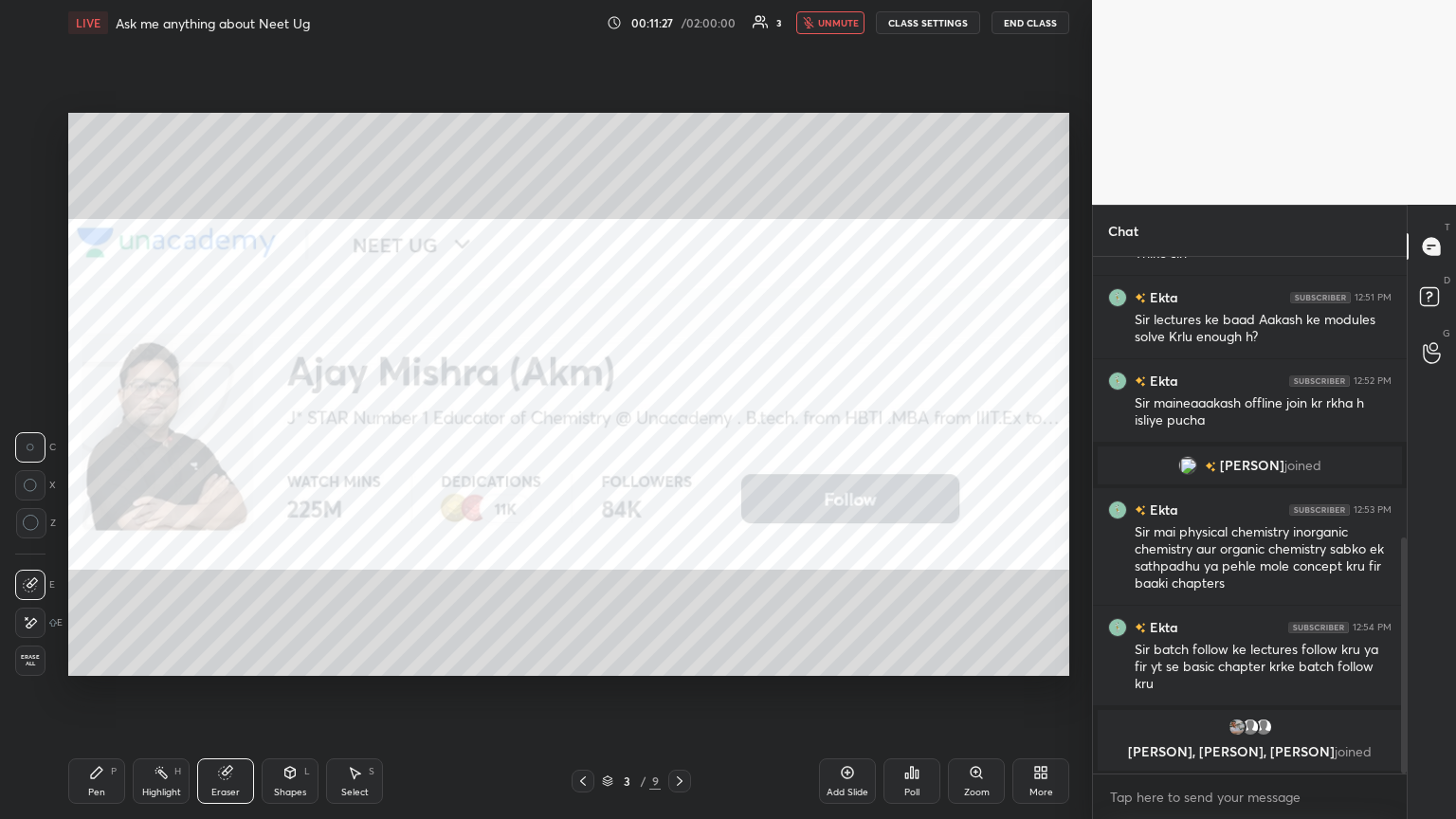 click on "Setting up your live class Poll for   secs No correct answer Start poll" at bounding box center (569, 394) 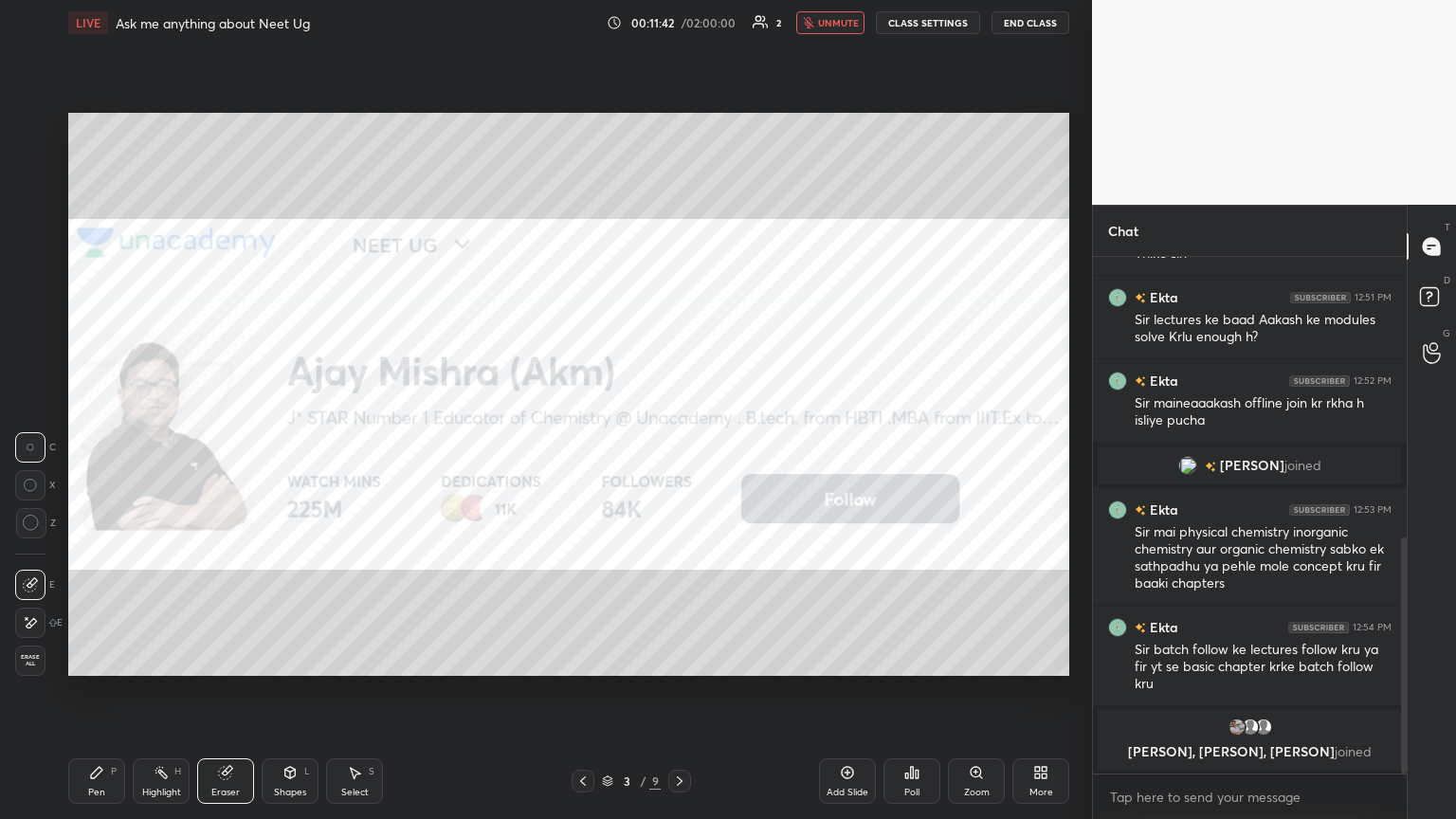click 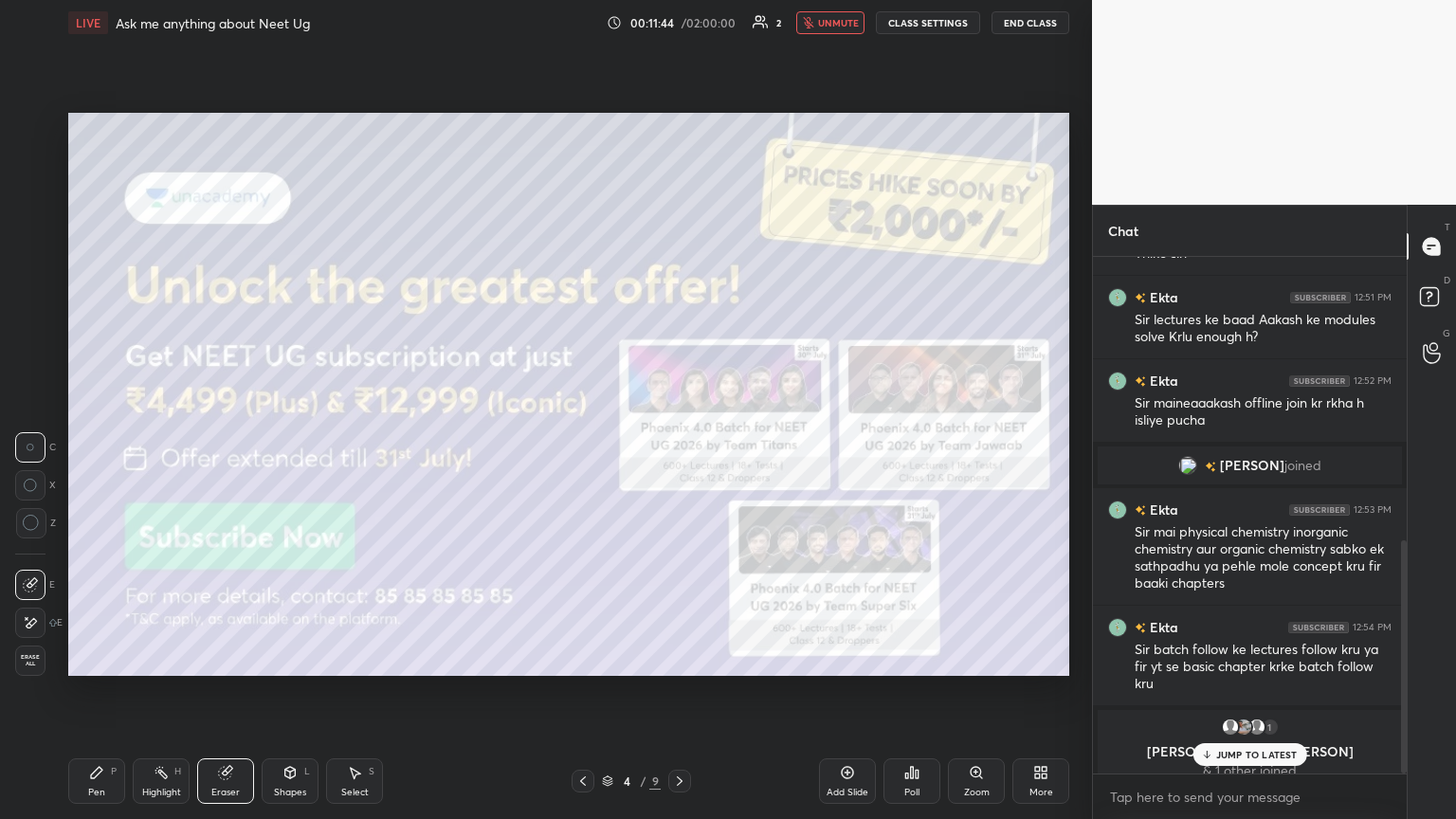 scroll, scrollTop: 629, scrollLeft: 0, axis: vertical 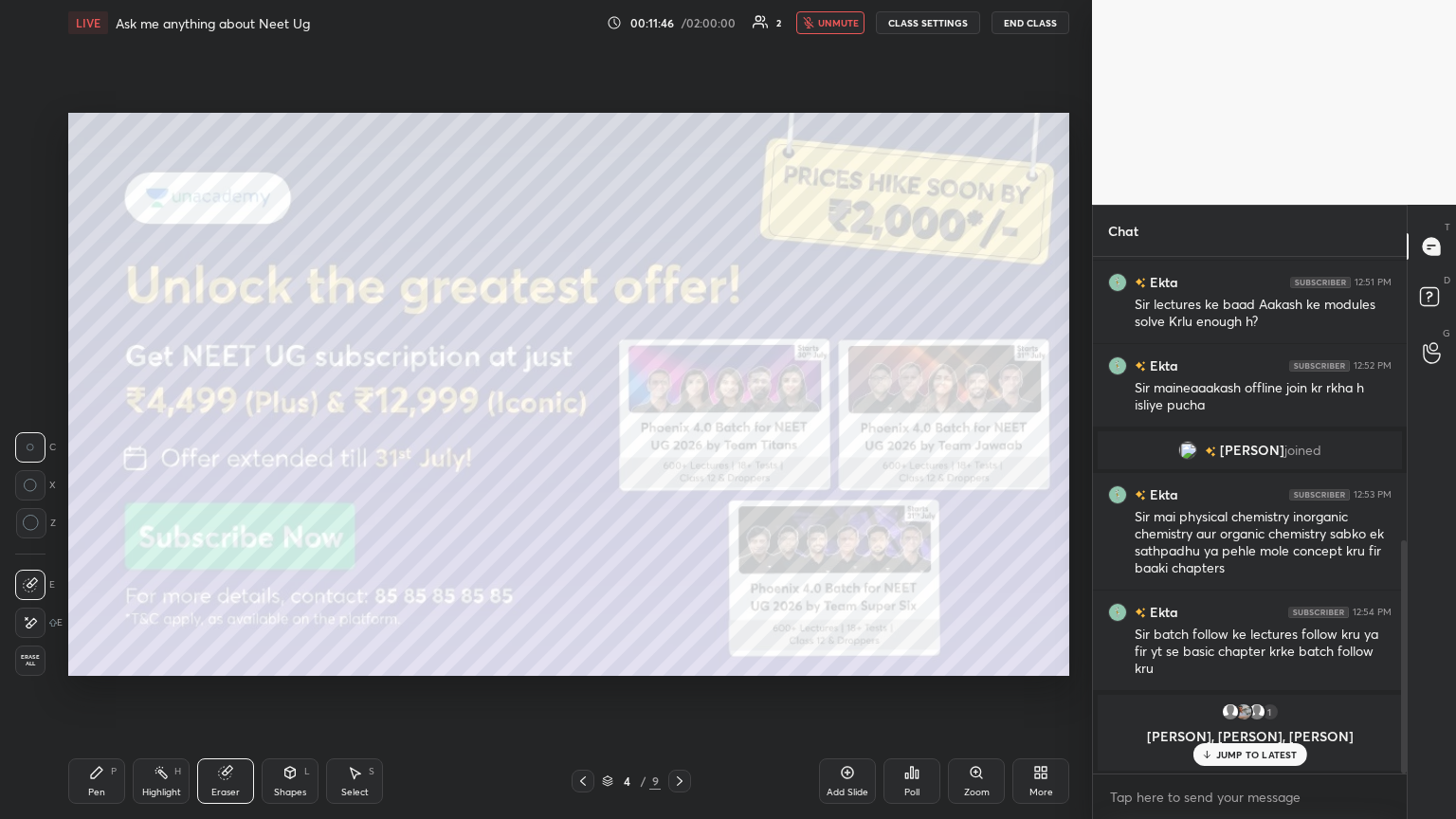 click on "Pen P" at bounding box center (97, 781) 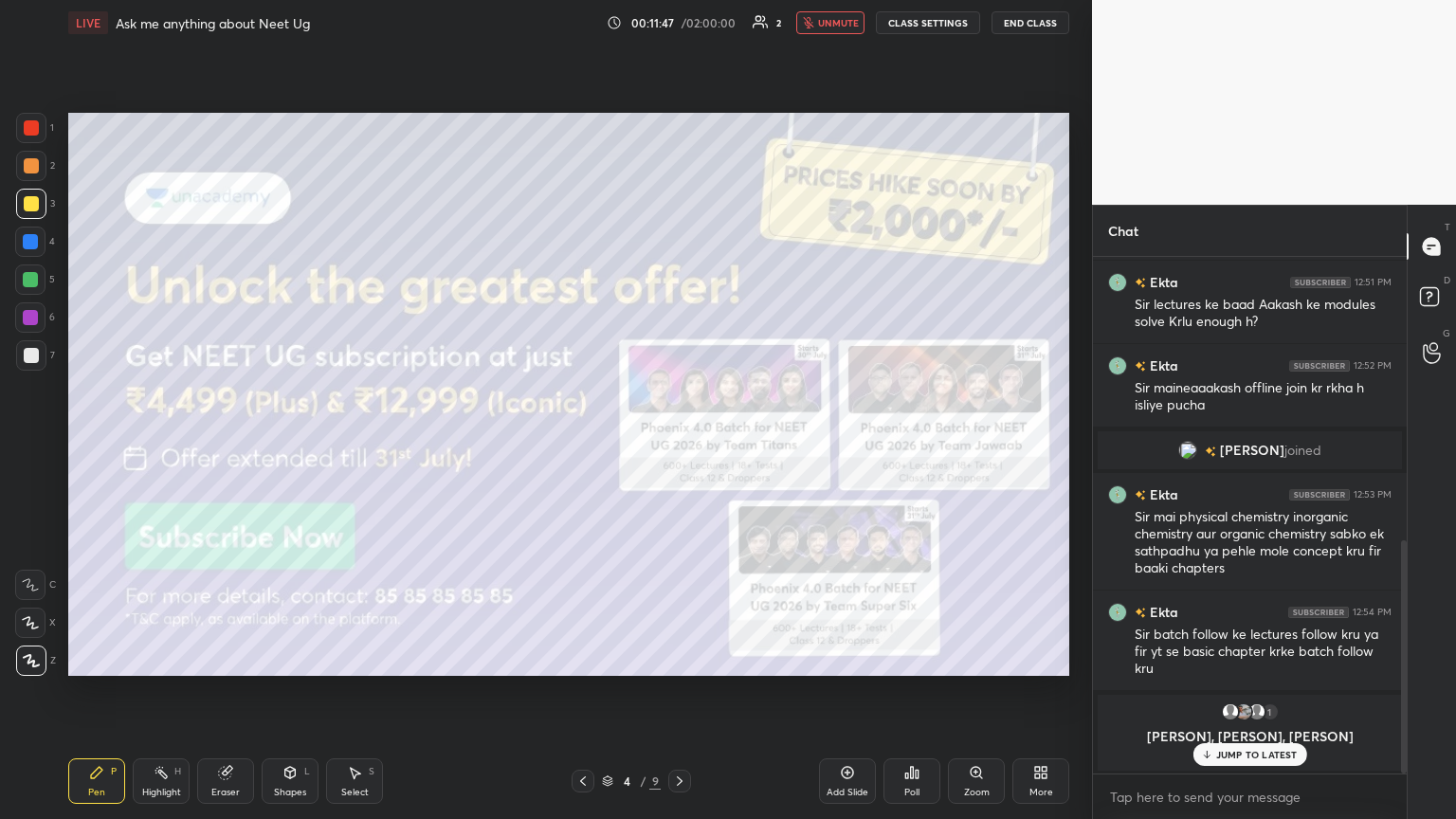 click at bounding box center [31, 355] 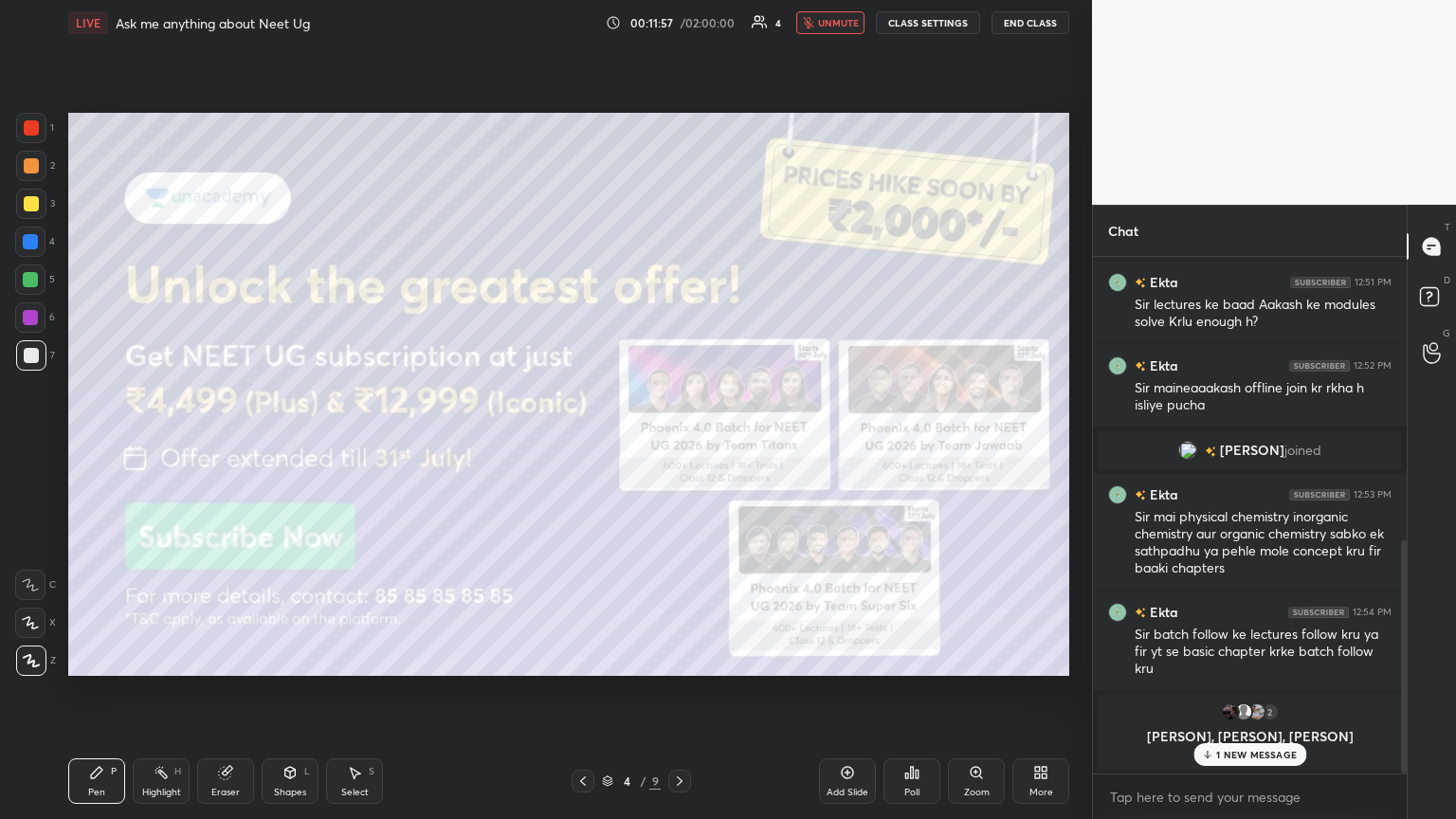 drag, startPoint x: 278, startPoint y: 805, endPoint x: 264, endPoint y: 774, distance: 34.014703 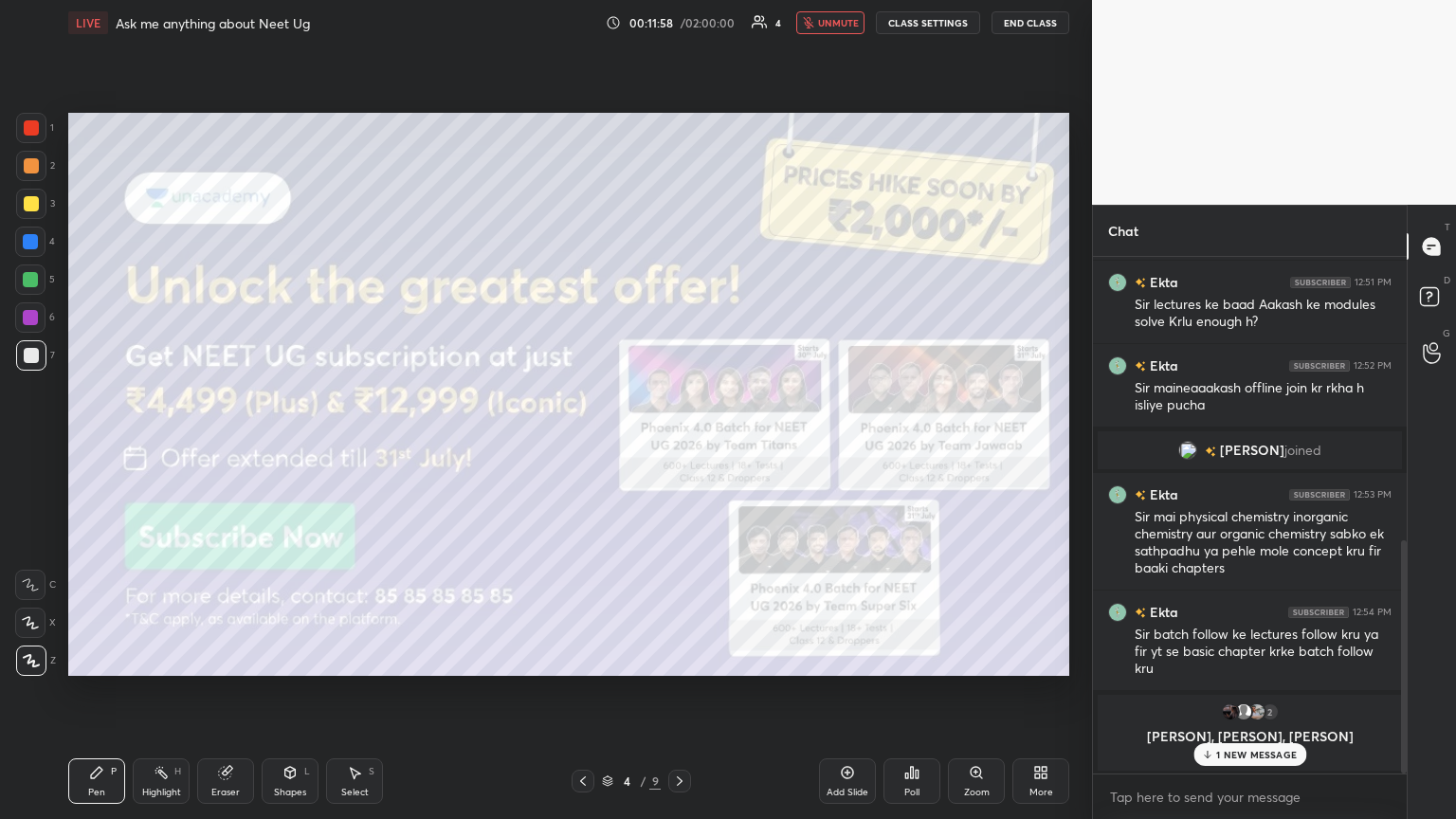 drag, startPoint x: 284, startPoint y: 799, endPoint x: 281, endPoint y: 762, distance: 37.12142 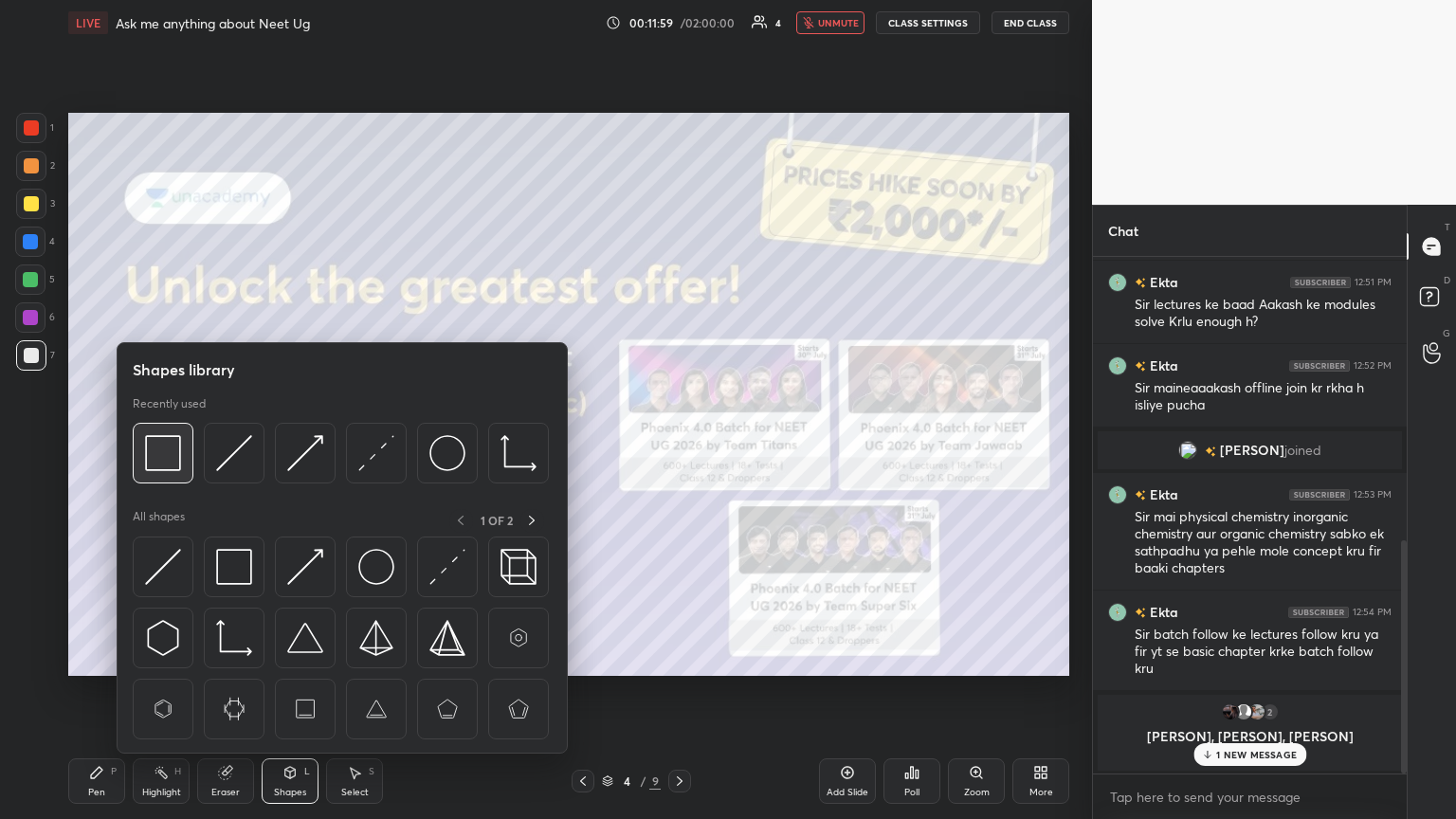 click at bounding box center [163, 453] 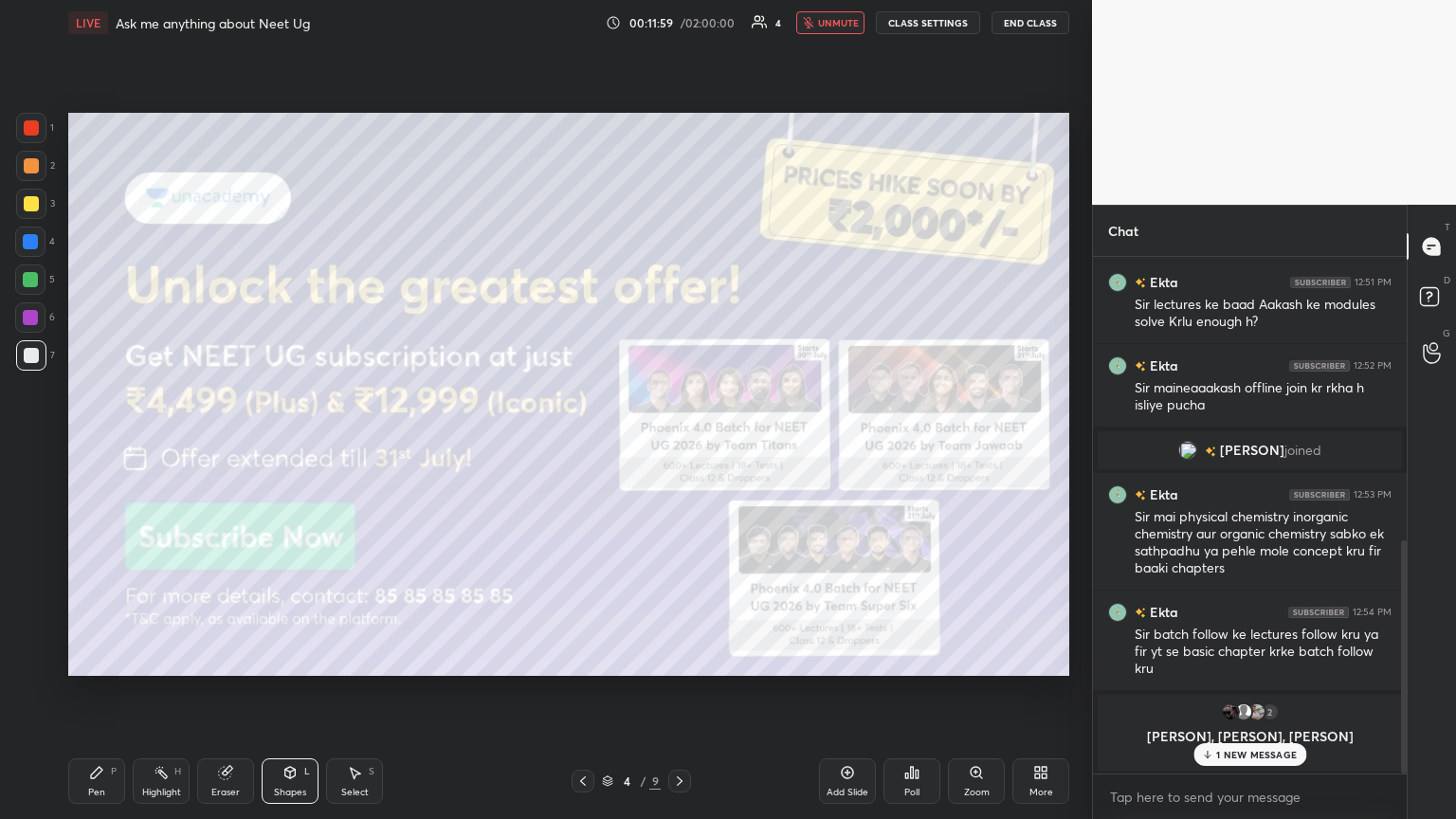 click at bounding box center [31, 128] 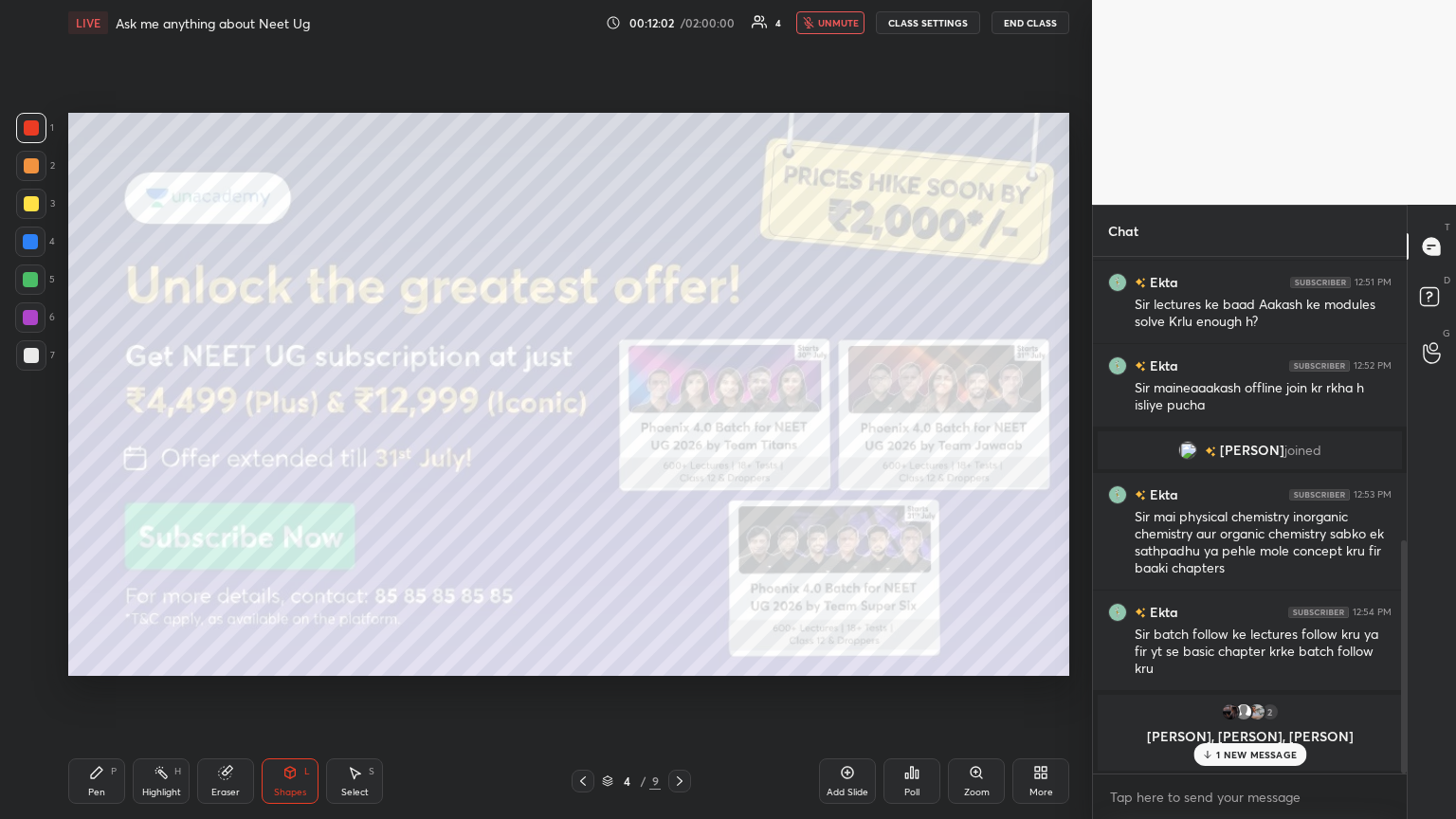 click on "Highlight" at bounding box center (161, 792) 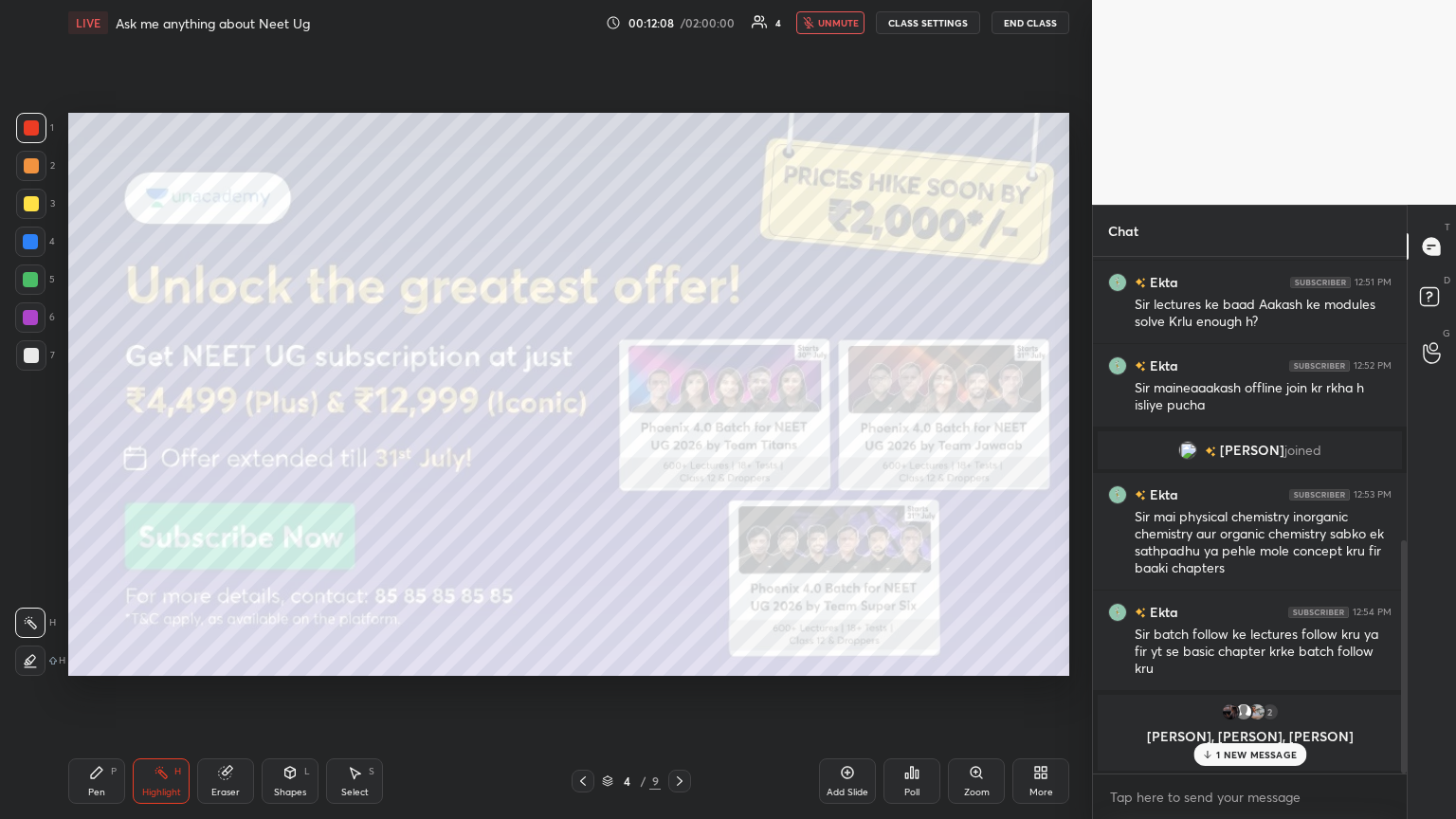 click on "1 NEW MESSAGE" at bounding box center [1256, 755] 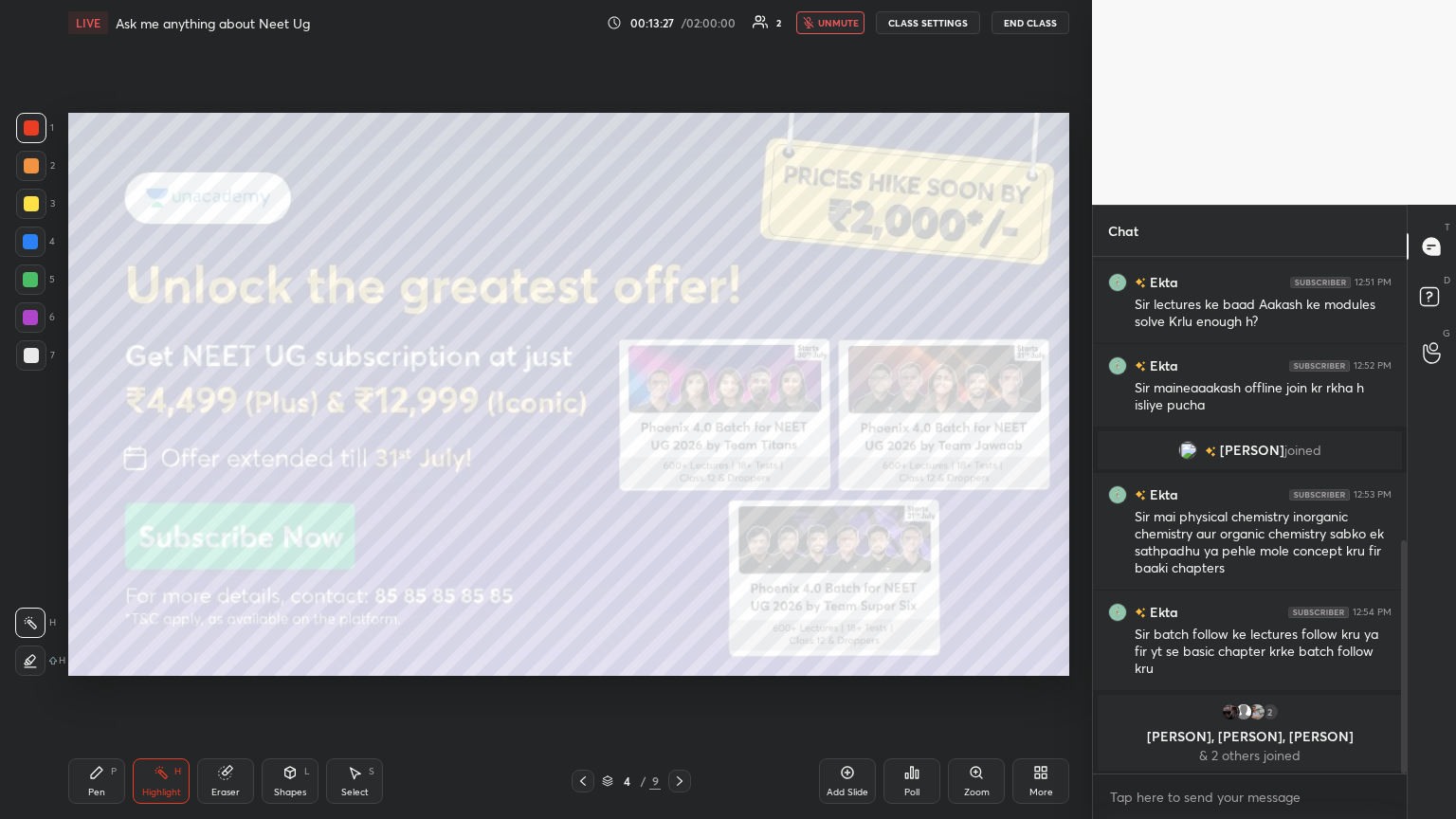 click on "Pen P Highlight H Eraser Shapes L Select S 4 / 9 Add Slide Poll Zoom More" at bounding box center [569, 781] 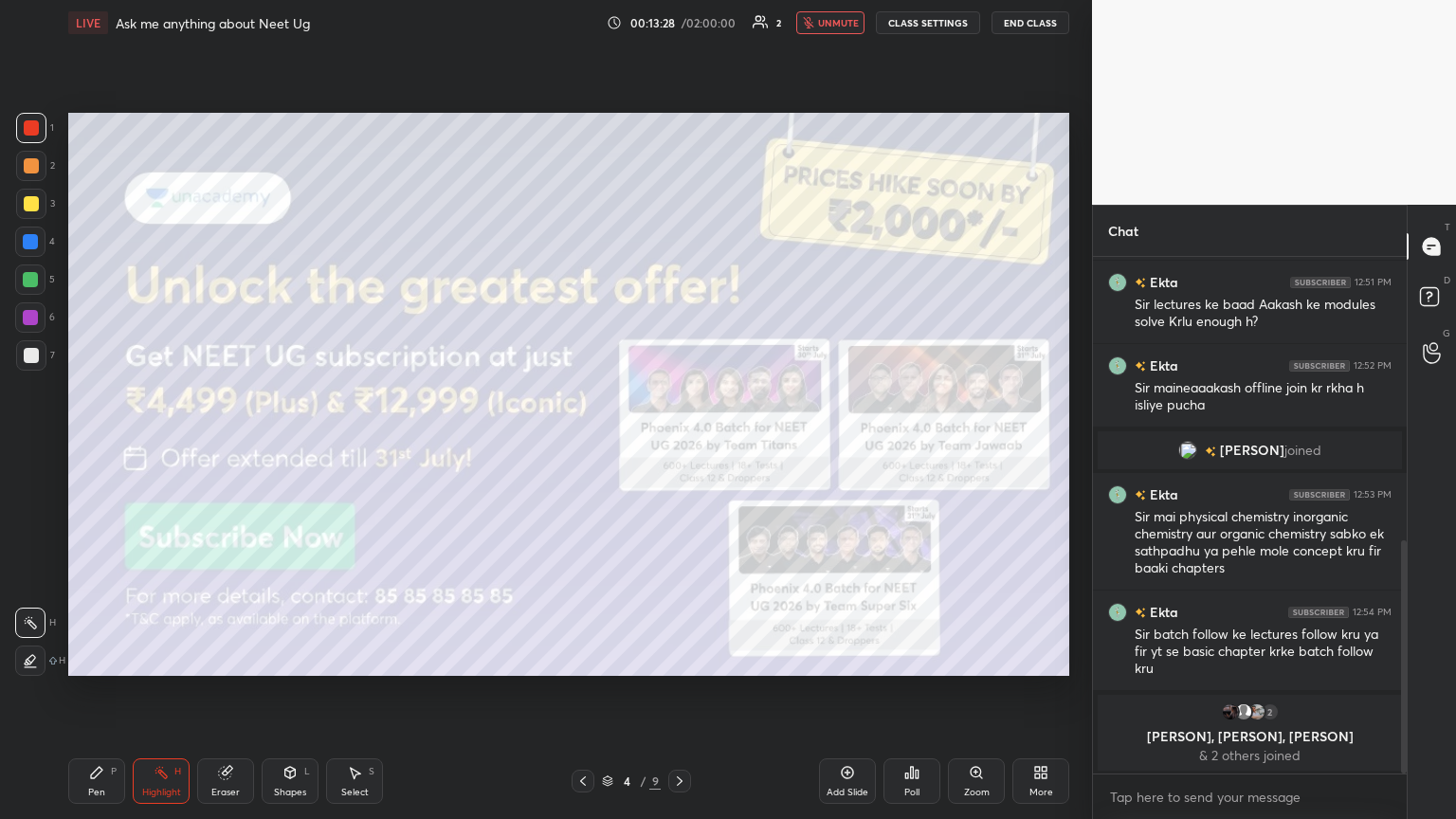 click 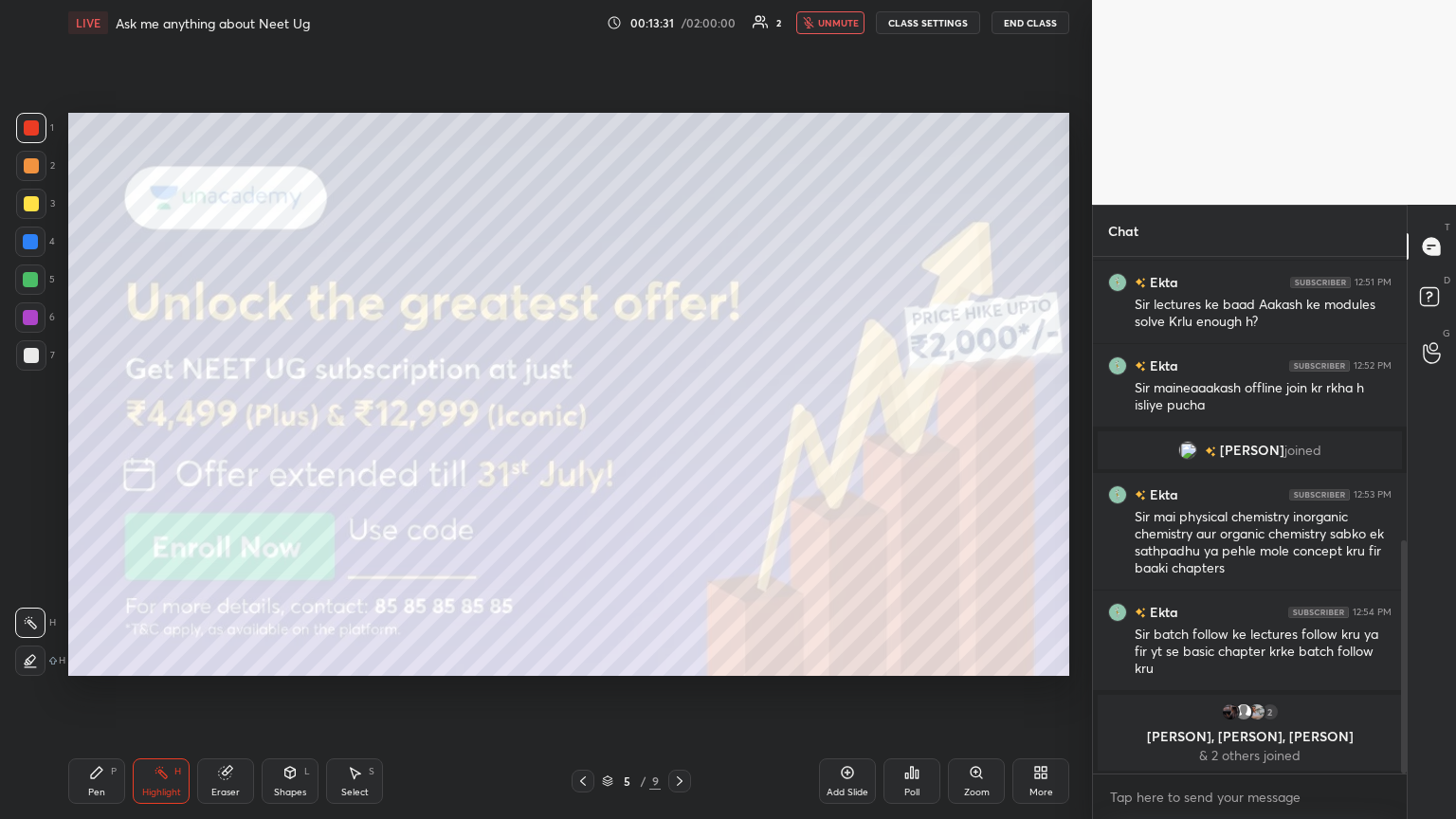click 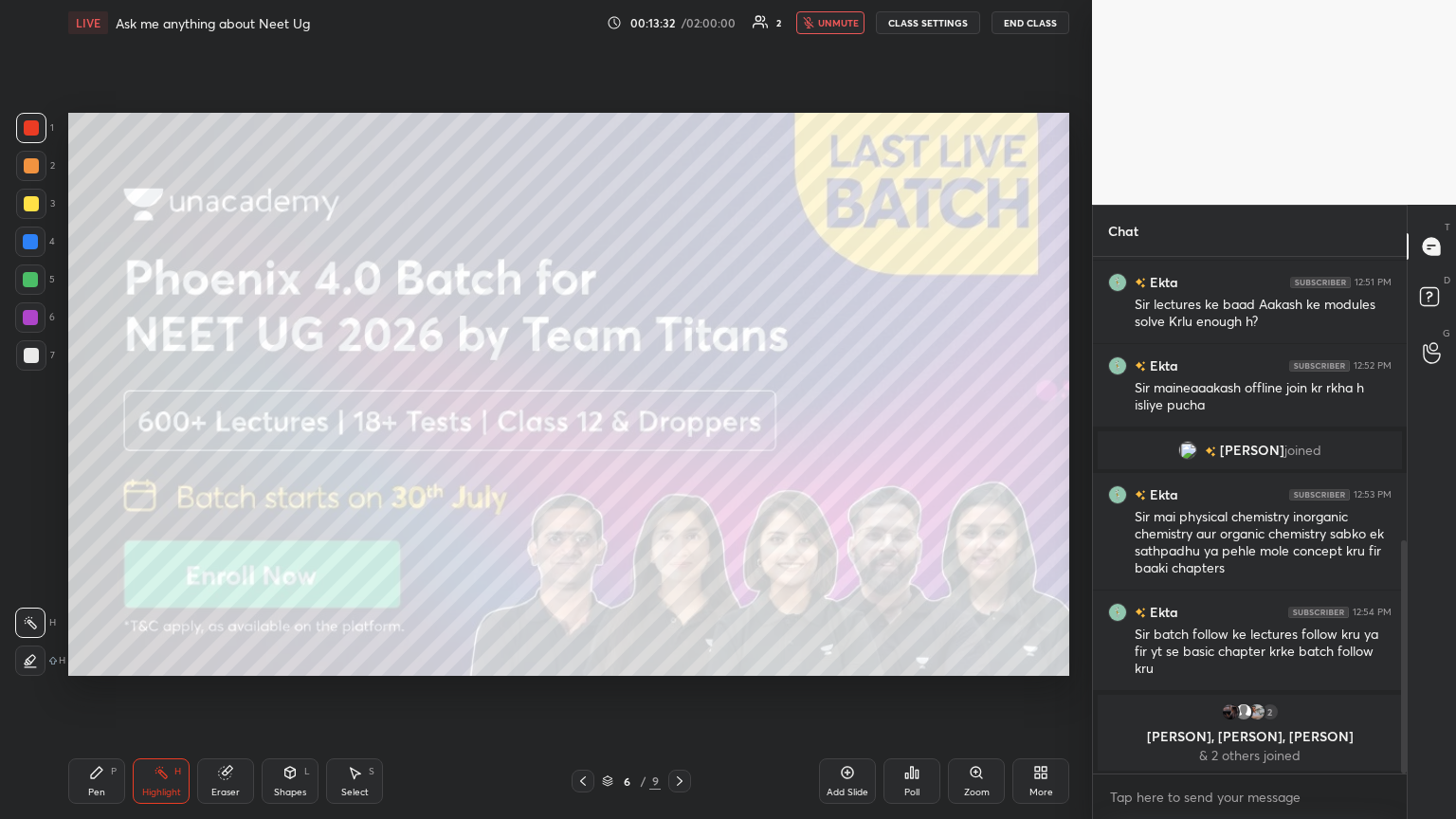 click 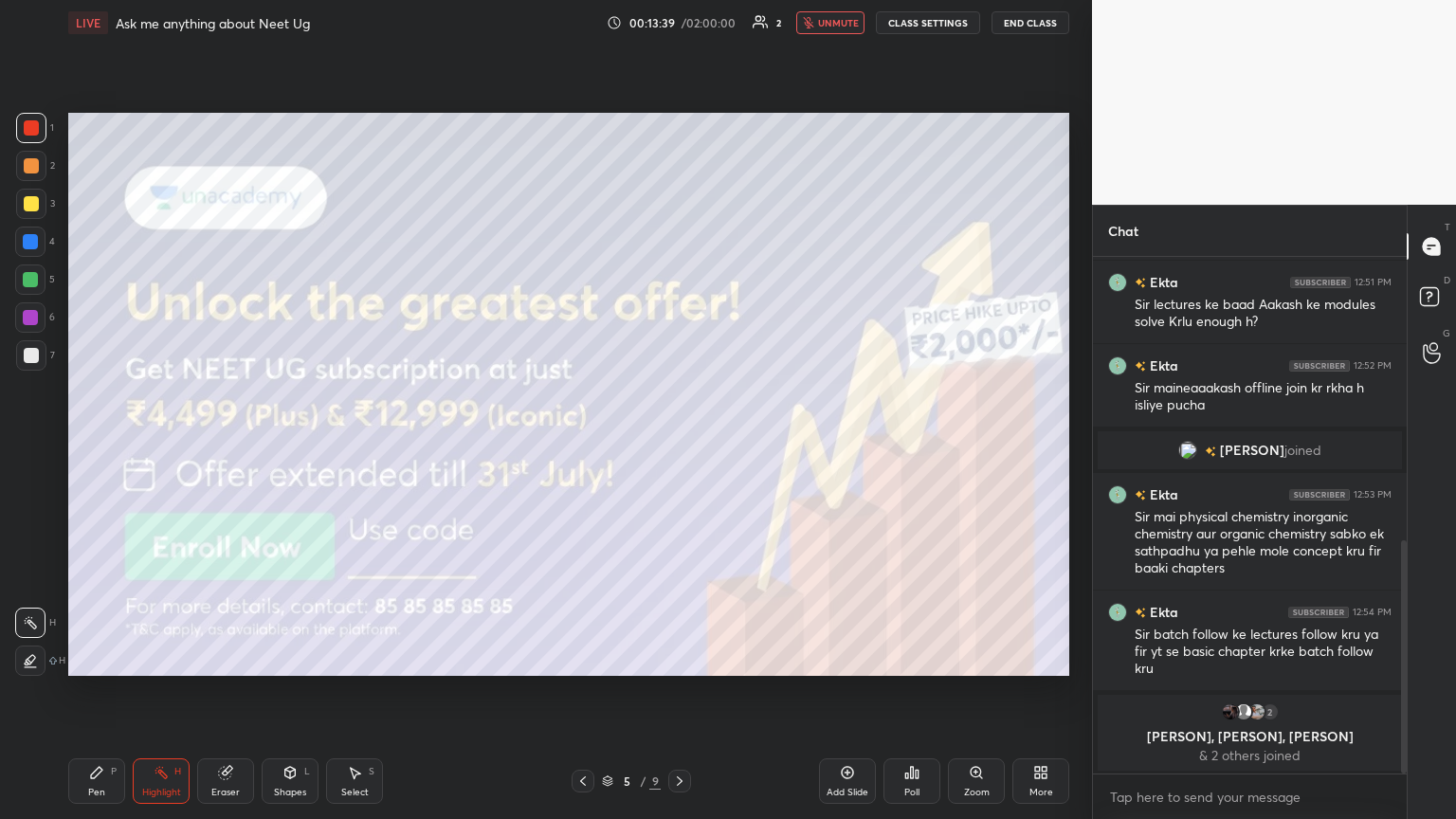 click on "Pen P" at bounding box center [97, 781] 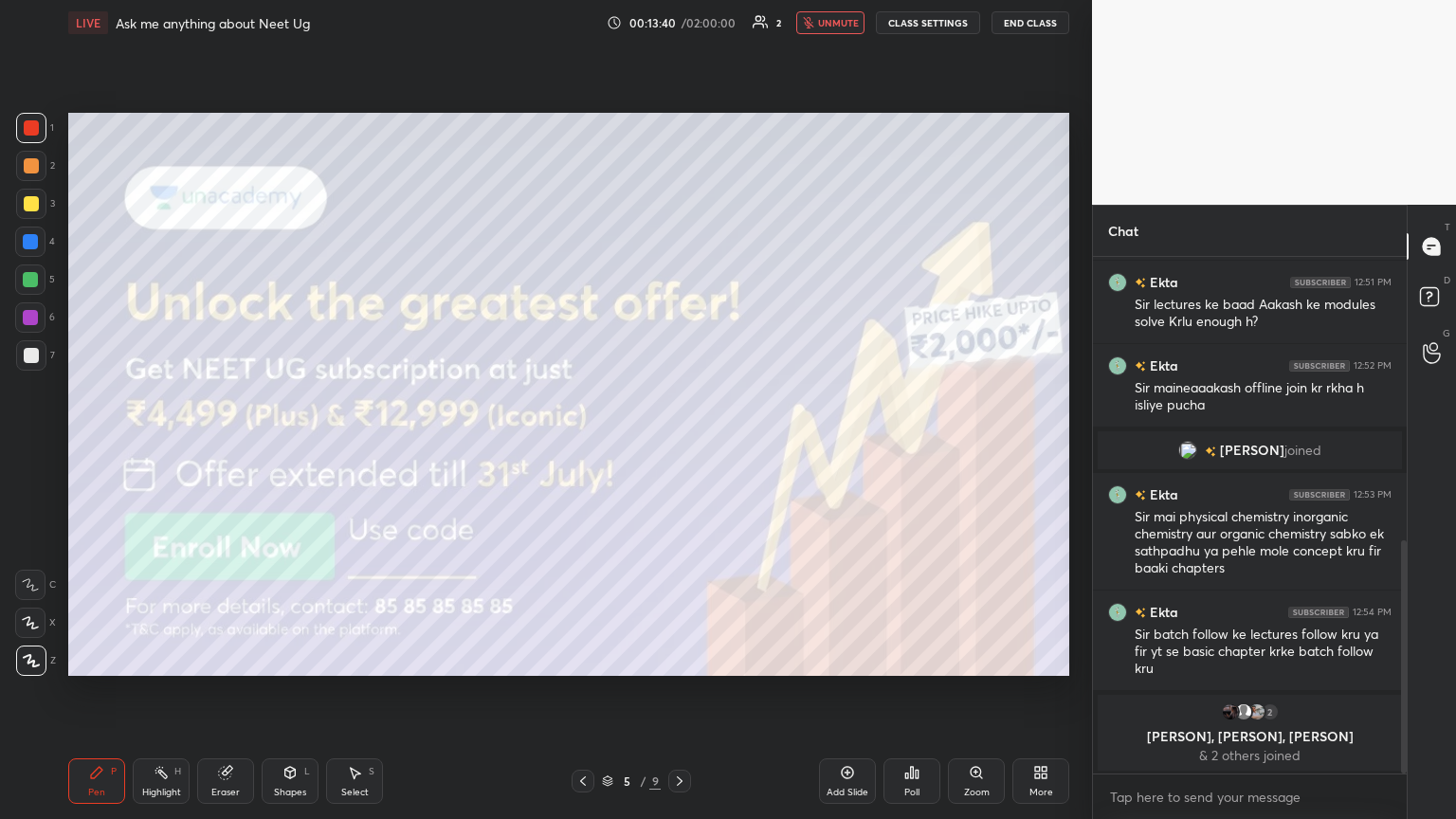 click at bounding box center [31, 355] 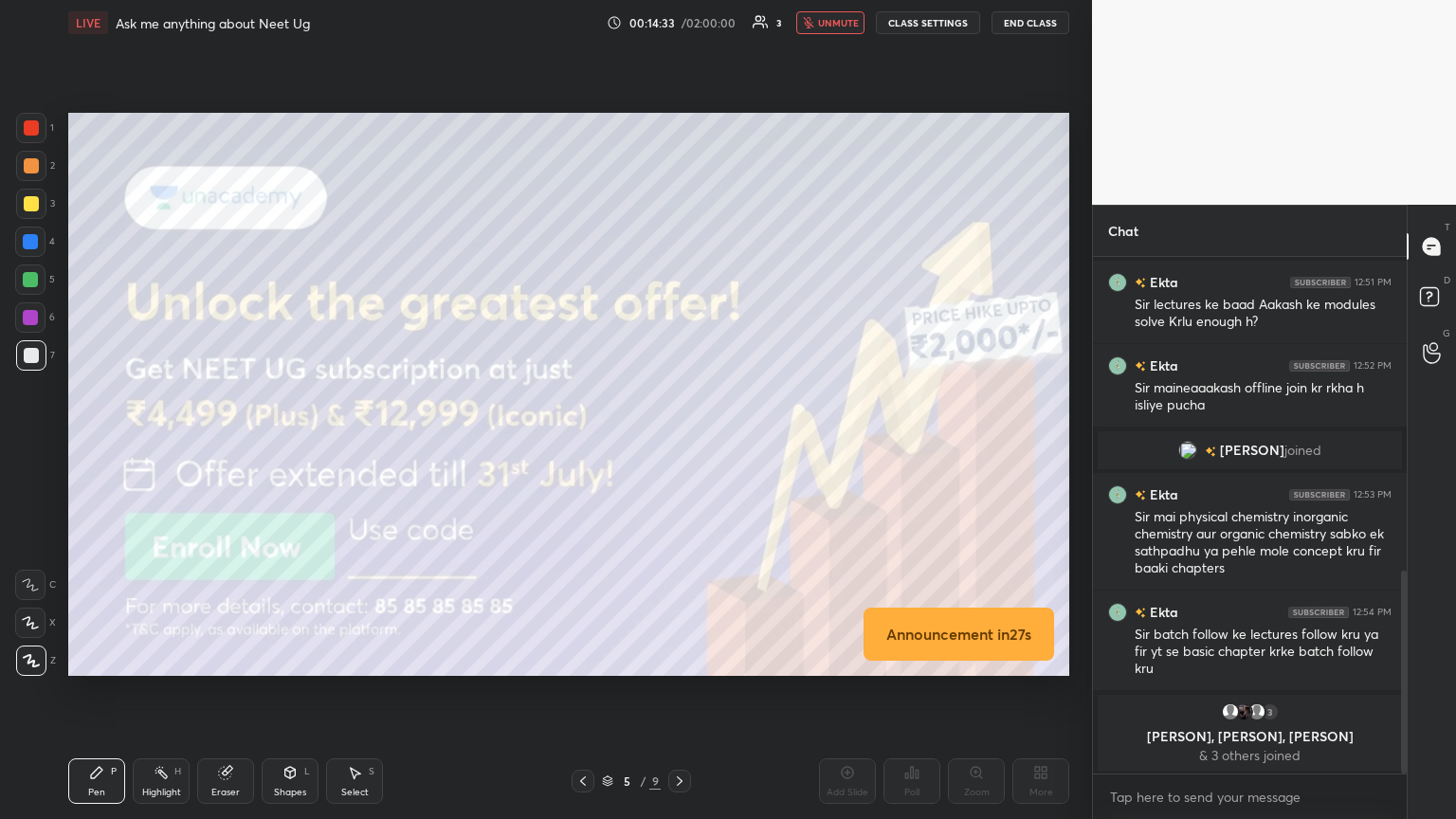 scroll, scrollTop: 799, scrollLeft: 0, axis: vertical 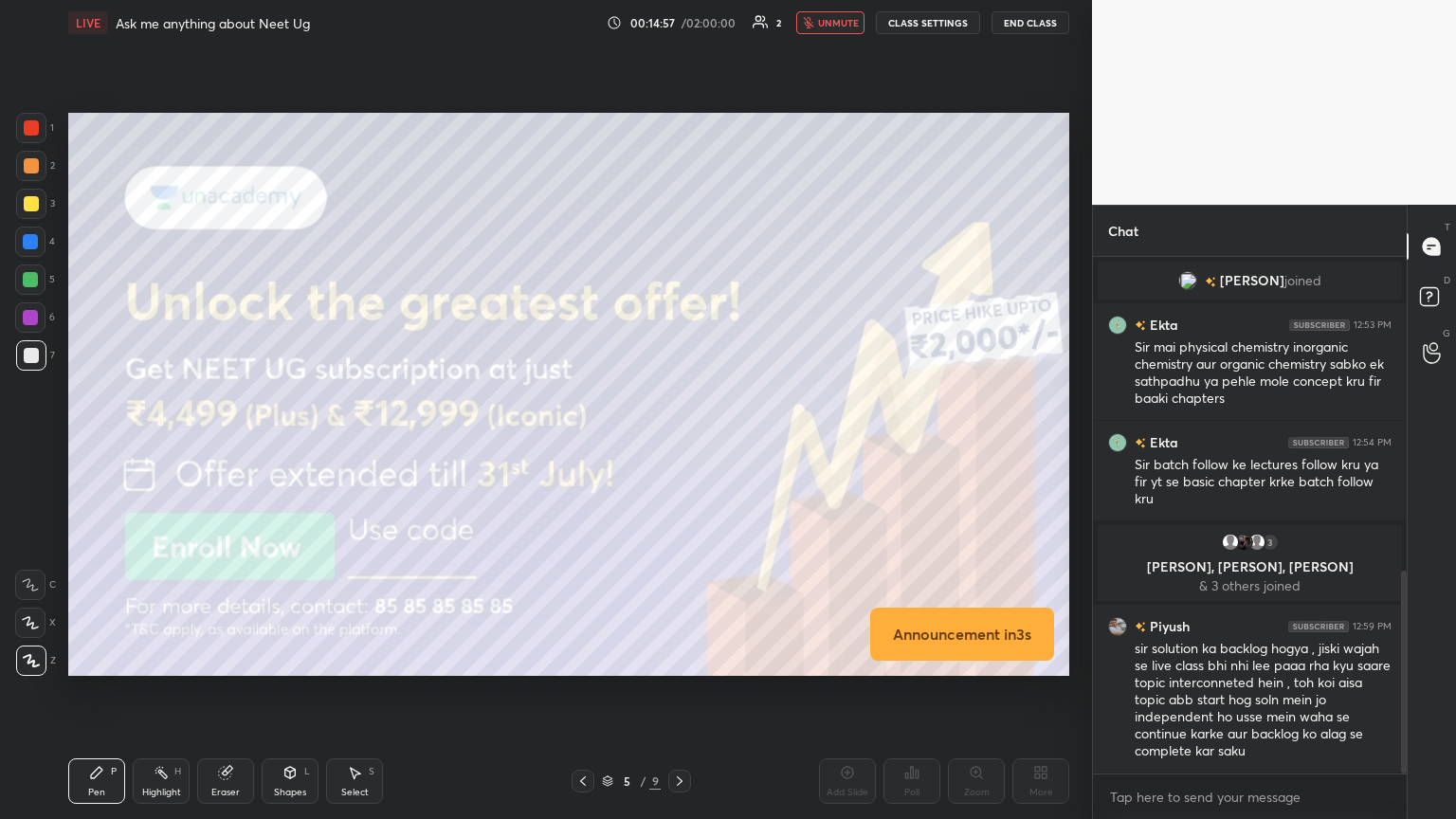 drag, startPoint x: 836, startPoint y: 21, endPoint x: 819, endPoint y: 31, distance: 19.723083 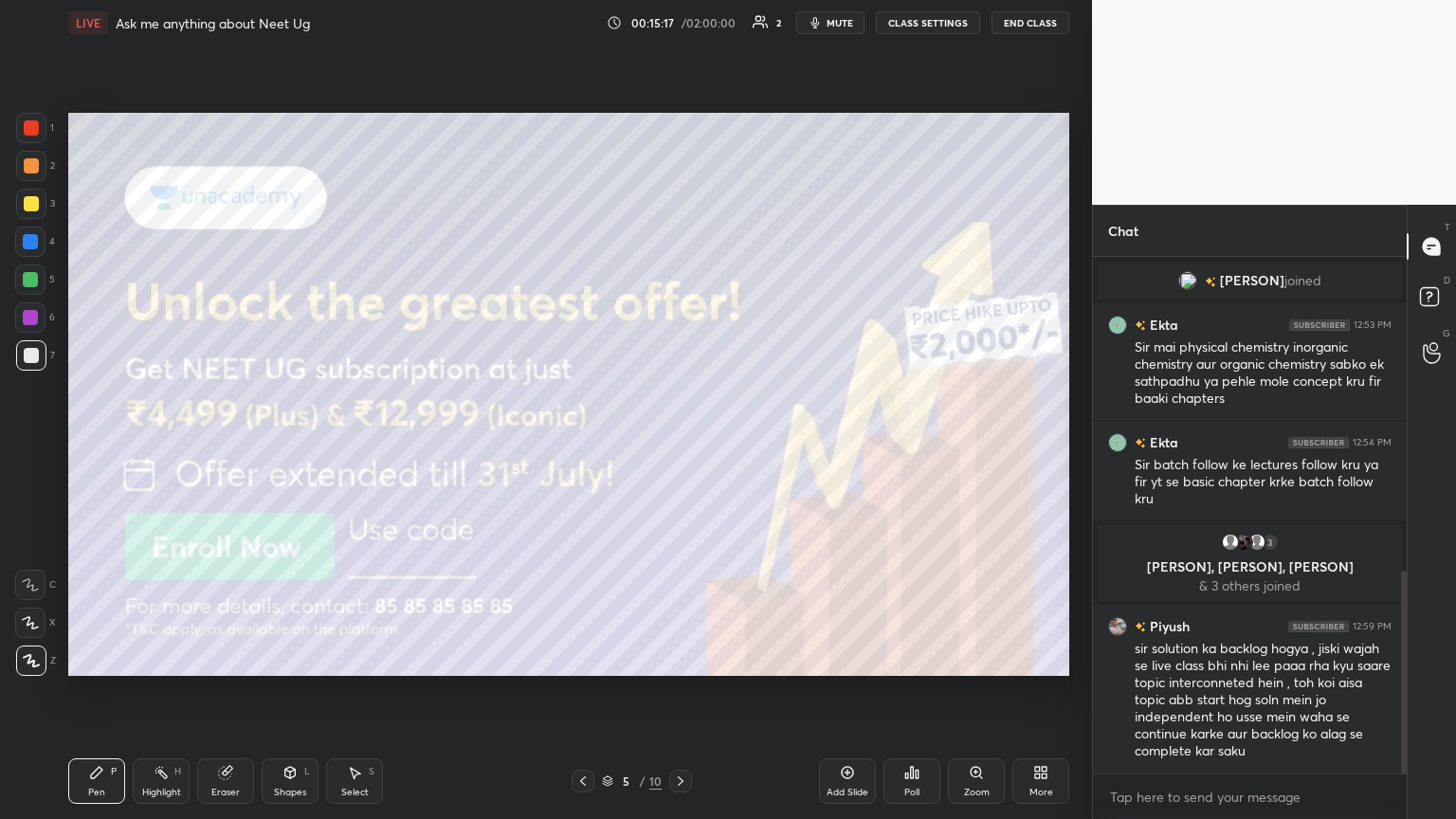 scroll, scrollTop: 864, scrollLeft: 0, axis: vertical 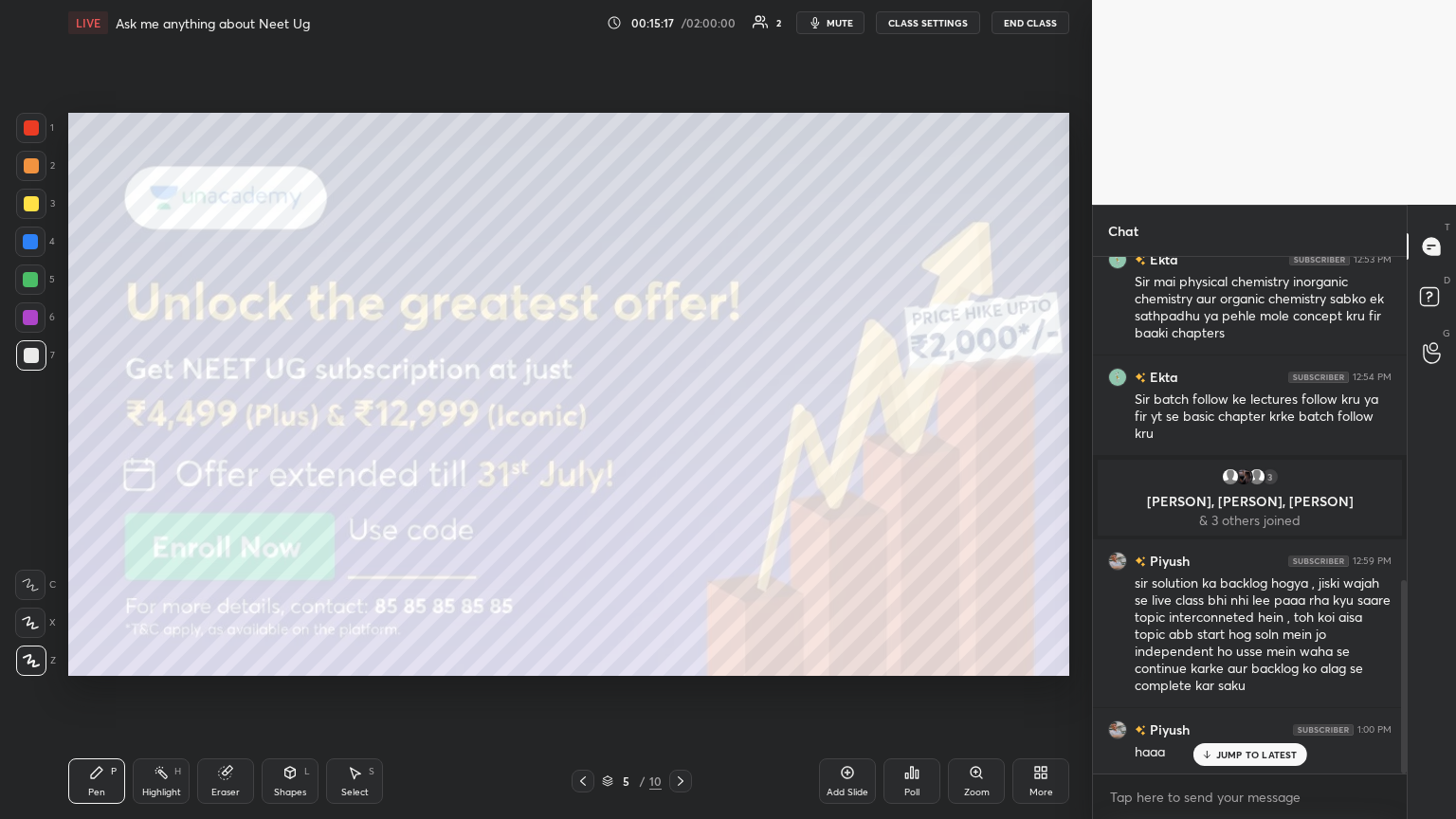 drag, startPoint x: 1119, startPoint y: 627, endPoint x: 1077, endPoint y: 622, distance: 42.29657 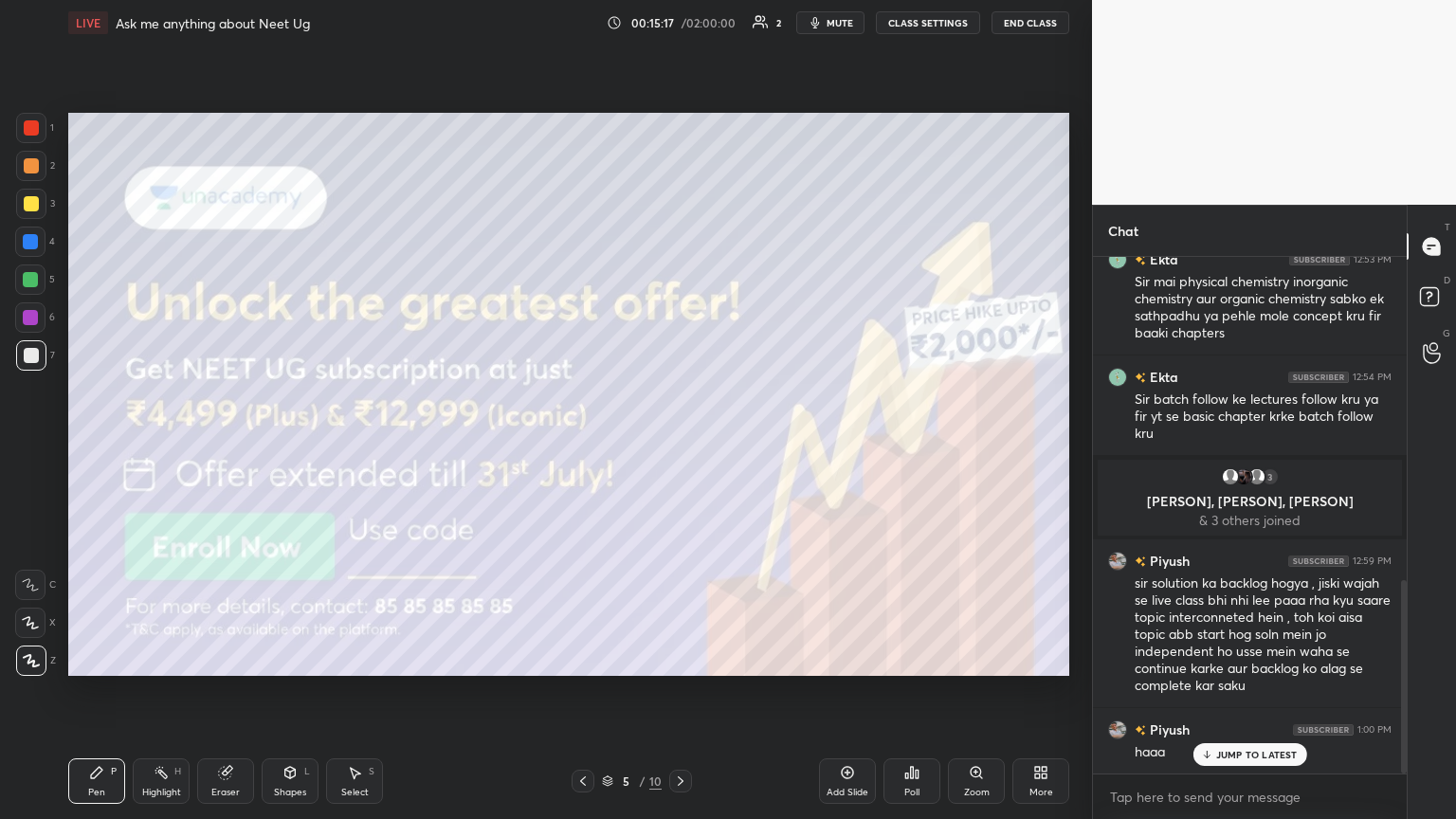 click on "[PERSON]  joined [PERSON] 12:46 PM Sir please help me Sir mere ko 3.0 ka colligative properties ka part 1 ni milra [PERSON] 12:47 PM Sir fir colligative properties ka part 2 se start kru? Thank you so much sir Sir yt per ni milri [PERSON] 12:48 PM Sir mera backlog hogya h kaafi Sara Sir mai gao me thi so classes ni attend kr paayi thi zi, [PERSON]  joined [PERSON] 12:49 PM Nhi sir Sir mai datewise lectures dekhrihu [PERSON] 12:50 PM Thike sirr [PERSON] 12:51 PM Sir lectures ke baad Aakash ke modules solve Krlu enough h? [PERSON] 12:52 PM Sir maineaaakash offline join kr rkha h isliye pucha [PERSON]  joined [PERSON] 12:53 PM Sir mai physical chemistry inorganic chemistry aur organic chemistry sabko ek sathpadhu ya pehle mole concept kru fir baaki chapters [PERSON] 12:54 PM Sir batch follow ke lectures follow kru ya fir yt se basic chapter krke batch follow kru 3 [PERSON], [PERSON], [PERSON] &  3 others  joined [PERSON] 12:59 PM [PERSON] 1:00 PM haaa" at bounding box center [1249, 515] 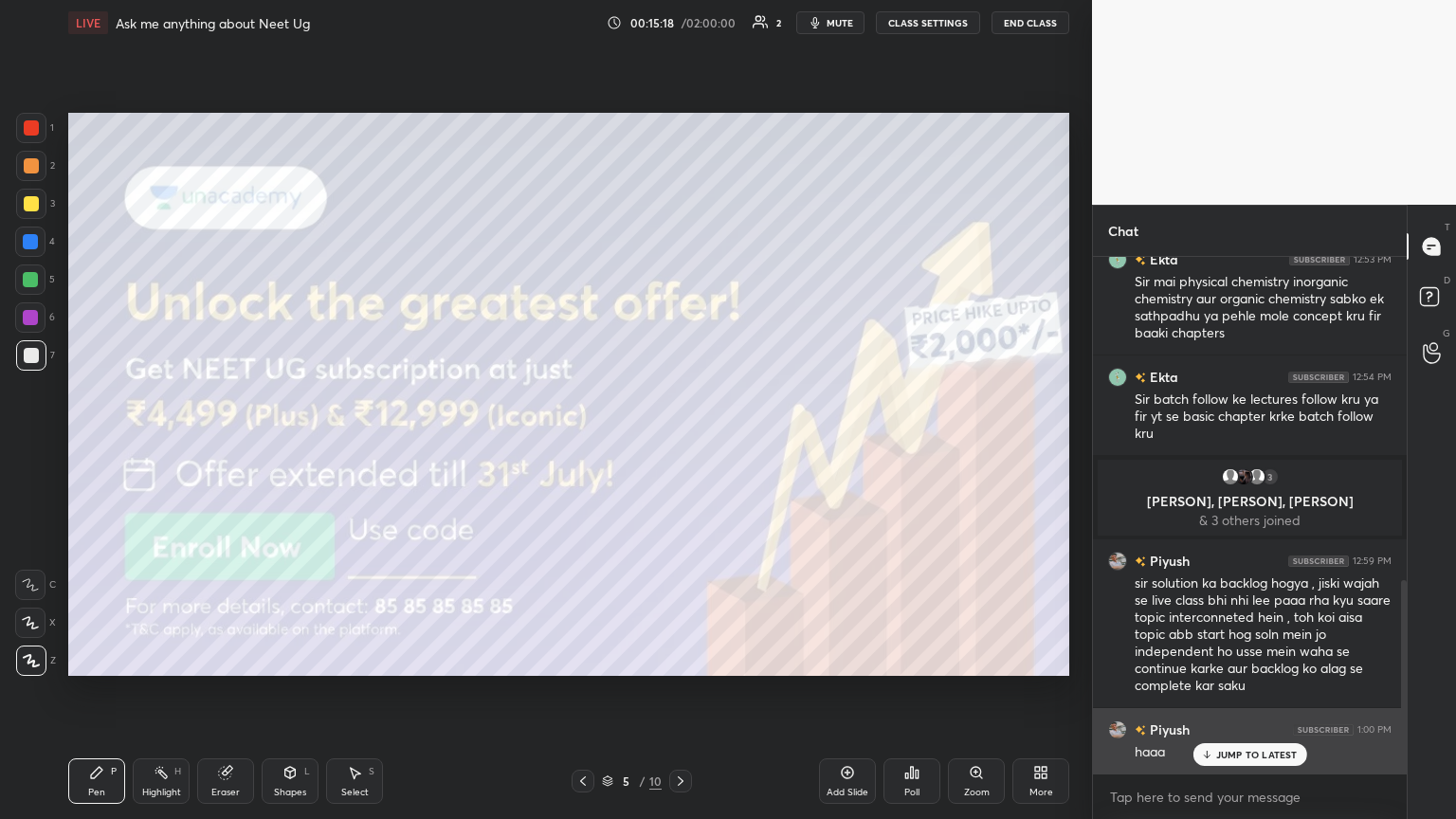 drag, startPoint x: 1254, startPoint y: 753, endPoint x: 1244, endPoint y: 751, distance: 10.19804 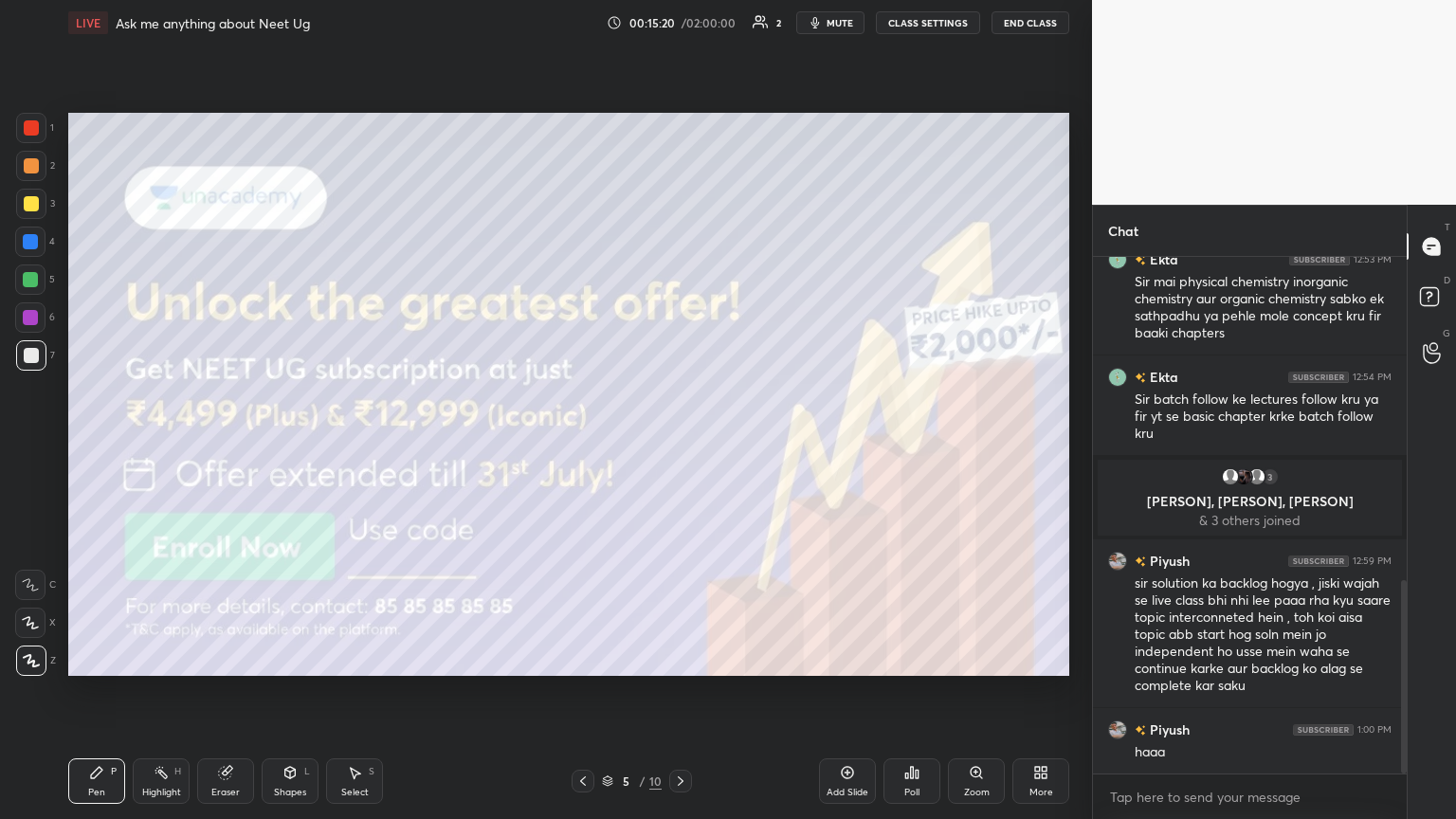 click 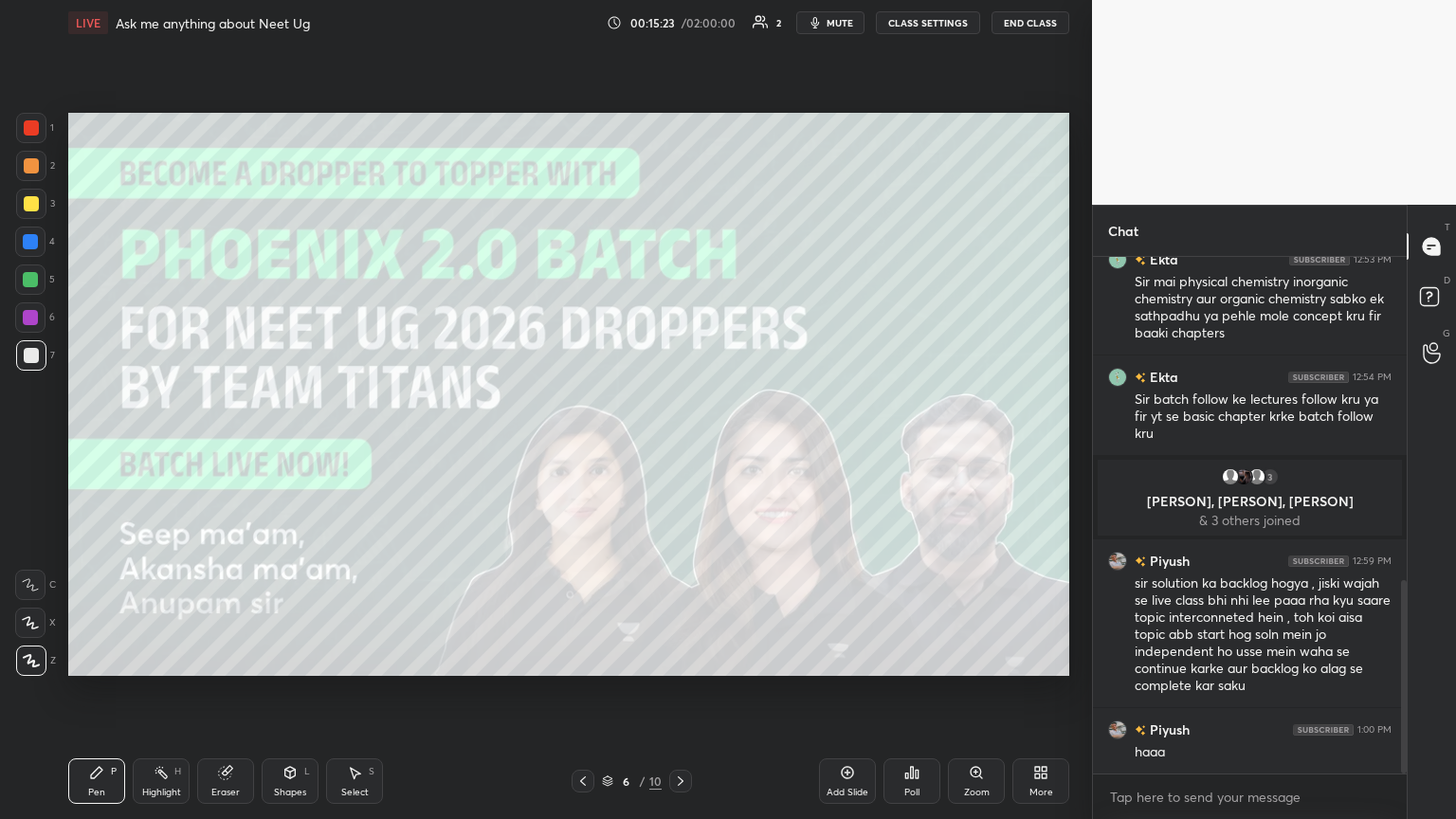 drag, startPoint x: 582, startPoint y: 777, endPoint x: 610, endPoint y: 783, distance: 28.635642 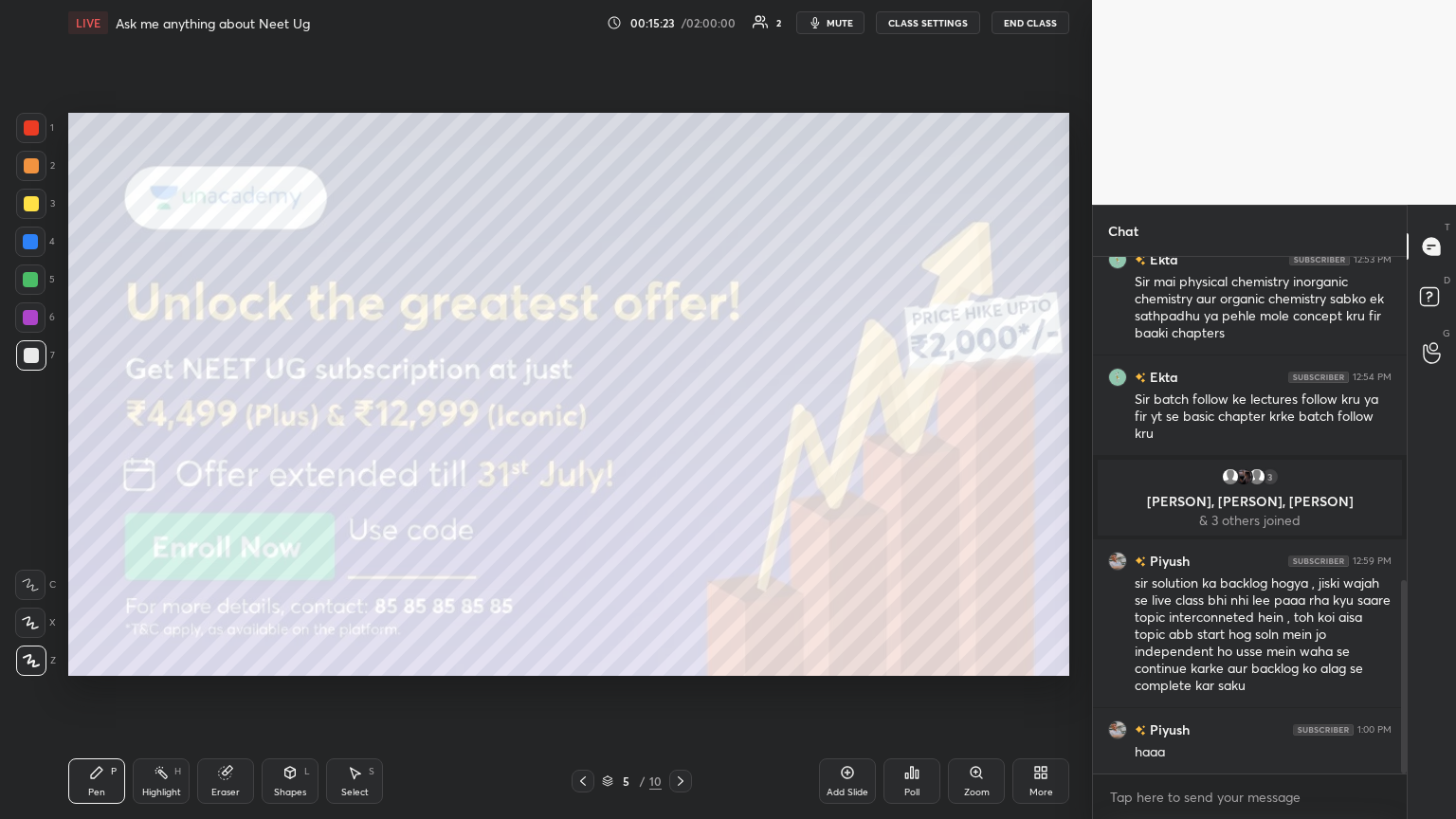 click on "Add Slide" at bounding box center [847, 781] 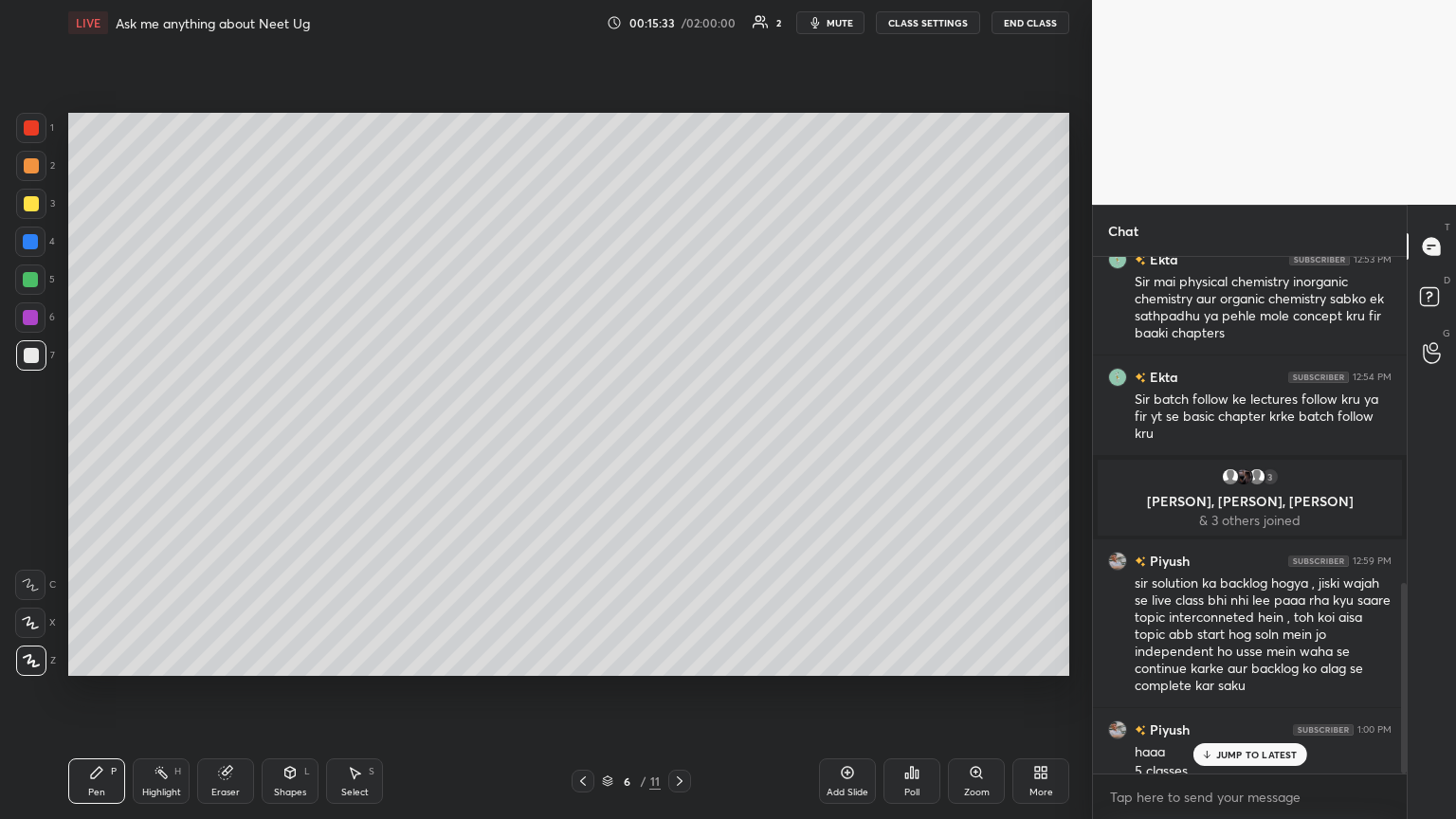 scroll, scrollTop: 883, scrollLeft: 0, axis: vertical 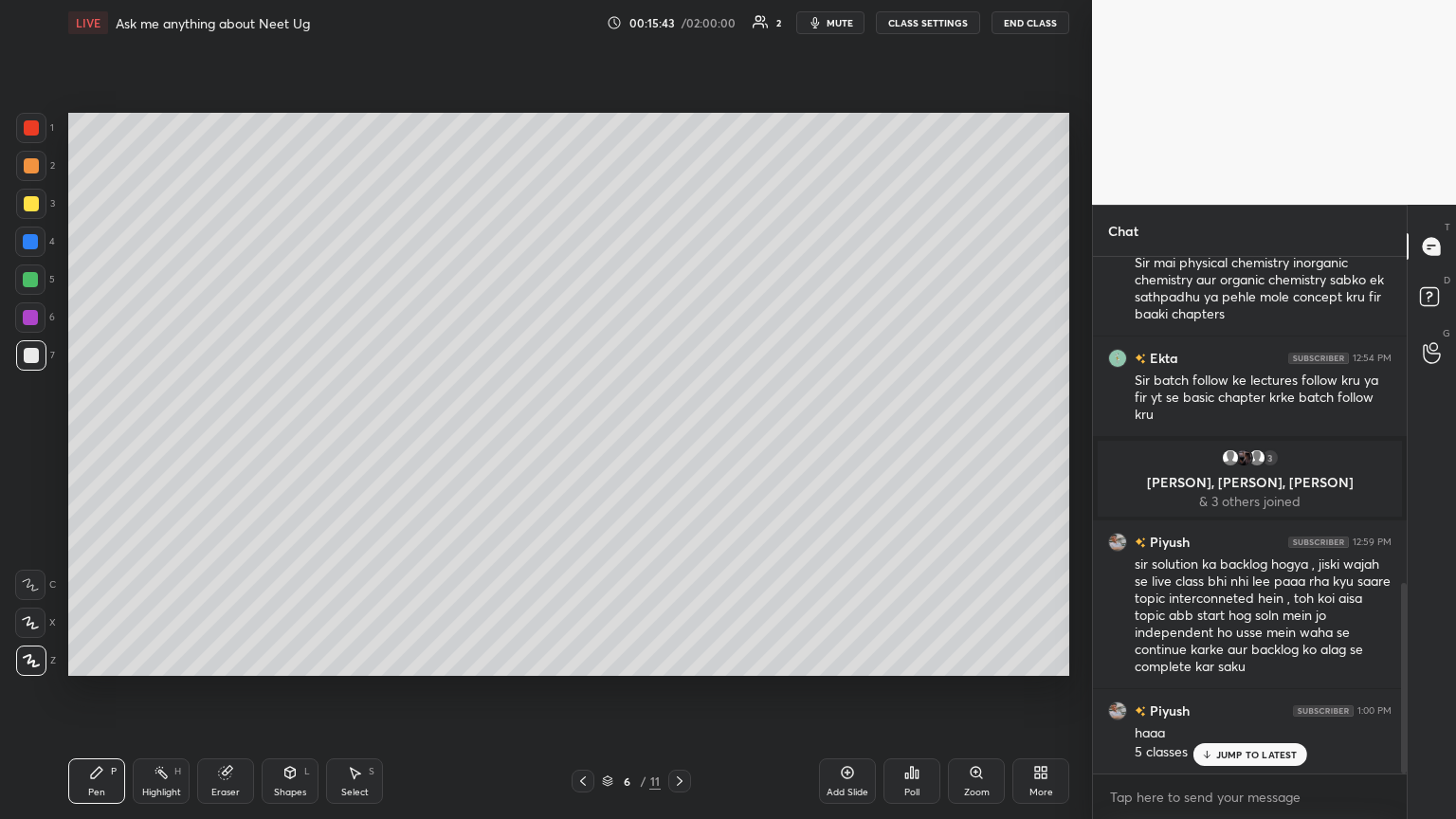 click on "JUMP TO LATEST" at bounding box center [1249, 755] 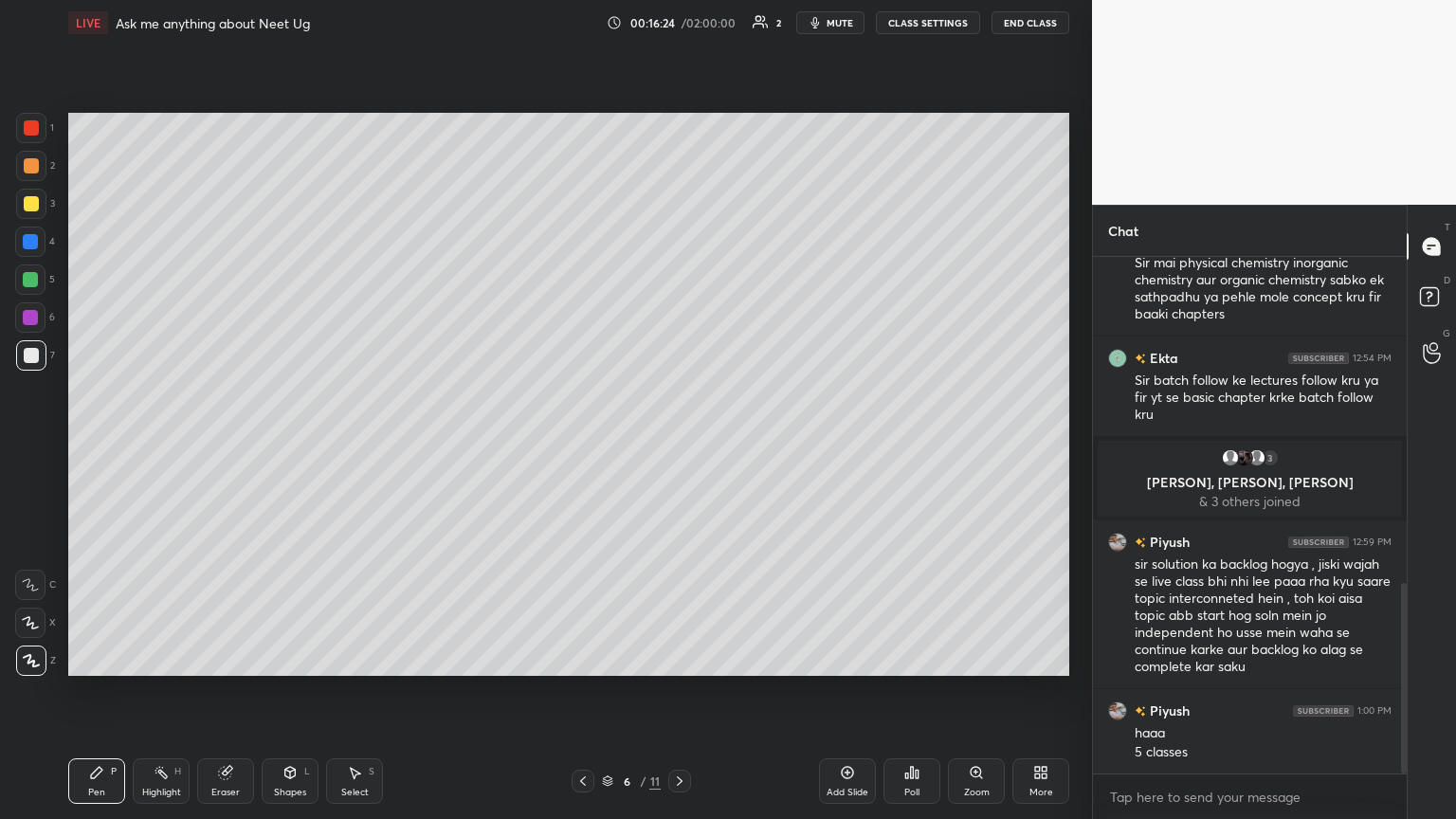 click 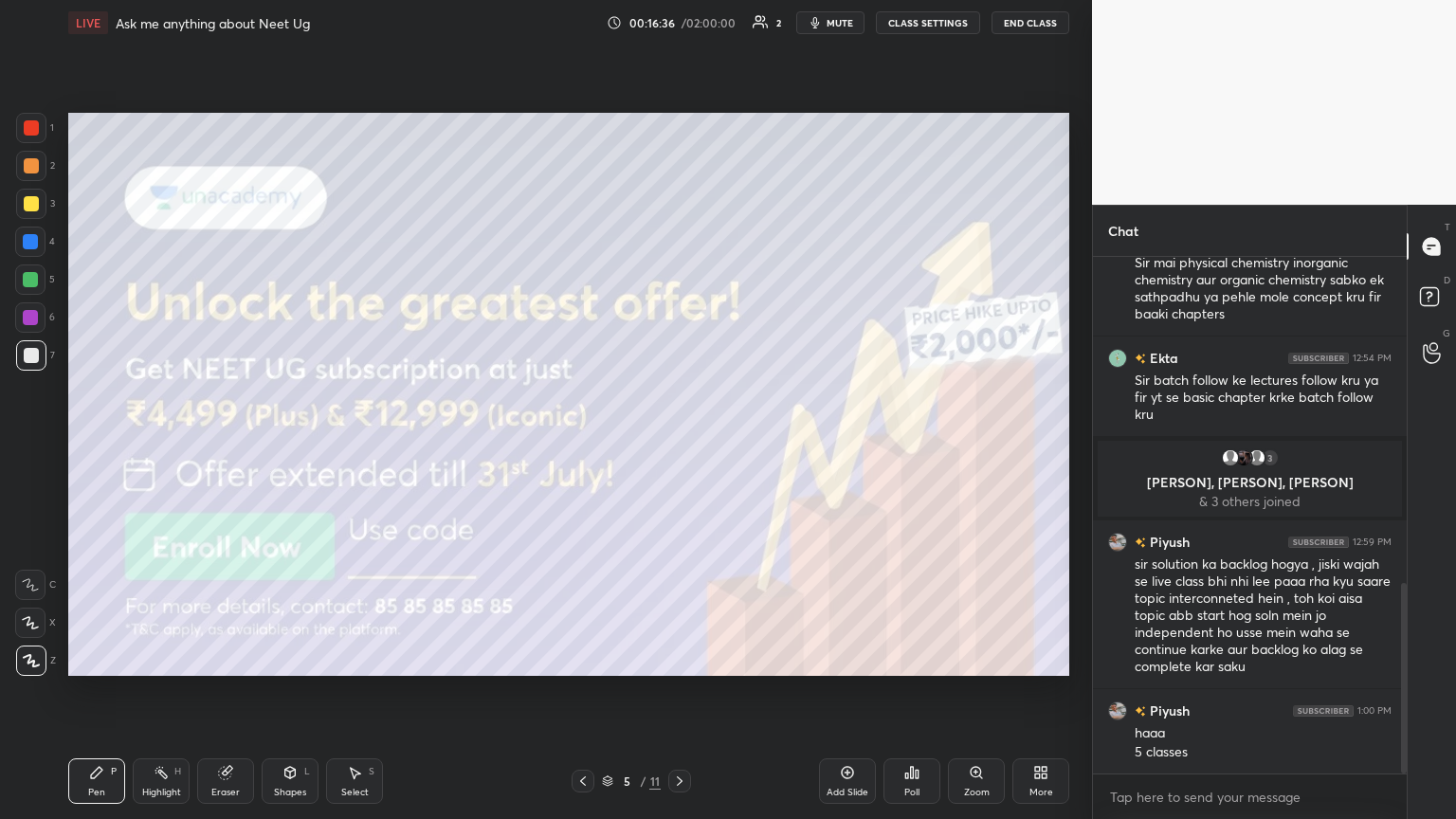click on "mute" at bounding box center (840, 23) 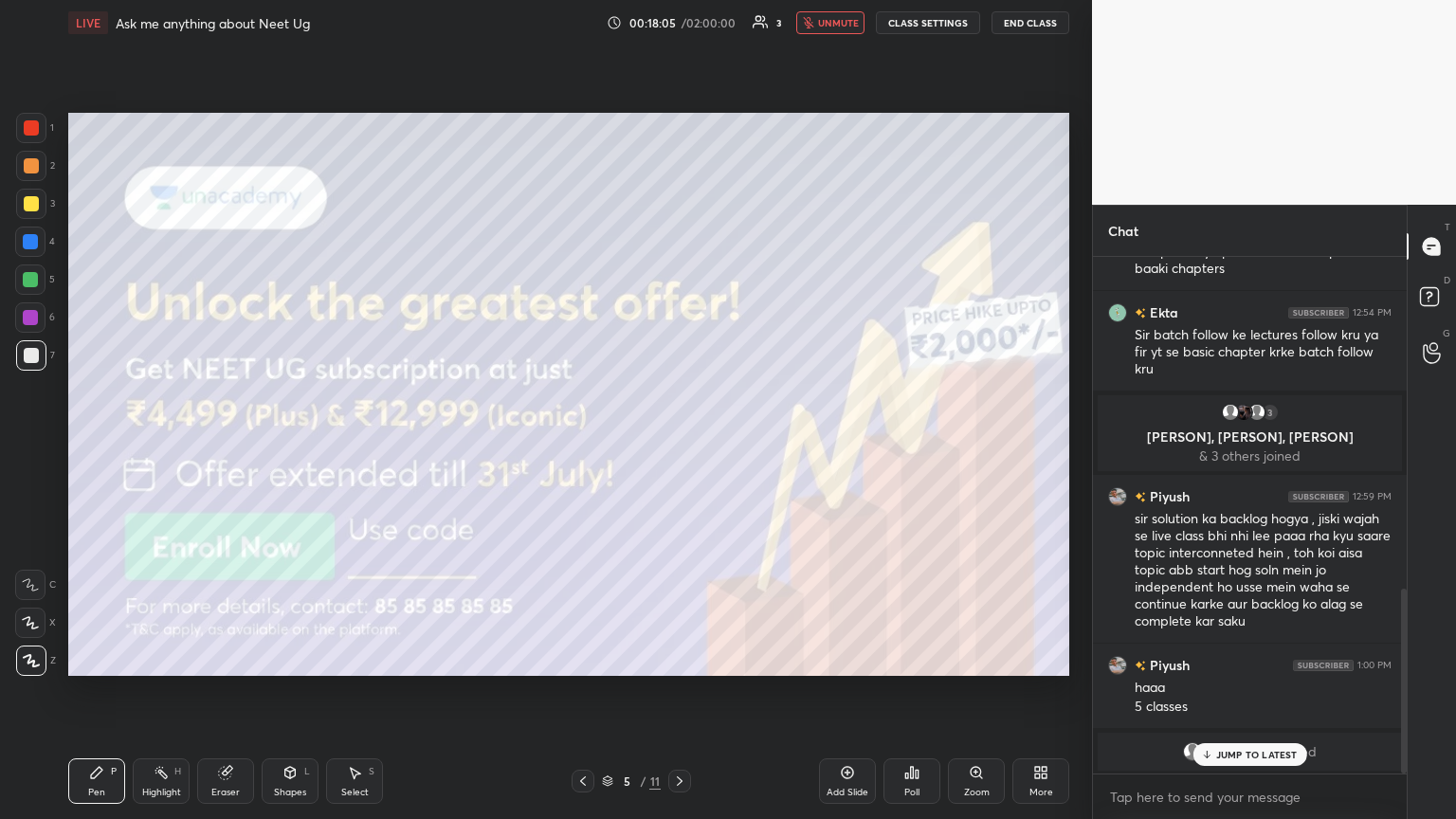 scroll, scrollTop: 1015, scrollLeft: 0, axis: vertical 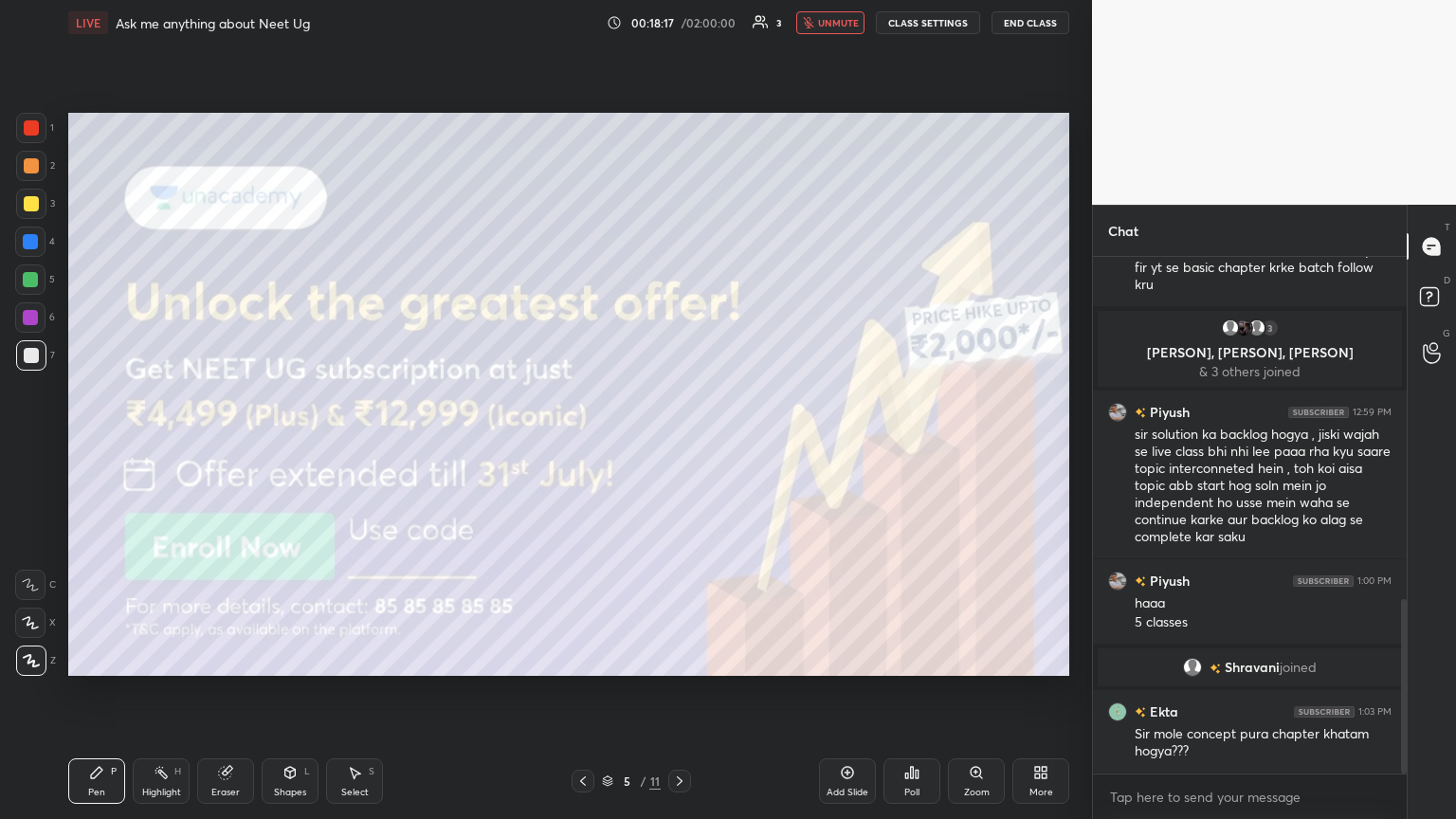 click 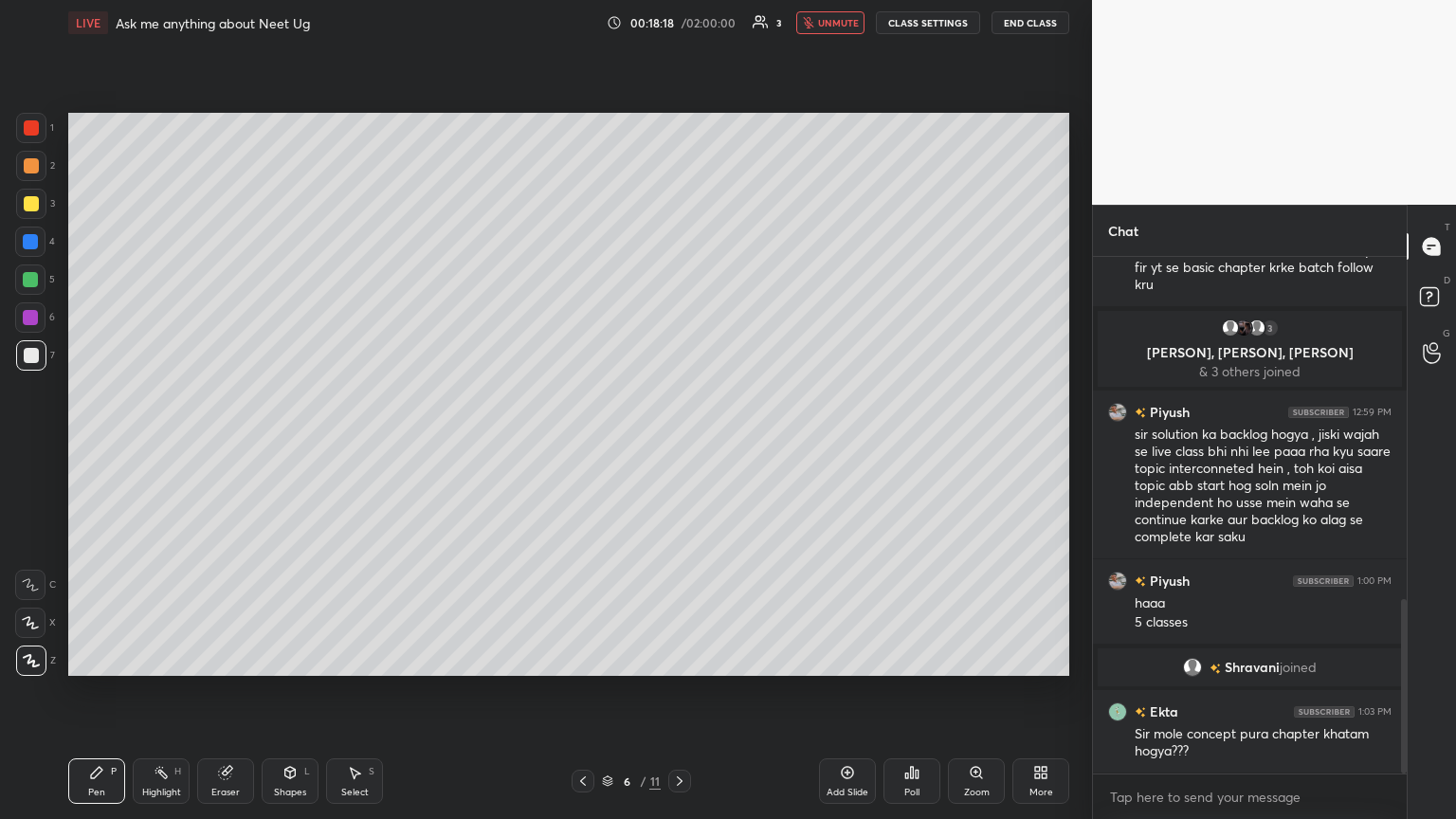 click 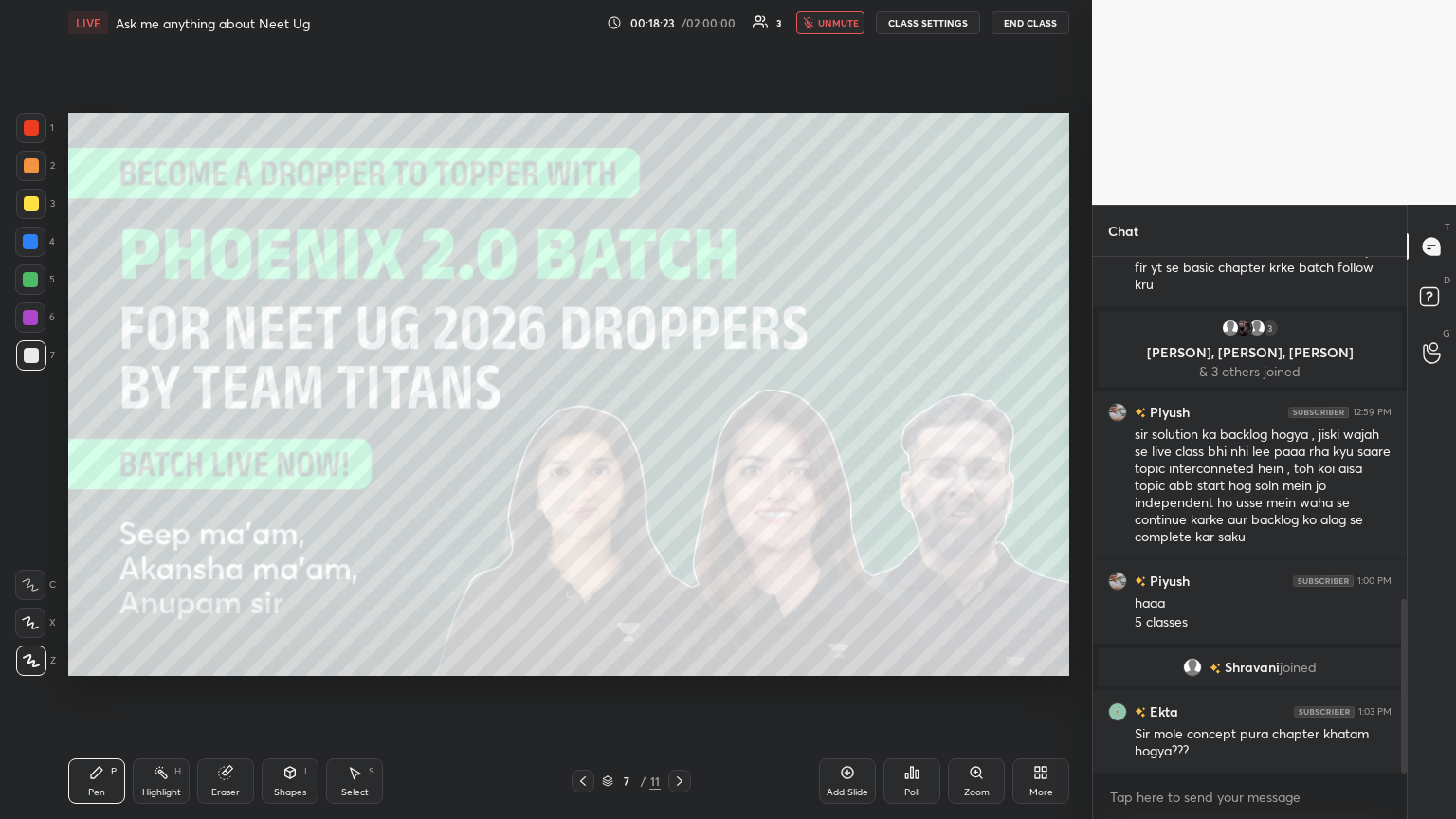 click 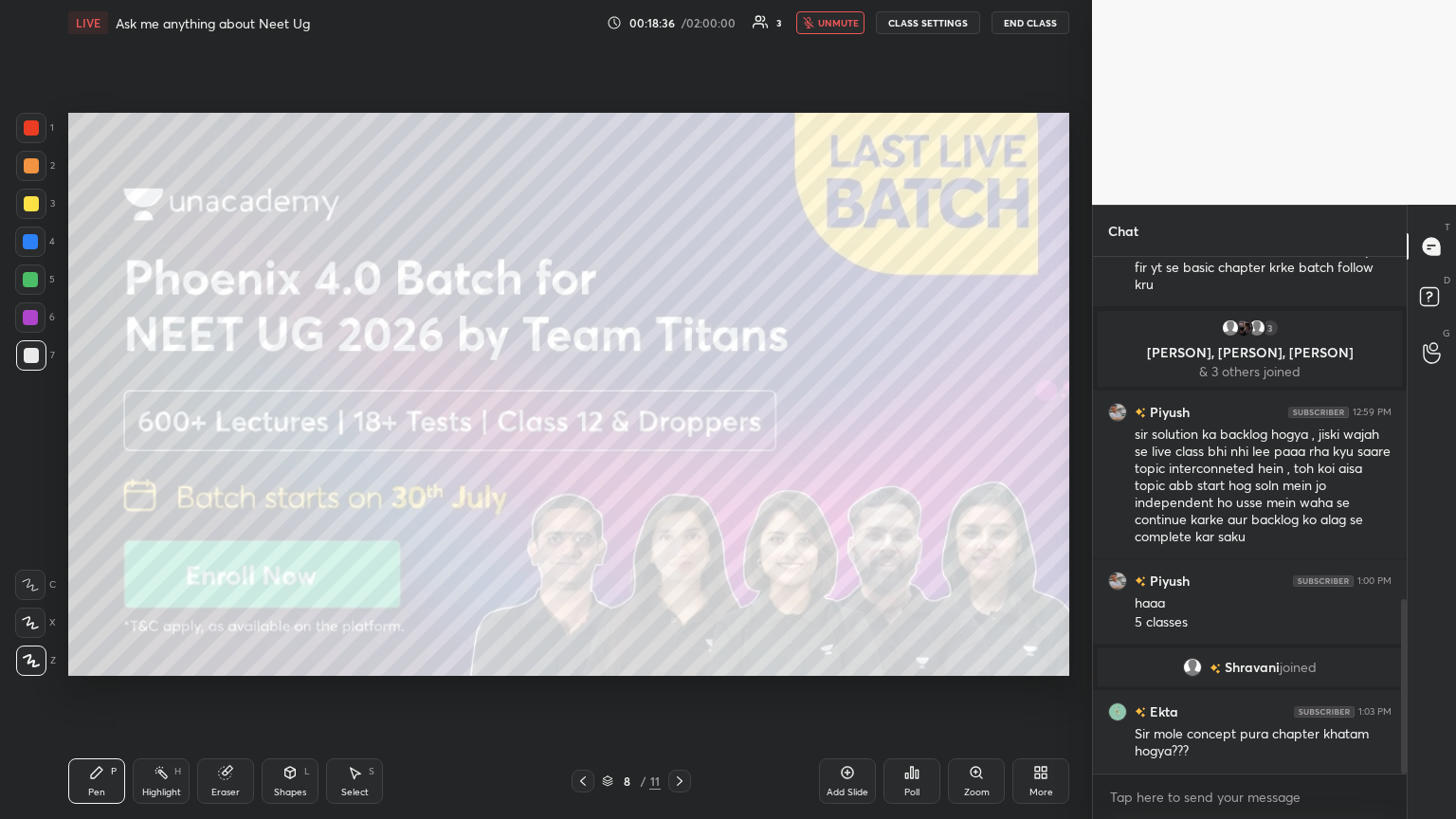 scroll, scrollTop: 1099, scrollLeft: 0, axis: vertical 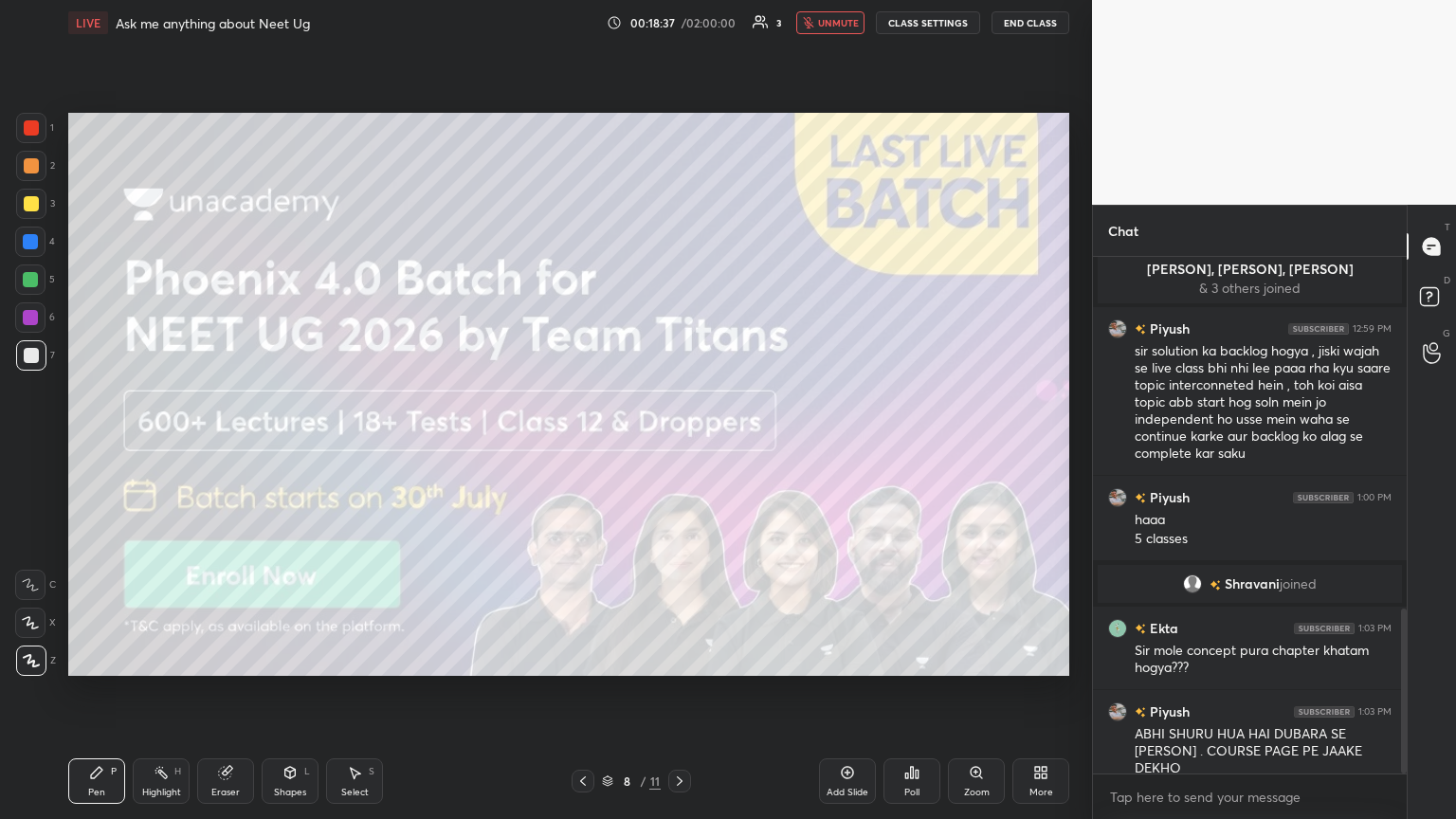 click 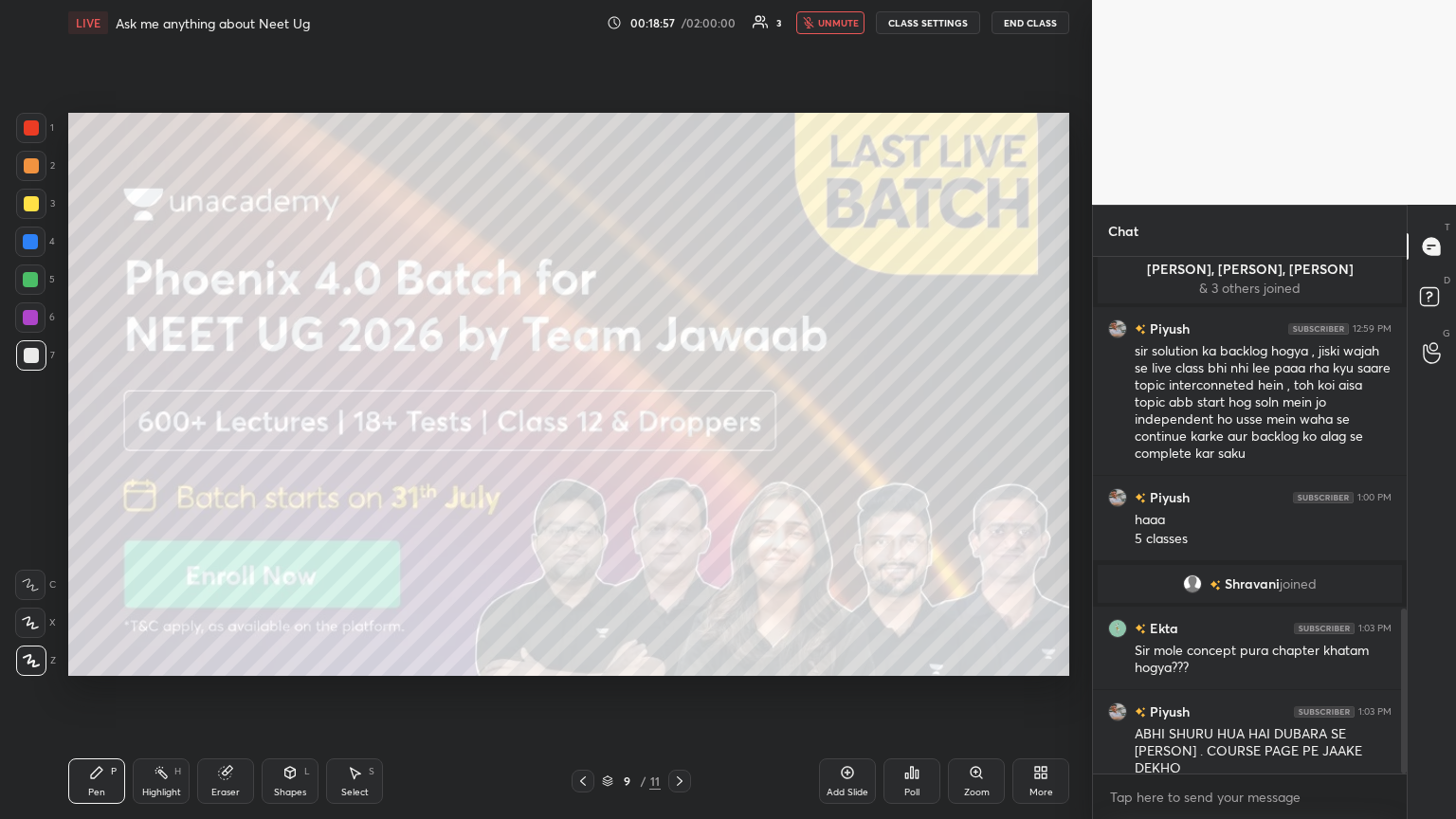 click 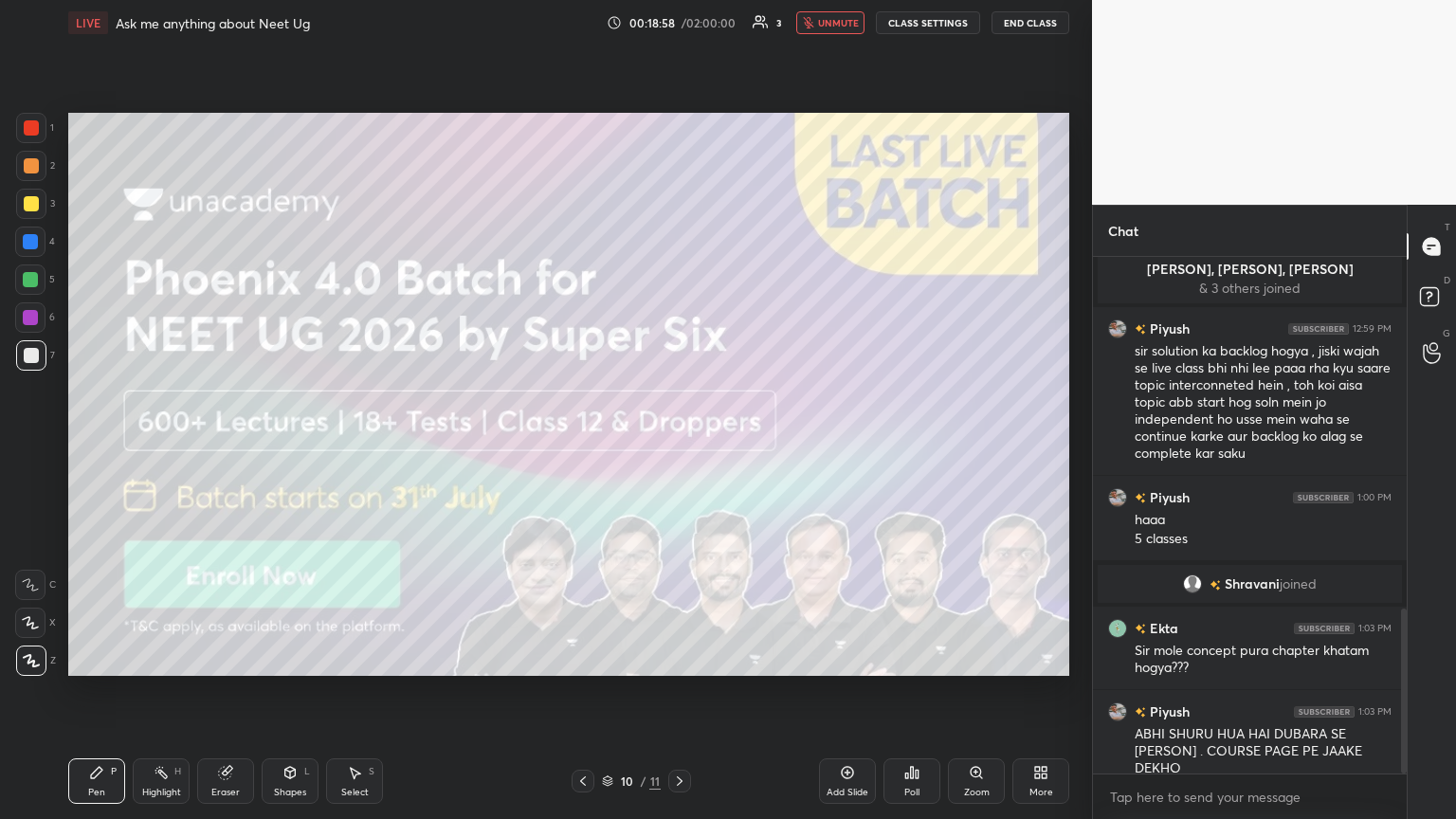 click 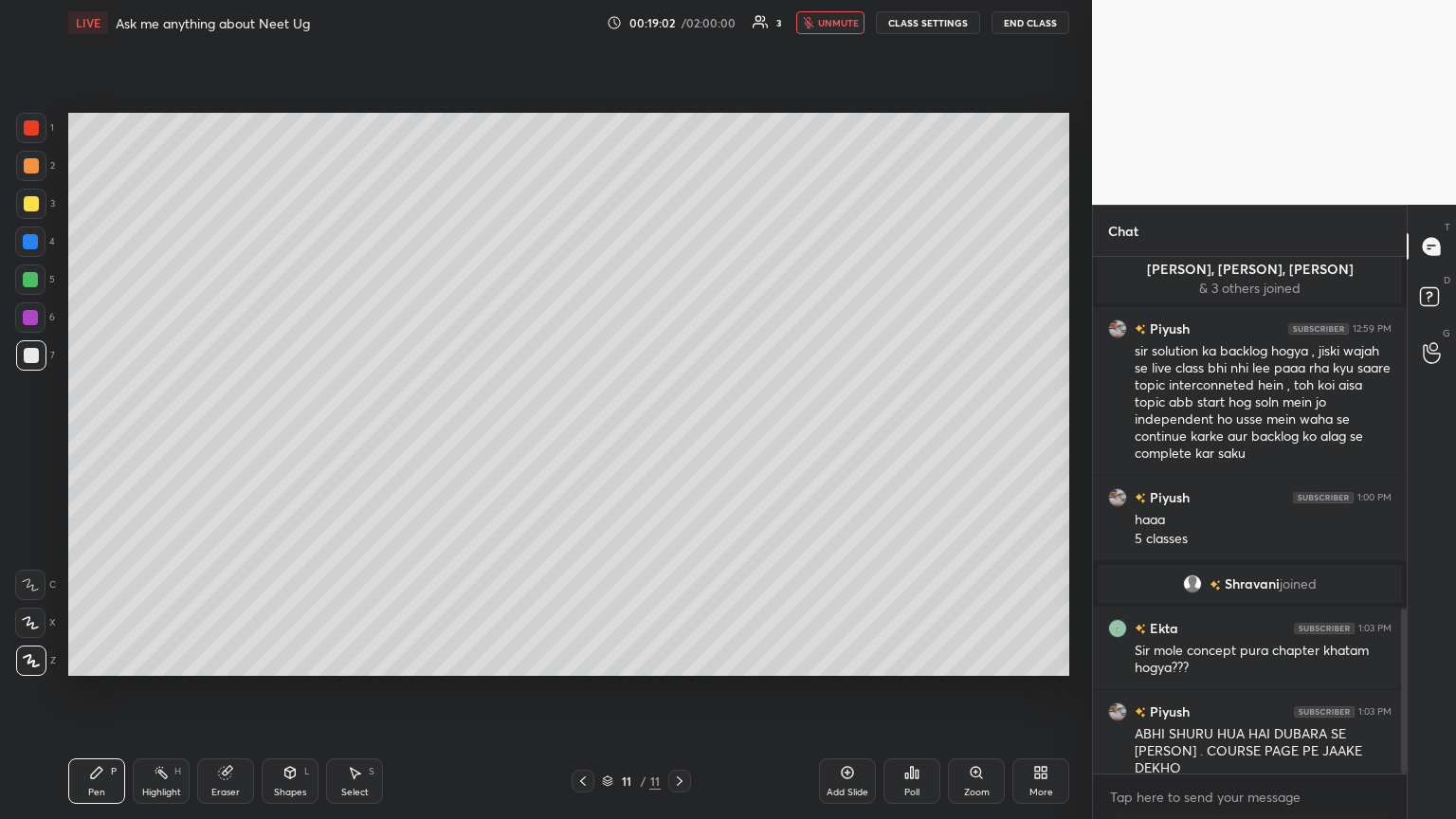click 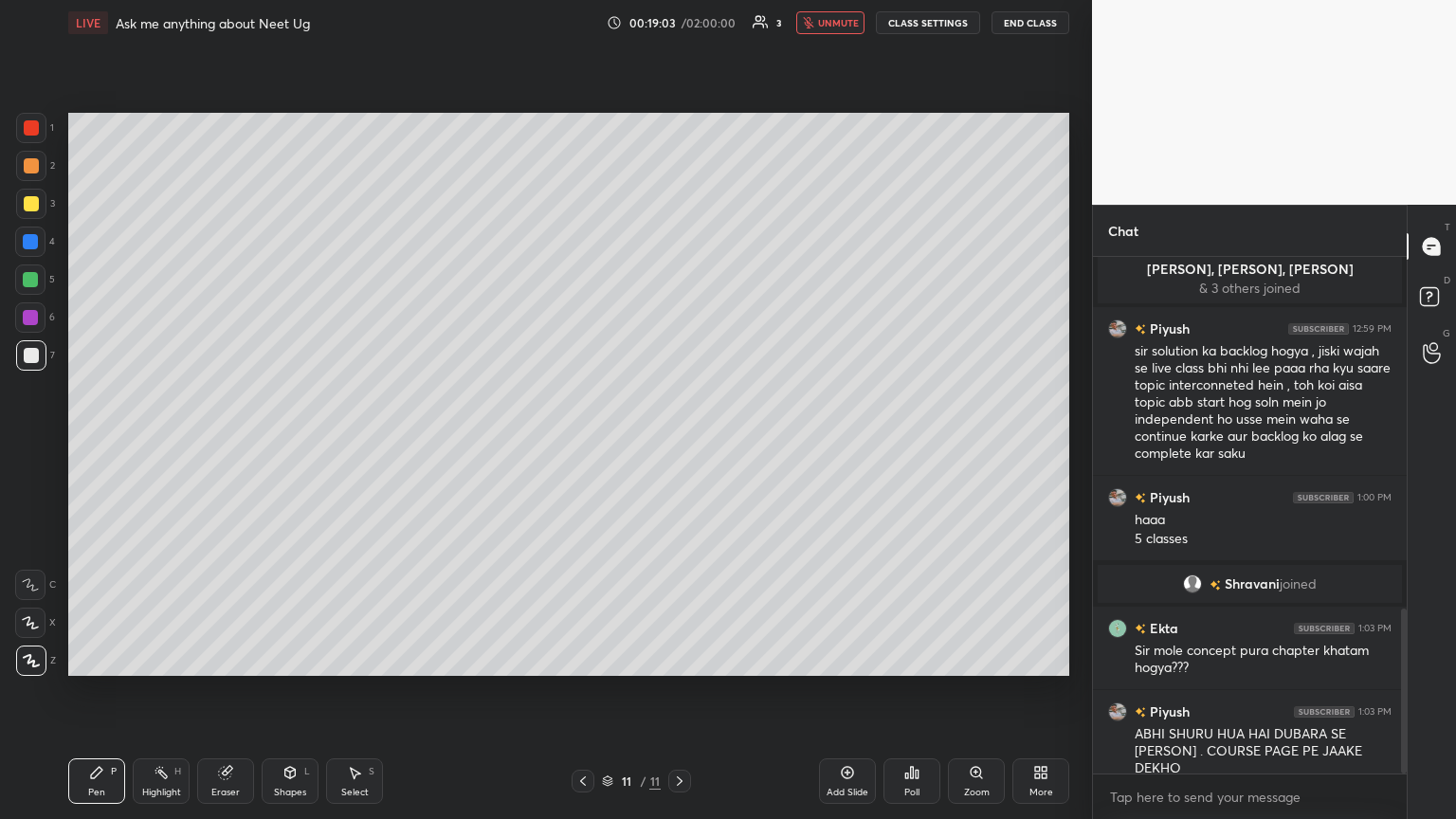 click 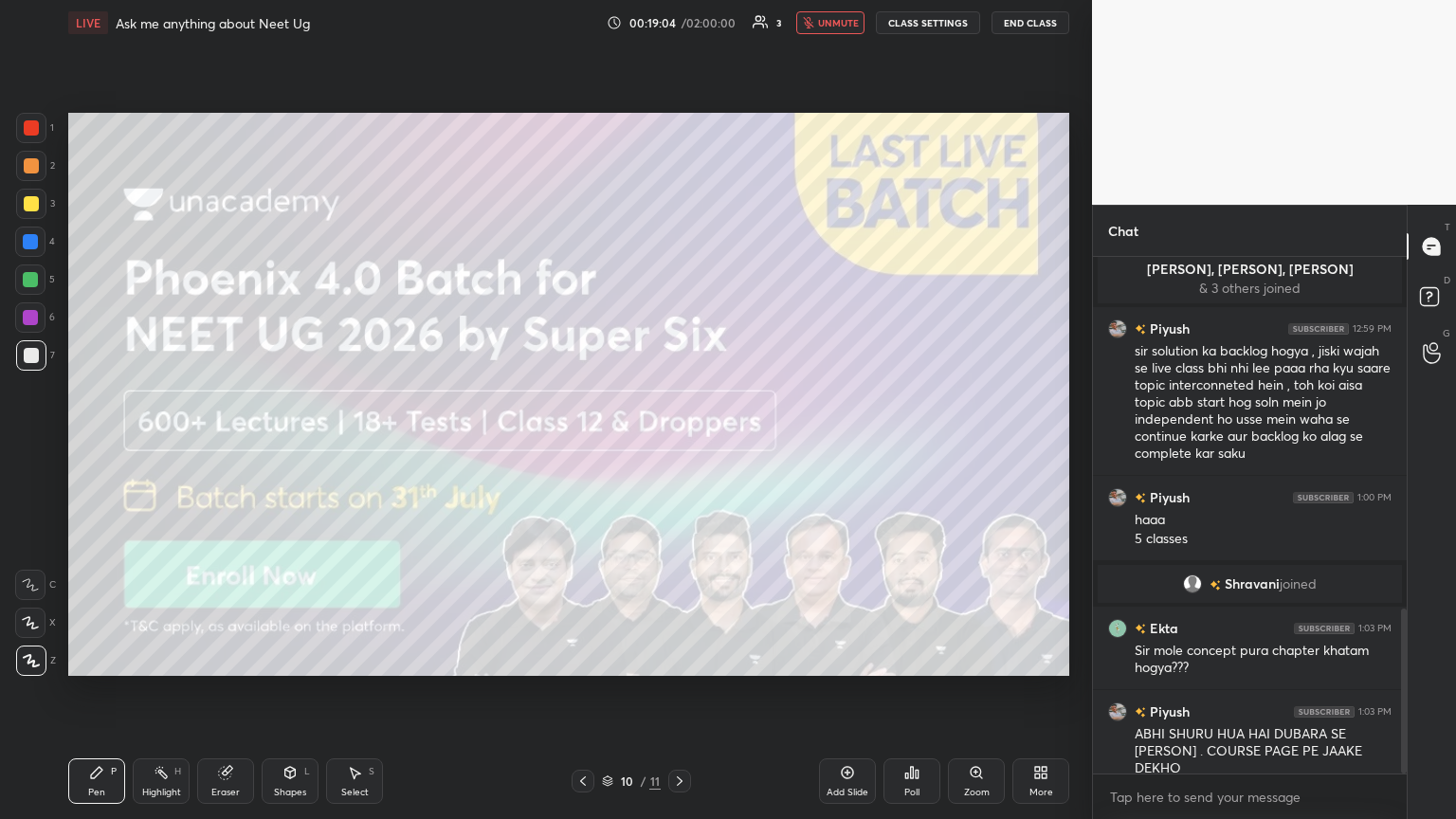 click 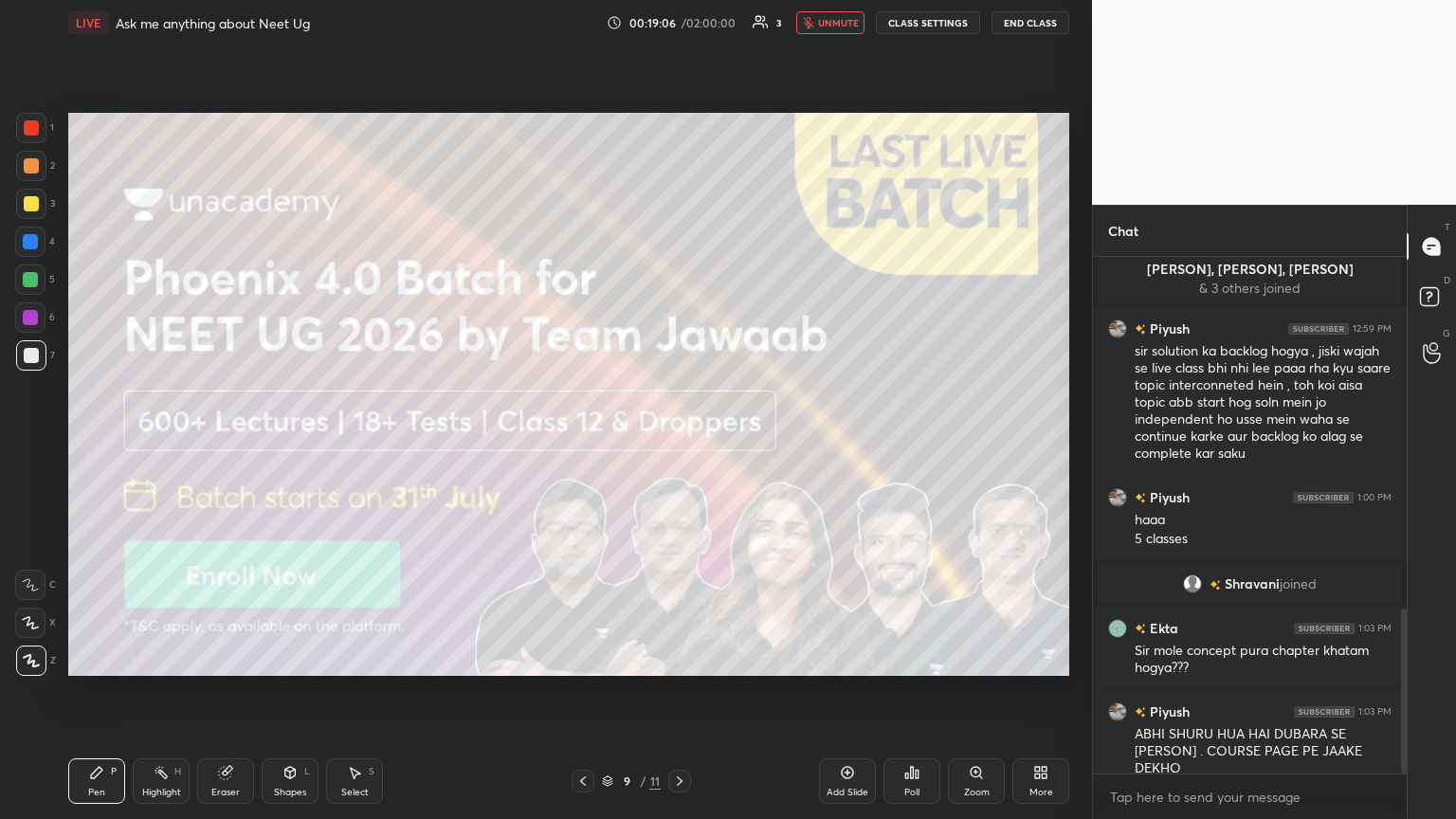 scroll, scrollTop: 1164, scrollLeft: 0, axis: vertical 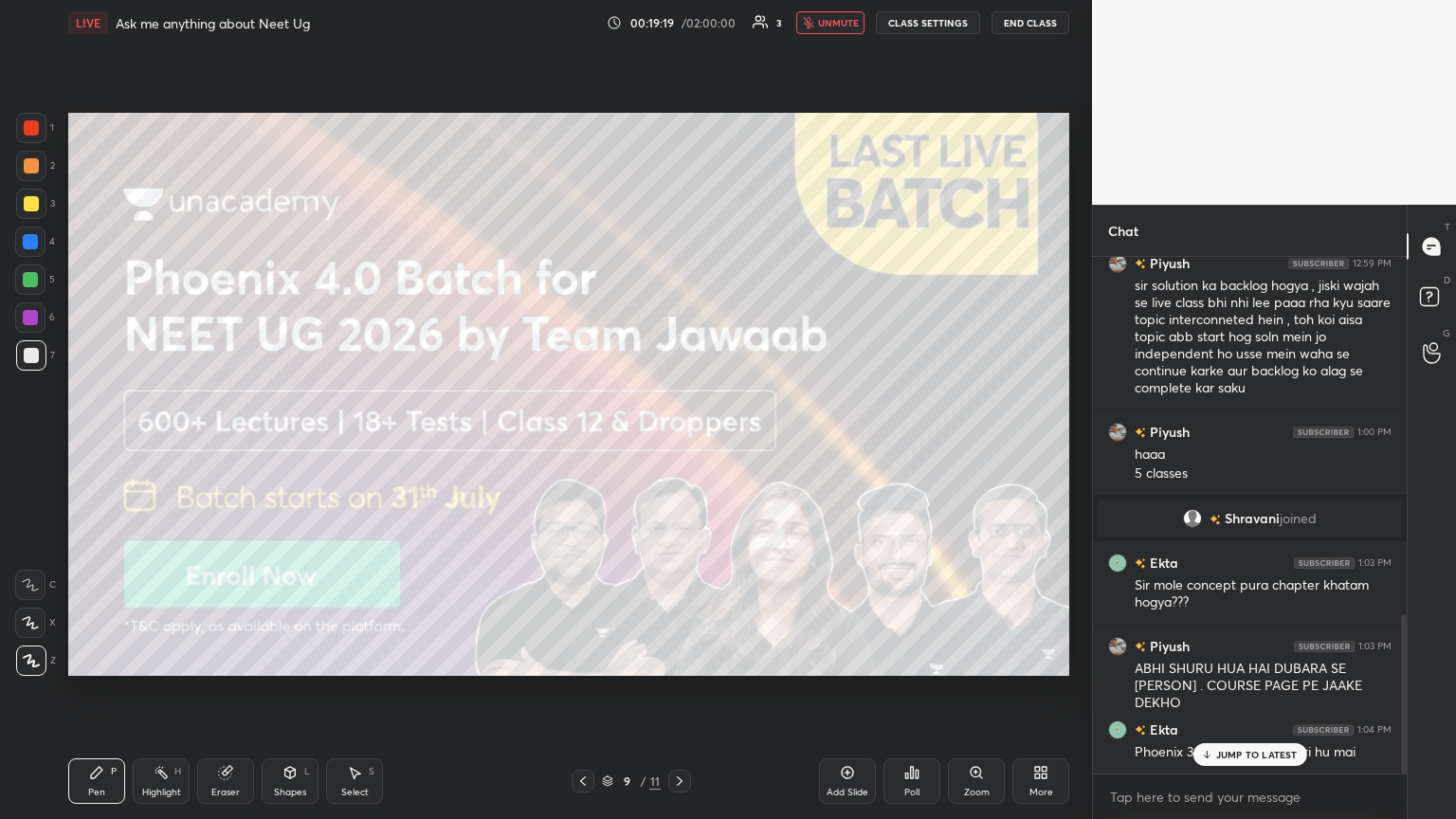 click on "Phoenix 3.0 batchh ka puchri hu mai" at bounding box center (1263, 753) 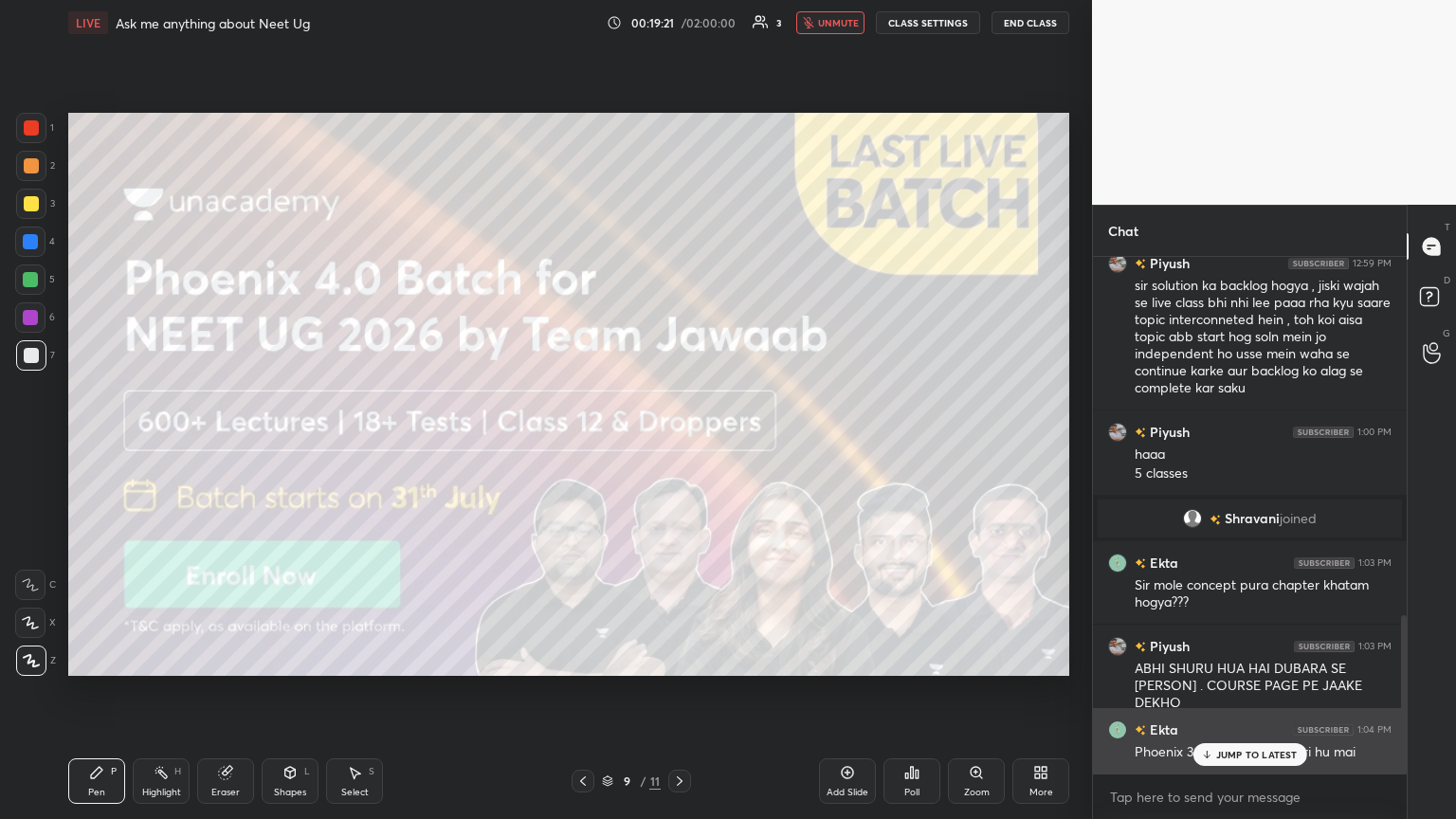 click on "JUMP TO LATEST" at bounding box center [1257, 755] 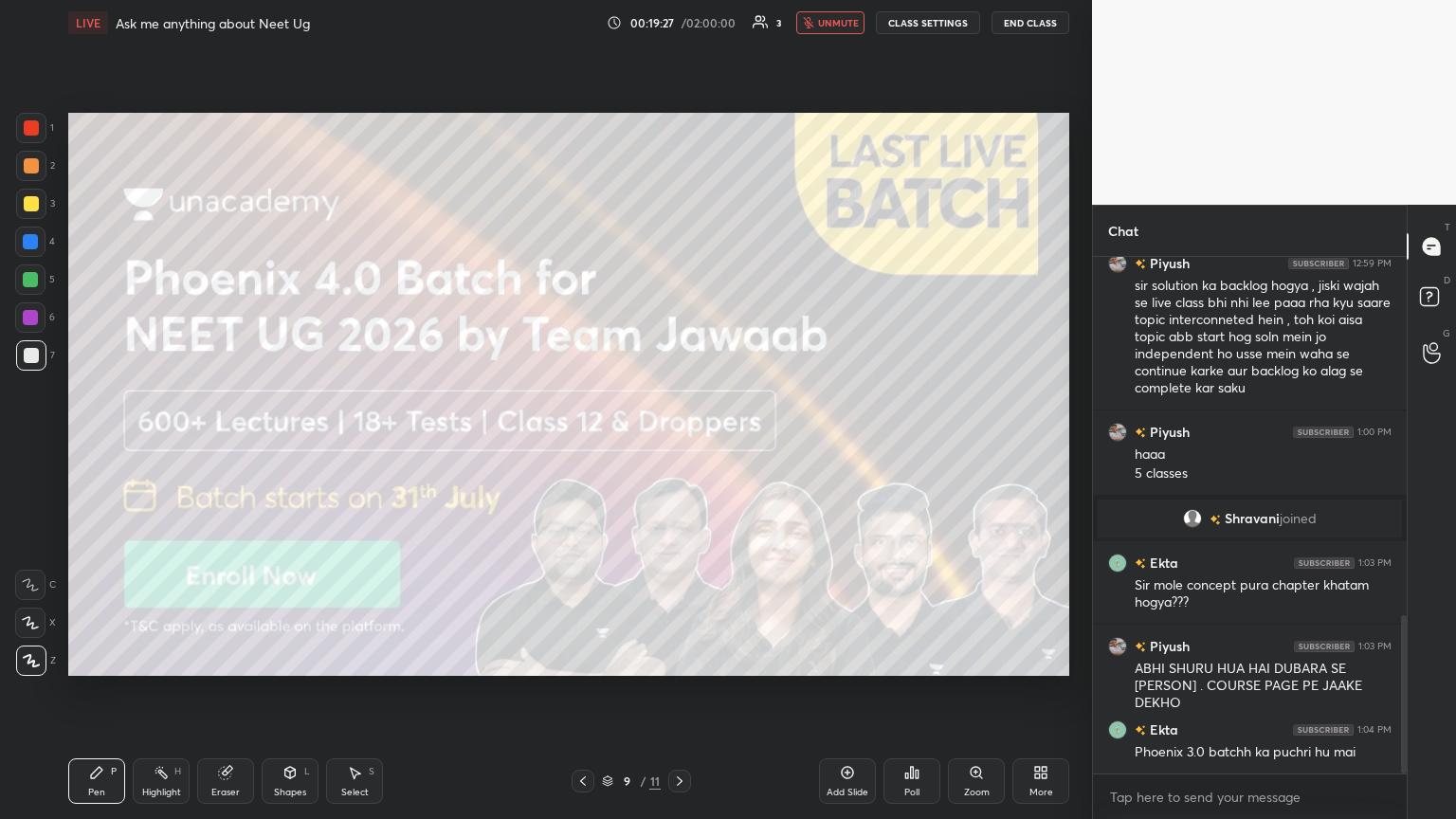 click on "unmute" at bounding box center (838, 23) 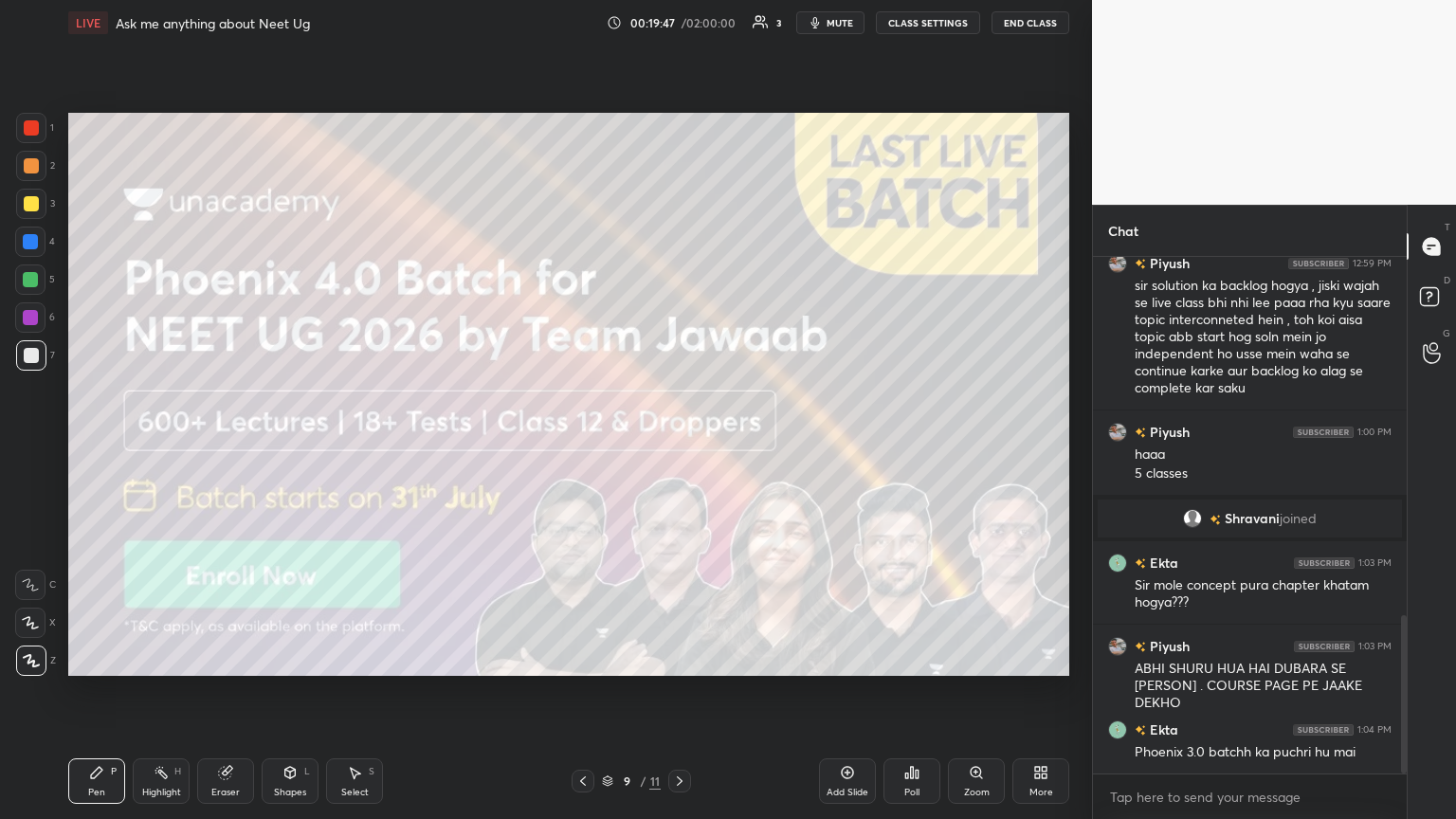 click on "Eraser" at bounding box center [226, 781] 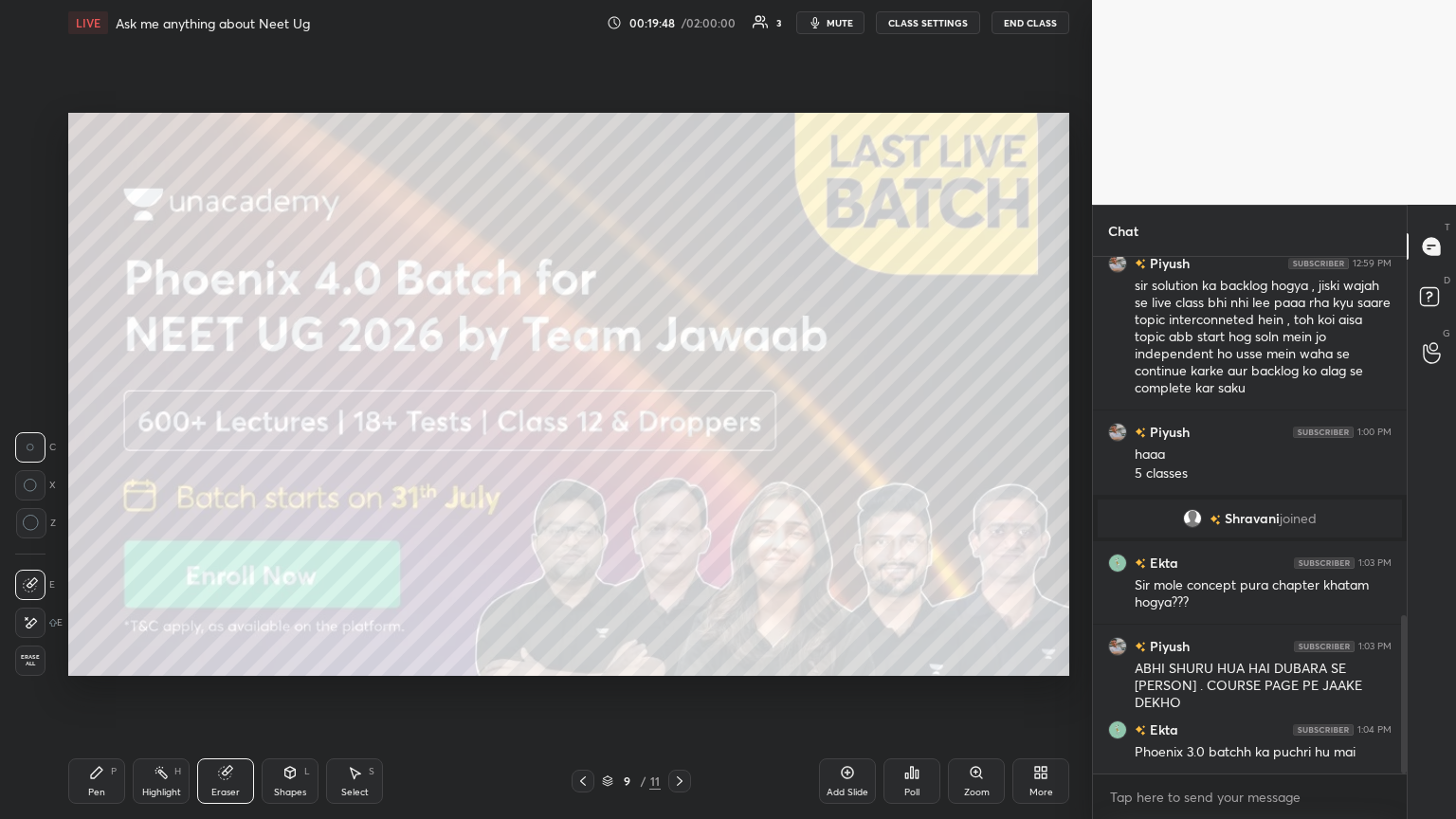 click on "Pen P Highlight H Eraser Shapes L Select S 9 / 11 Add Slide Poll Zoom More" at bounding box center [569, 781] 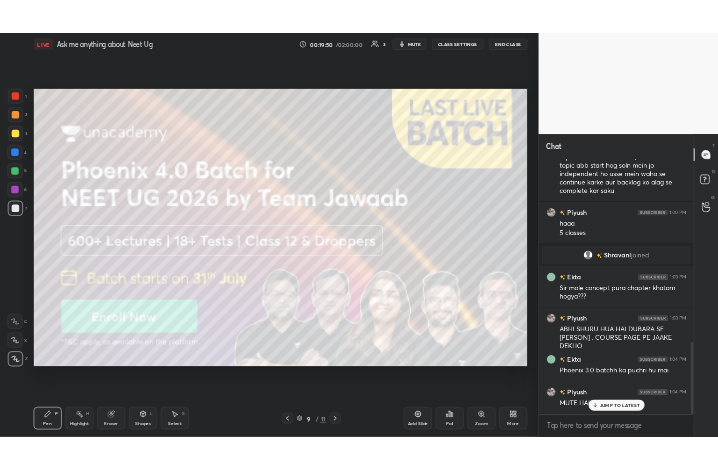 scroll, scrollTop: 1368, scrollLeft: 0, axis: vertical 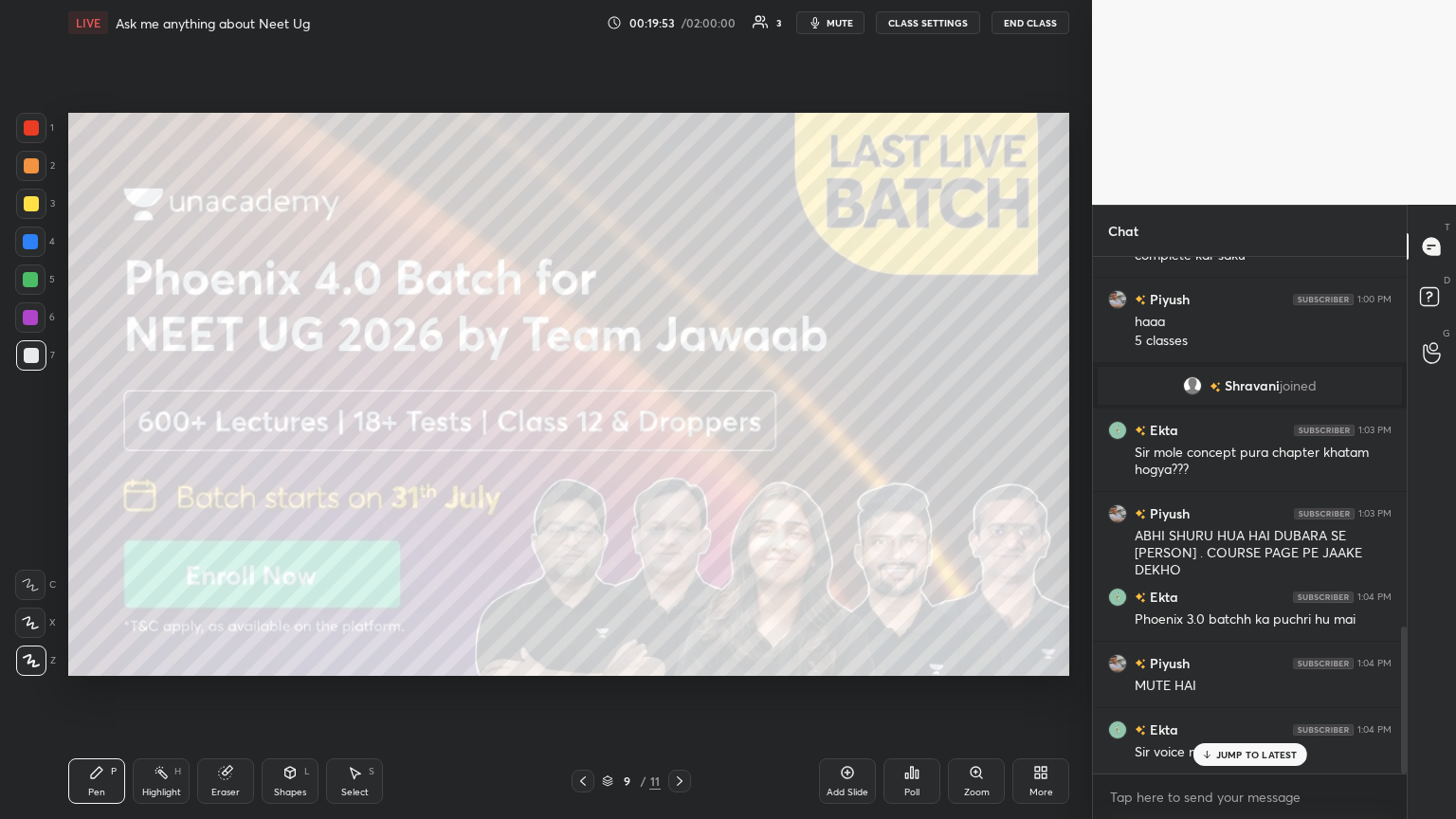 click on "More" at bounding box center [1041, 792] 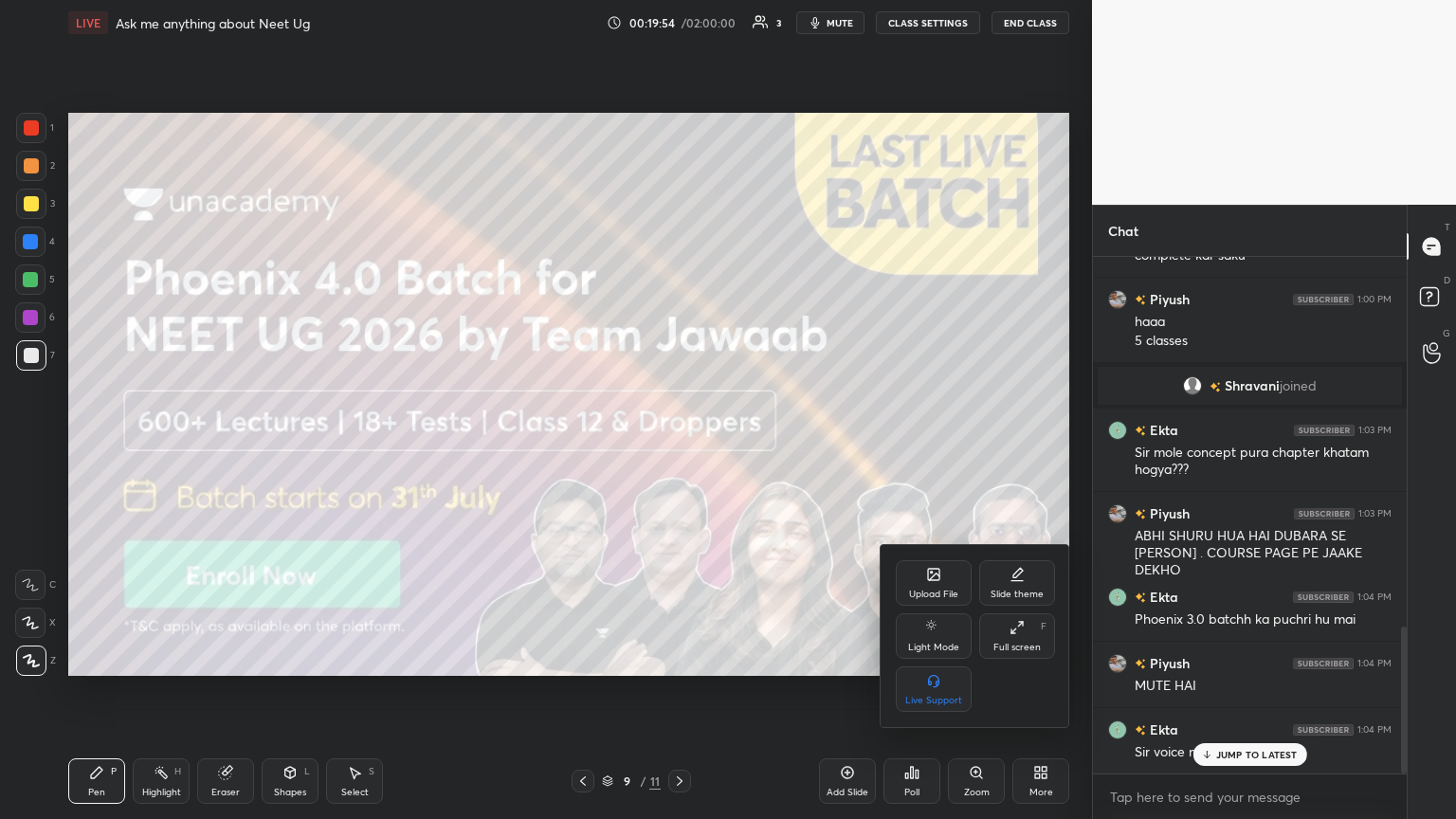 click on "Full screen F" at bounding box center [1017, 636] 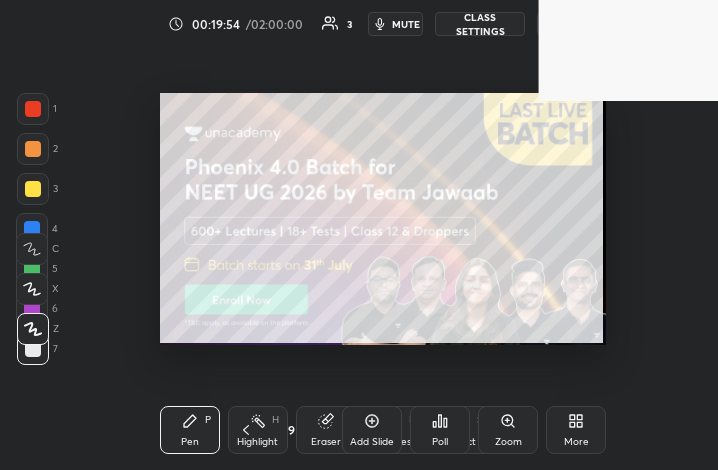 scroll, scrollTop: 342, scrollLeft: 462, axis: both 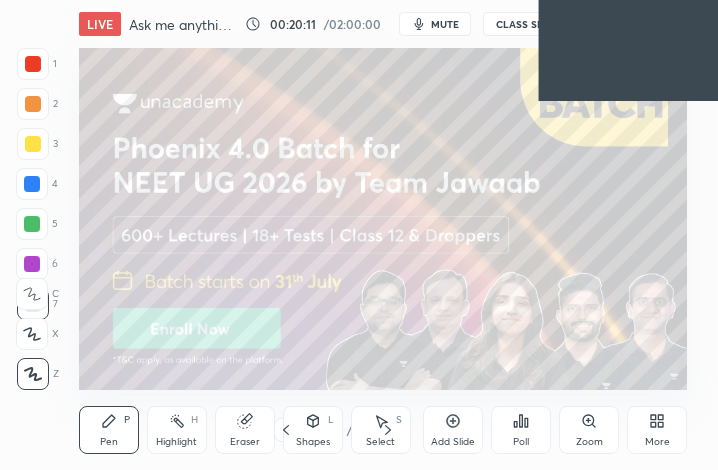 click on "More" at bounding box center [657, 430] 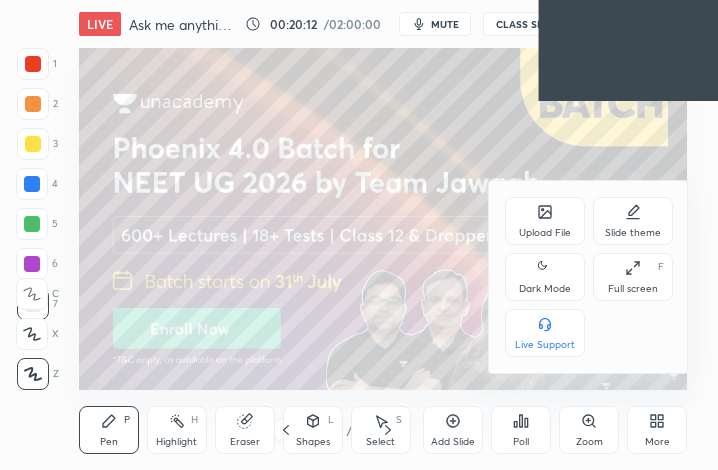 click on "Dark Mode" at bounding box center [545, 277] 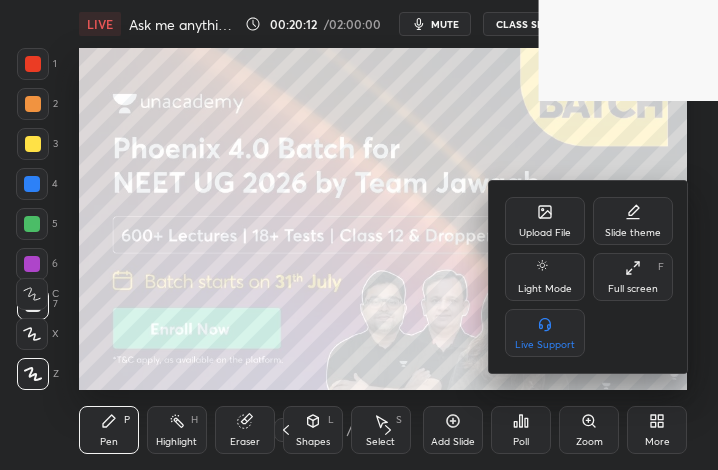 click on "Full screen F" at bounding box center [633, 277] 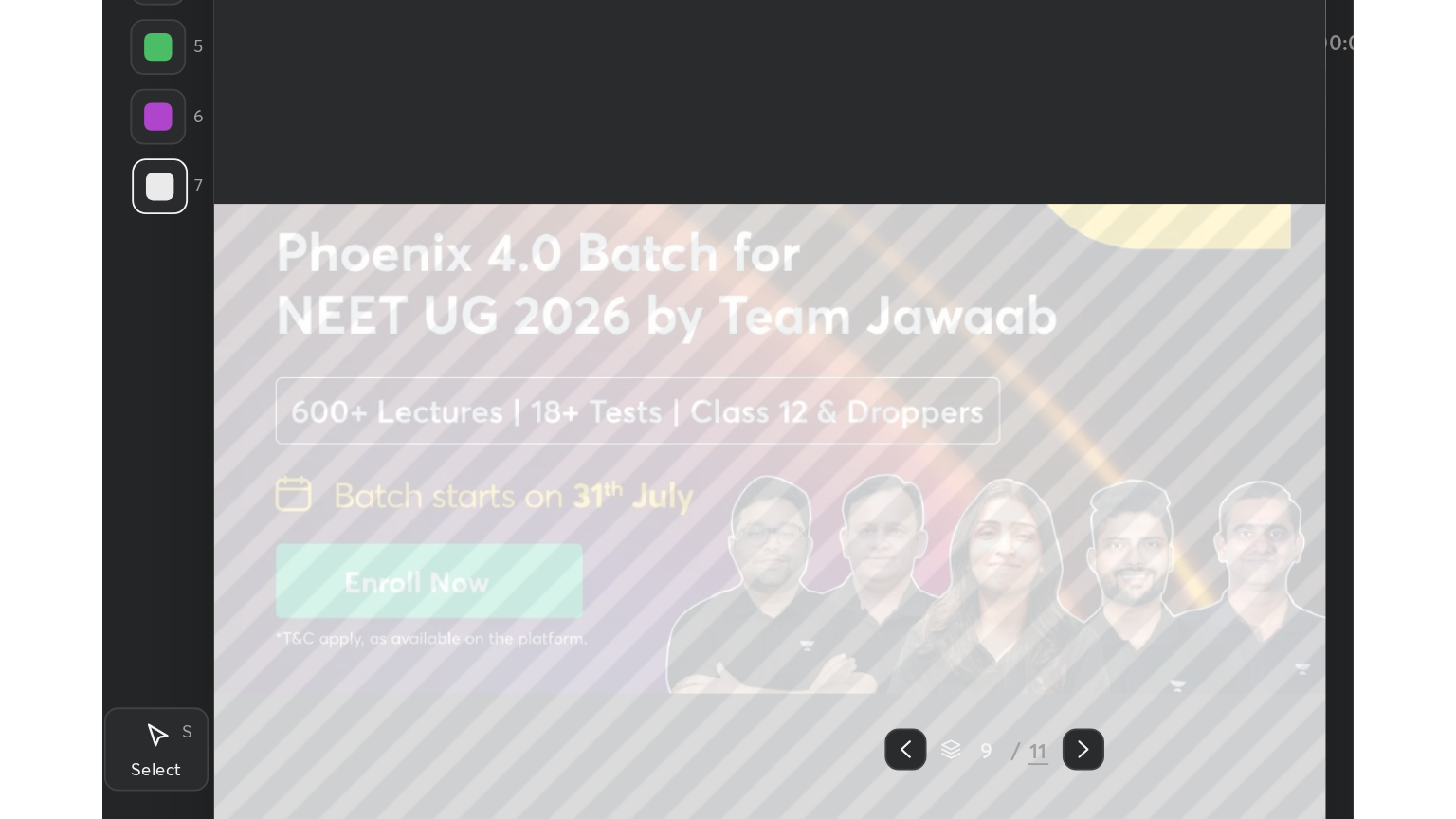 scroll, scrollTop: 94094, scrollLeft: 93414, axis: both 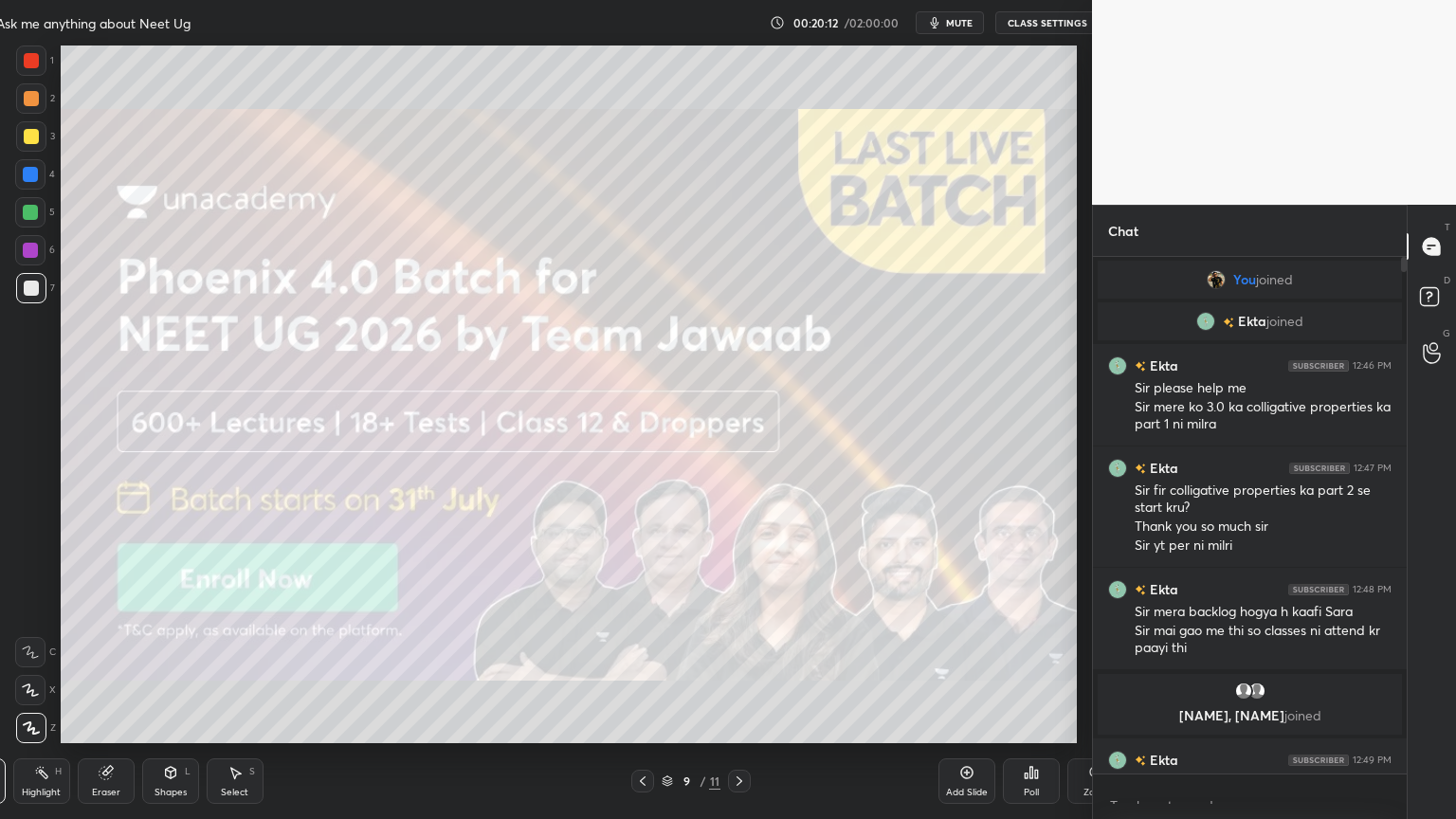 type on "x" 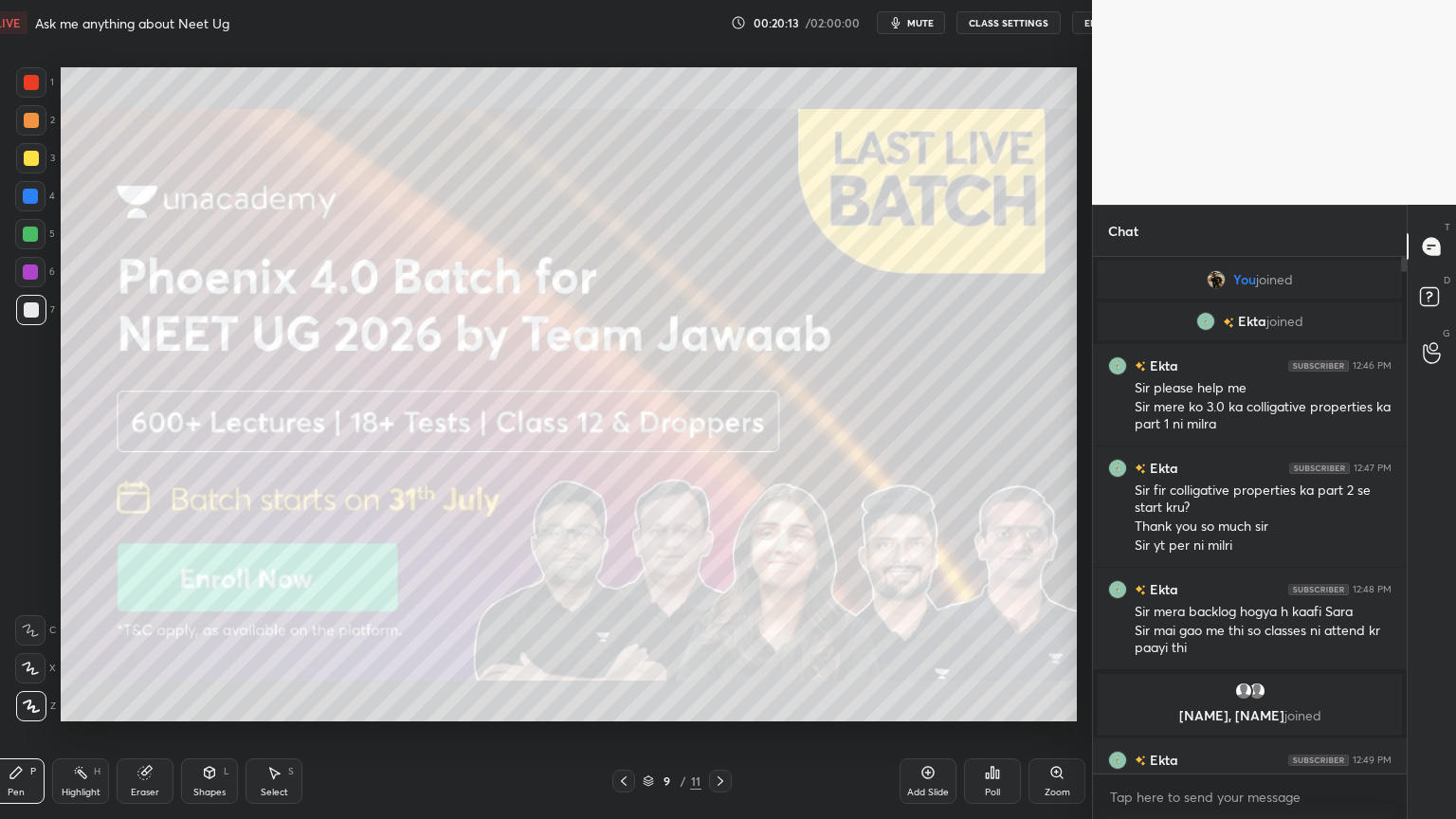 scroll, scrollTop: 698, scrollLeft: 1118, axis: both 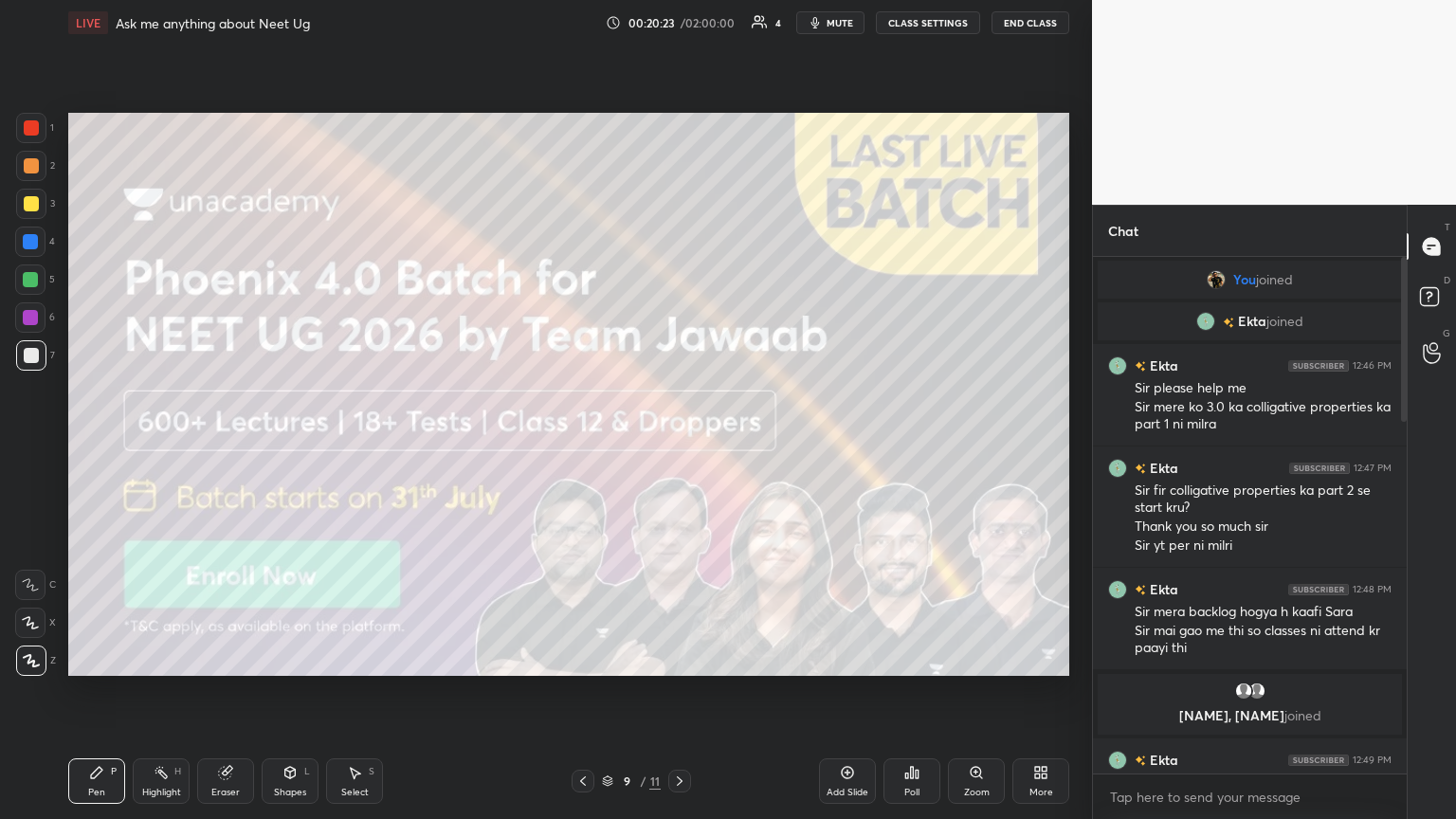 drag, startPoint x: 1404, startPoint y: 389, endPoint x: 1403, endPoint y: 436, distance: 47.01 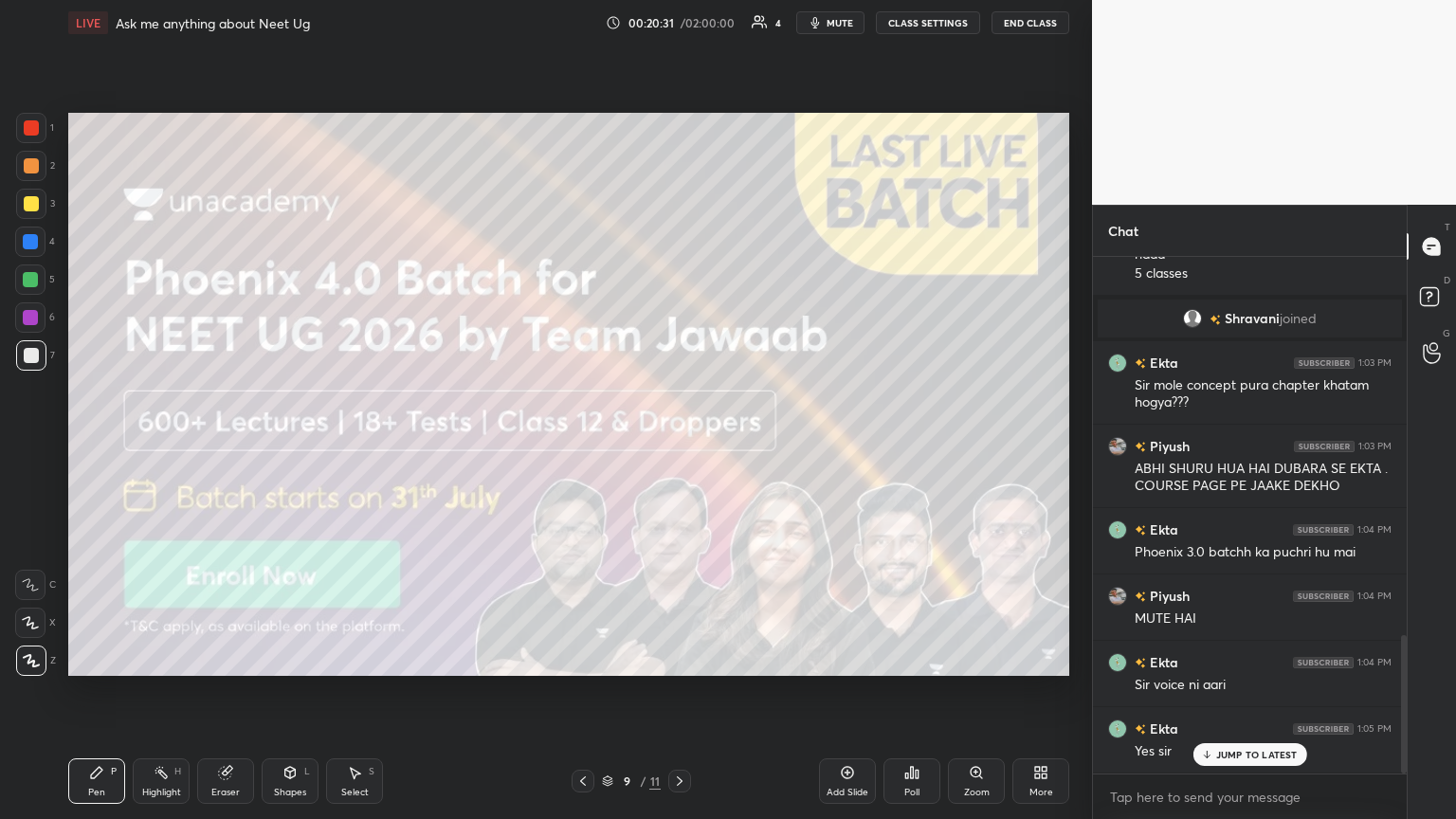 scroll, scrollTop: 1407, scrollLeft: 0, axis: vertical 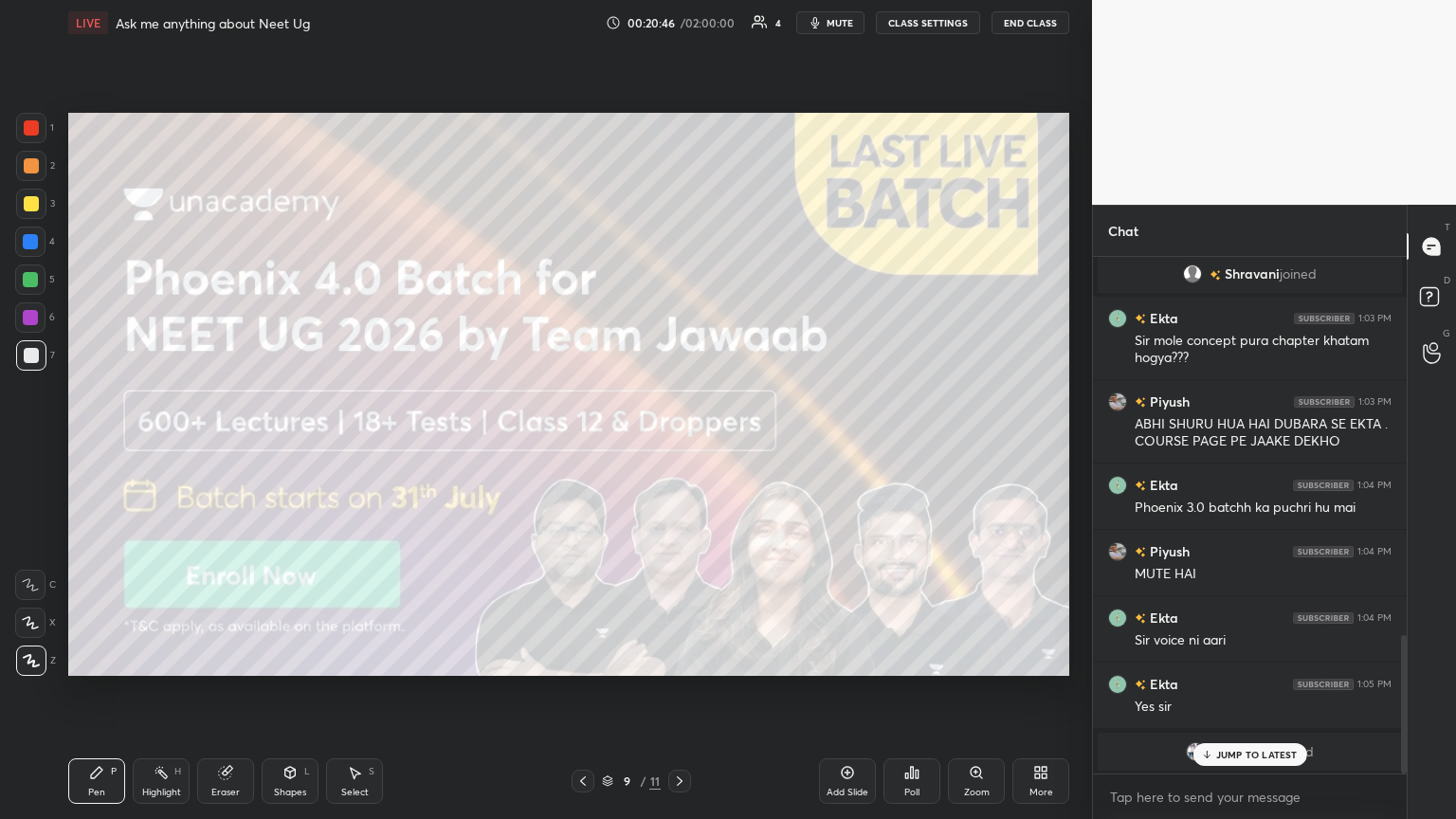 click on "Eraser" at bounding box center (226, 781) 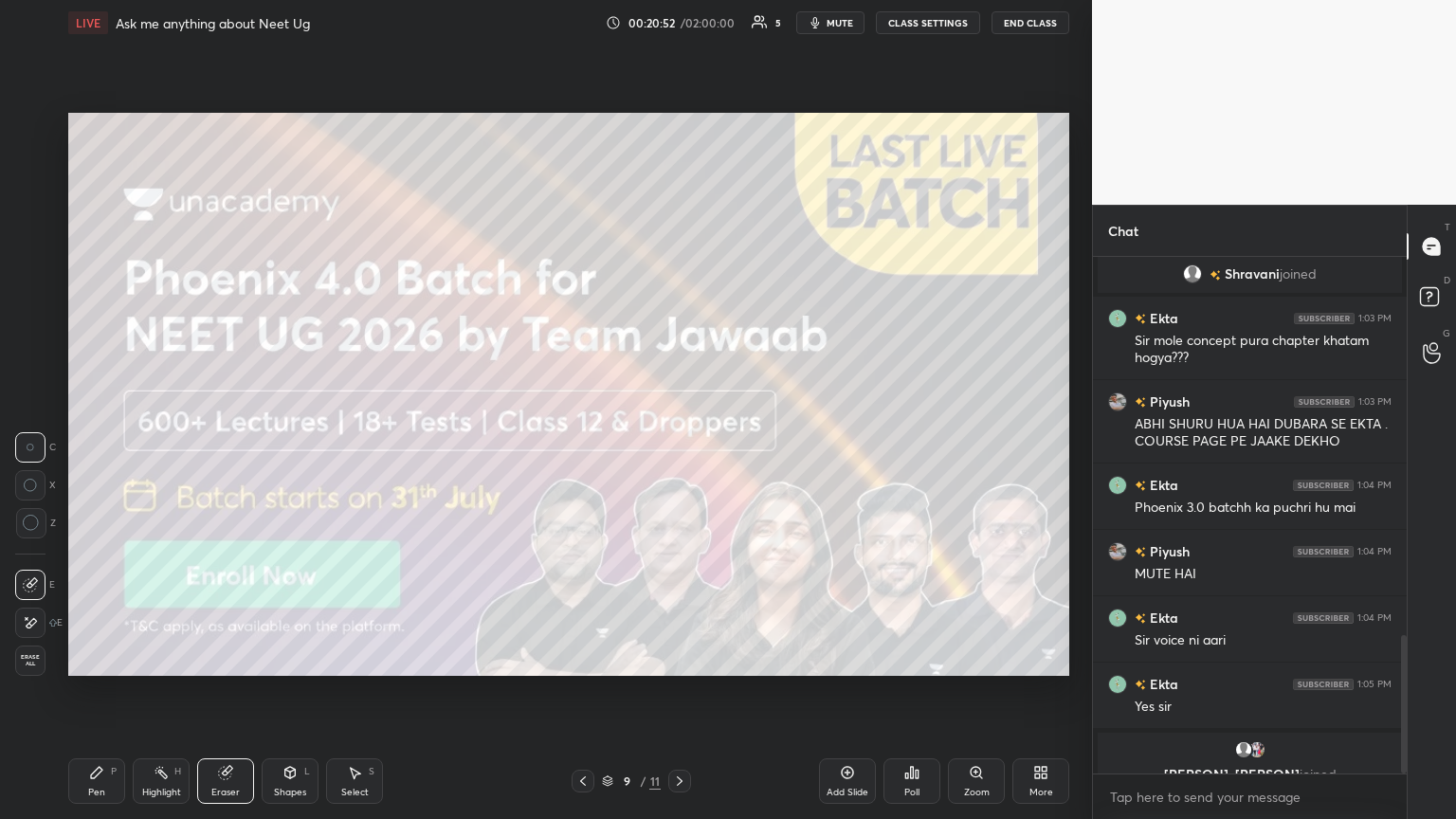 drag, startPoint x: 846, startPoint y: 17, endPoint x: 812, endPoint y: 109, distance: 98.081599 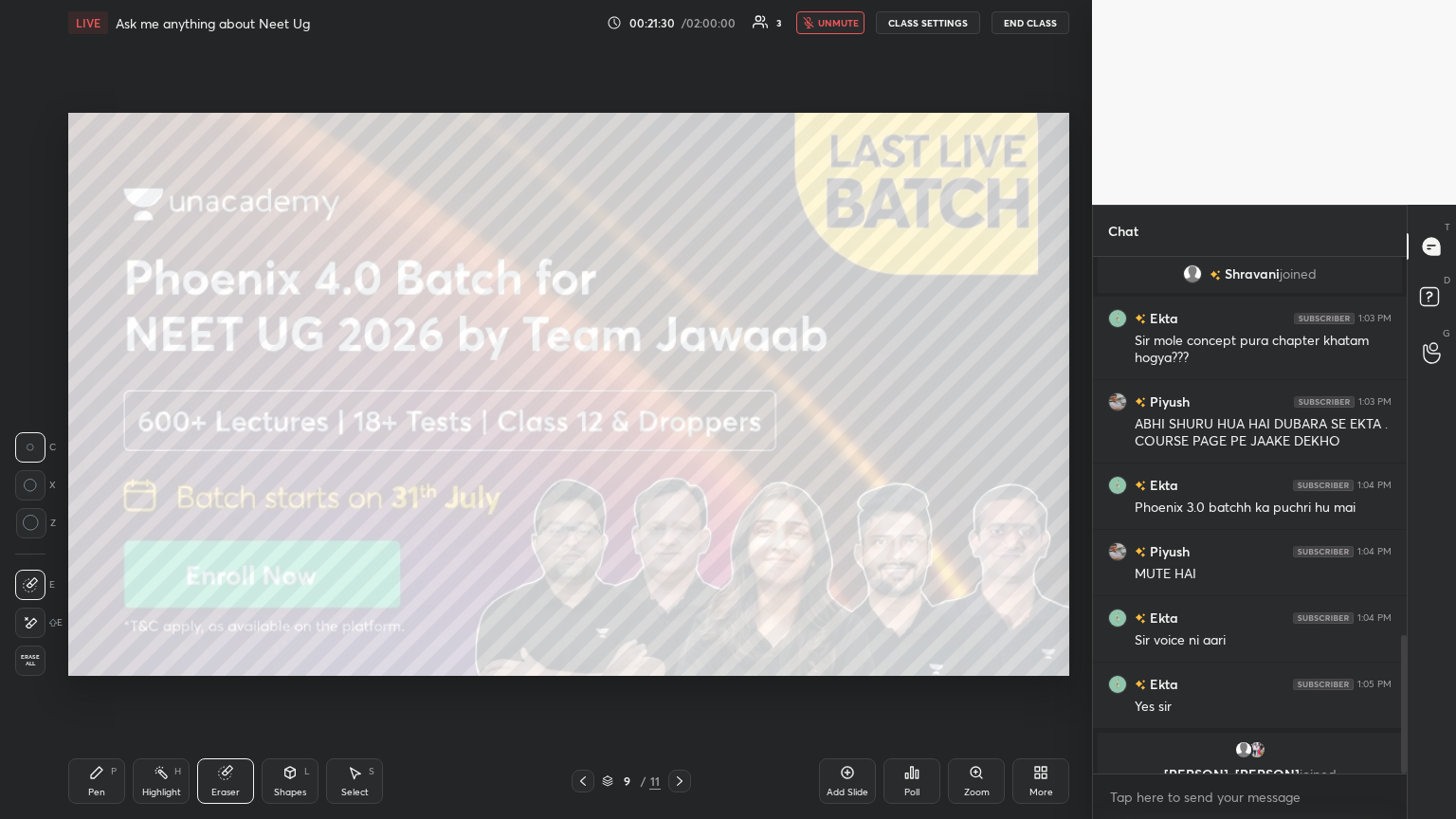 click on "Pen P" at bounding box center [97, 781] 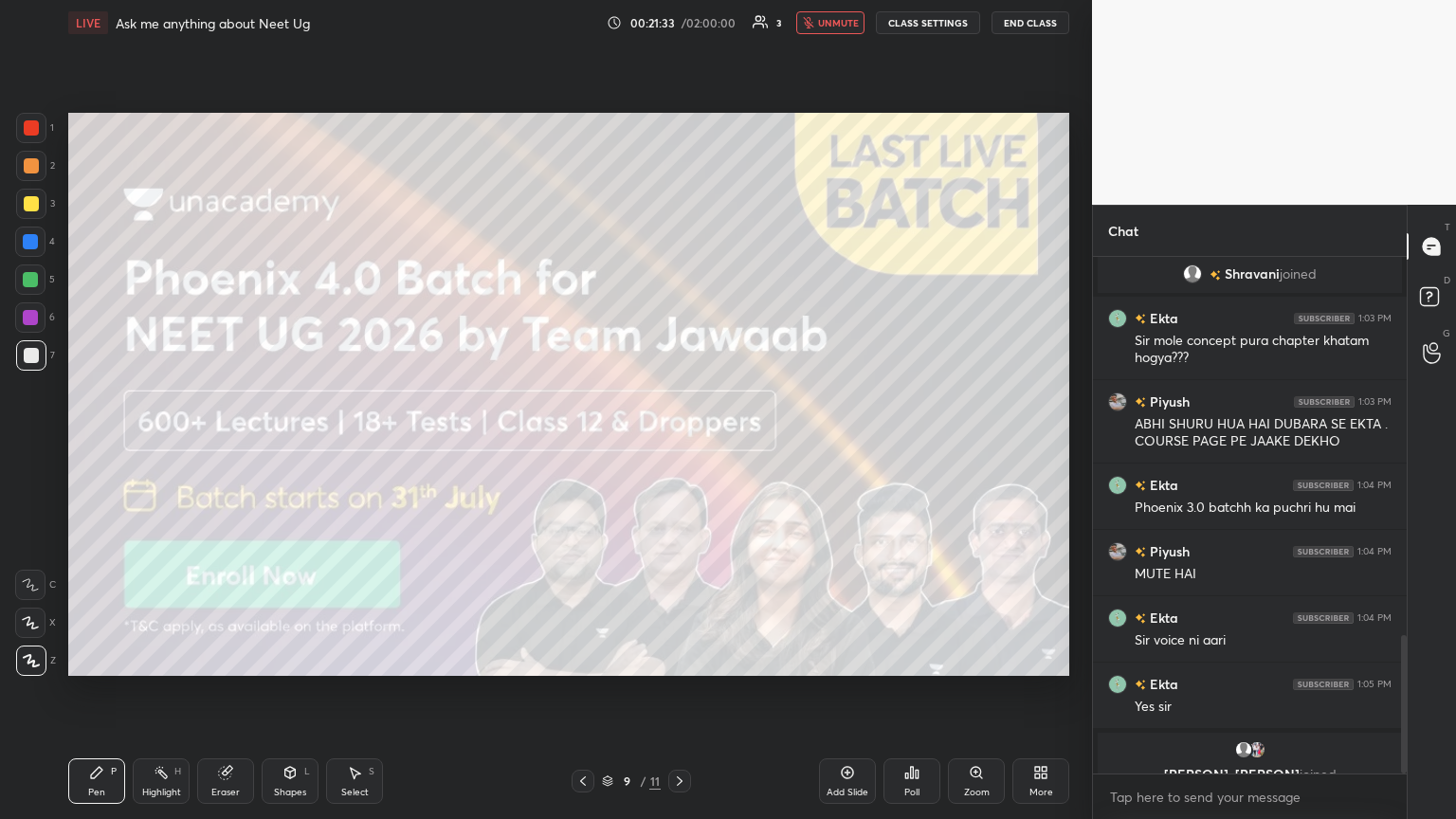 click on "Eraser" at bounding box center (226, 781) 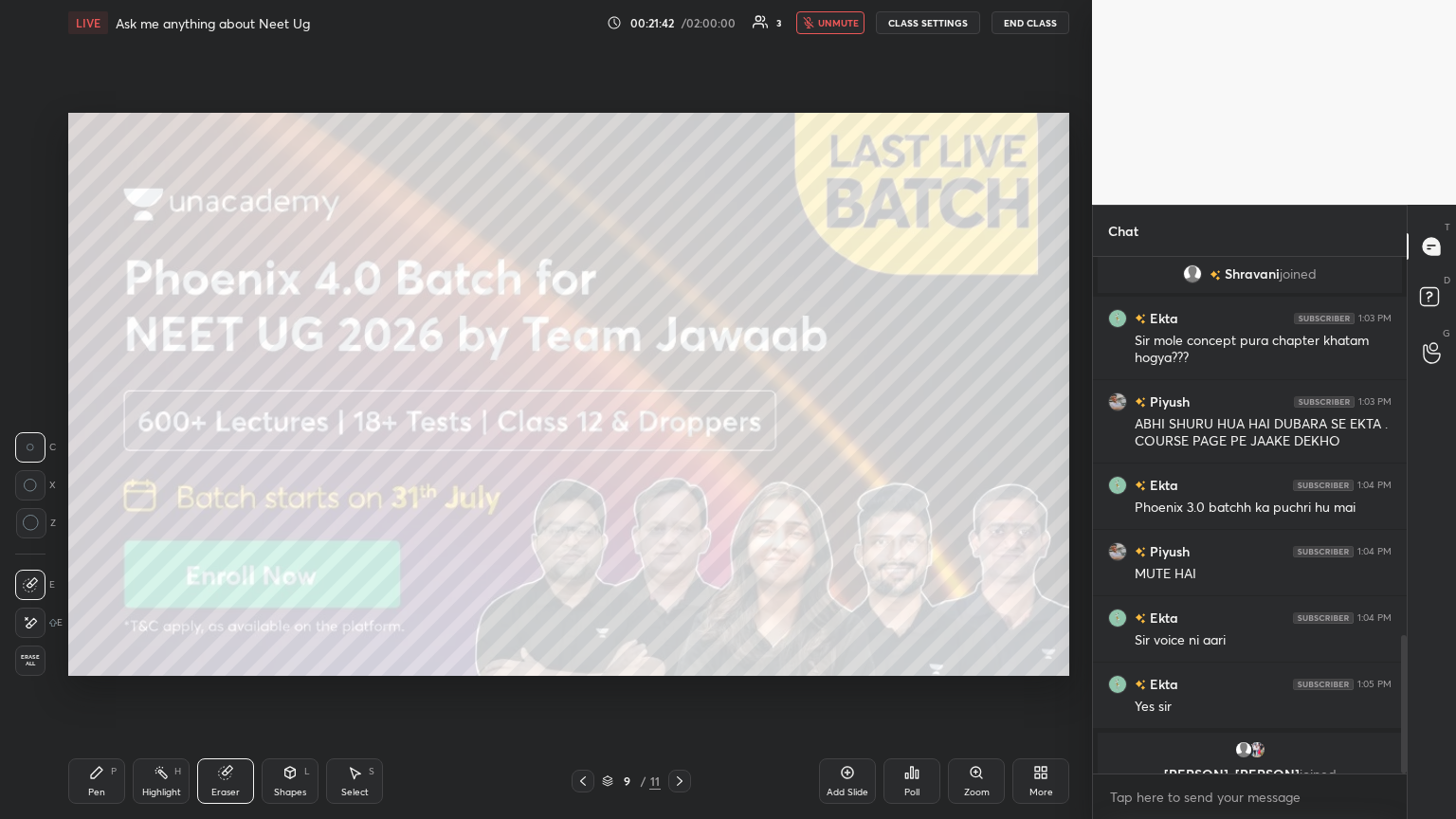 click on "Pen P" at bounding box center (97, 781) 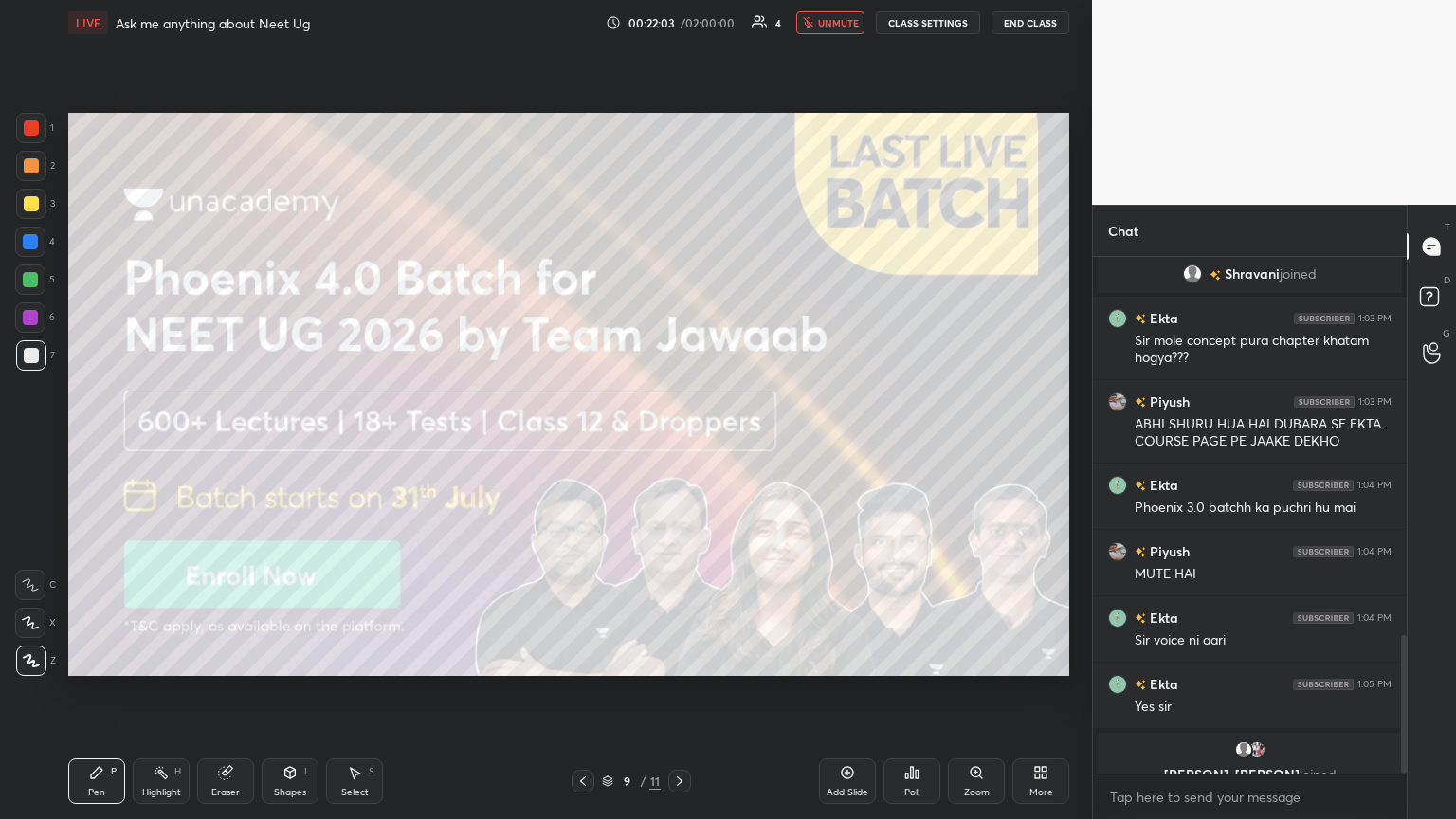 click on "Eraser" at bounding box center [226, 781] 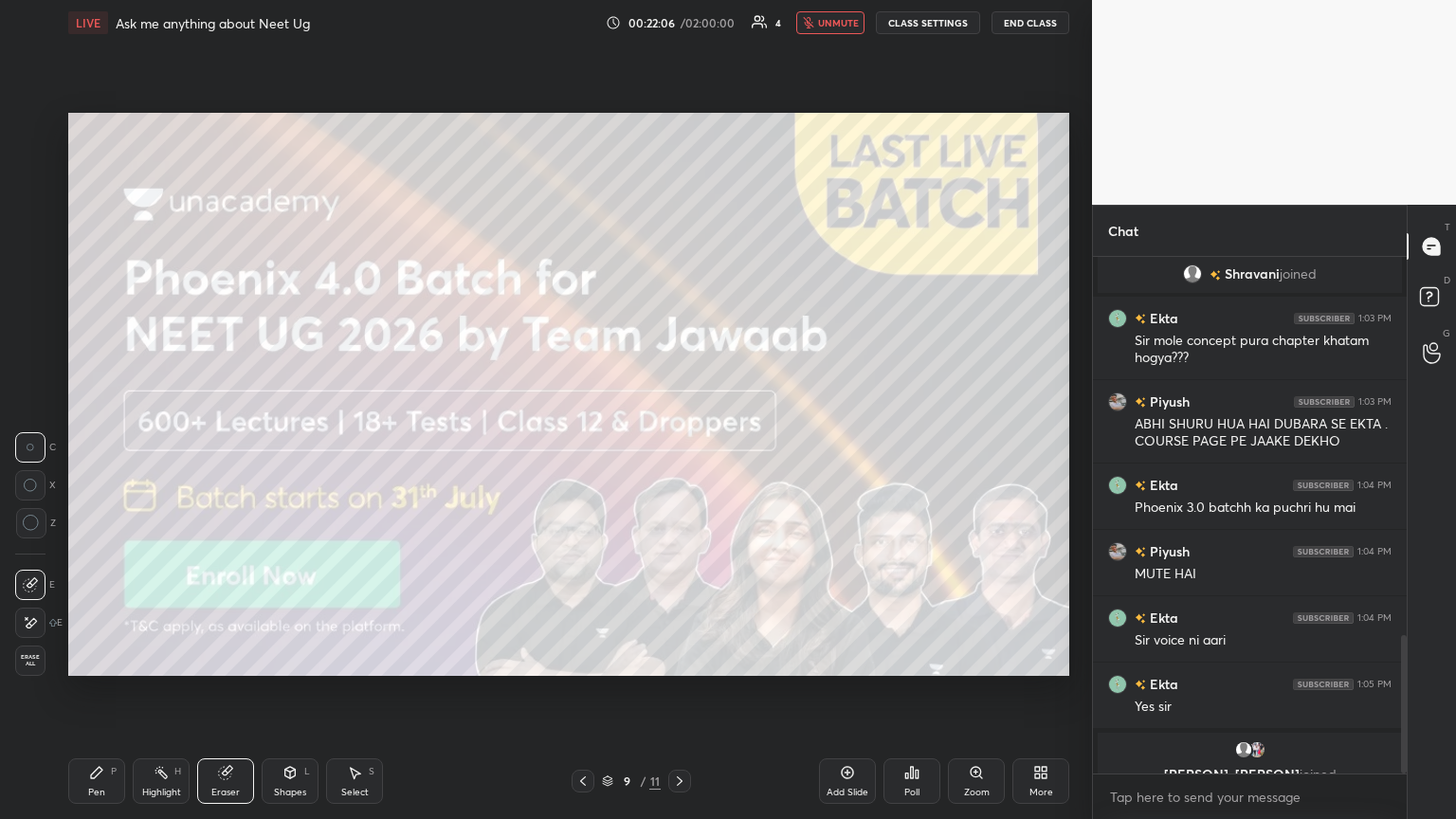 click on "Pen P" at bounding box center [97, 781] 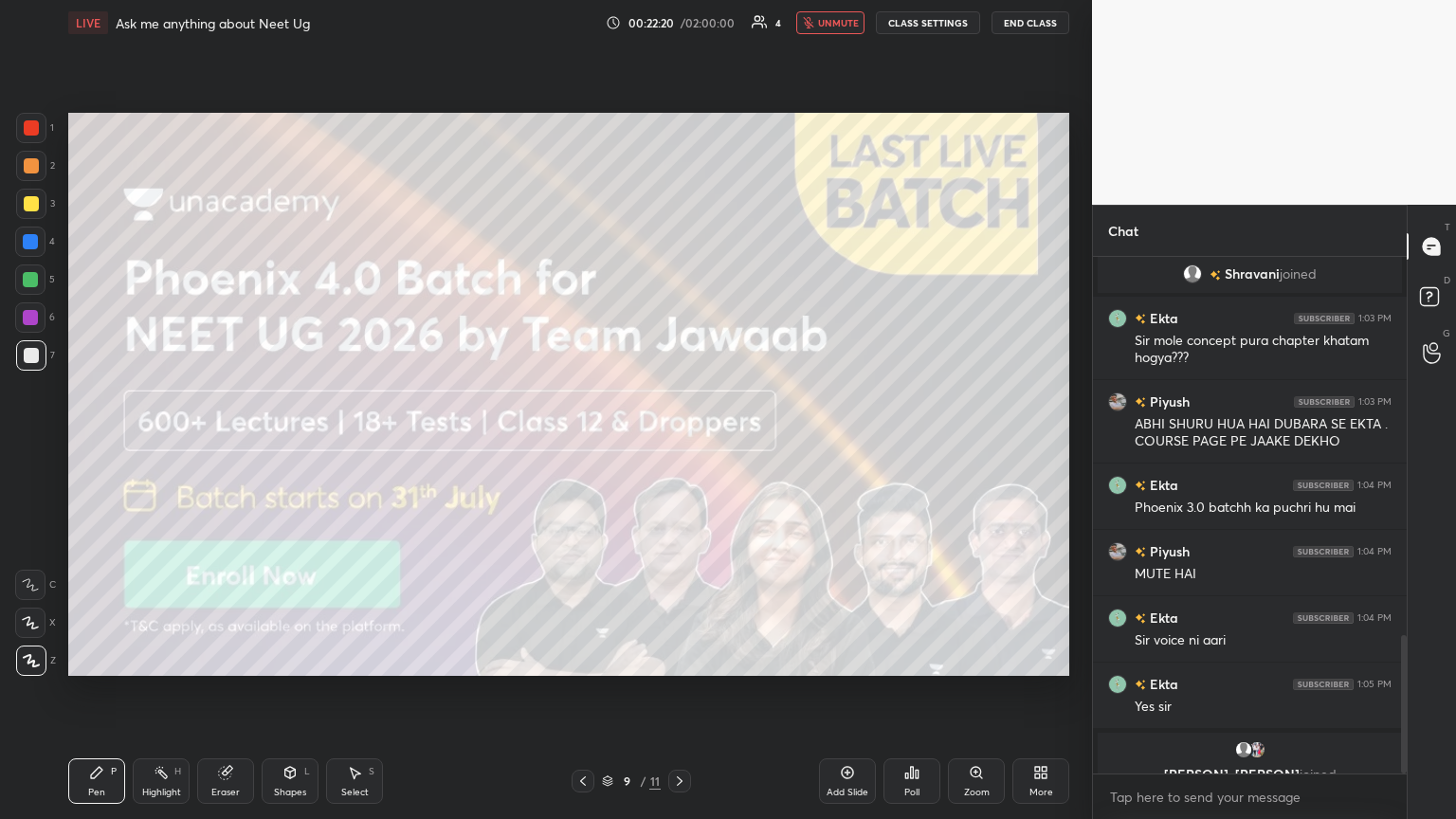 click on "Eraser" at bounding box center [226, 781] 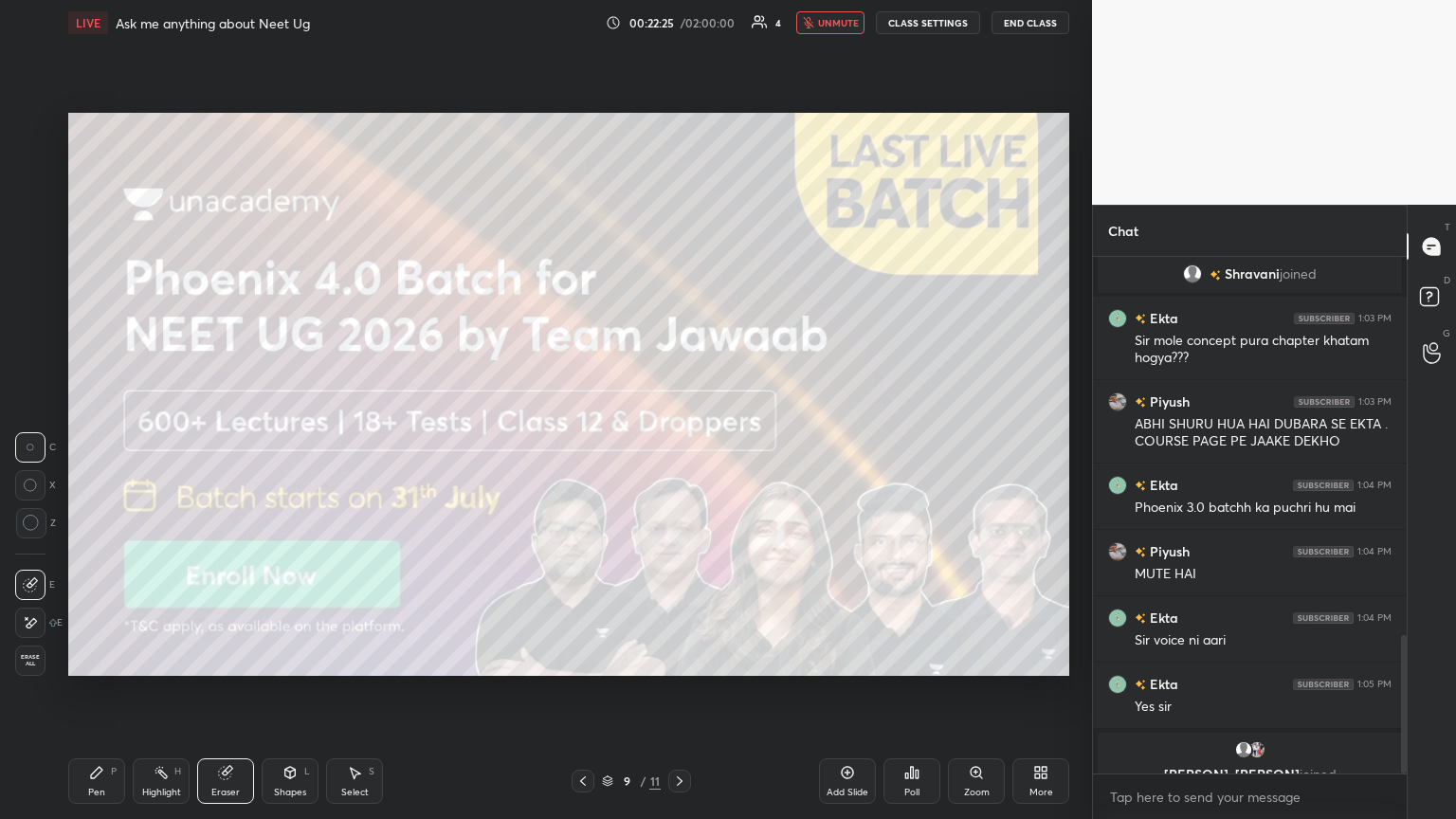 drag, startPoint x: 106, startPoint y: 796, endPoint x: 91, endPoint y: 700, distance: 97.16481 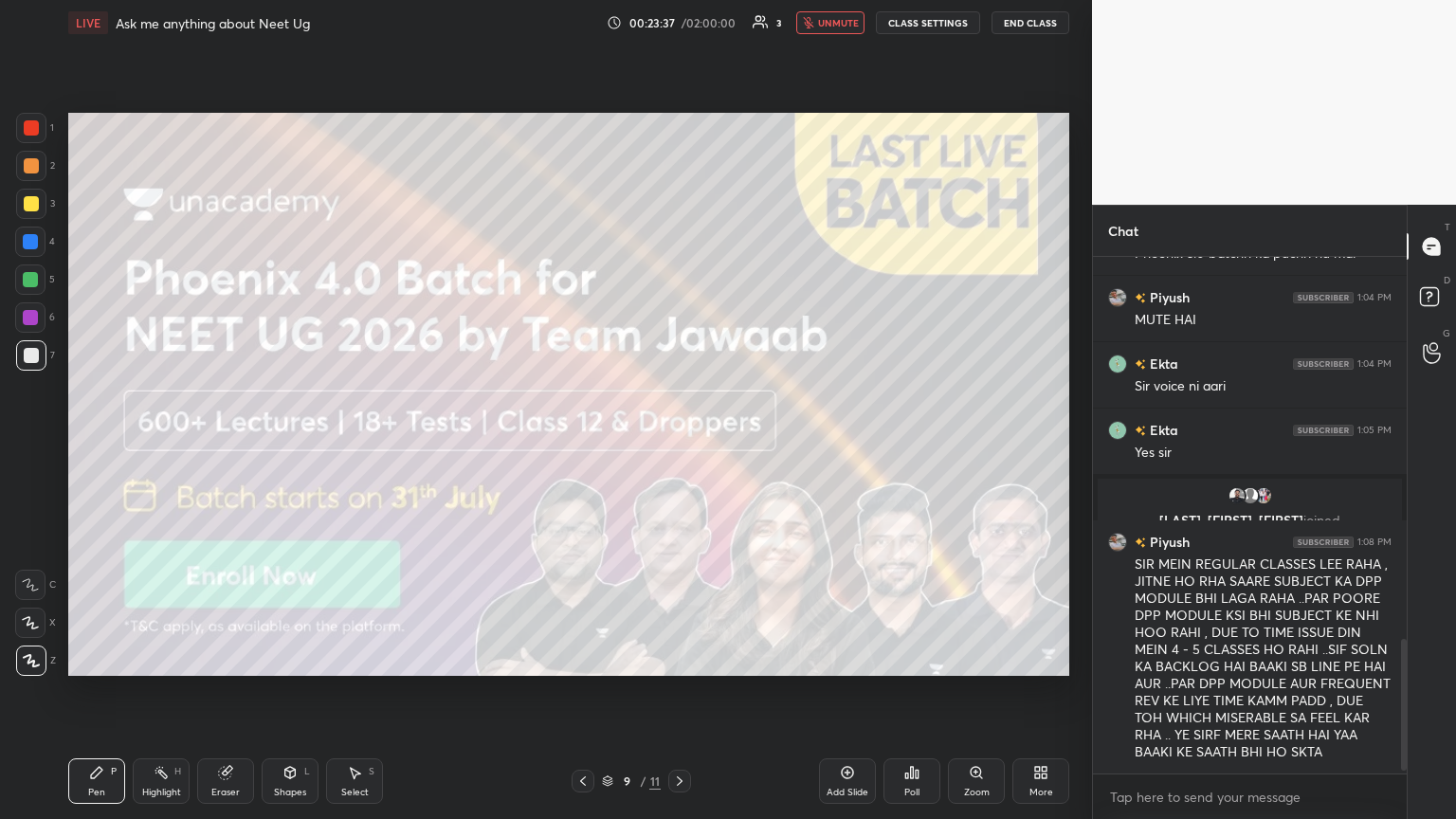 scroll, scrollTop: 1509, scrollLeft: 0, axis: vertical 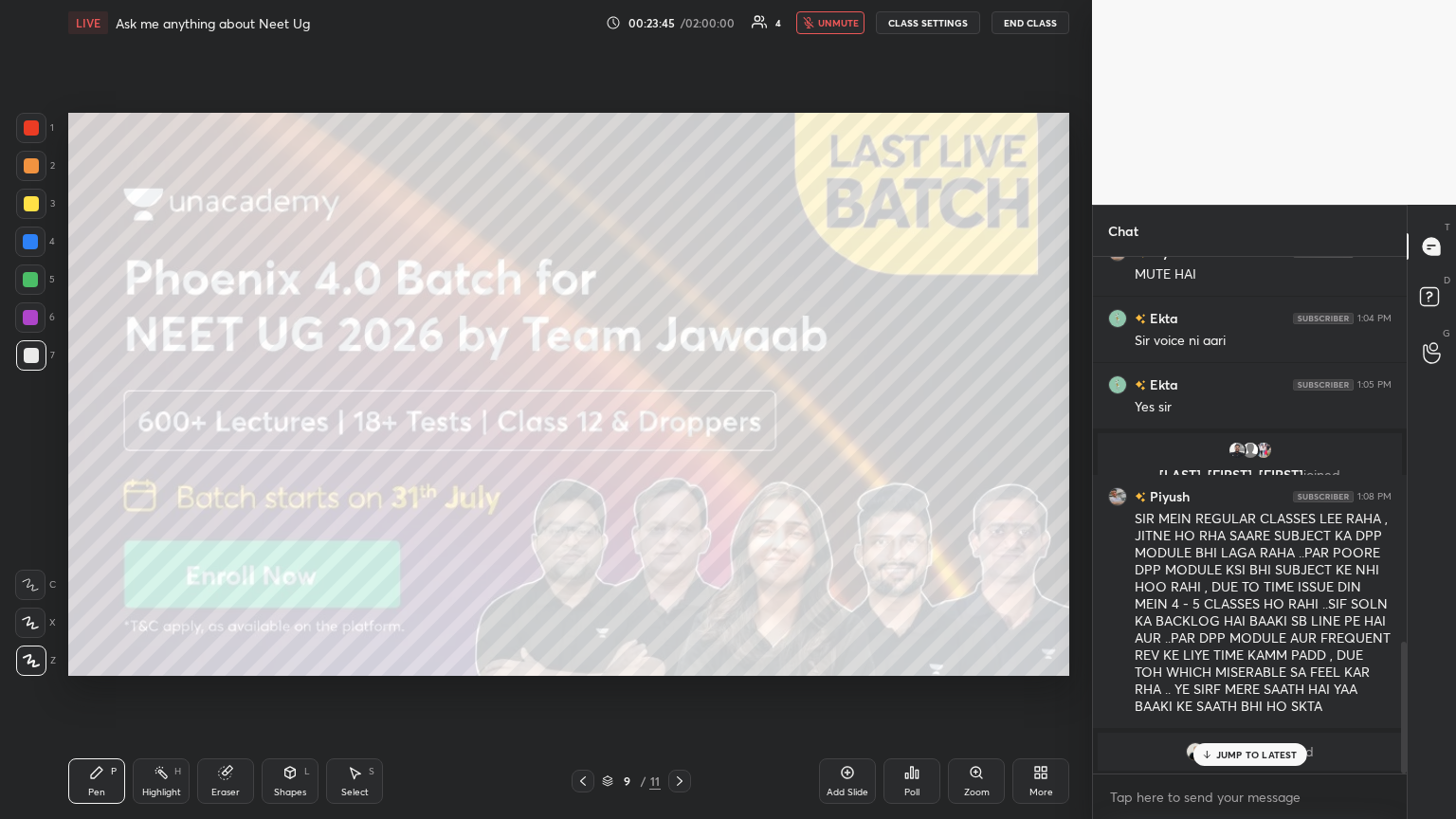 click on "JUMP TO LATEST" at bounding box center [1257, 755] 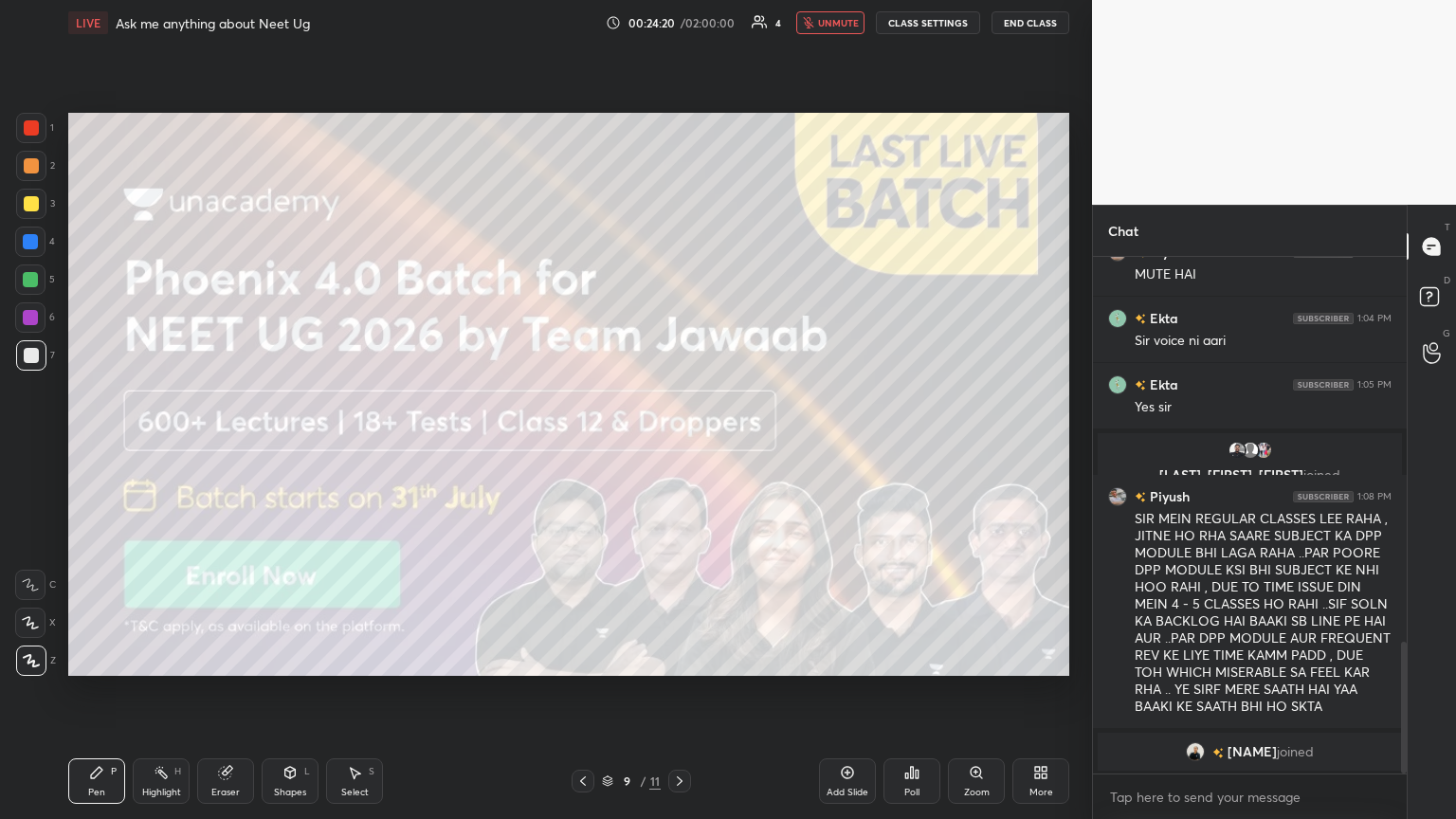 scroll, scrollTop: 1555, scrollLeft: 0, axis: vertical 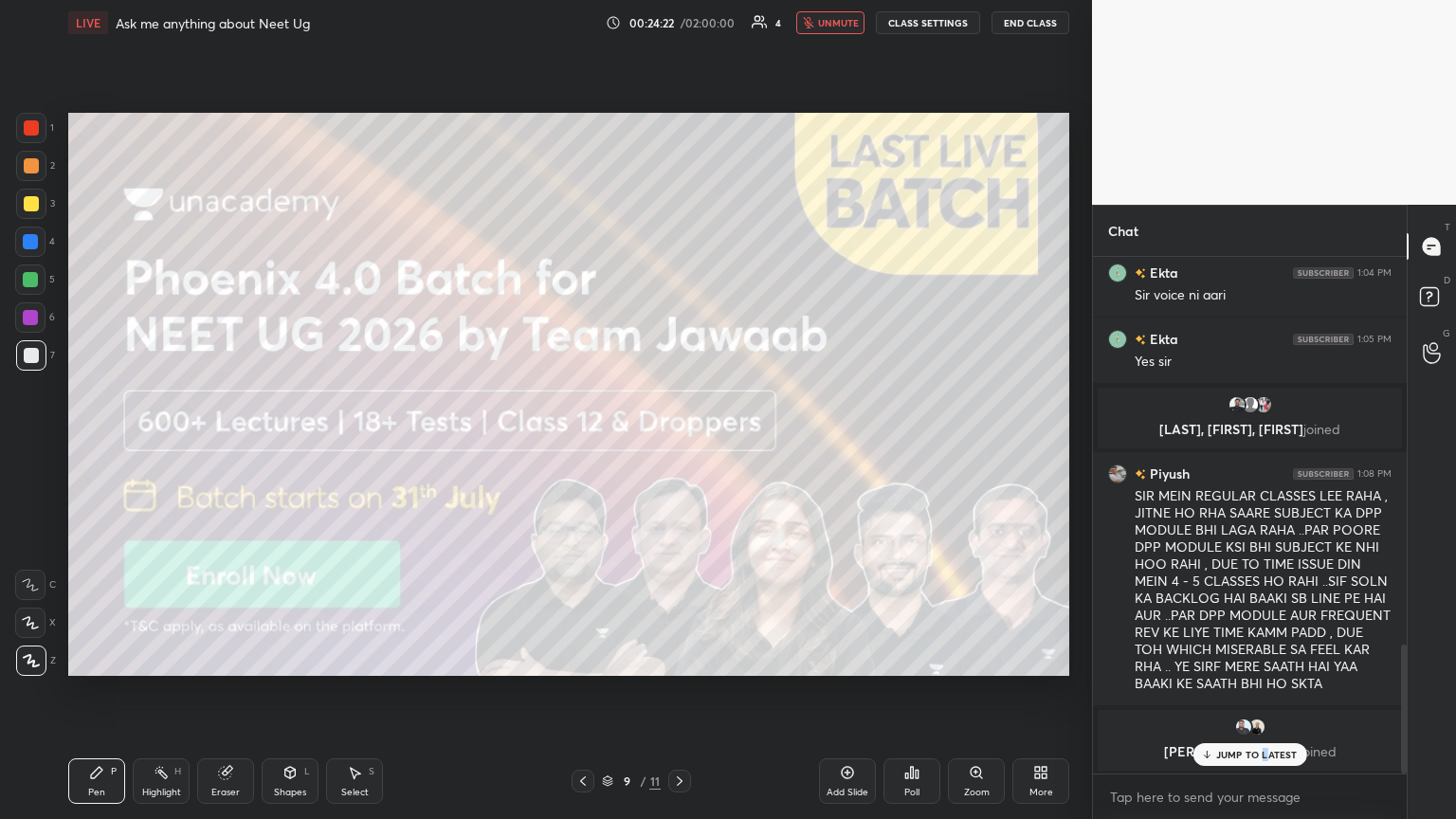 click on "JUMP TO LATEST" at bounding box center (1257, 755) 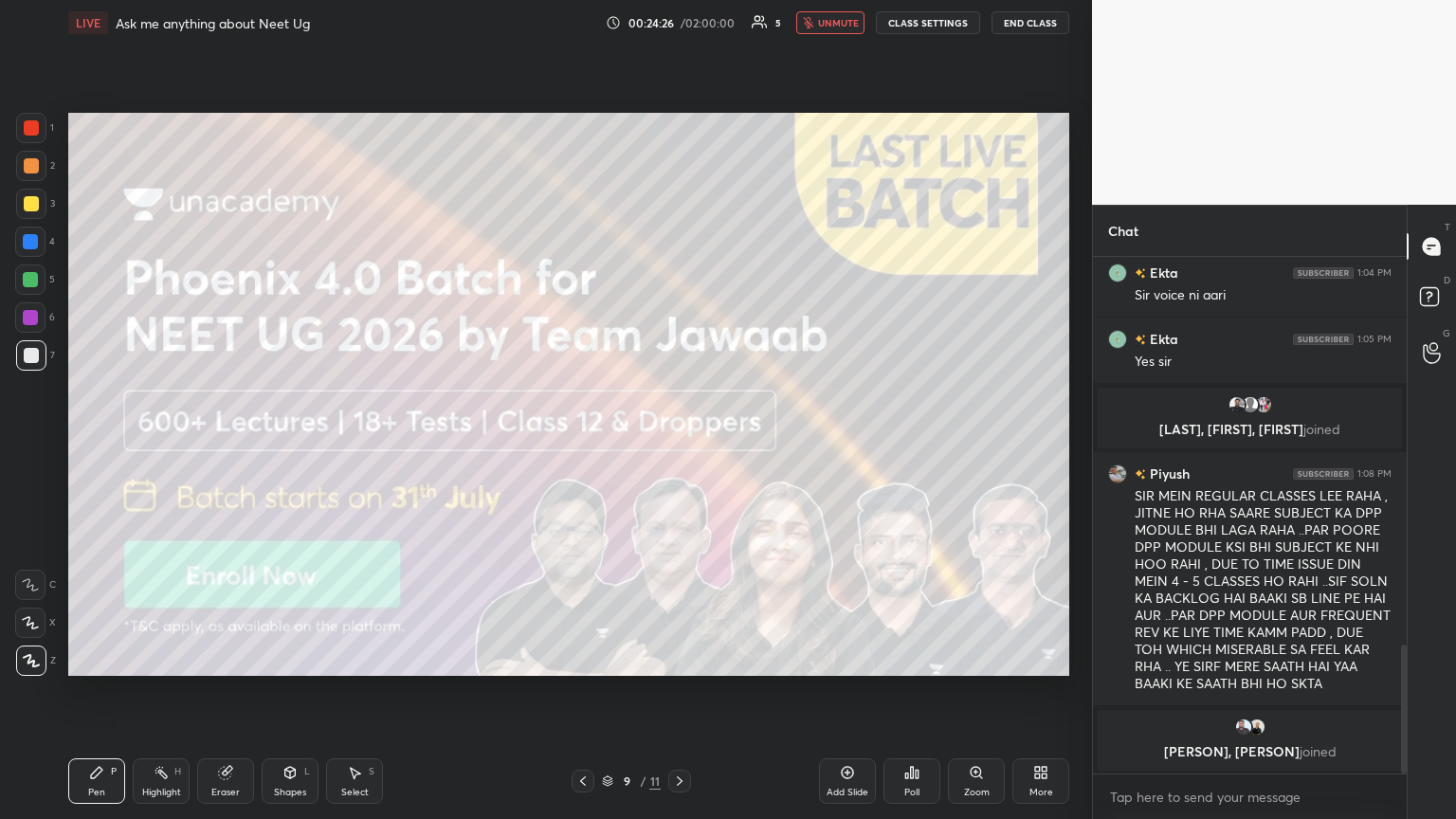 click on "unmute" at bounding box center [838, 23] 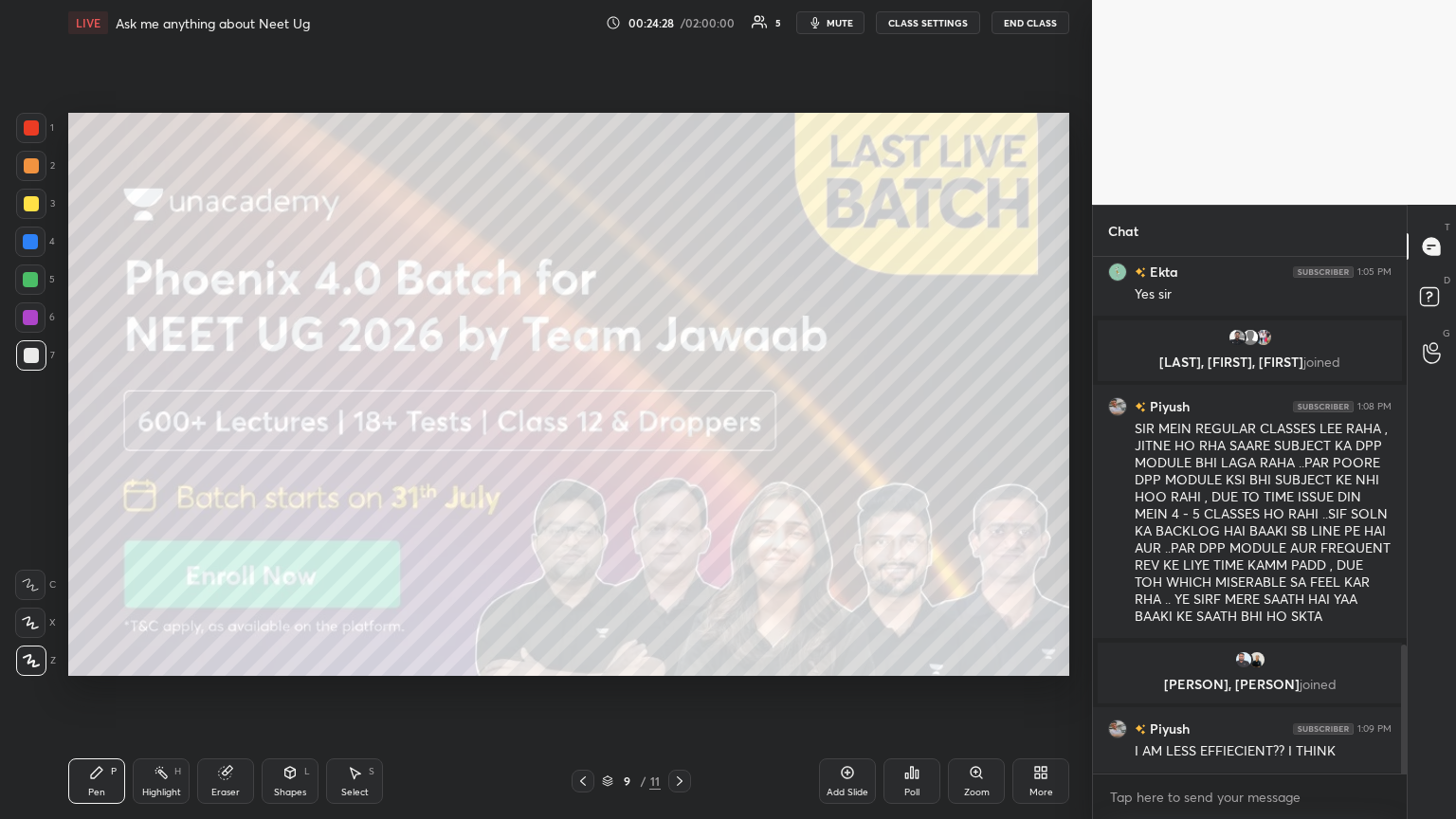 scroll, scrollTop: 1494, scrollLeft: 0, axis: vertical 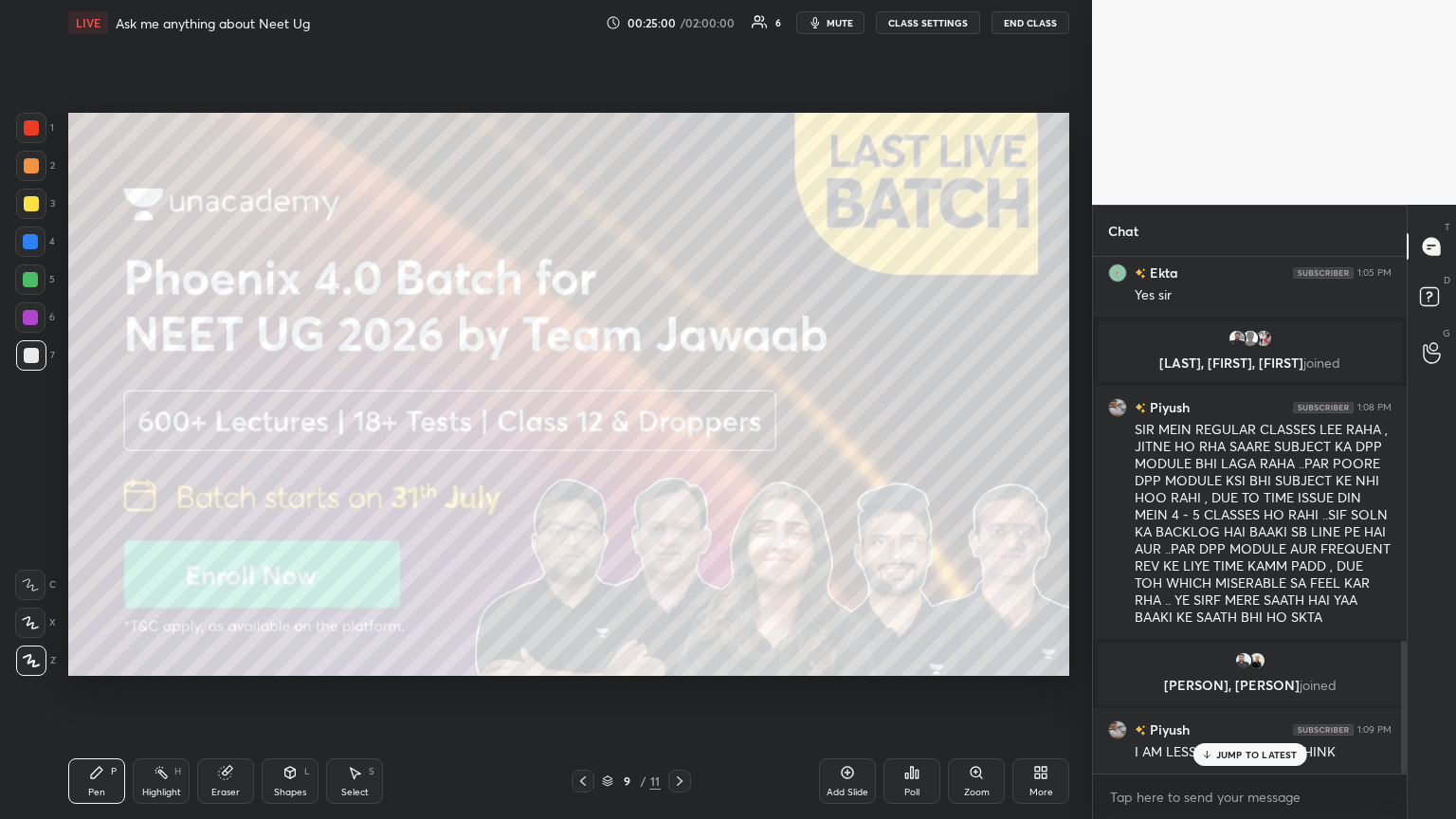 drag, startPoint x: 1259, startPoint y: 754, endPoint x: 1188, endPoint y: 669, distance: 110.75198 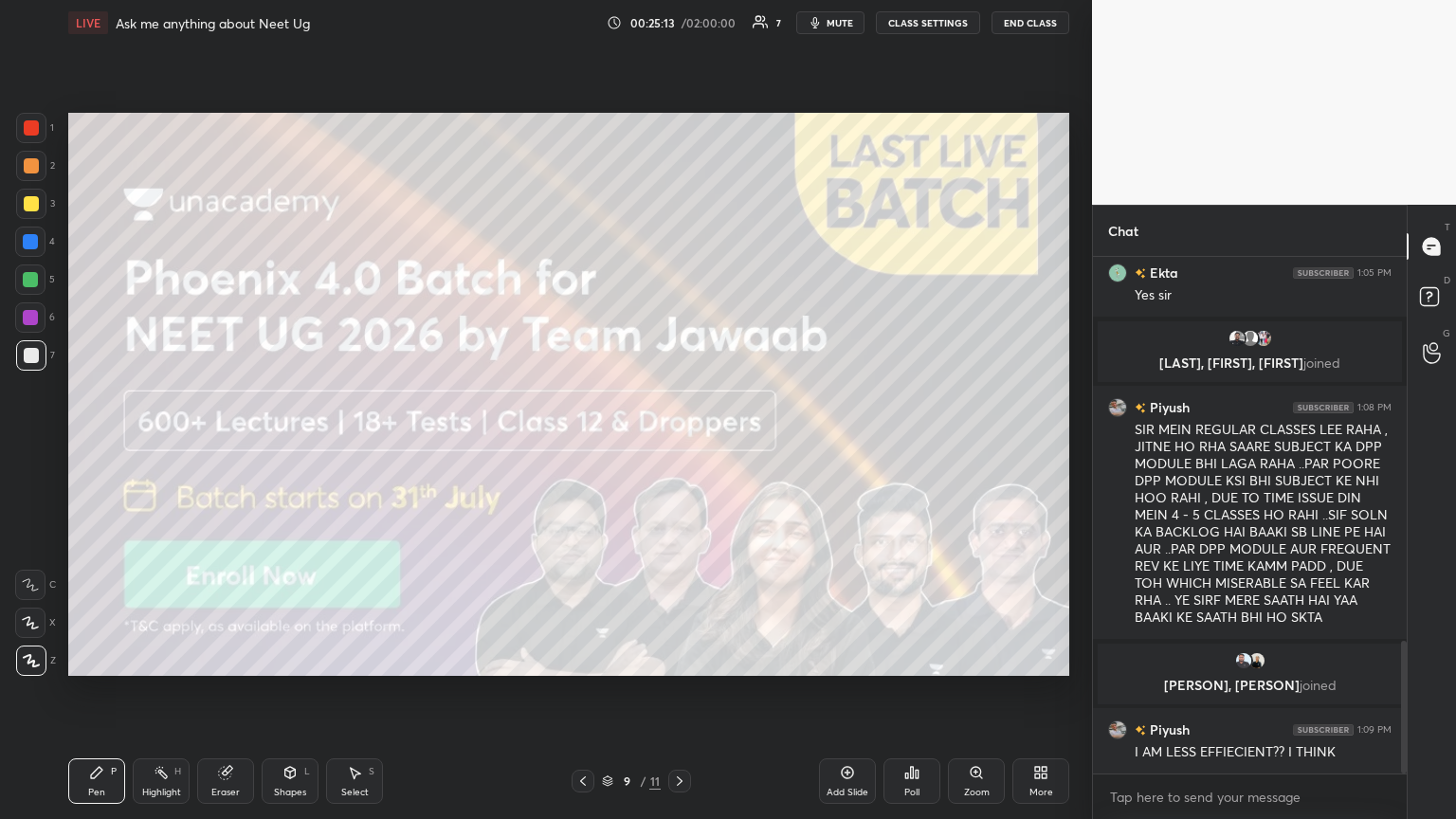 scroll, scrollTop: 1539, scrollLeft: 0, axis: vertical 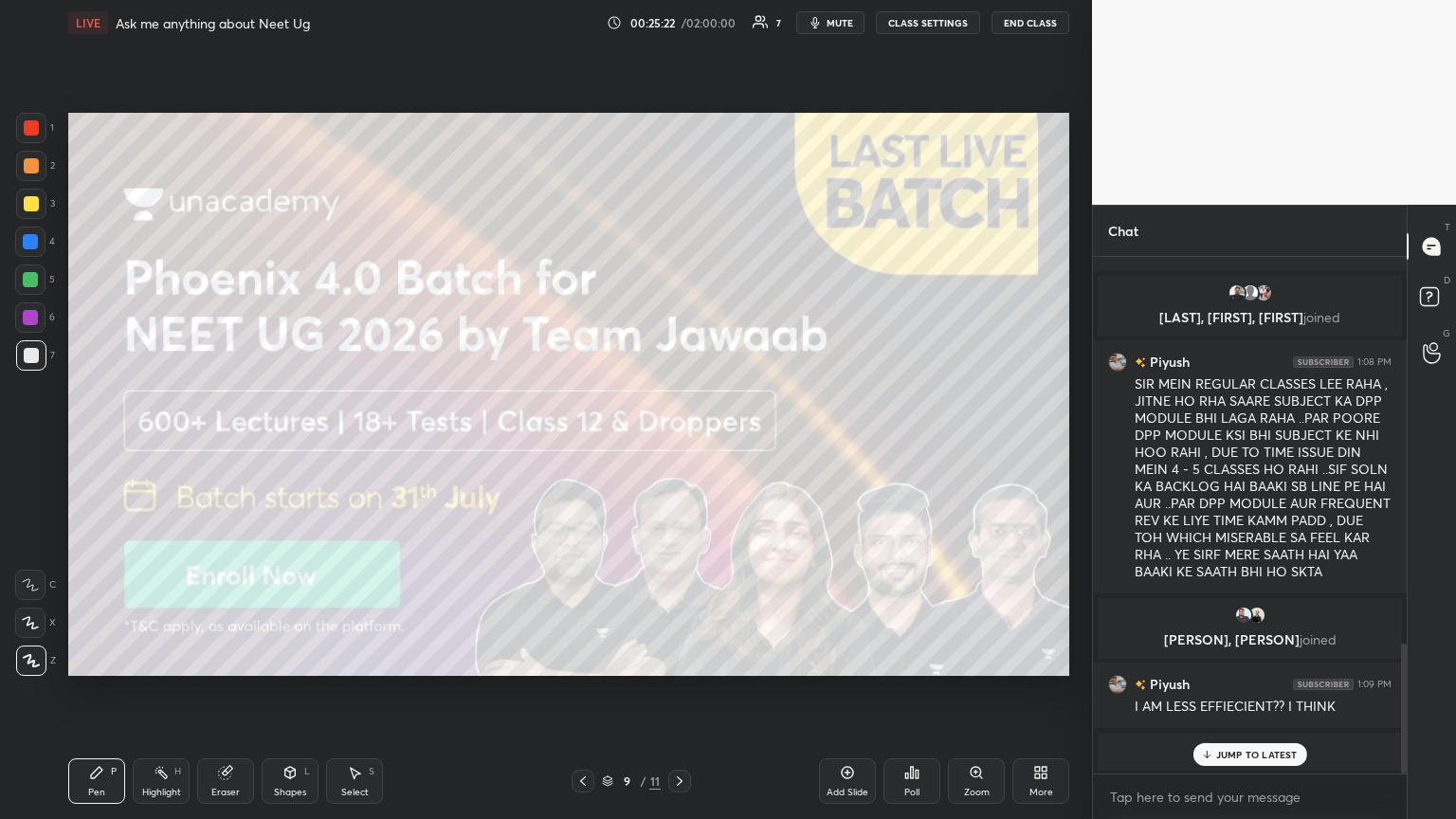 drag, startPoint x: 842, startPoint y: 22, endPoint x: 830, endPoint y: 42, distance: 23.323808 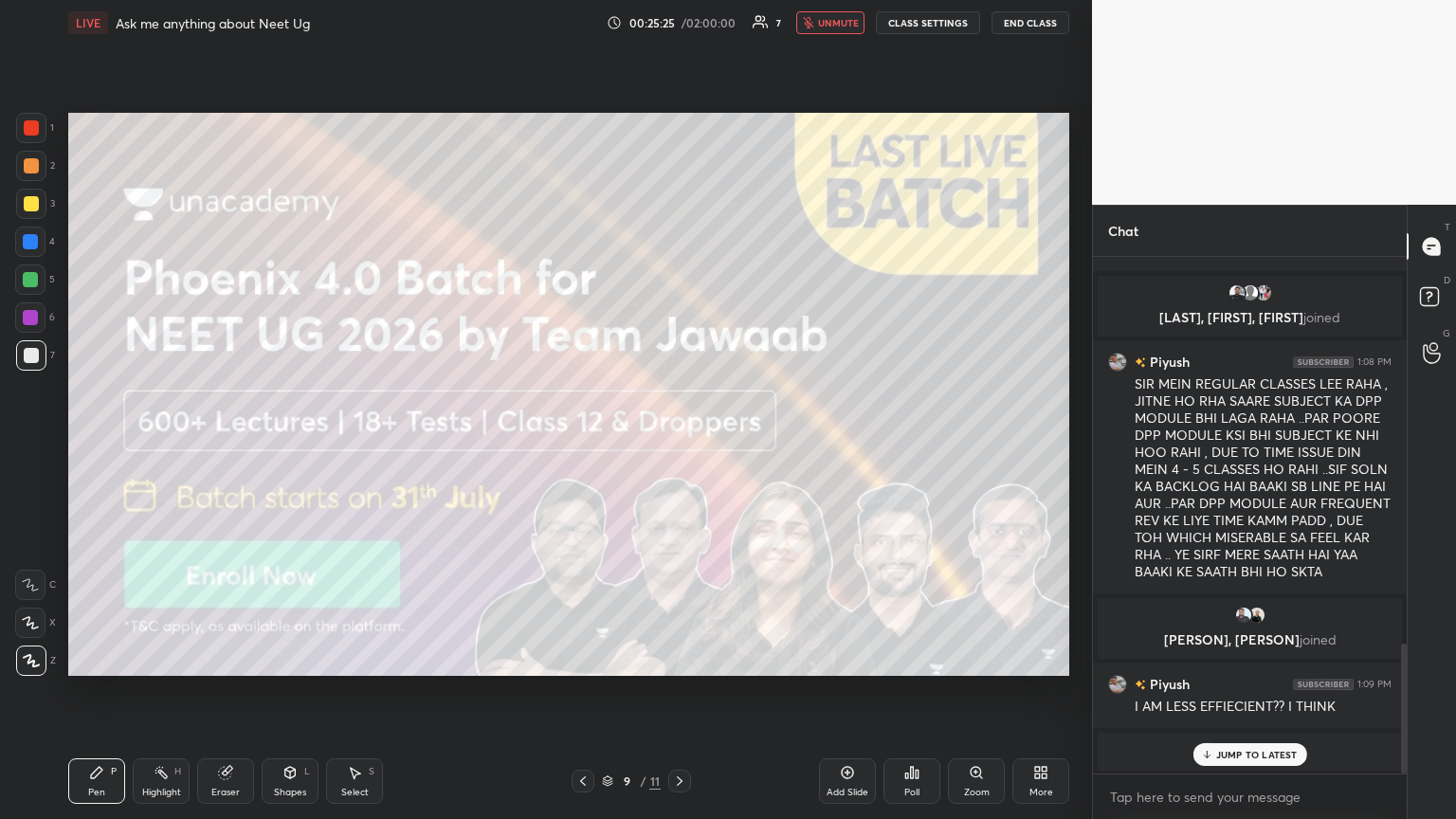 scroll, scrollTop: 1554, scrollLeft: 0, axis: vertical 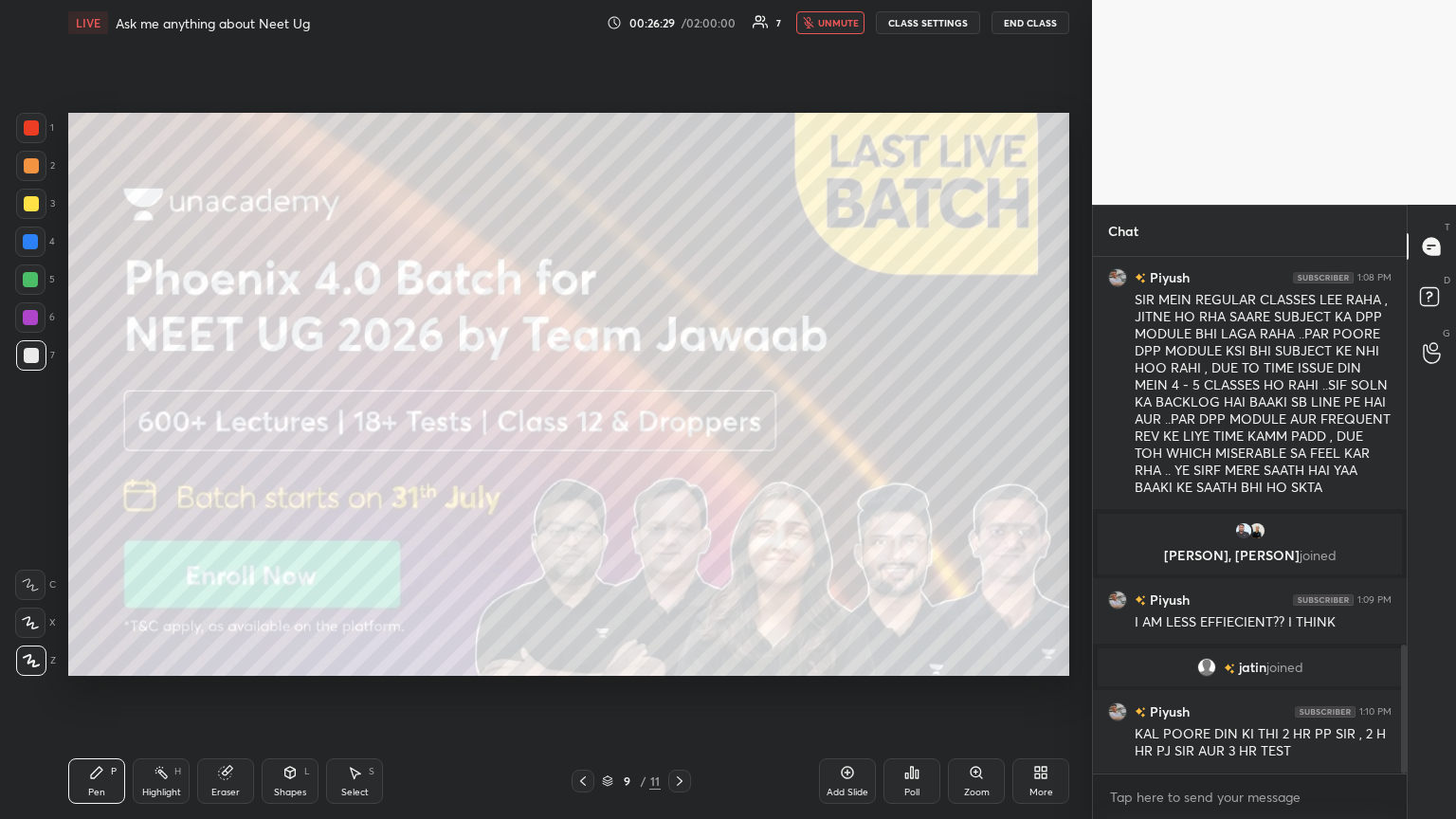 click on "unmute" at bounding box center (830, 23) 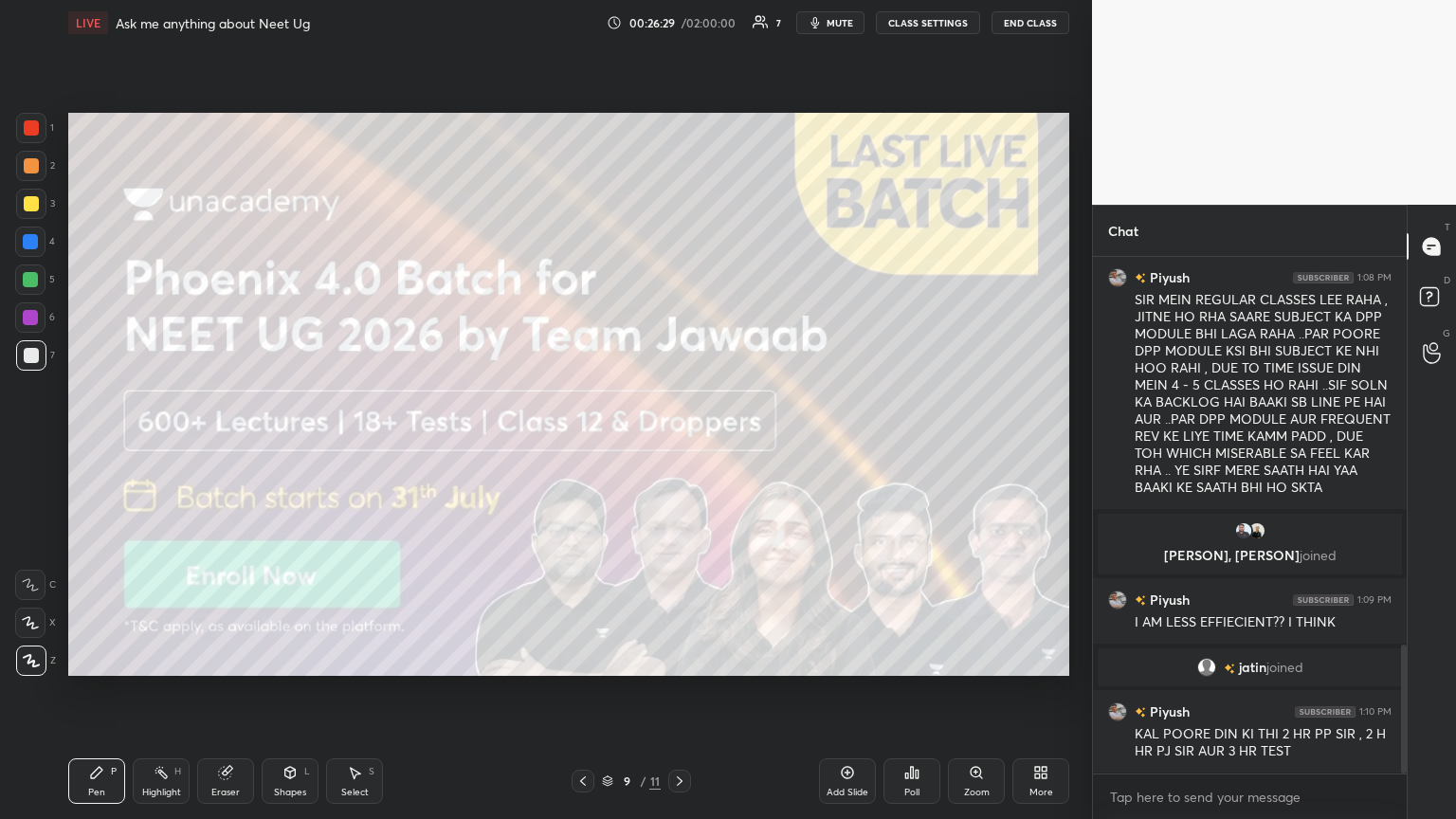 drag, startPoint x: 838, startPoint y: 94, endPoint x: 792, endPoint y: 81, distance: 48 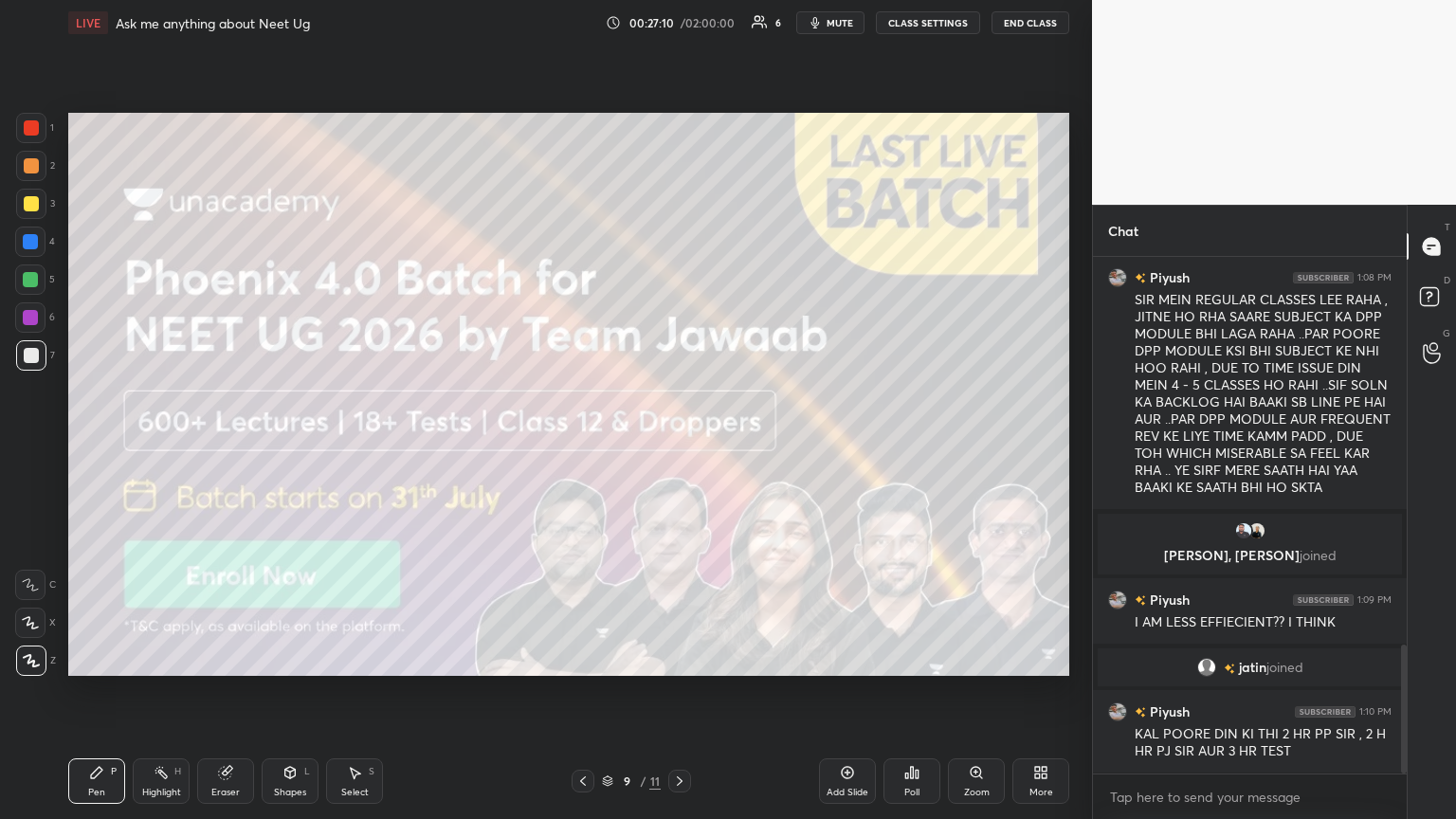 click on "mute" at bounding box center (830, 23) 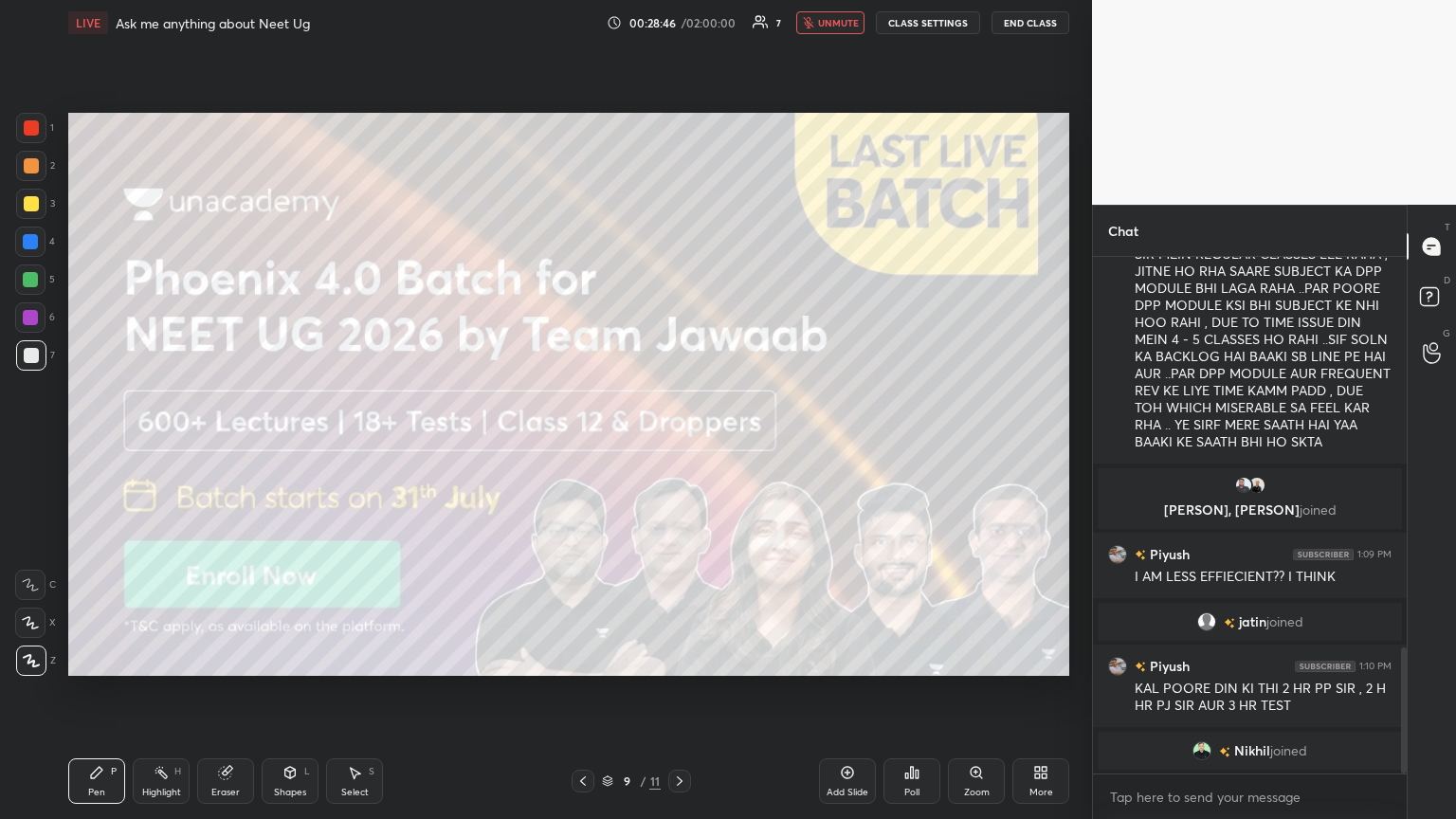 scroll, scrollTop: 1622, scrollLeft: 0, axis: vertical 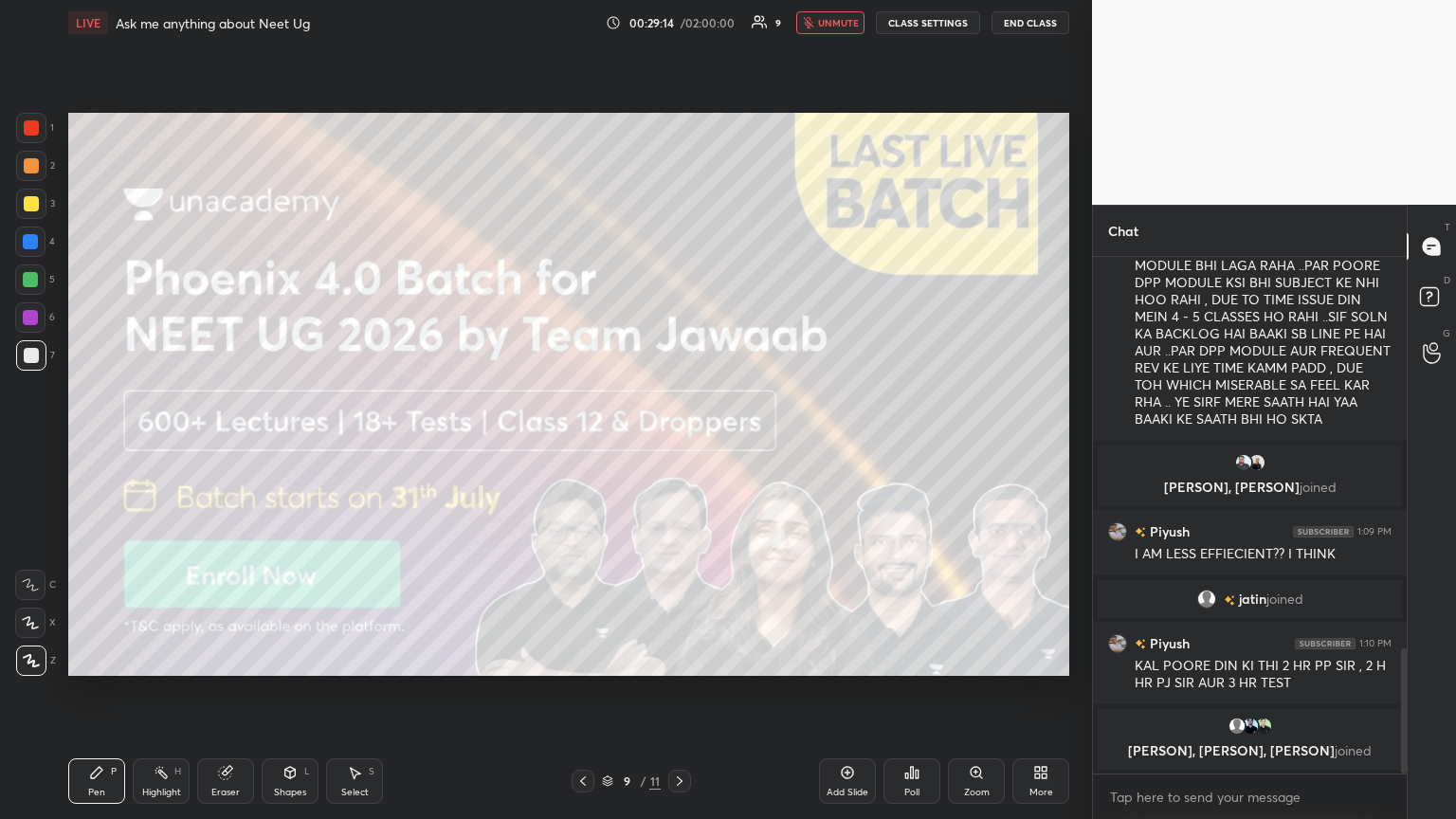 type 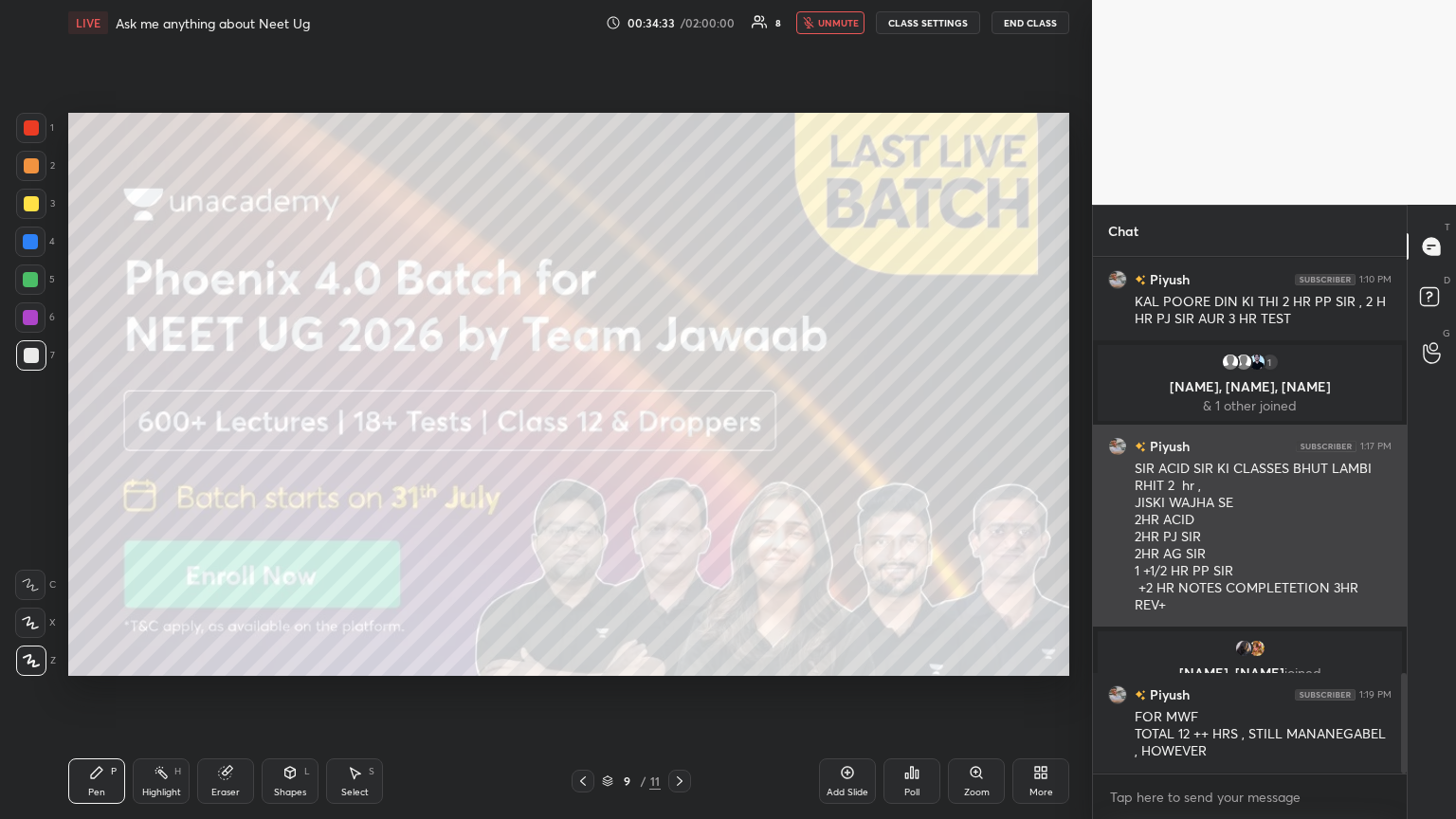 scroll, scrollTop: 2194, scrollLeft: 0, axis: vertical 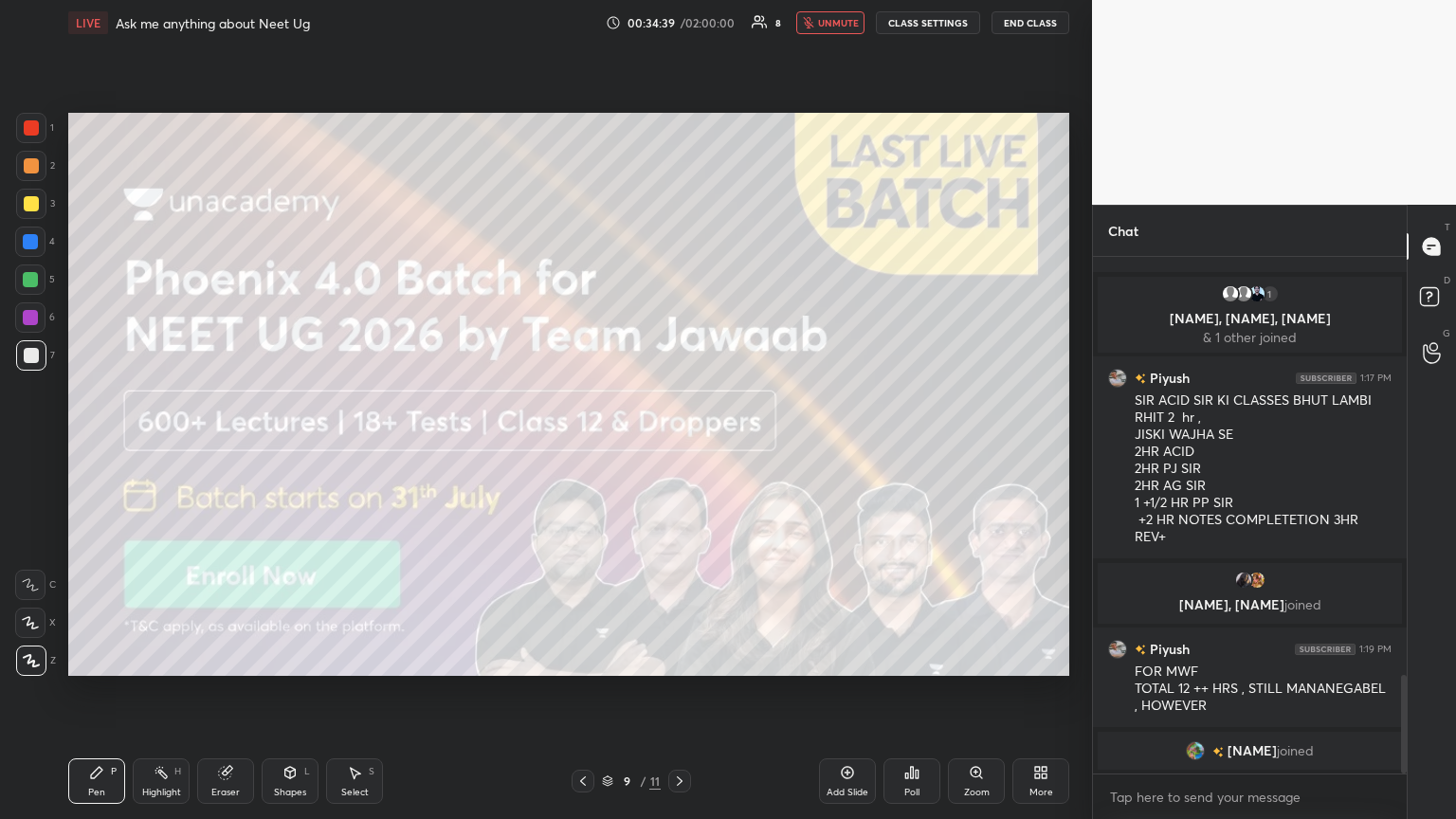 click on "unmute" at bounding box center (838, 23) 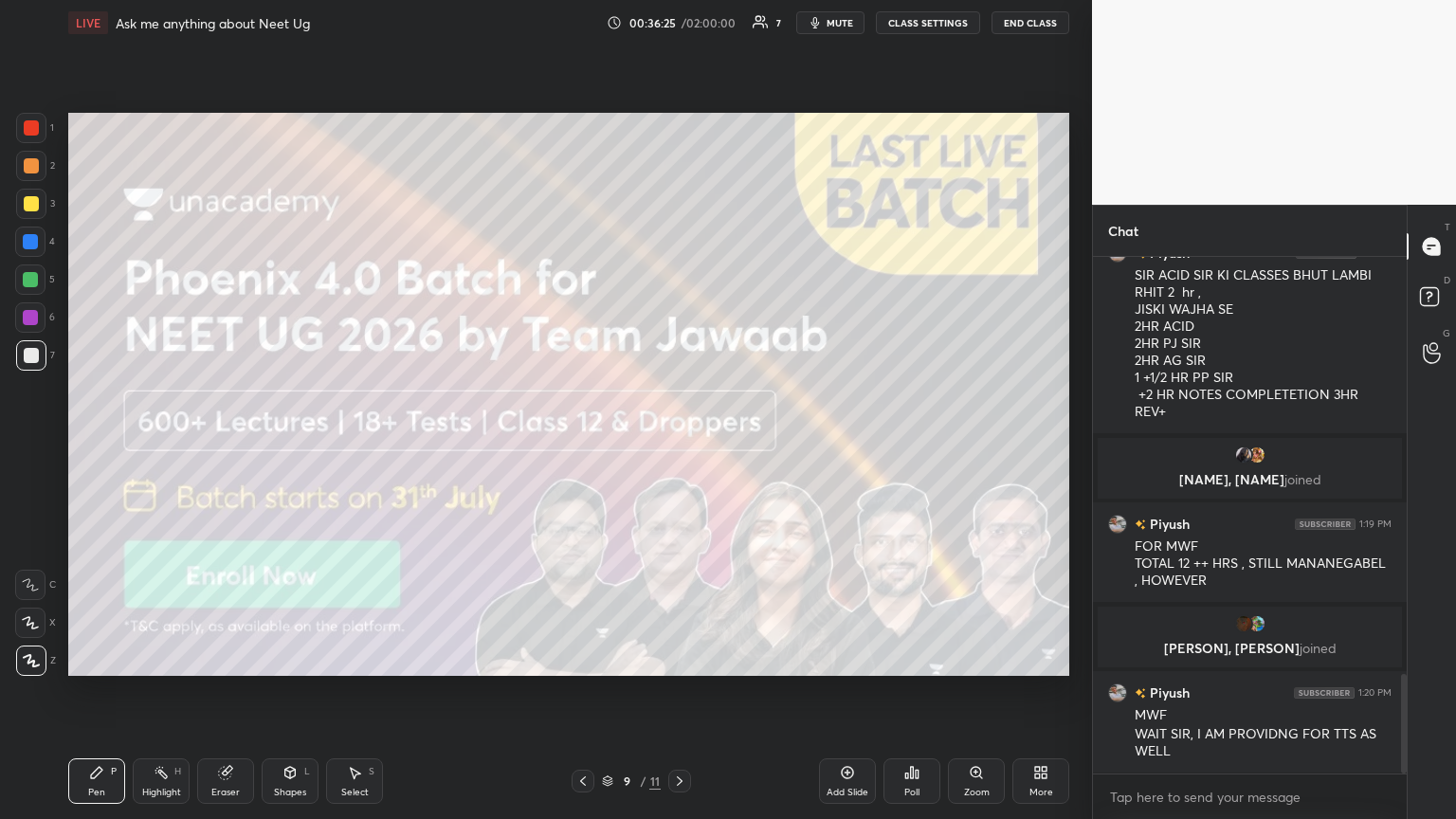 scroll, scrollTop: 2172, scrollLeft: 0, axis: vertical 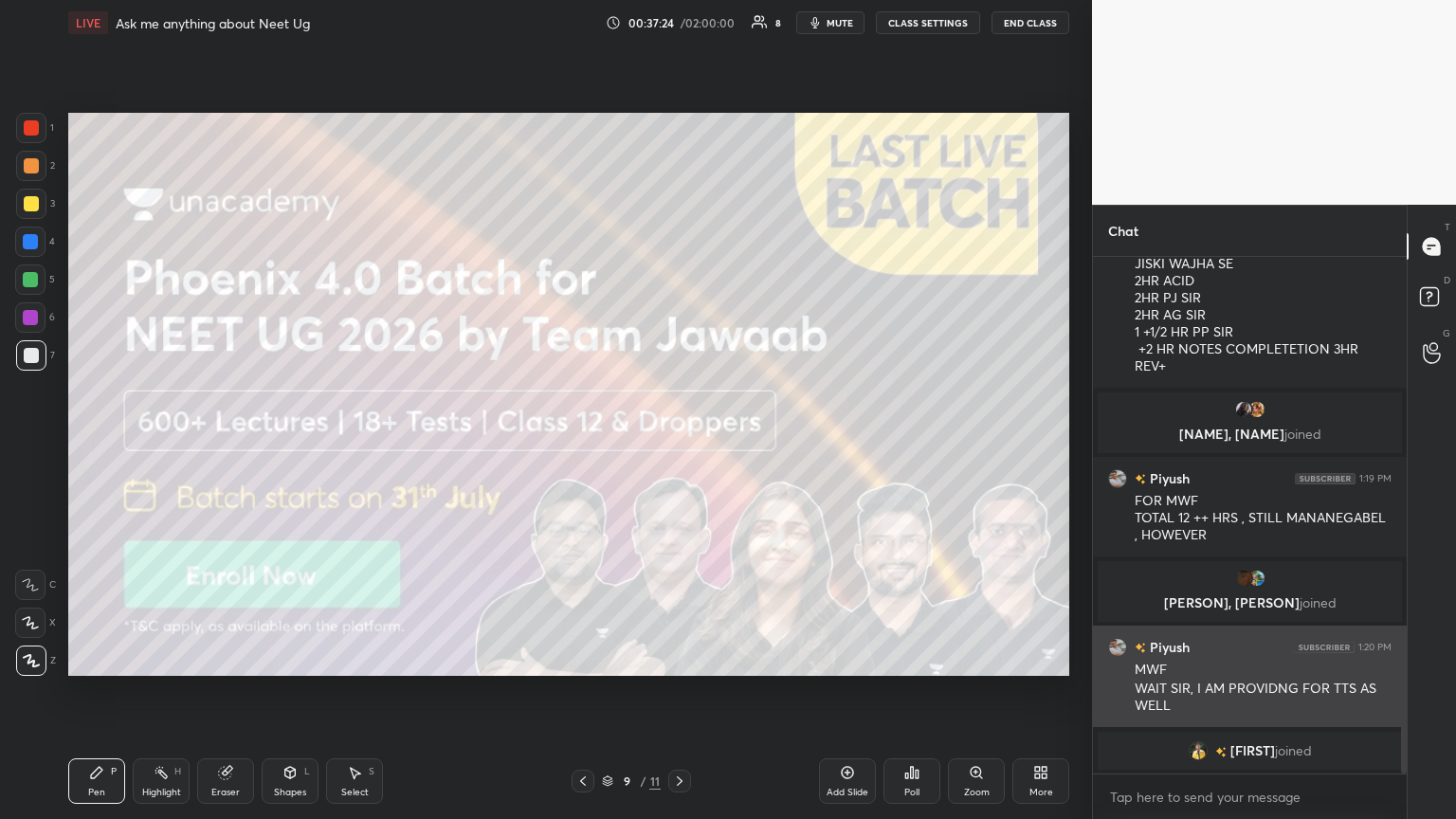 drag, startPoint x: 1404, startPoint y: 667, endPoint x: 1390, endPoint y: 685, distance: 22.803509 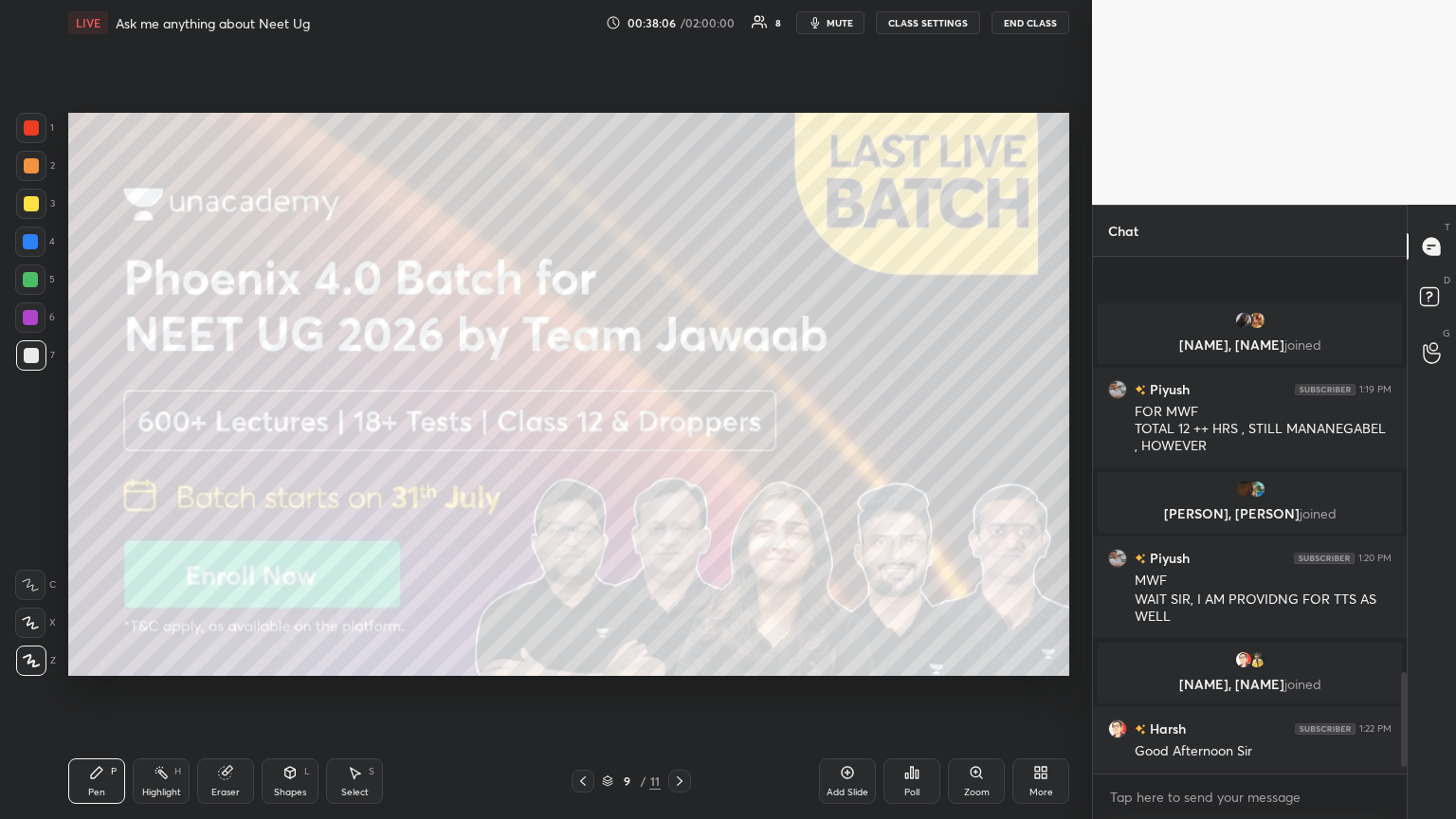 scroll, scrollTop: 2289, scrollLeft: 0, axis: vertical 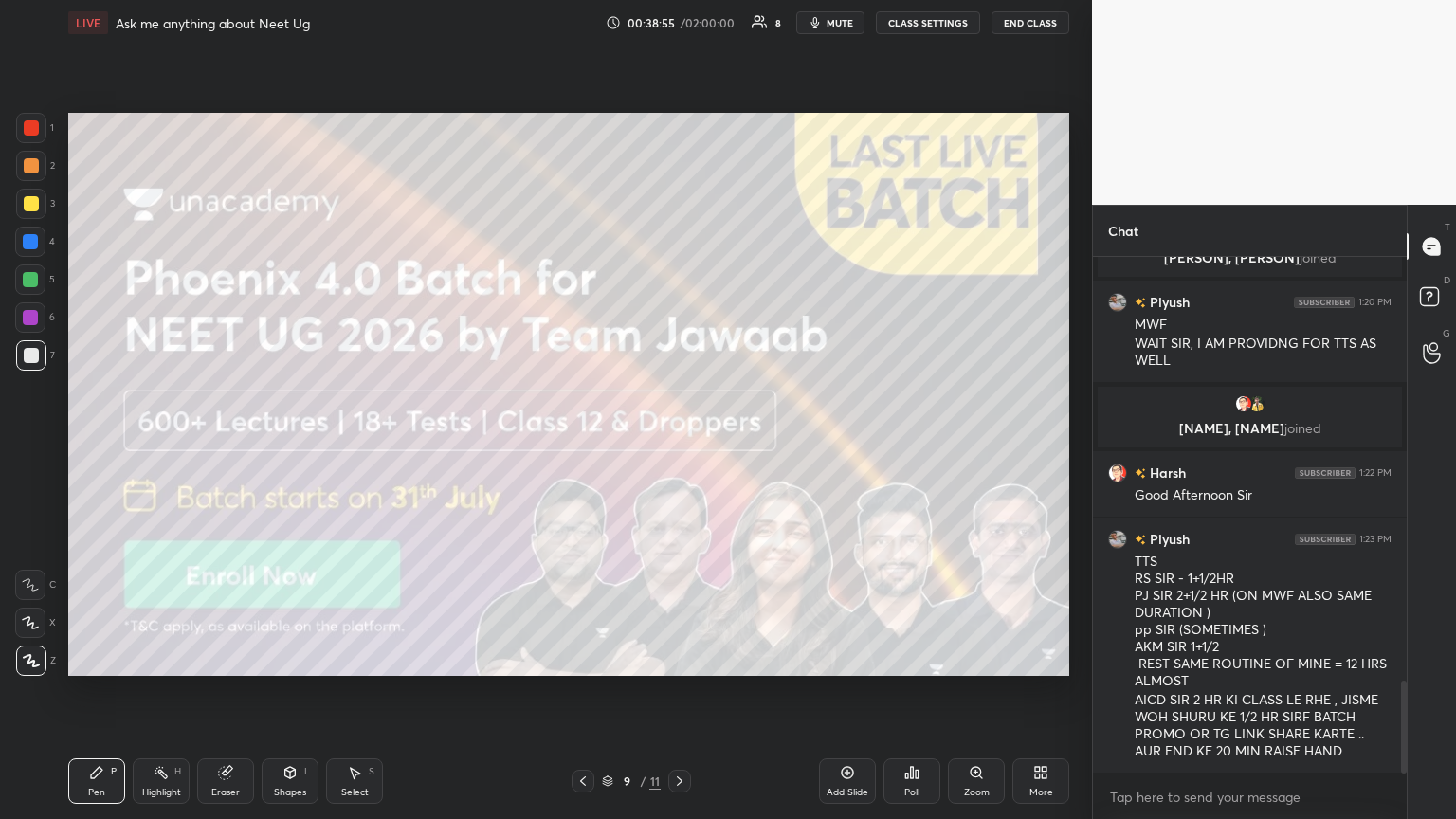 click at bounding box center [1404, 727] 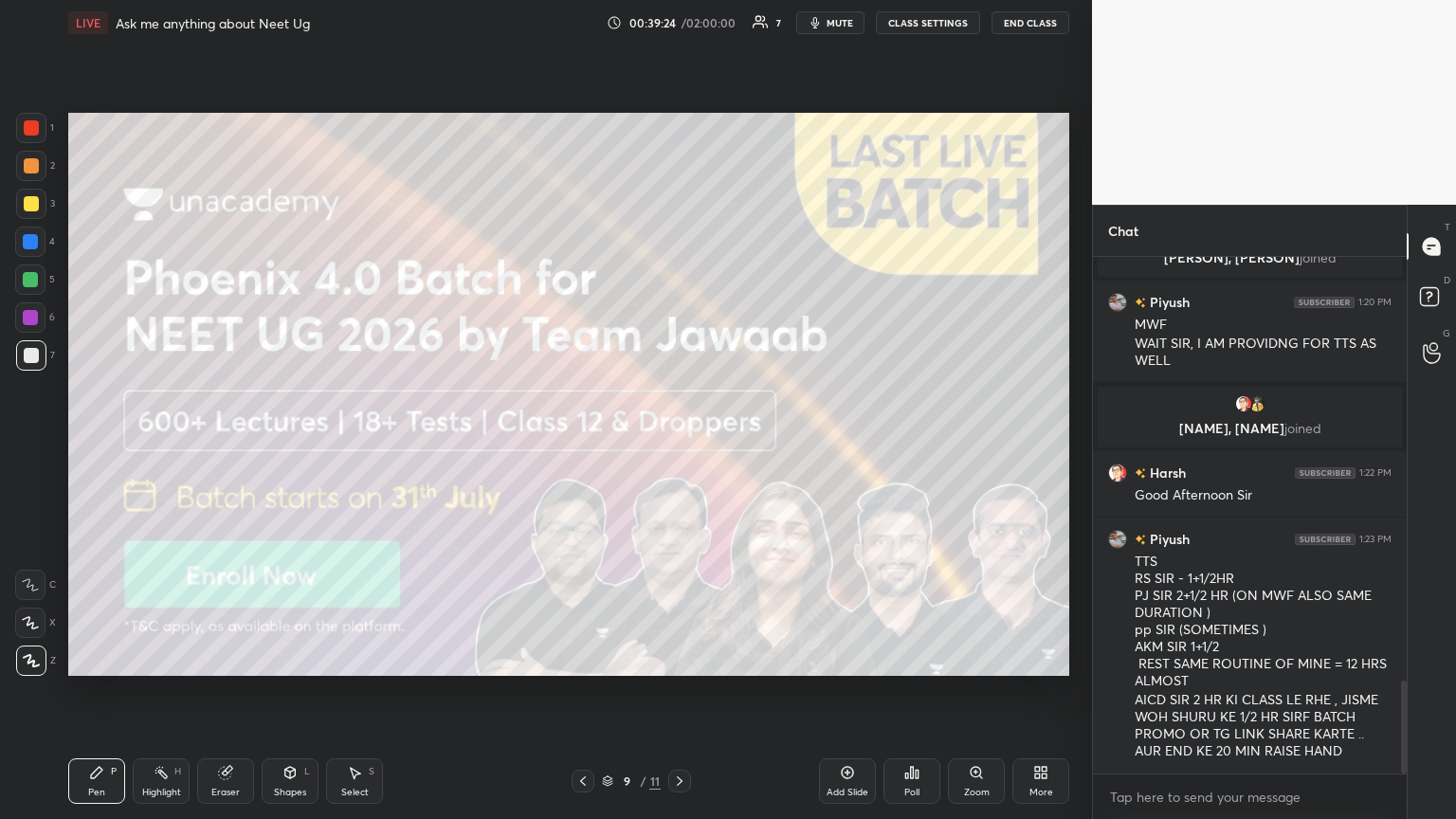 scroll, scrollTop: 2442, scrollLeft: 0, axis: vertical 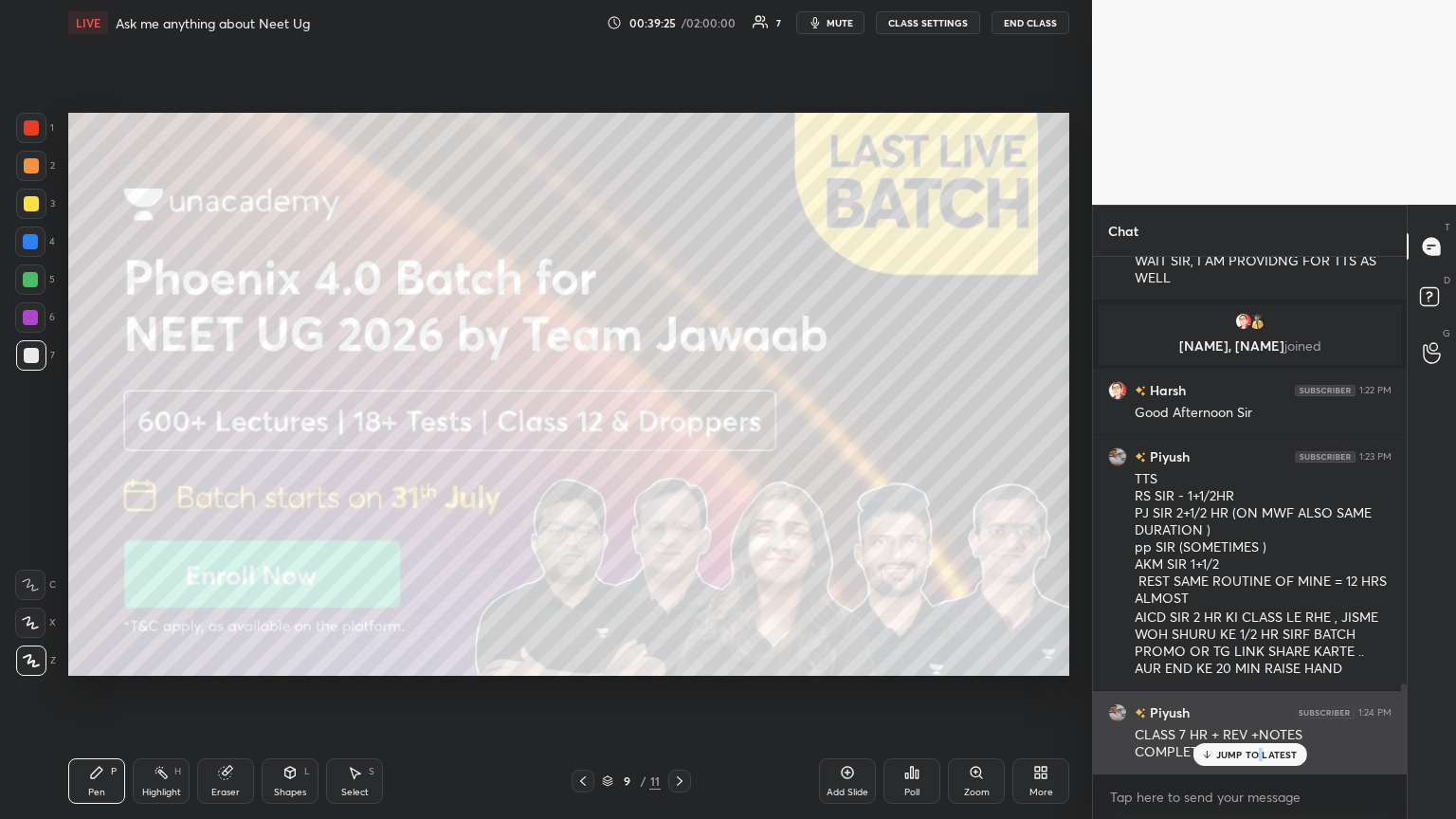 click on "JUMP TO LATEST" at bounding box center [1257, 755] 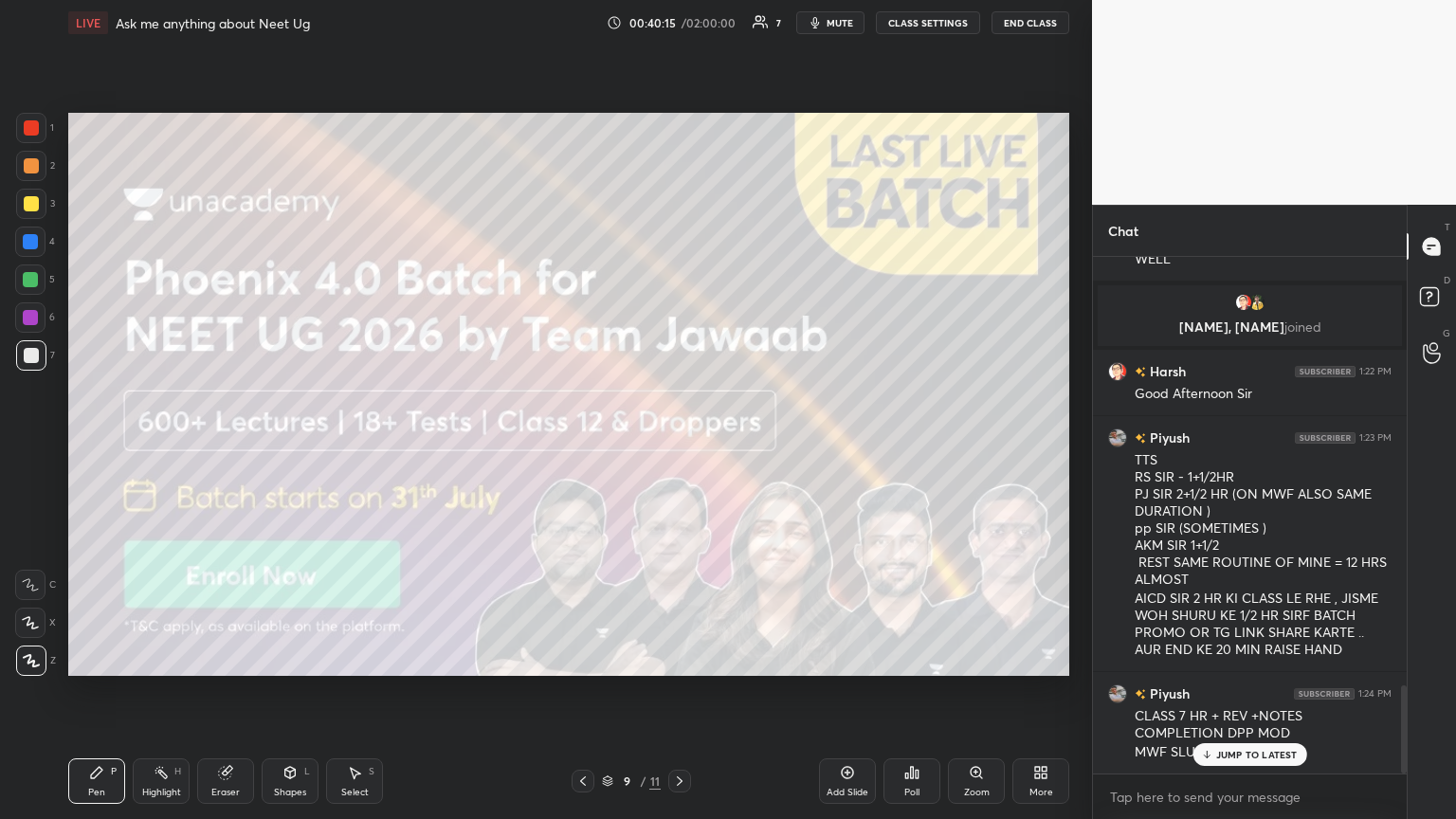 scroll, scrollTop: 2506, scrollLeft: 0, axis: vertical 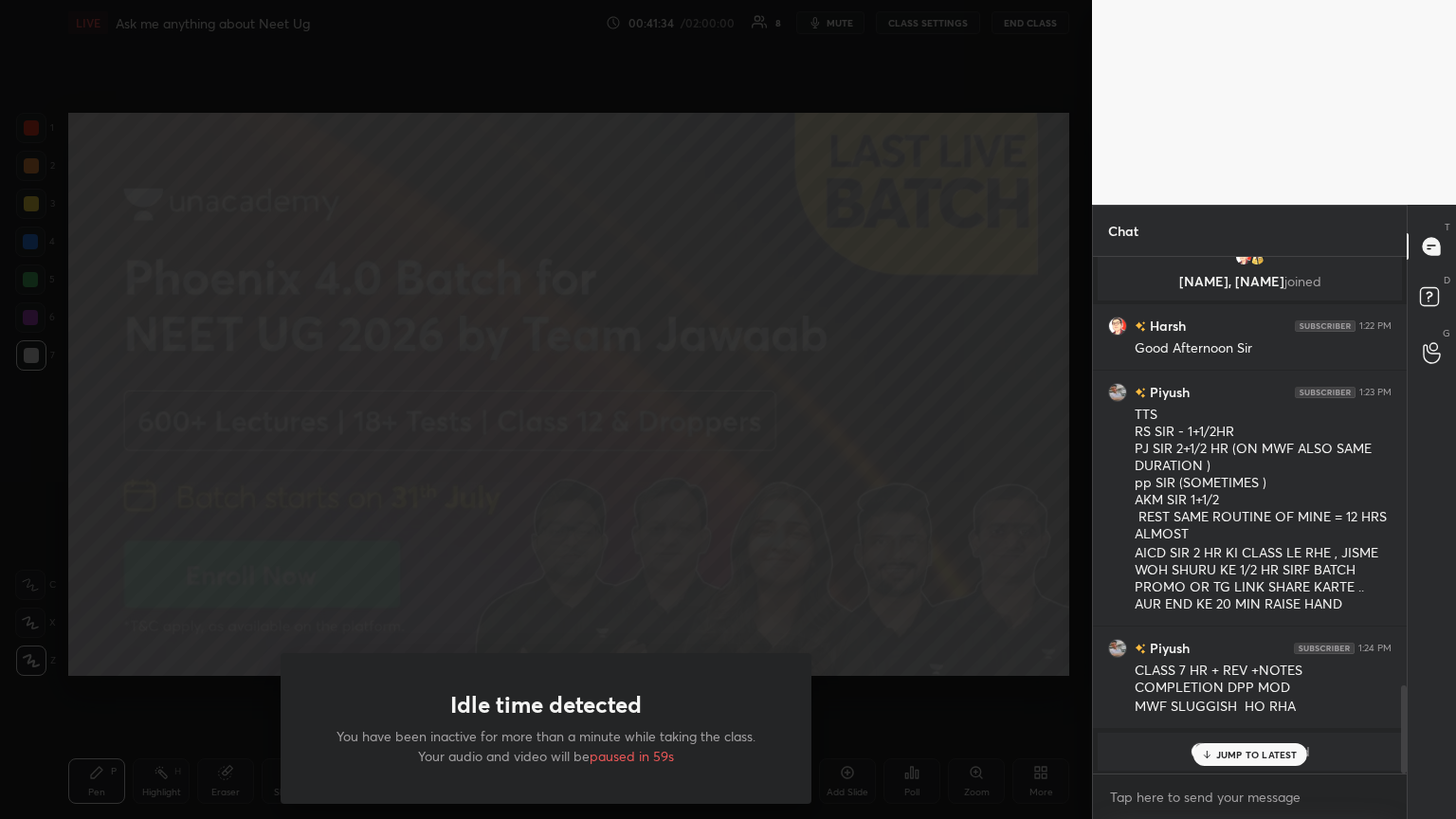 click on "Idle time detected You have been inactive for more than a minute while taking the class. Your audio and video will be  paused in 59s" at bounding box center (546, 410) 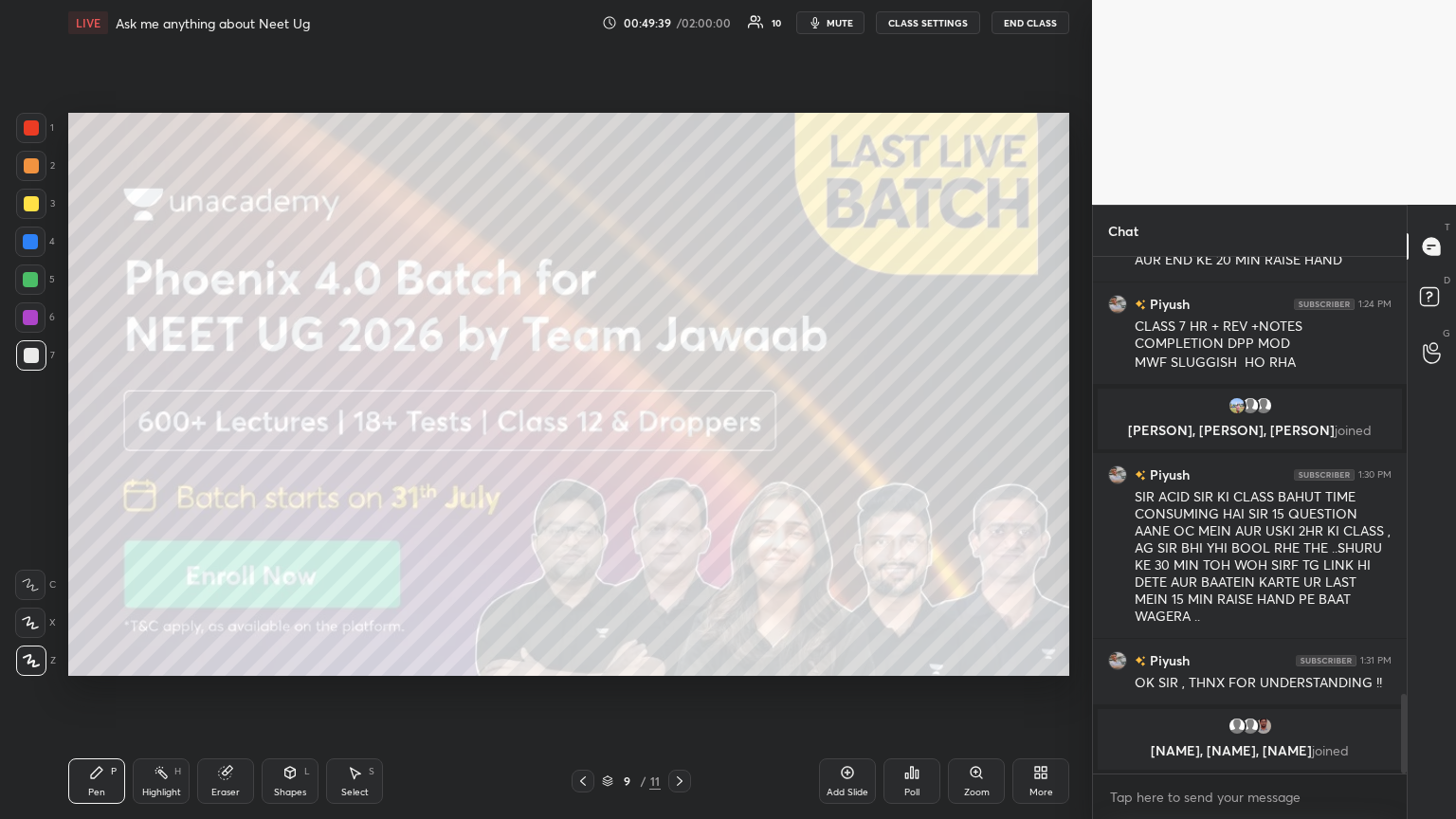 scroll, scrollTop: 2866, scrollLeft: 0, axis: vertical 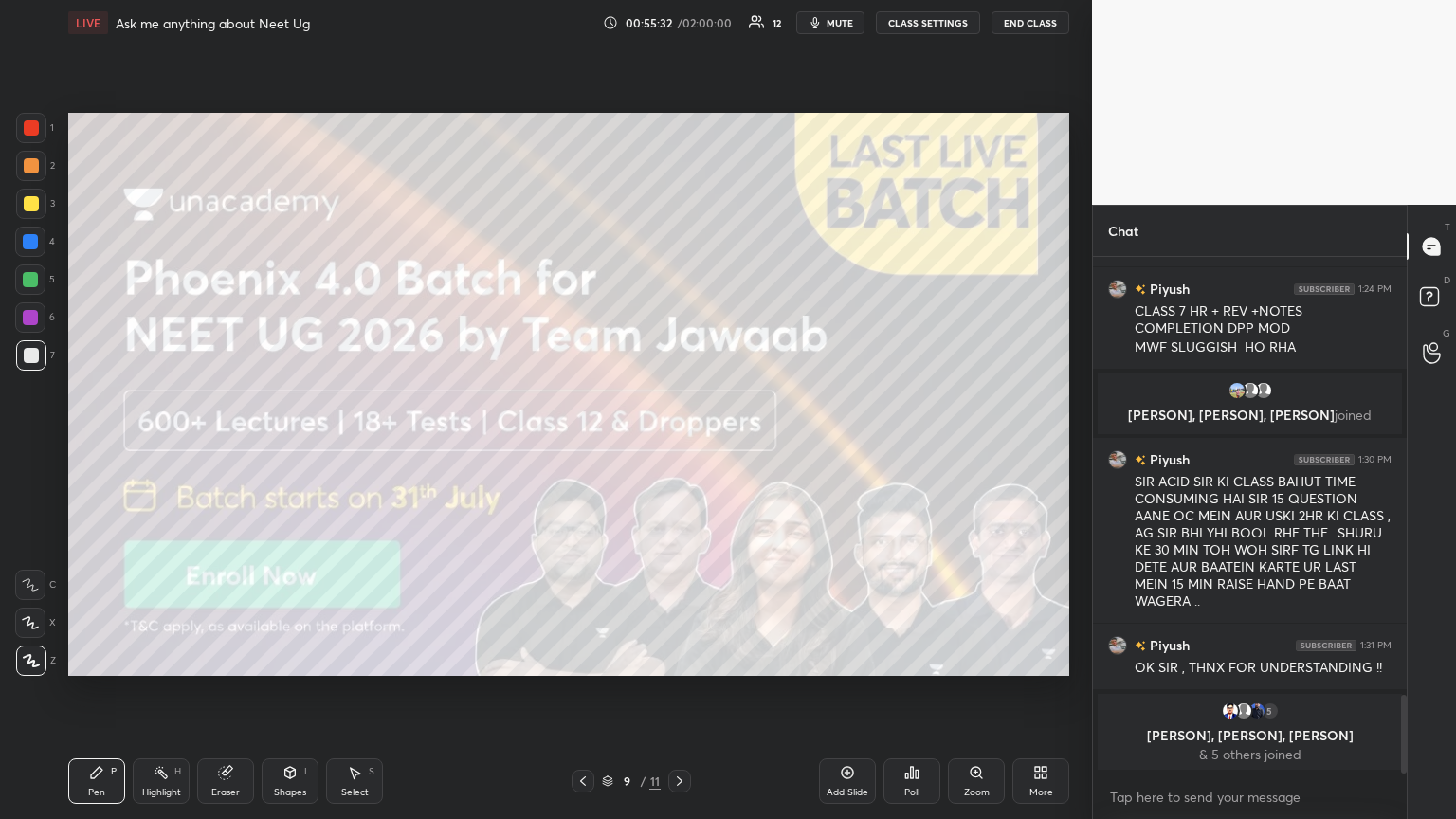 click on "mute" at bounding box center (840, 23) 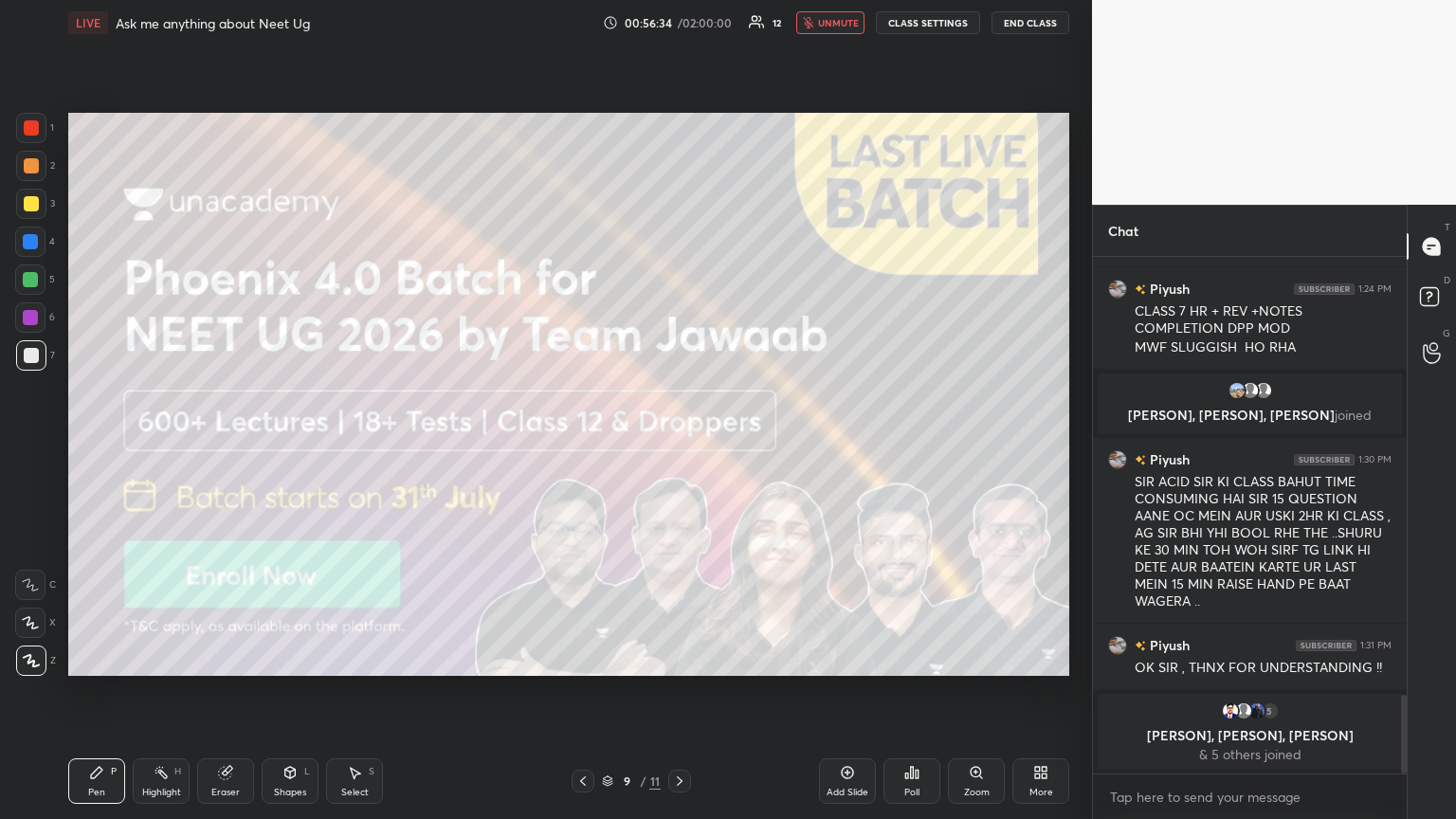click 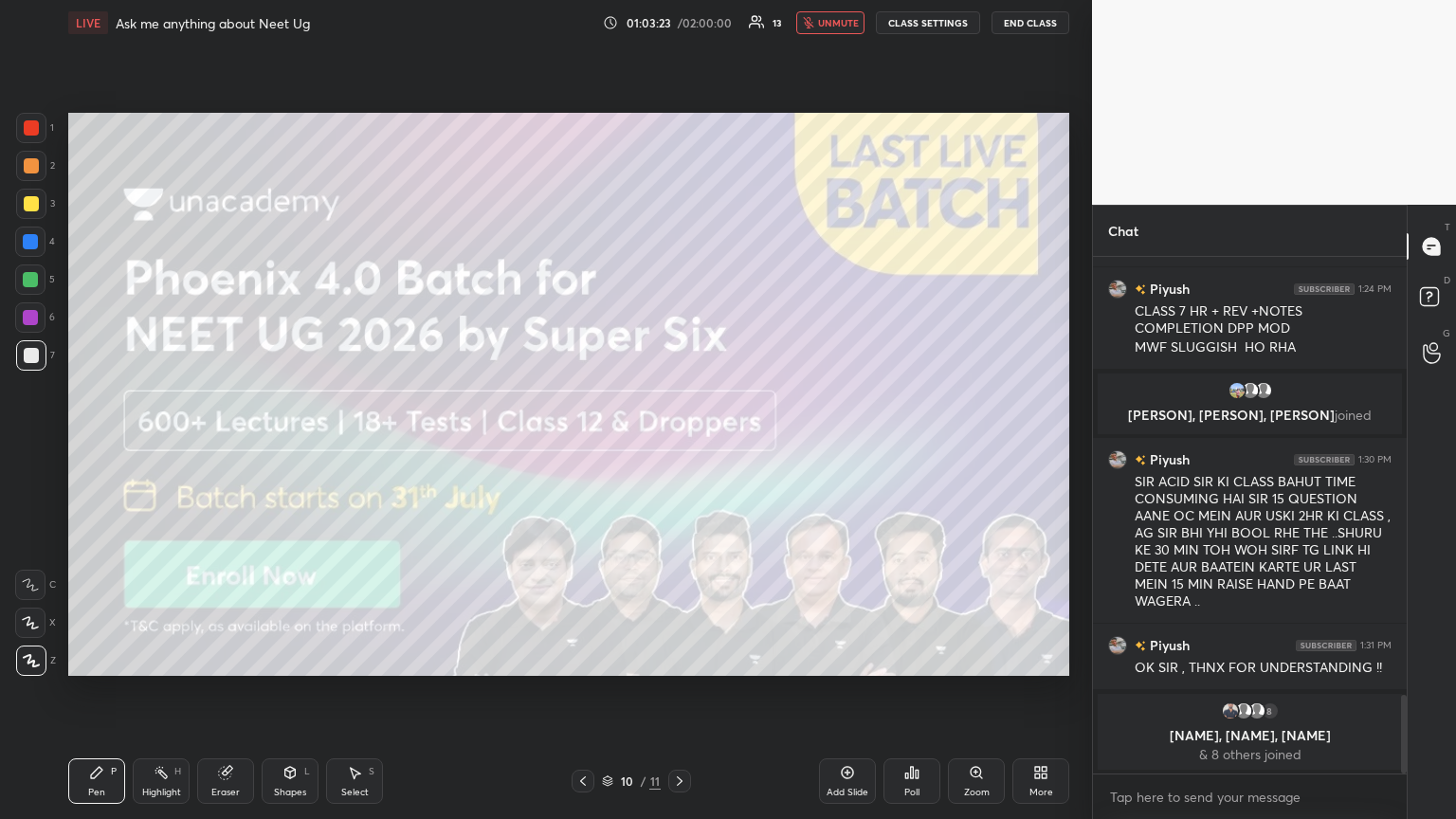 click 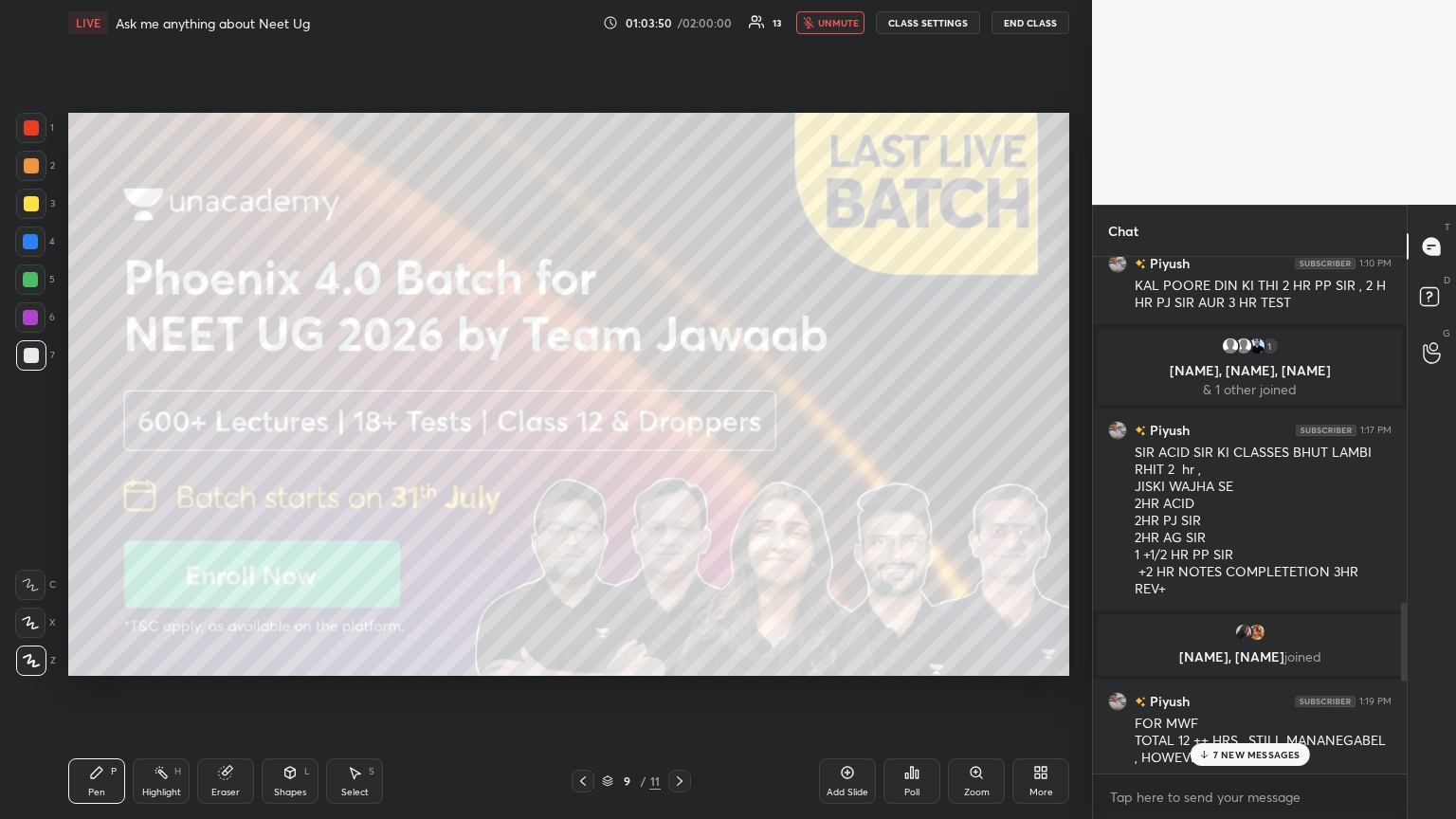 scroll, scrollTop: 1786, scrollLeft: 0, axis: vertical 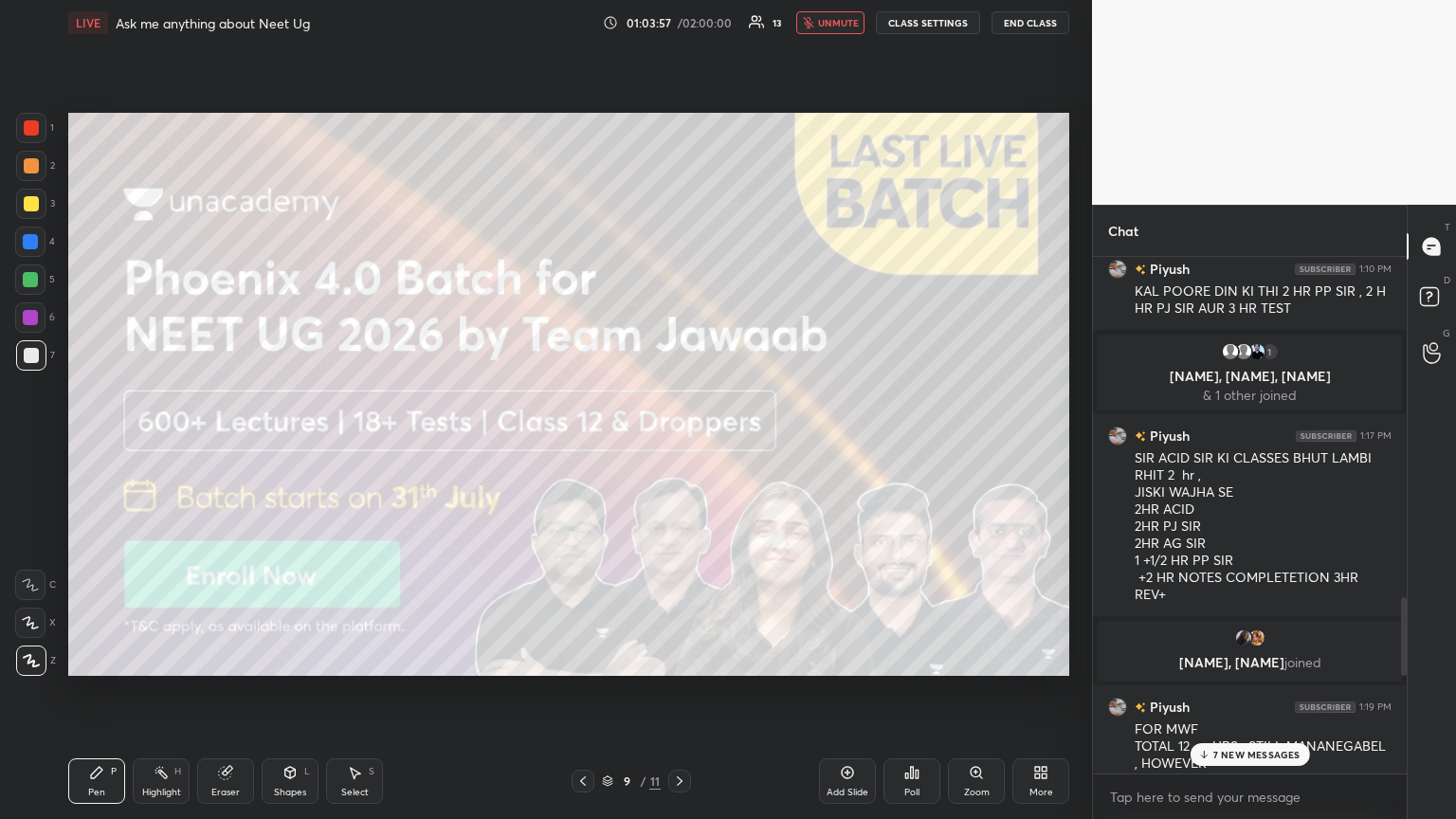drag, startPoint x: 1402, startPoint y: 736, endPoint x: 1401, endPoint y: 571, distance: 165.00303 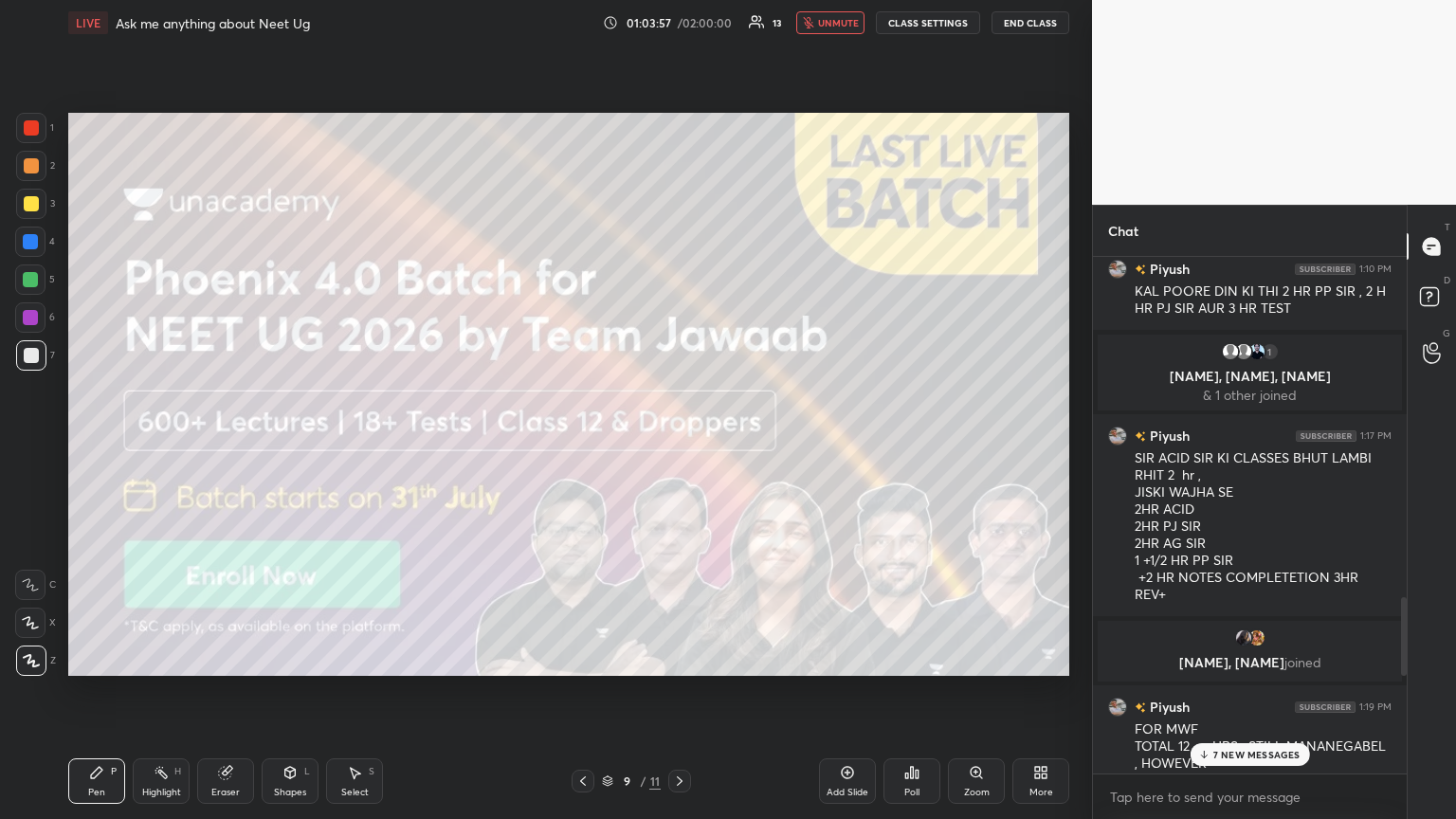 click at bounding box center [1401, 515] 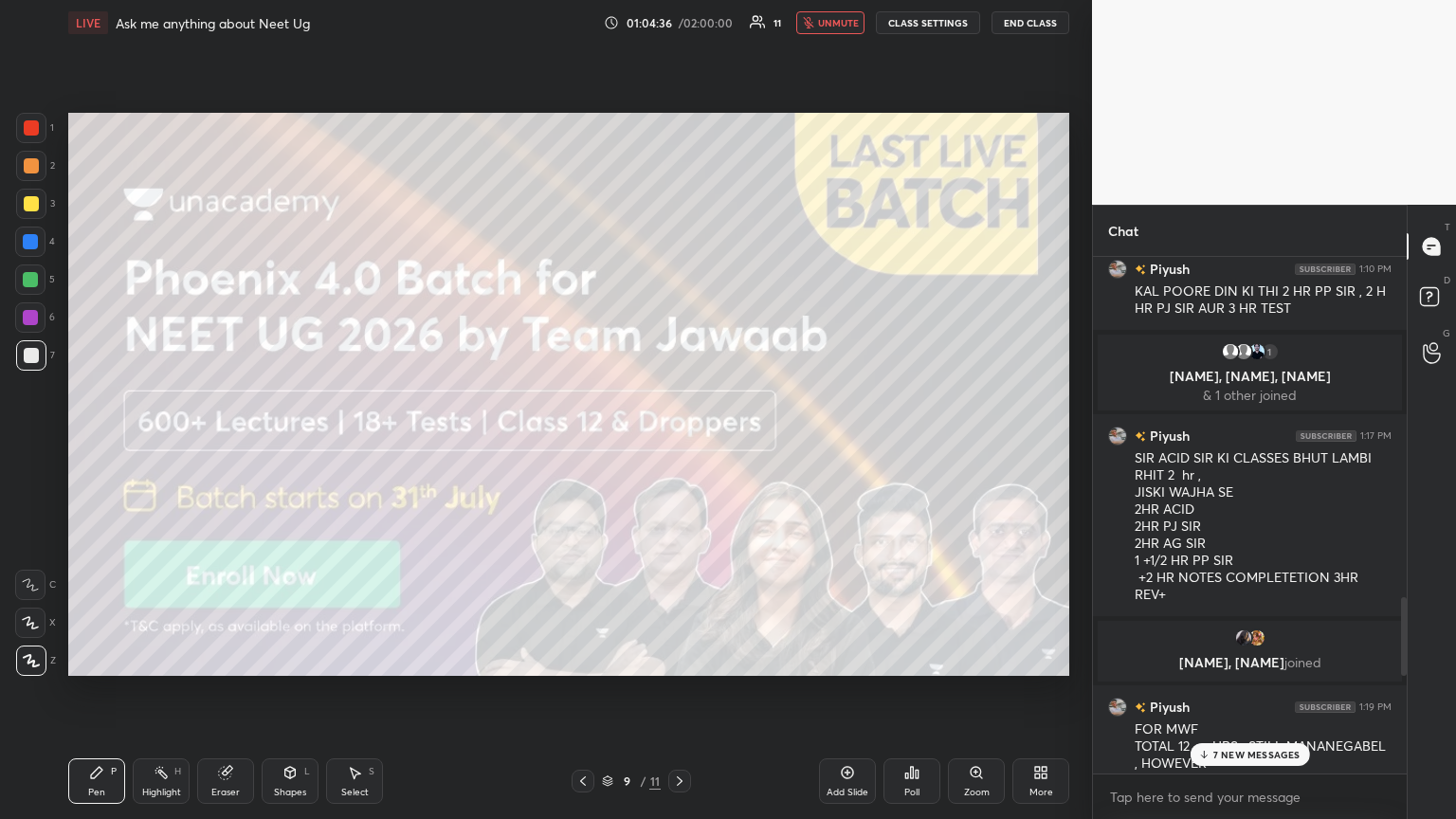 click on "7 NEW MESSAGES" at bounding box center [1249, 755] 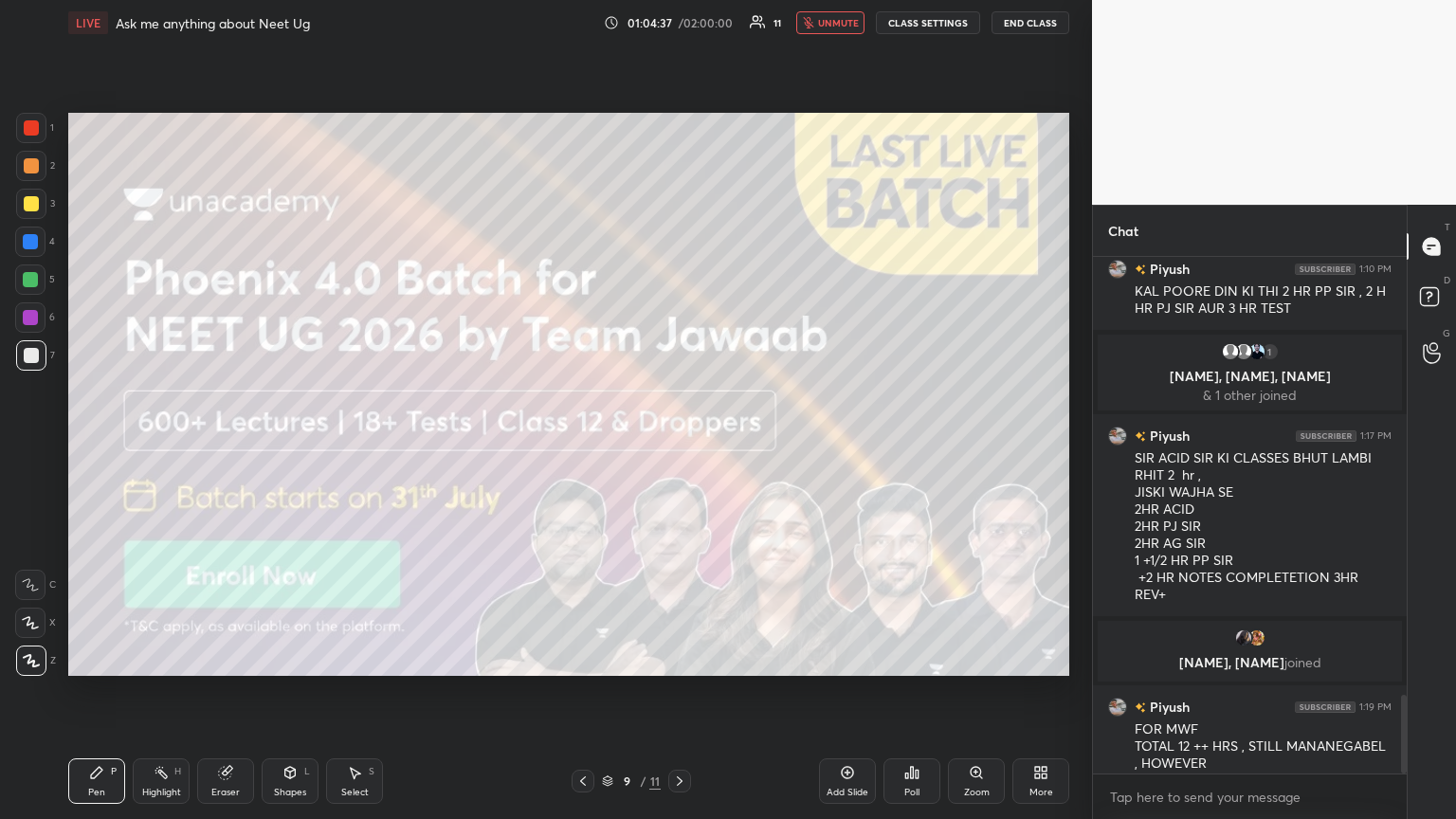 scroll, scrollTop: 2866, scrollLeft: 0, axis: vertical 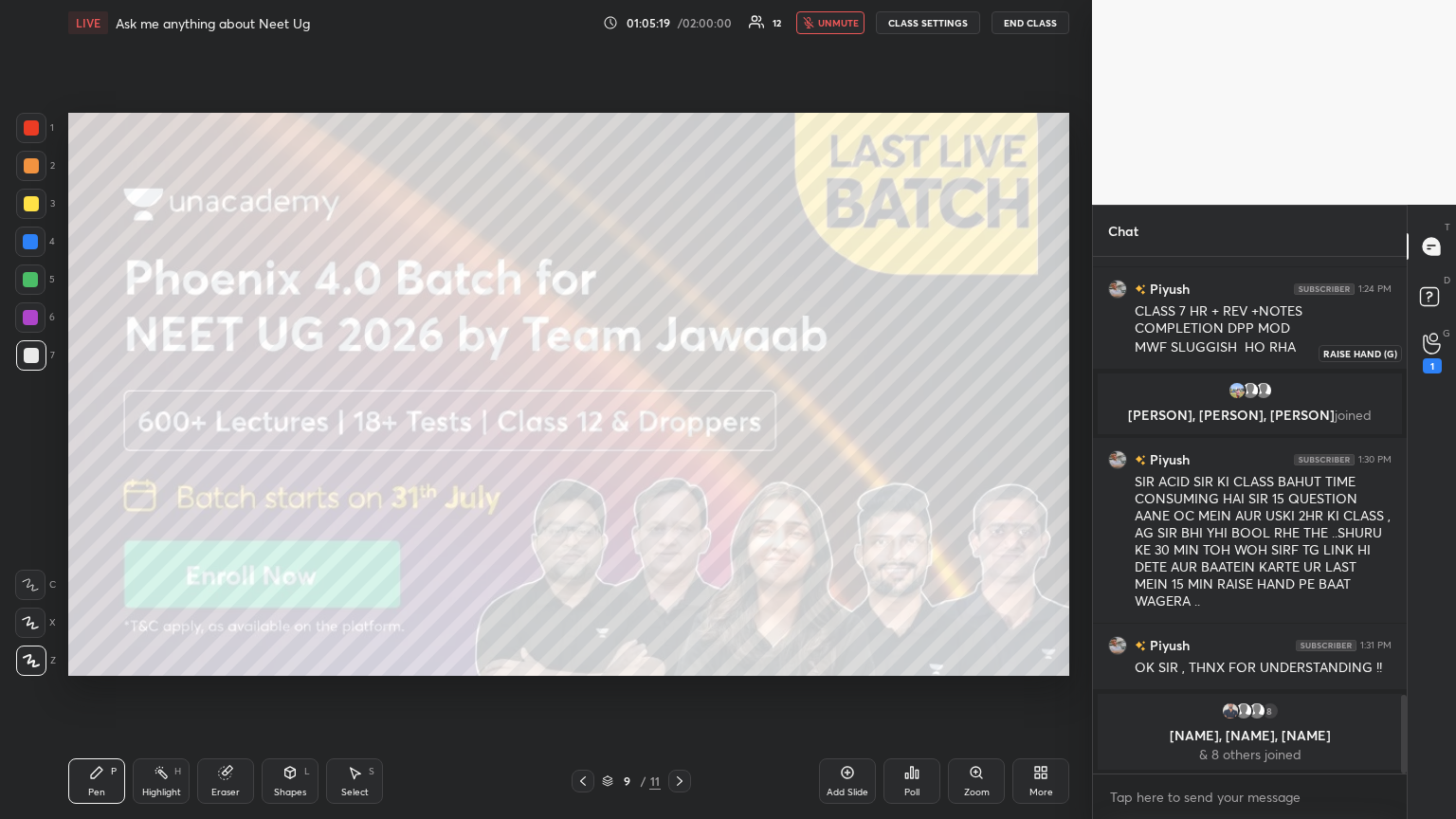 drag, startPoint x: 1430, startPoint y: 364, endPoint x: 1412, endPoint y: 364, distance: 18 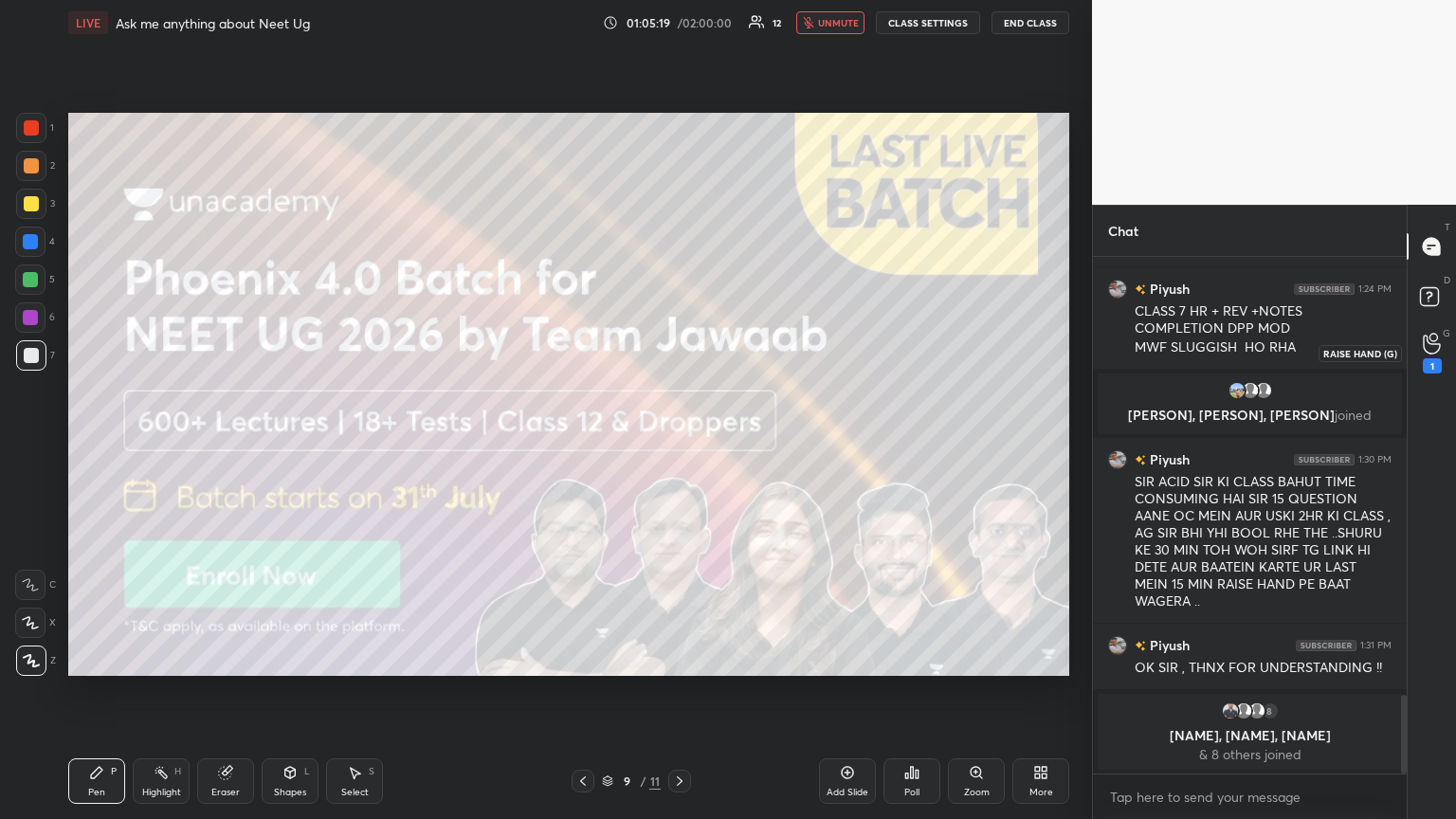 click on "1" at bounding box center [1432, 366] 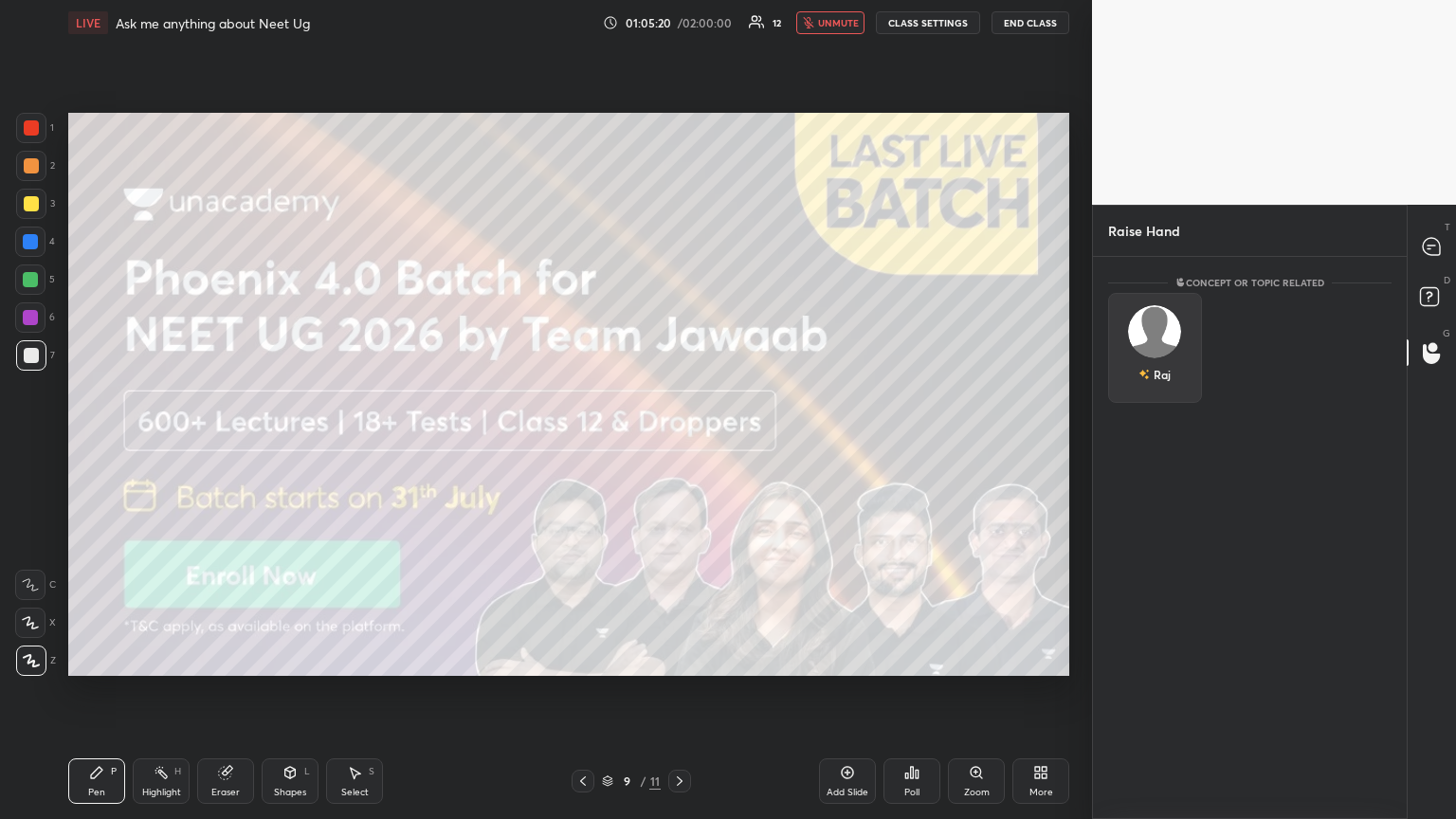 click at bounding box center (1155, 332) 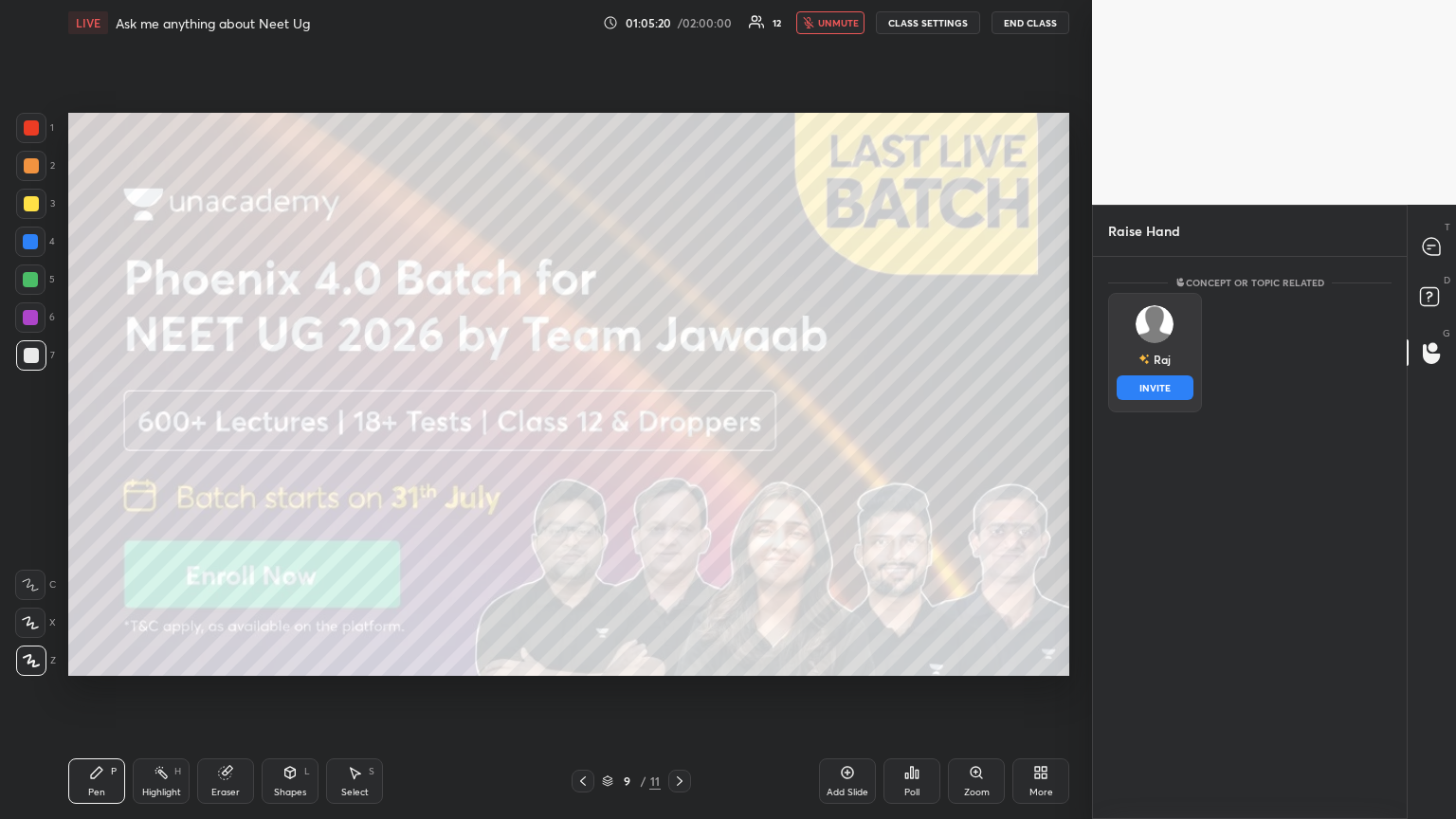 click on "INVITE" at bounding box center [1155, 388] 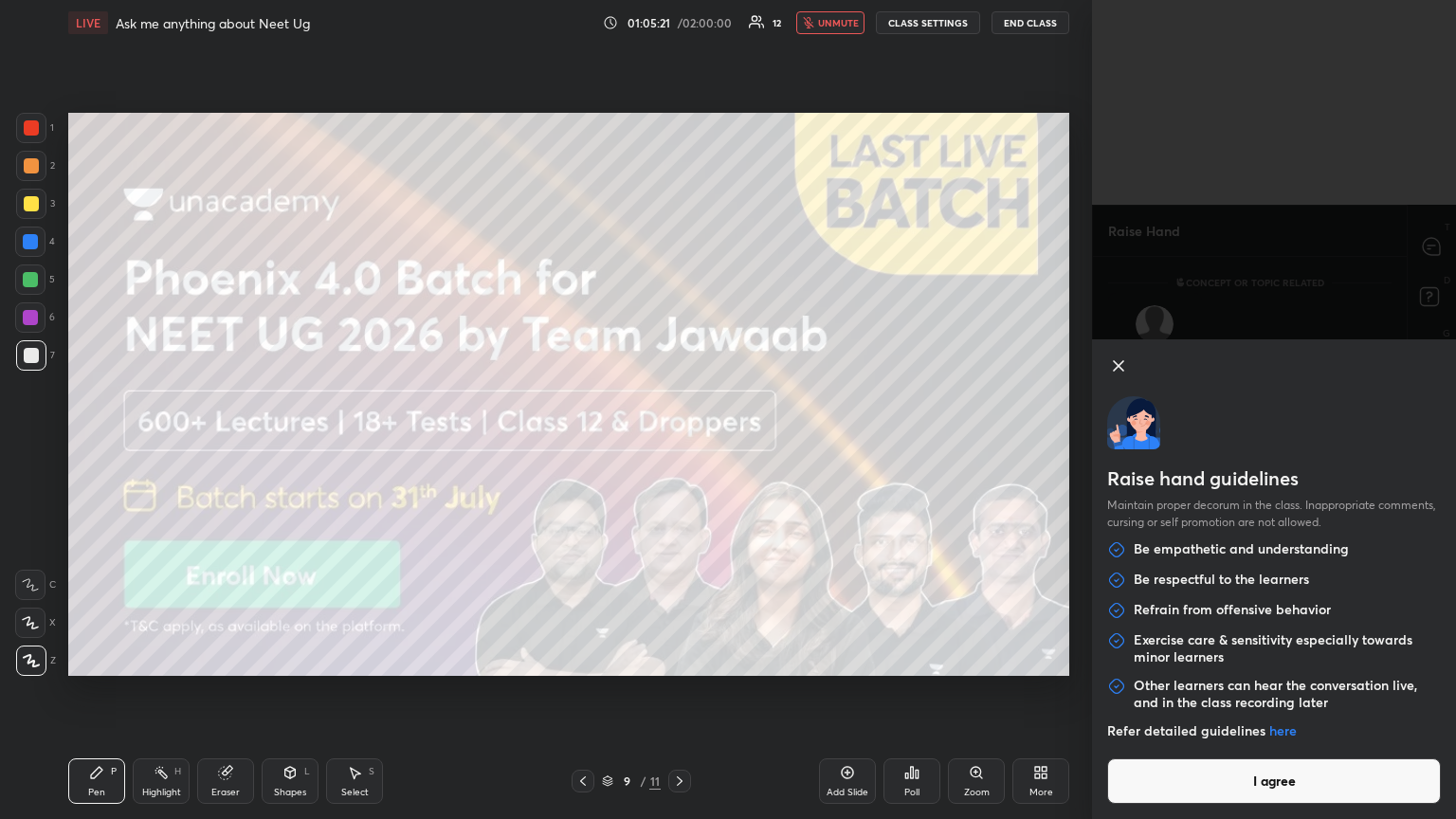 click on "unmute" at bounding box center [830, 23] 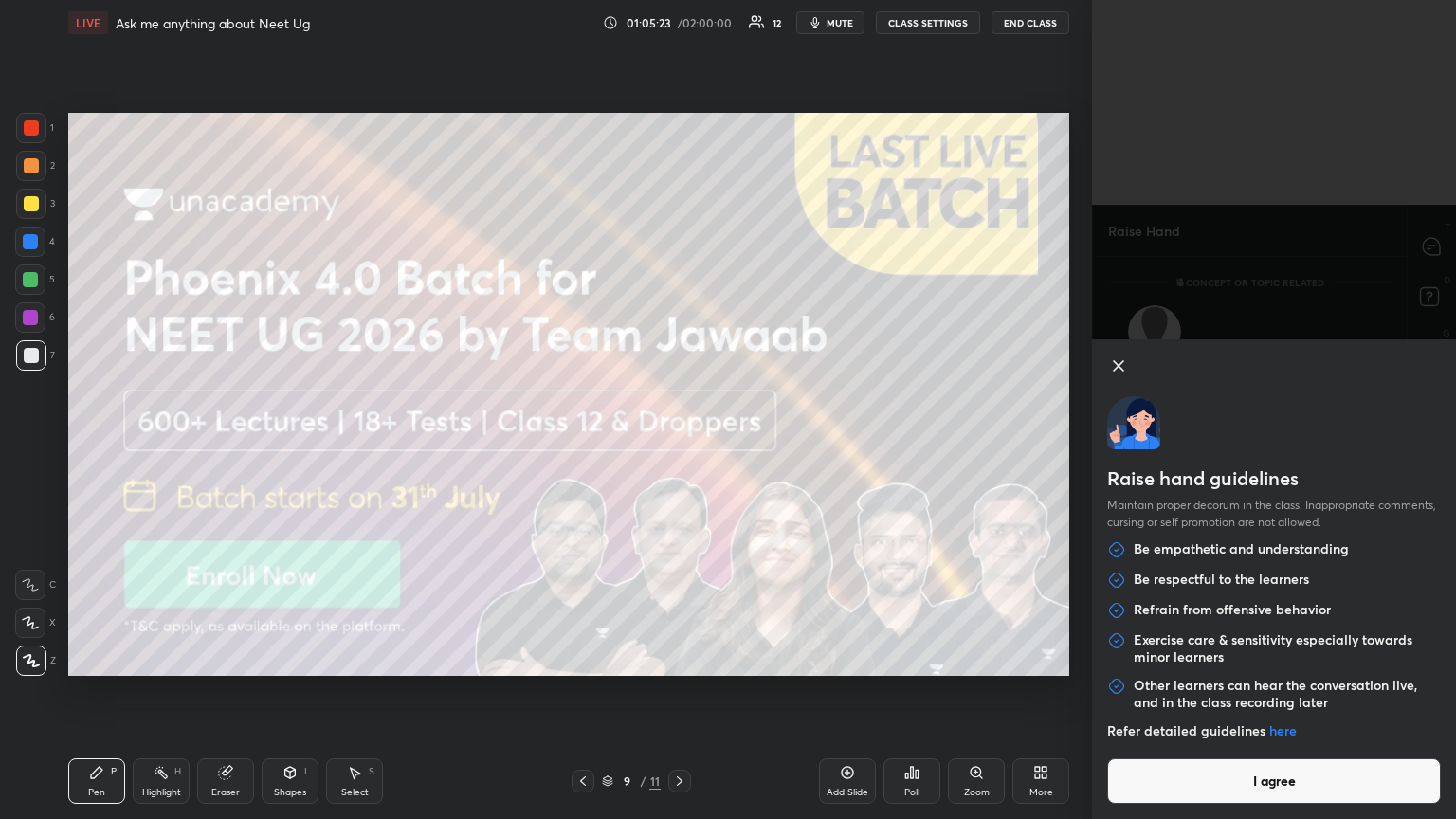 drag, startPoint x: 1242, startPoint y: 759, endPoint x: 1266, endPoint y: 792, distance: 40.80441 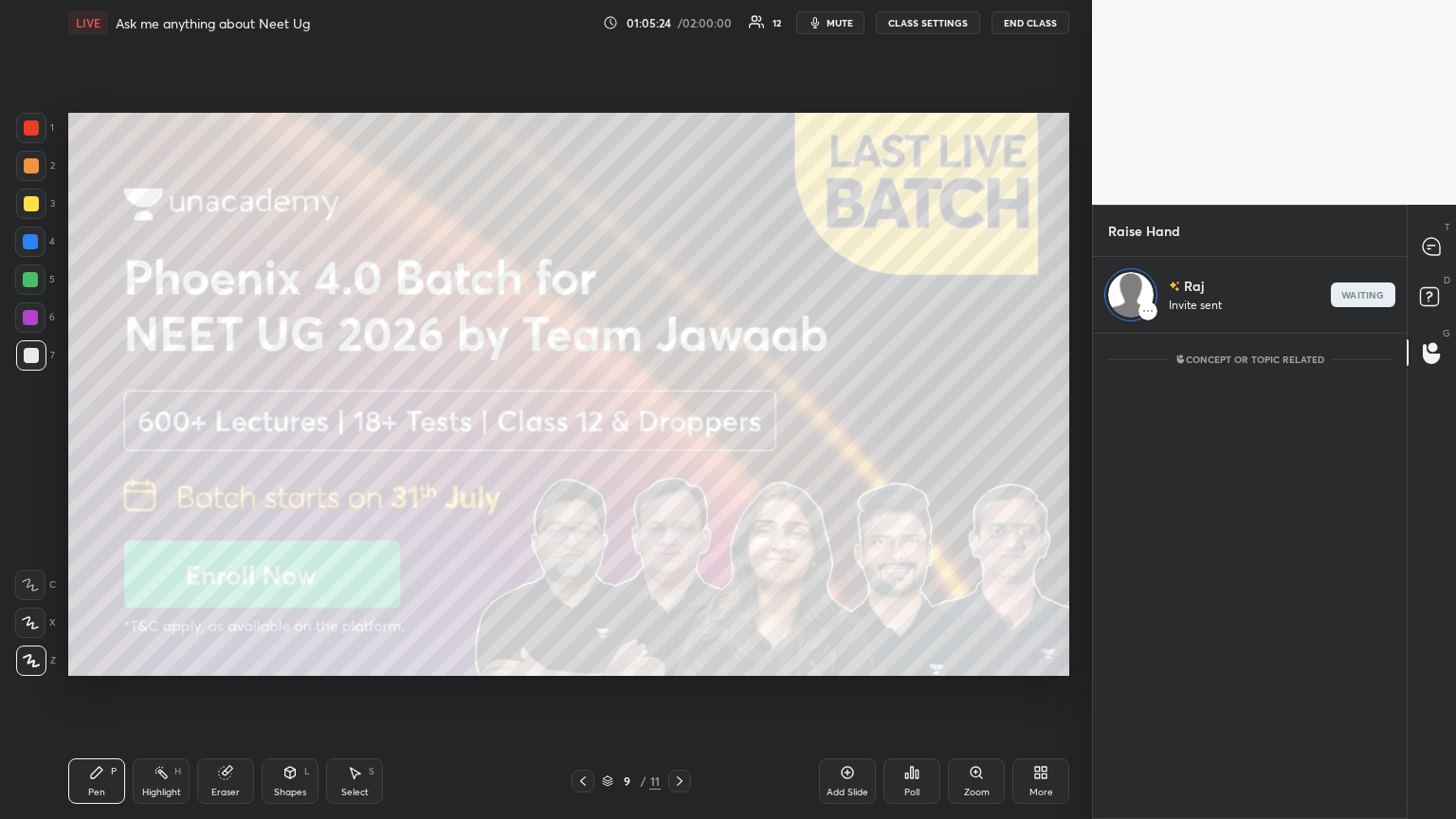 scroll, scrollTop: 481, scrollLeft: 308, axis: both 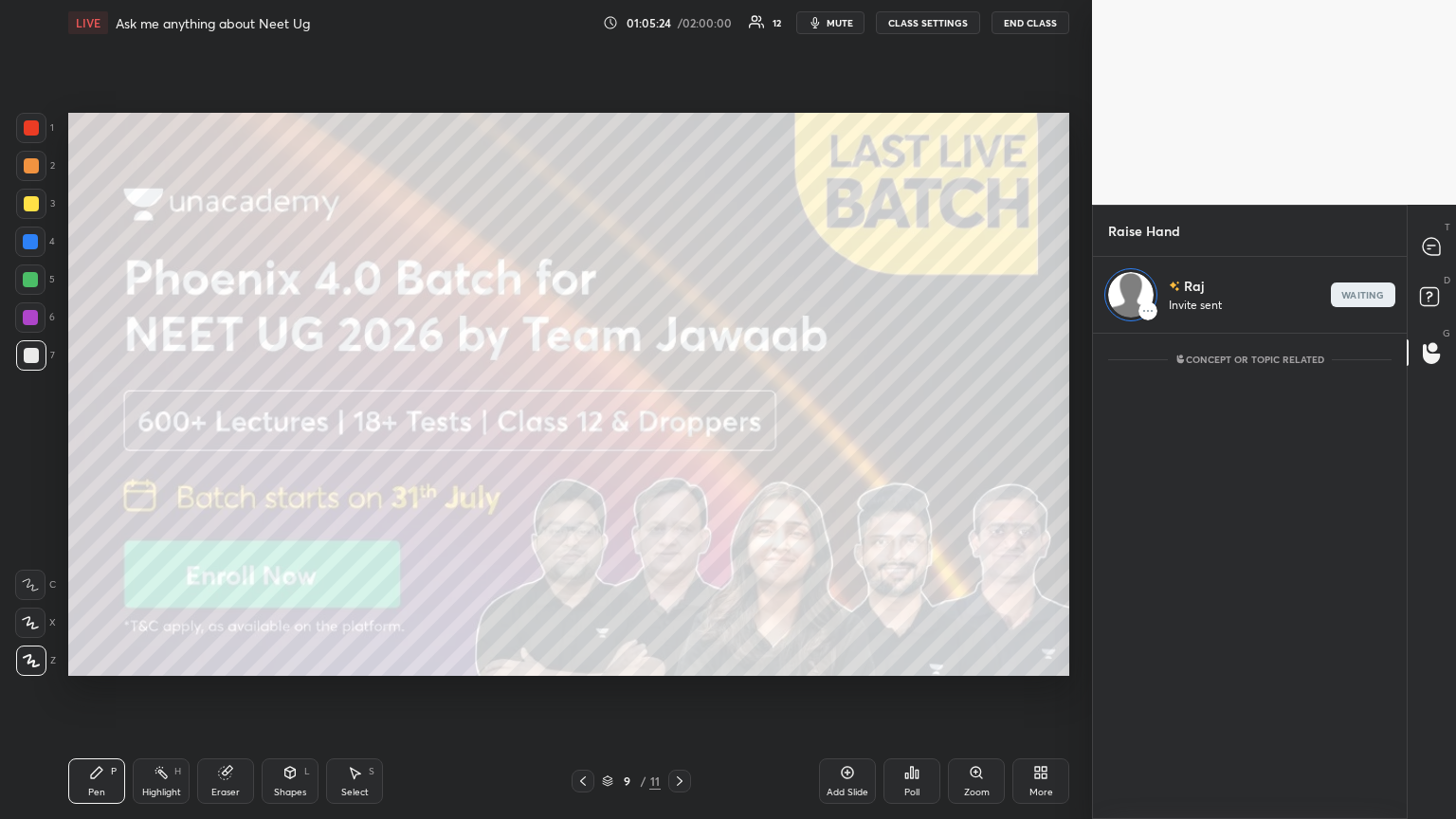 click on "Raise hand guidelines Maintain proper decorum in the class. Inappropriate comments, cursing or self promotion are not allowed. Be empathetic and understanding Be respectful to the learners Refrain from offensive behavior Exercise care & sensitivity especially towards minor learners Other learners can hear the conversation live, and in the class recording later Refer detailed guidelines   here I agree" at bounding box center [1274, 410] 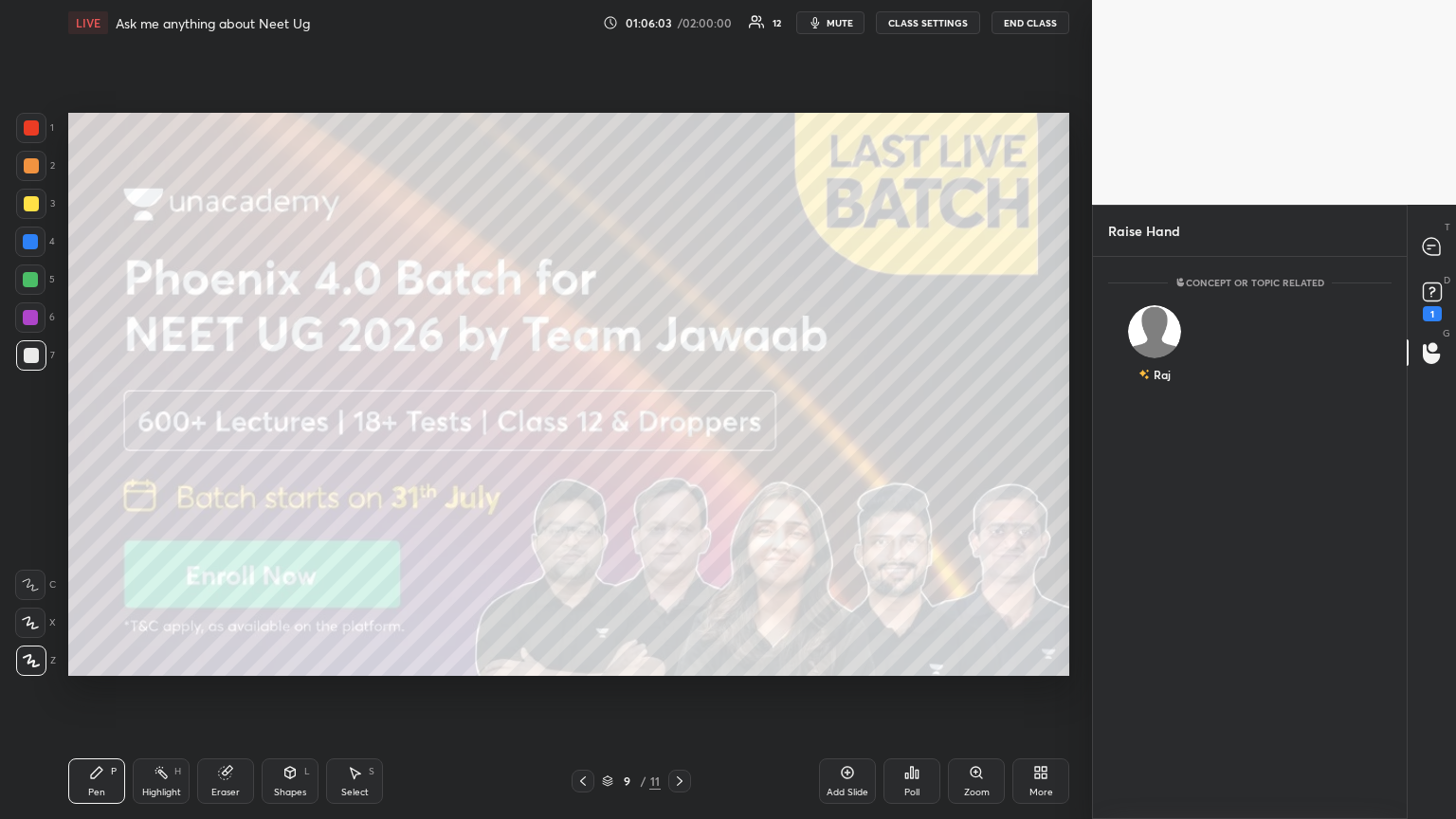 scroll, scrollTop: 6, scrollLeft: 6, axis: both 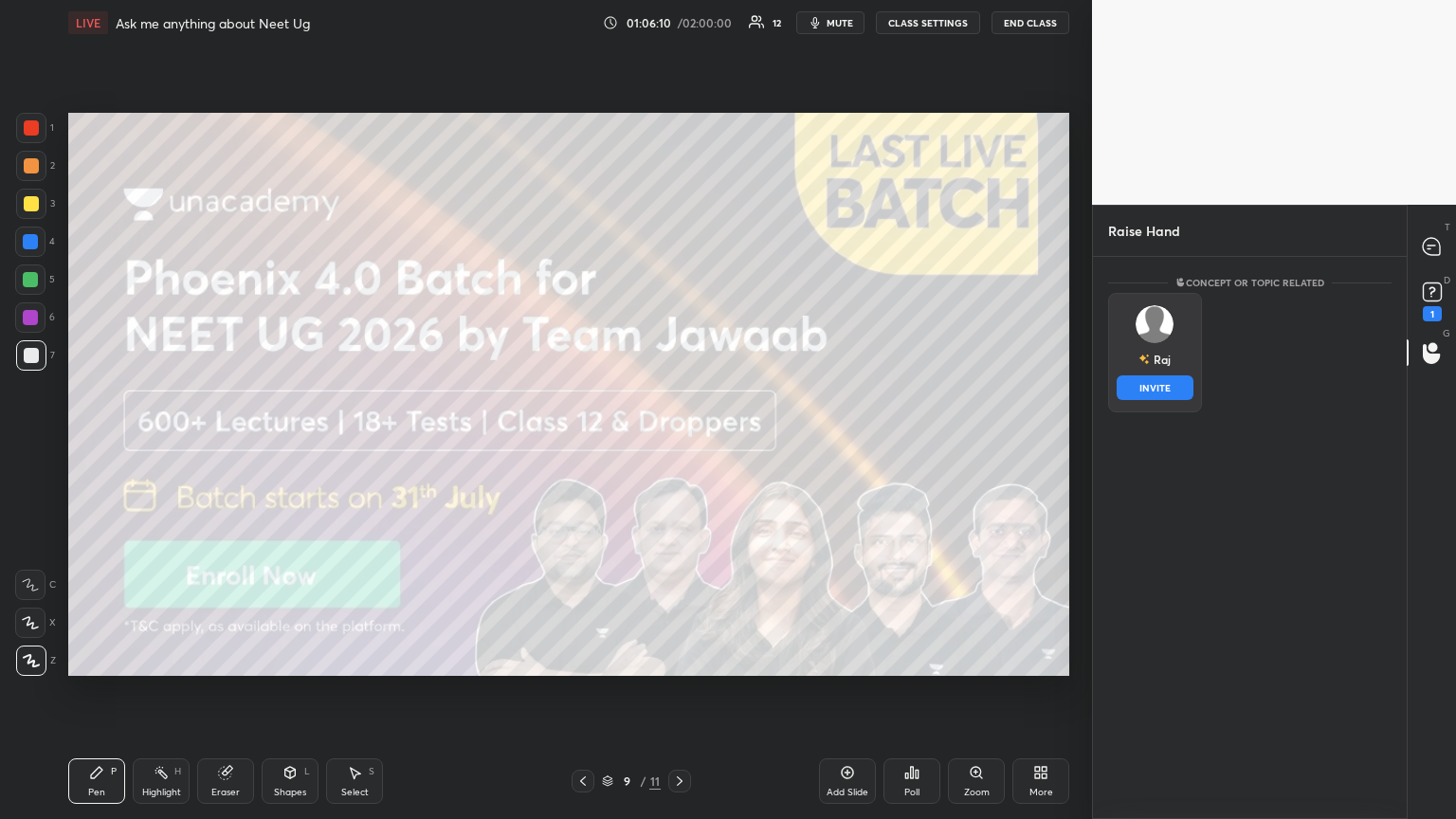click on "Raj INVITE" at bounding box center [1155, 353] 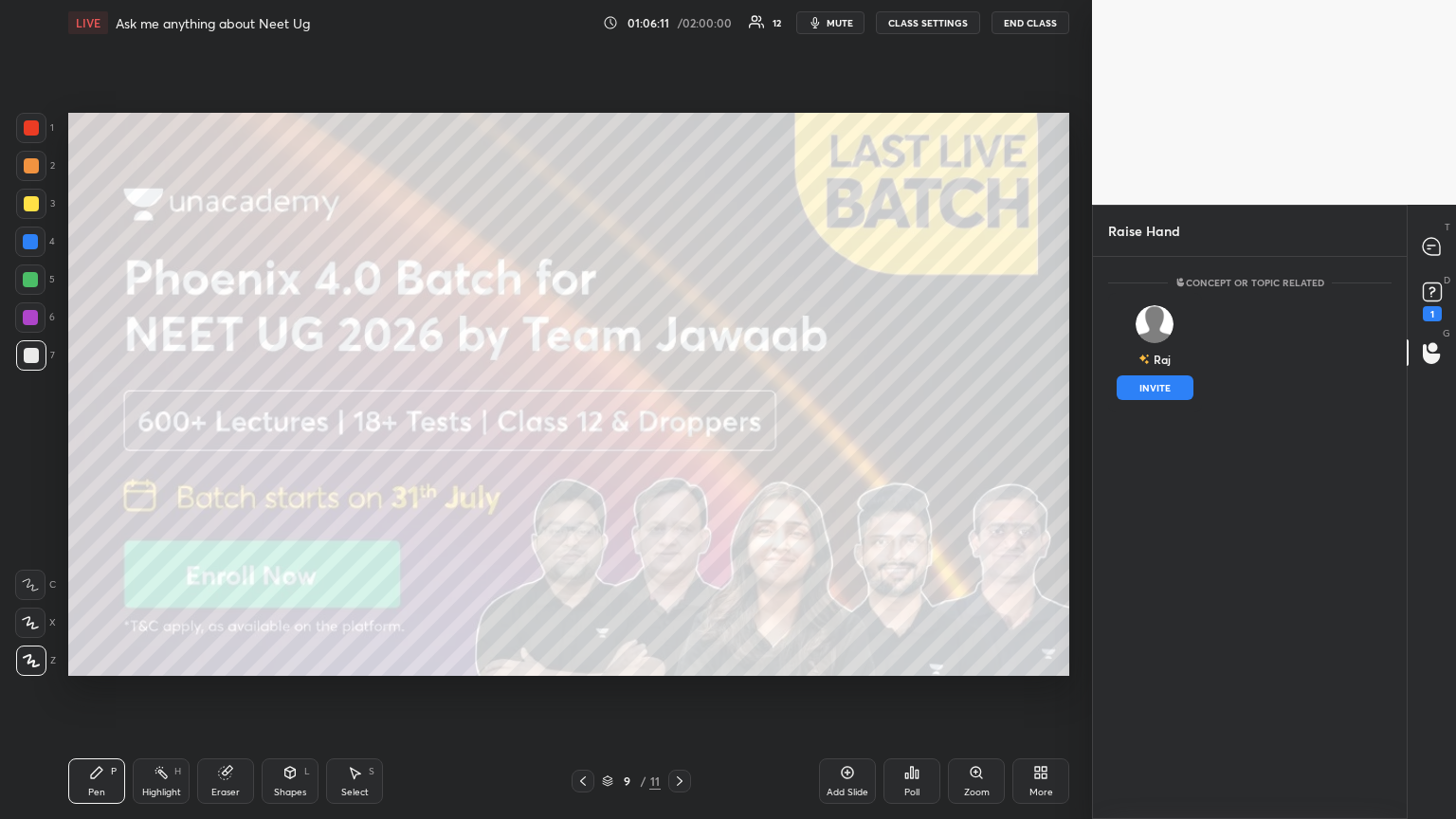click on "INVITE" at bounding box center [1155, 388] 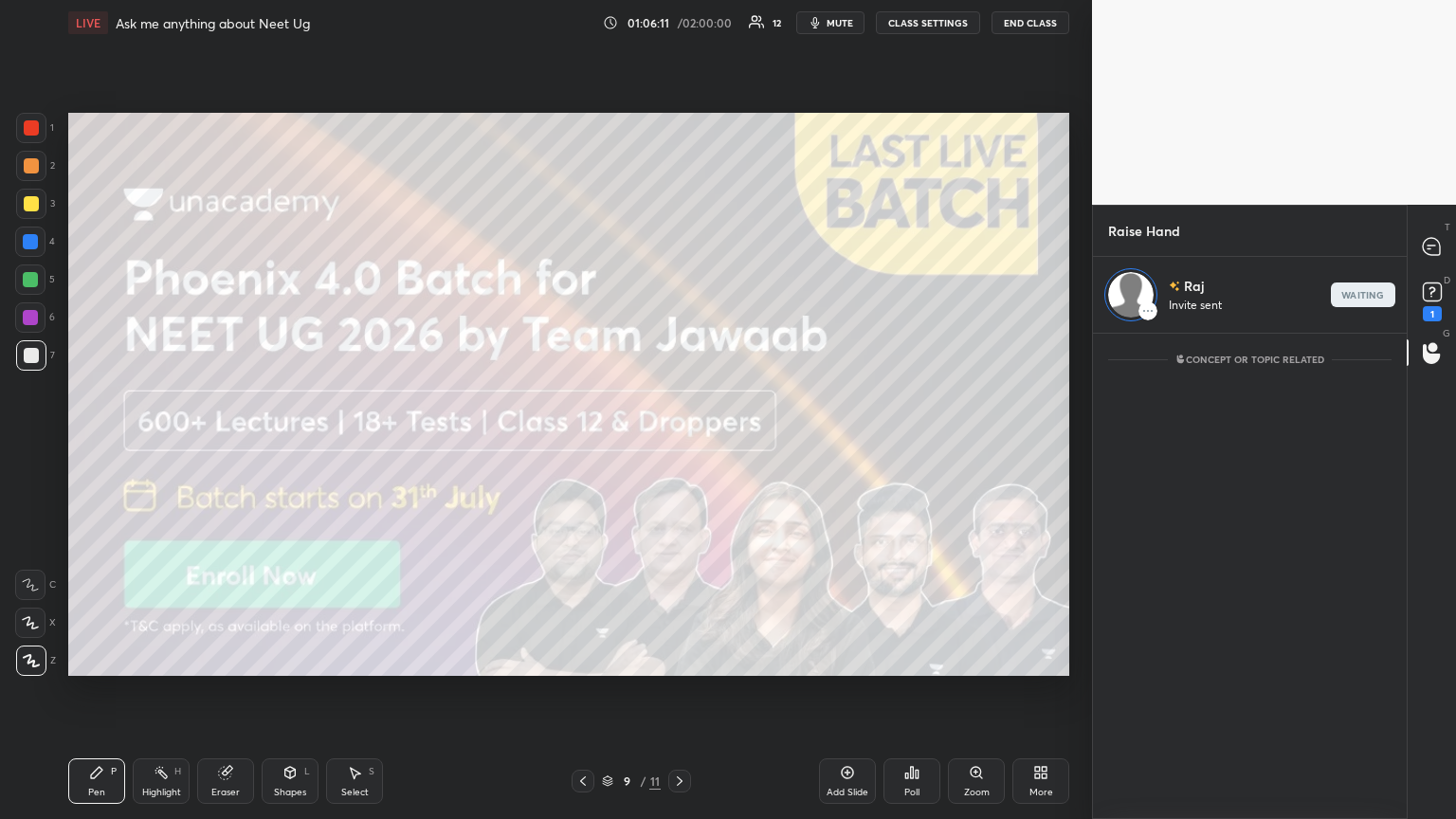 scroll, scrollTop: 481, scrollLeft: 308, axis: both 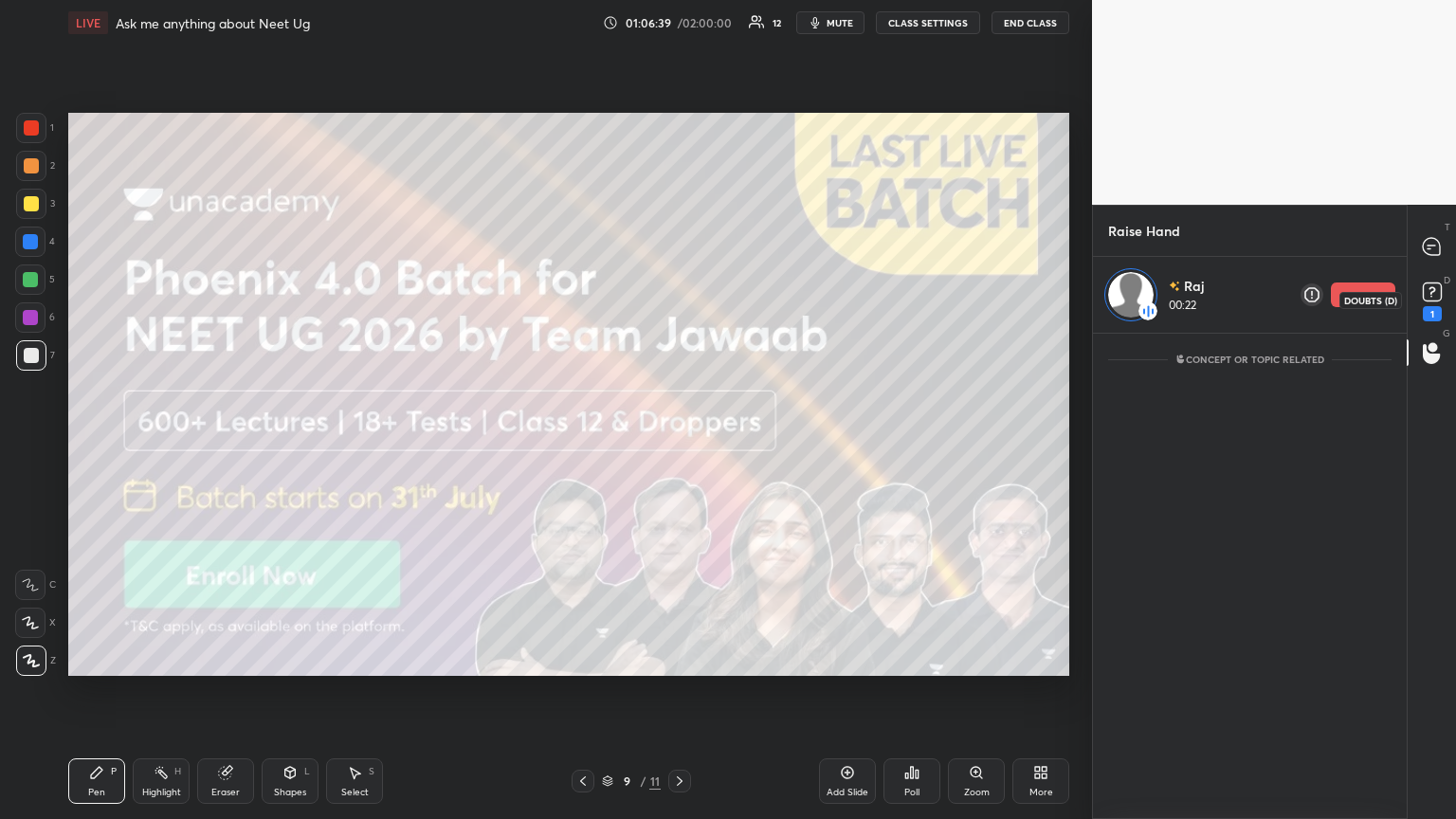 drag, startPoint x: 1429, startPoint y: 301, endPoint x: 1342, endPoint y: 361, distance: 105.68349 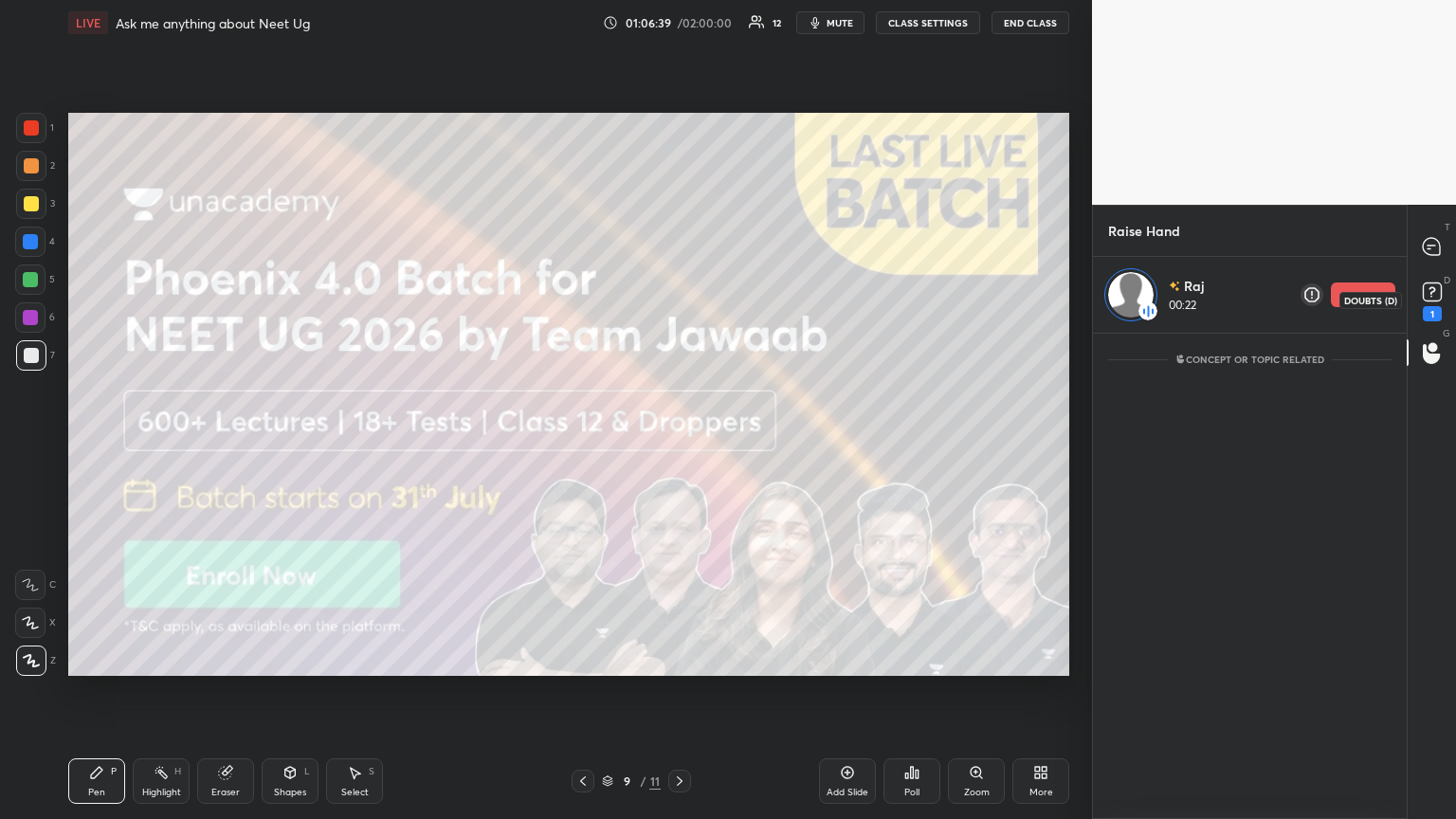 click 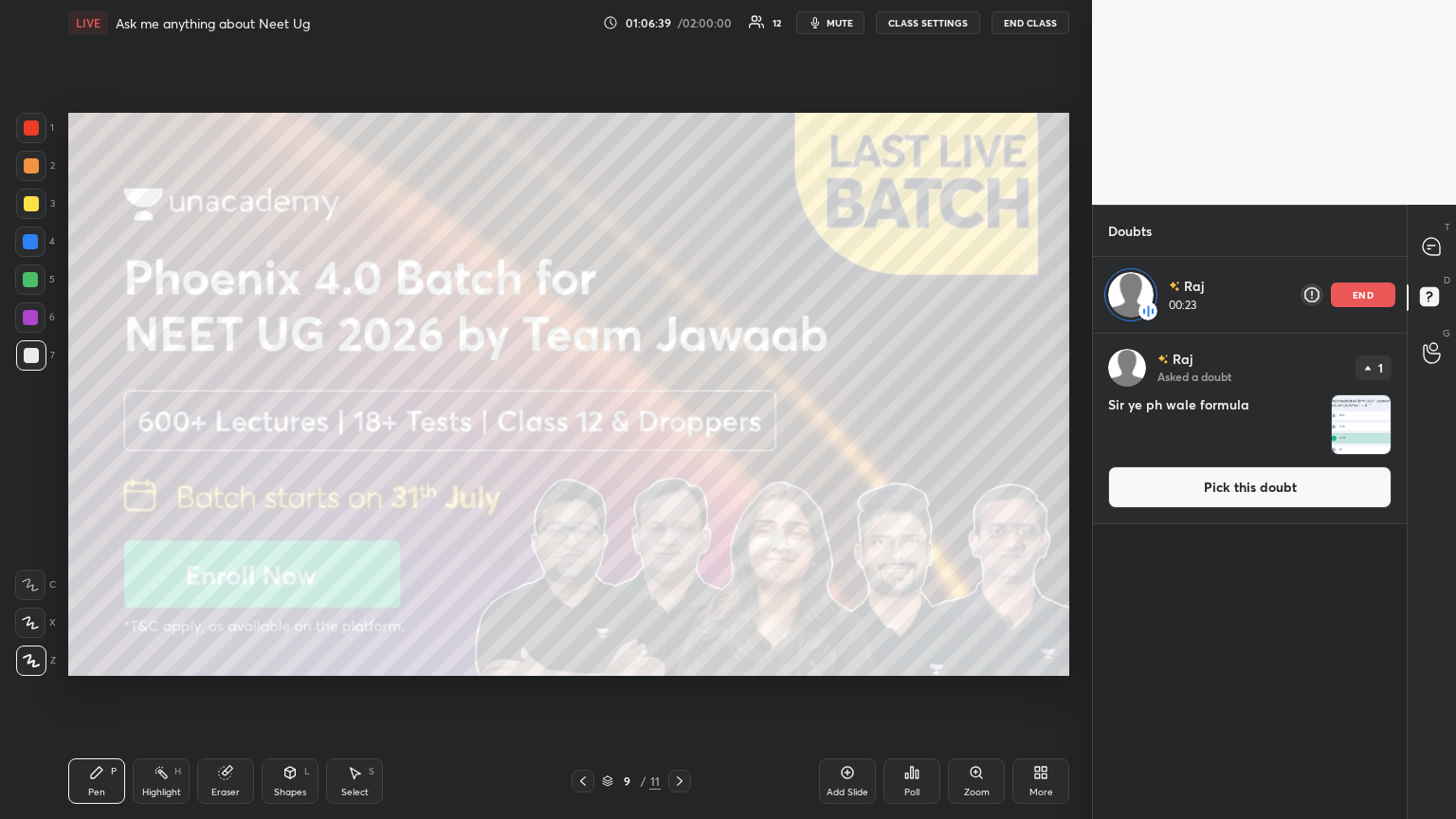 drag, startPoint x: 1254, startPoint y: 479, endPoint x: 1243, endPoint y: 476, distance: 11.401754 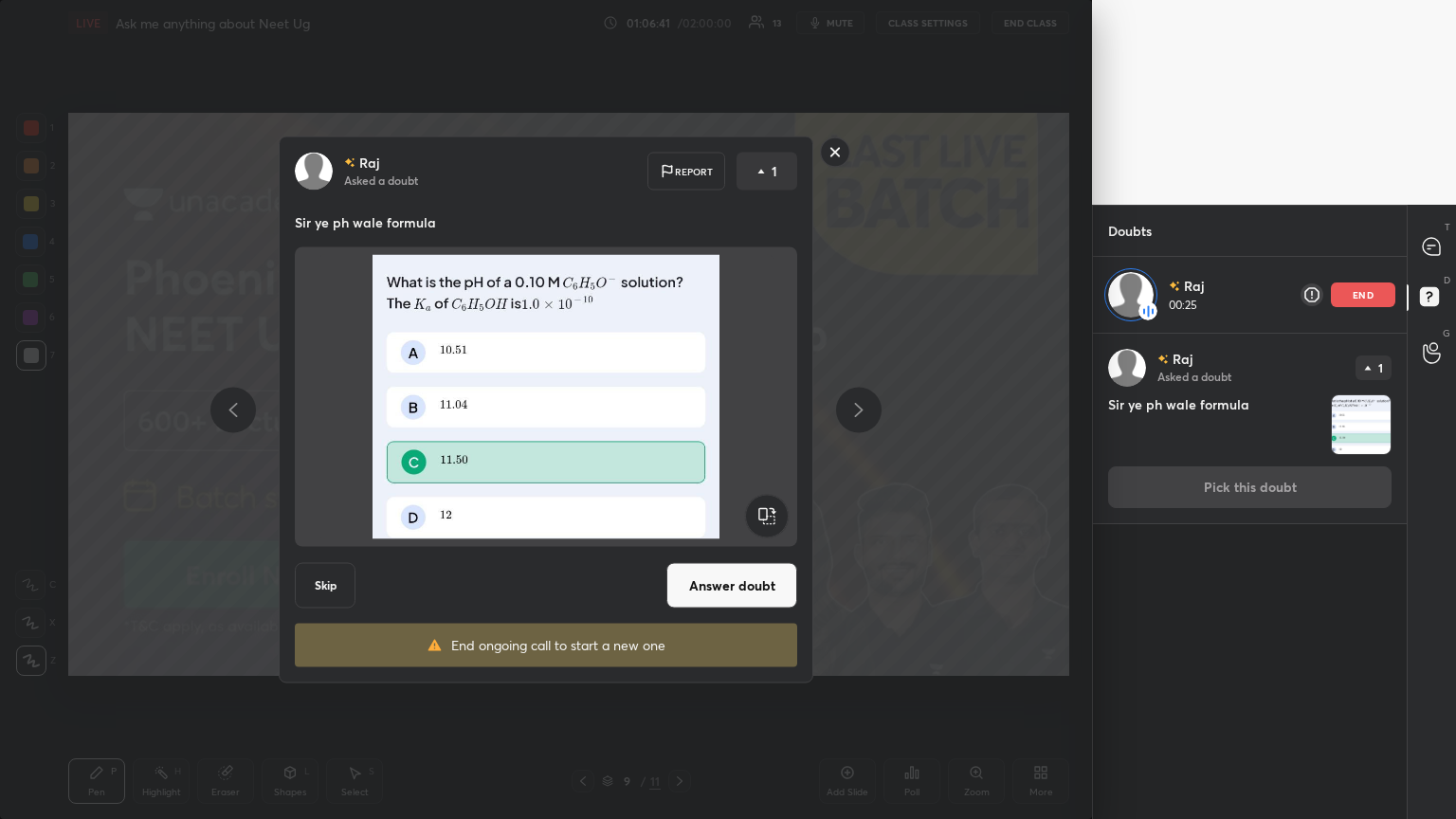 click on "Answer doubt" at bounding box center (732, 586) 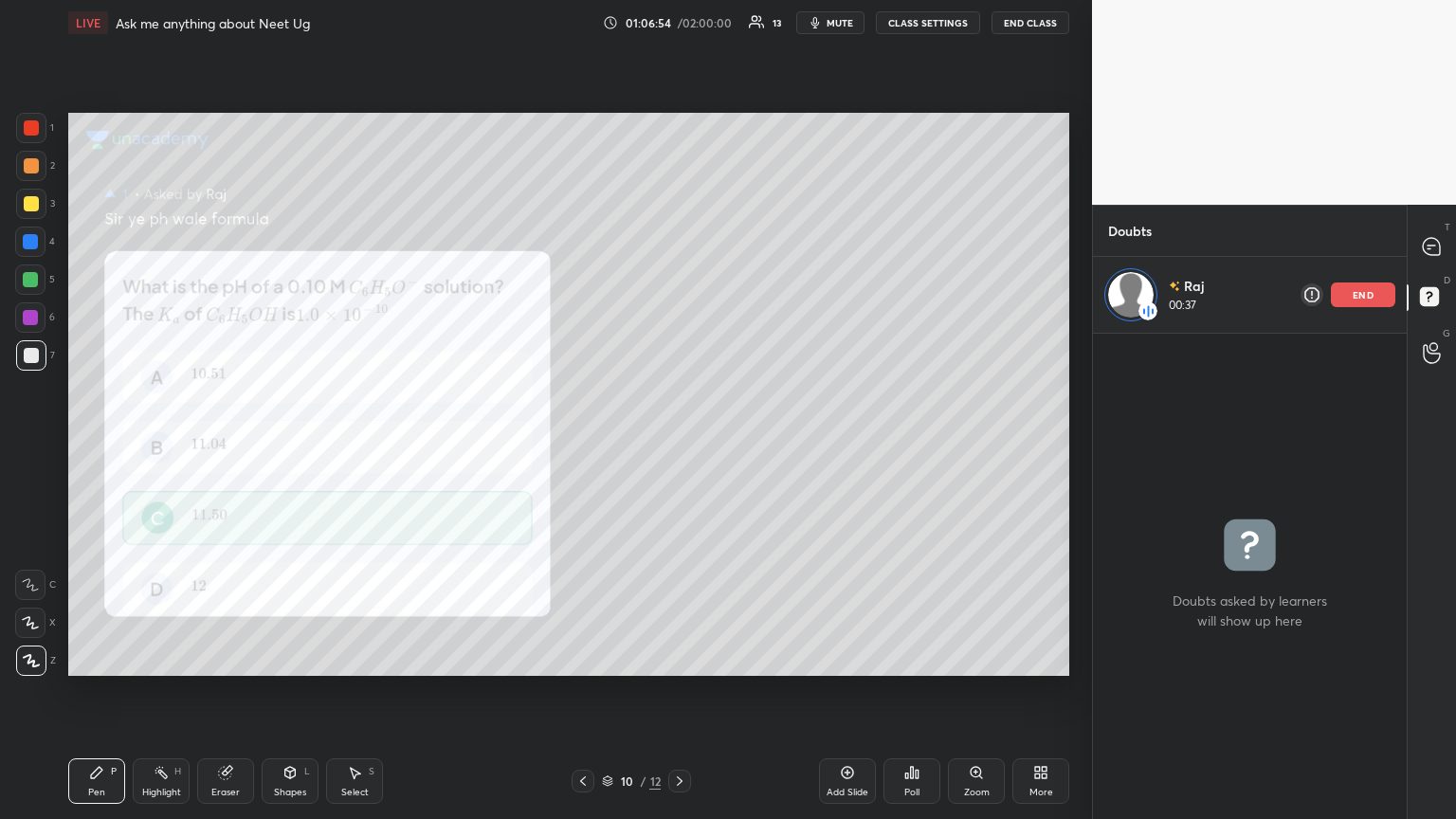 drag, startPoint x: 32, startPoint y: 237, endPoint x: 53, endPoint y: 230, distance: 22.135944 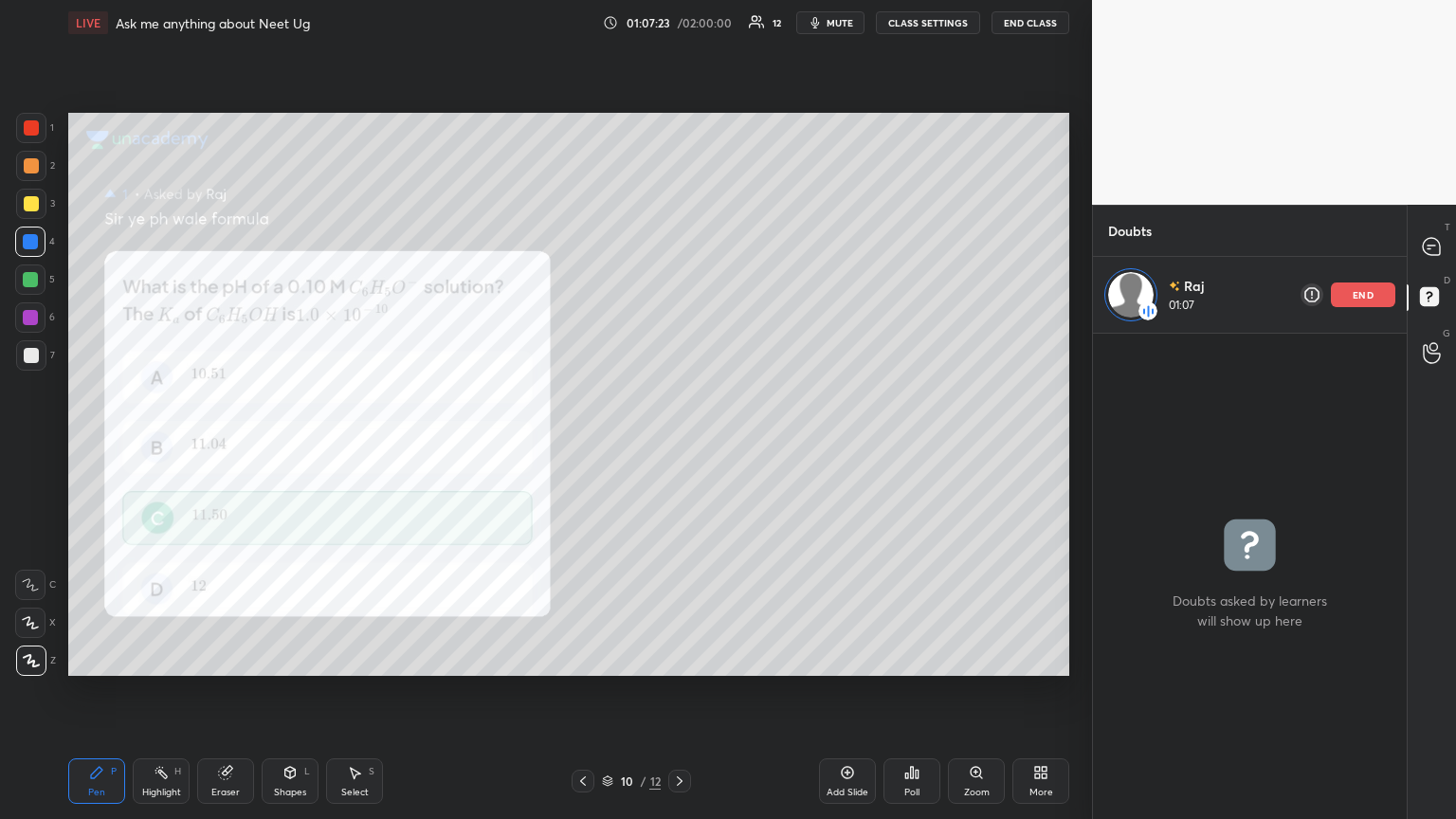 click at bounding box center (31, 204) 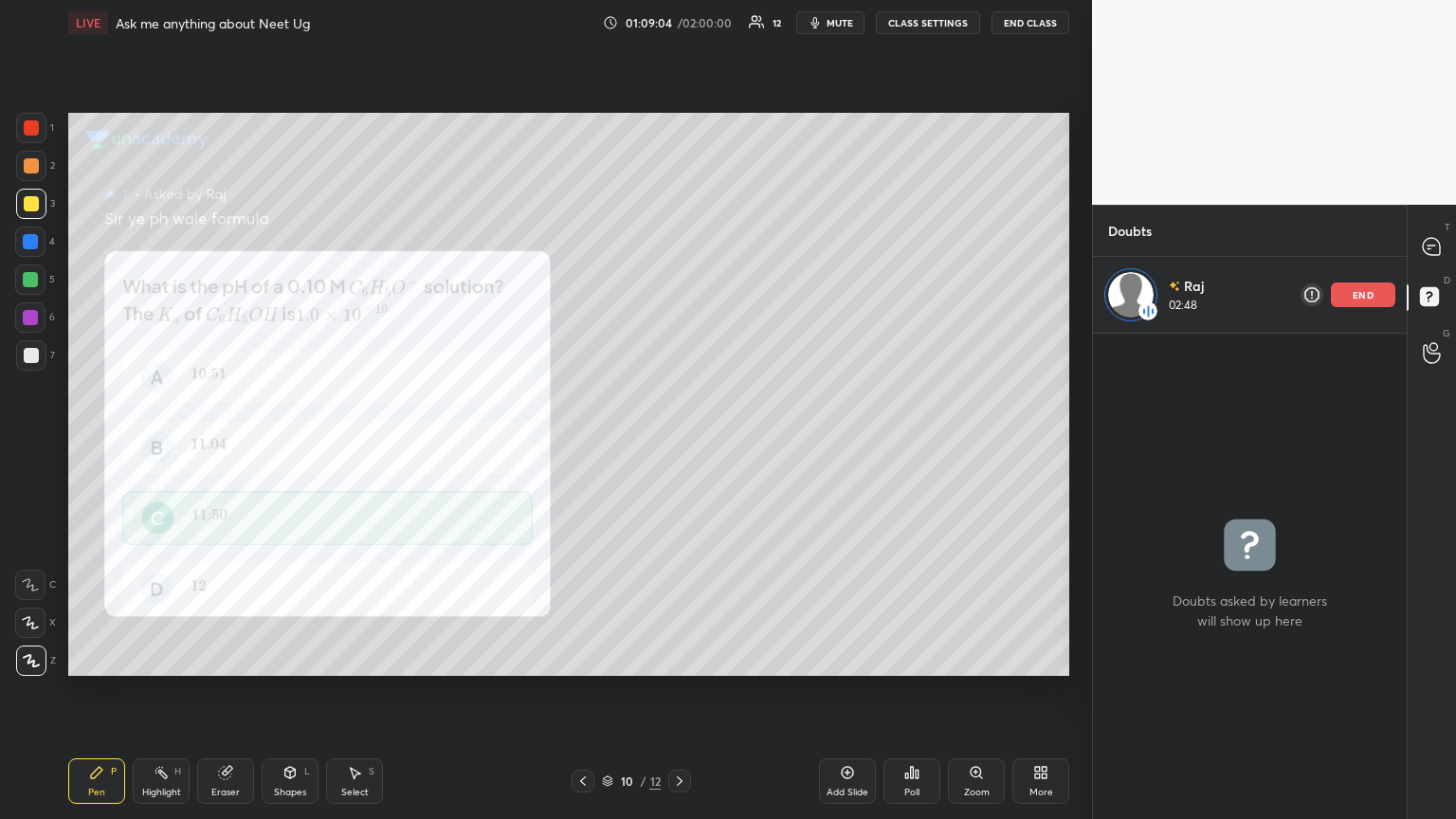 click on "Add Slide" at bounding box center [847, 781] 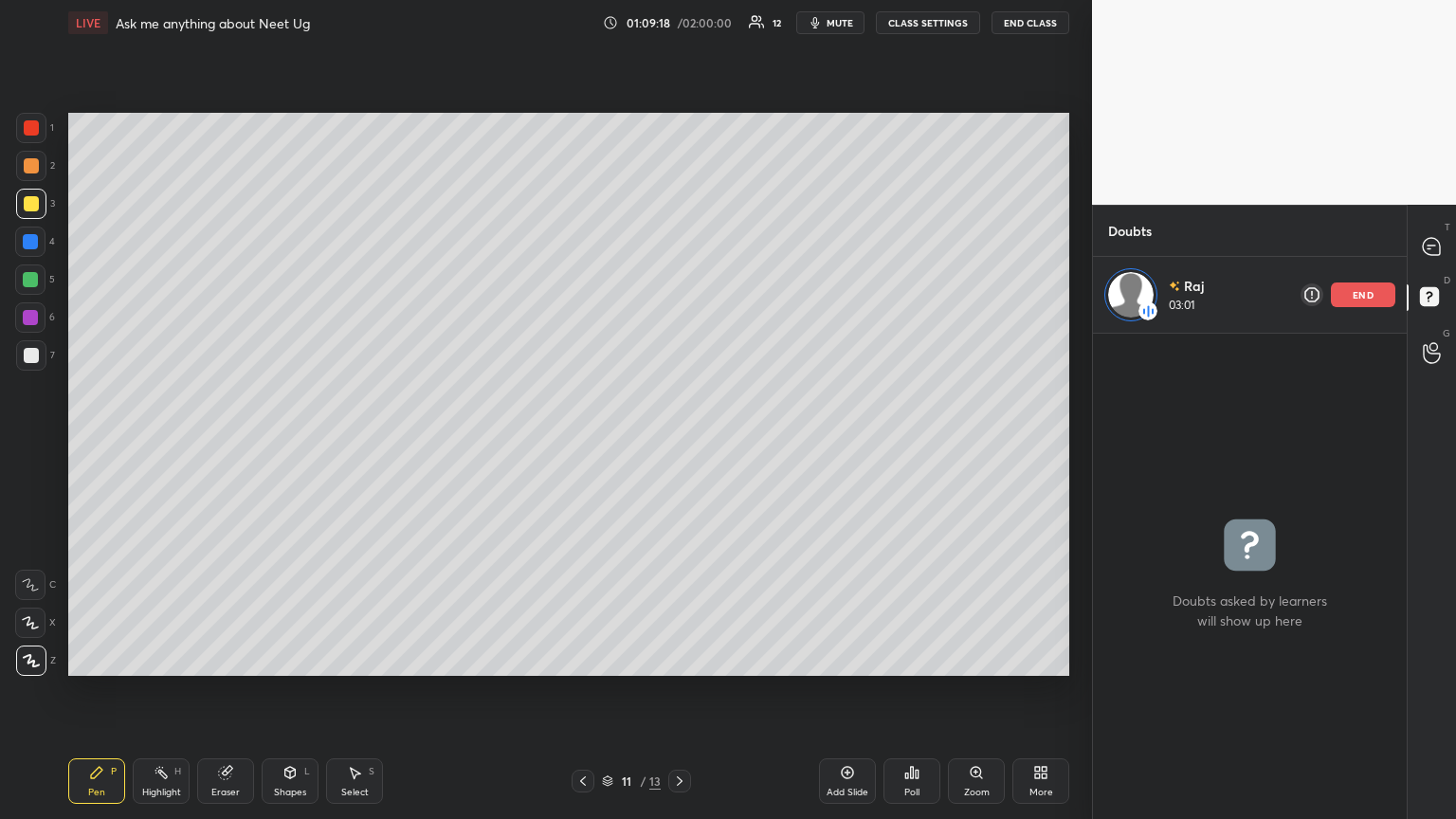 click at bounding box center [31, 355] 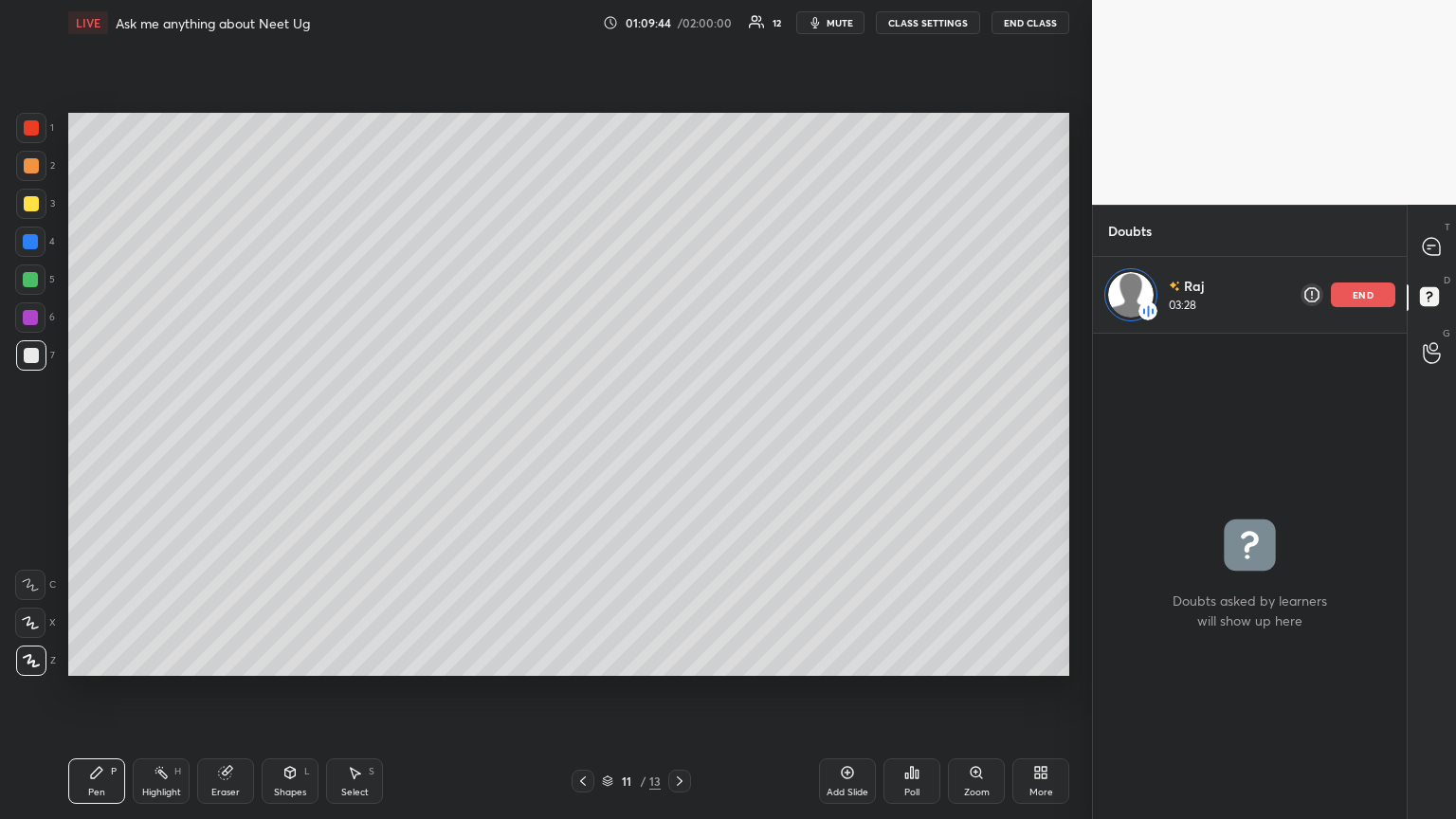 drag, startPoint x: 29, startPoint y: 202, endPoint x: 49, endPoint y: 210, distance: 21.540659 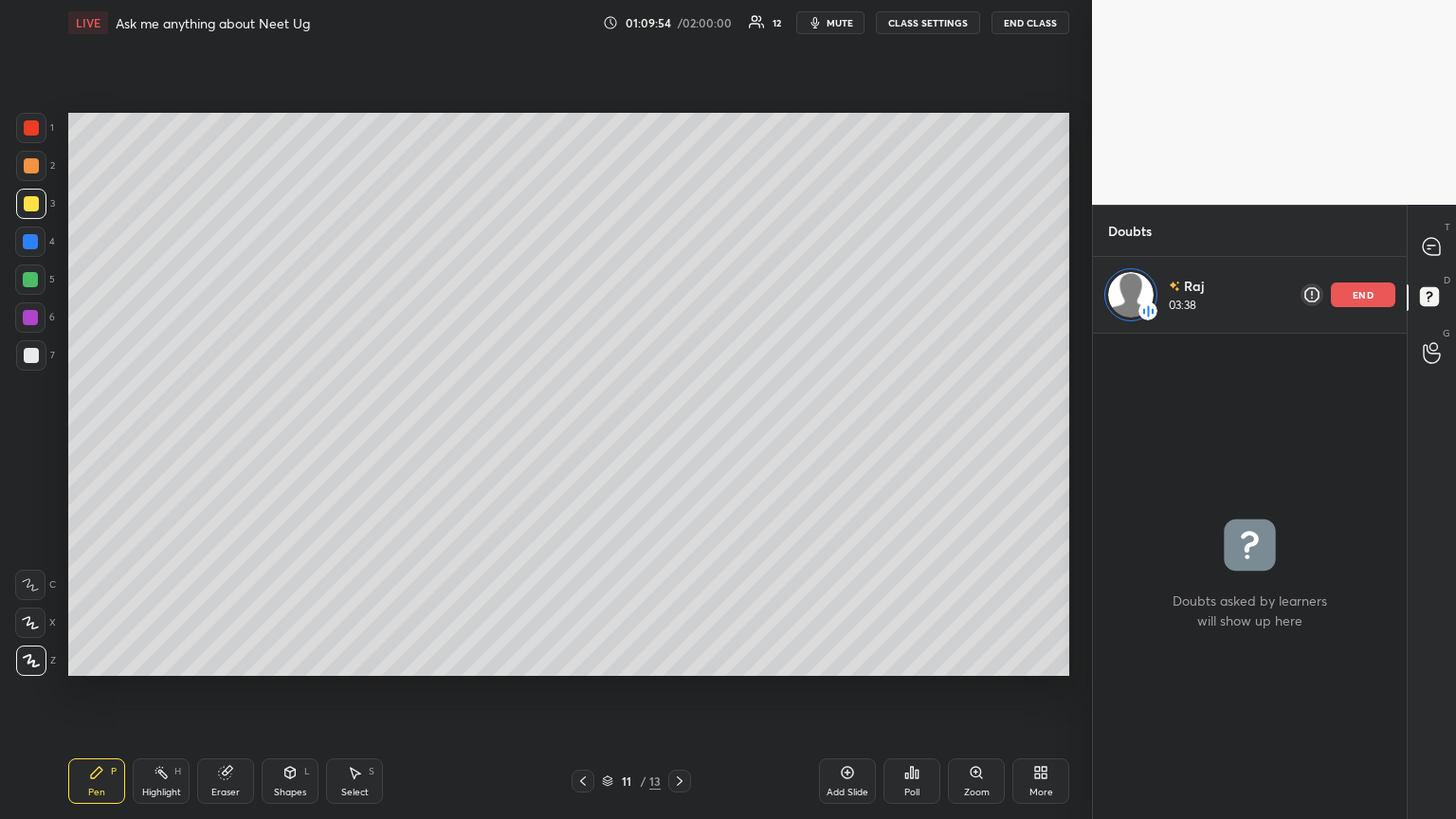 drag, startPoint x: 577, startPoint y: 781, endPoint x: 589, endPoint y: 762, distance: 22.472205 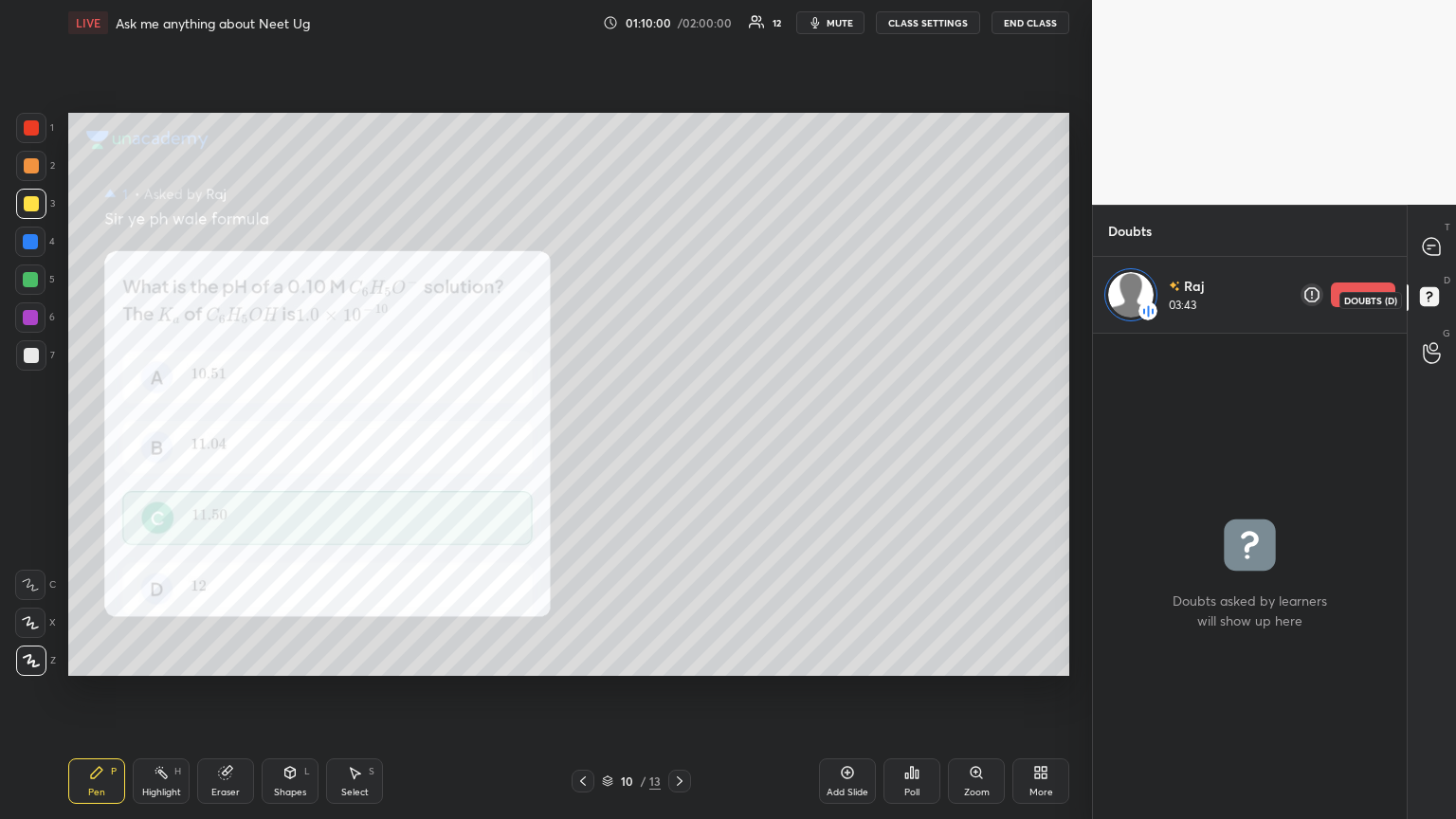 click 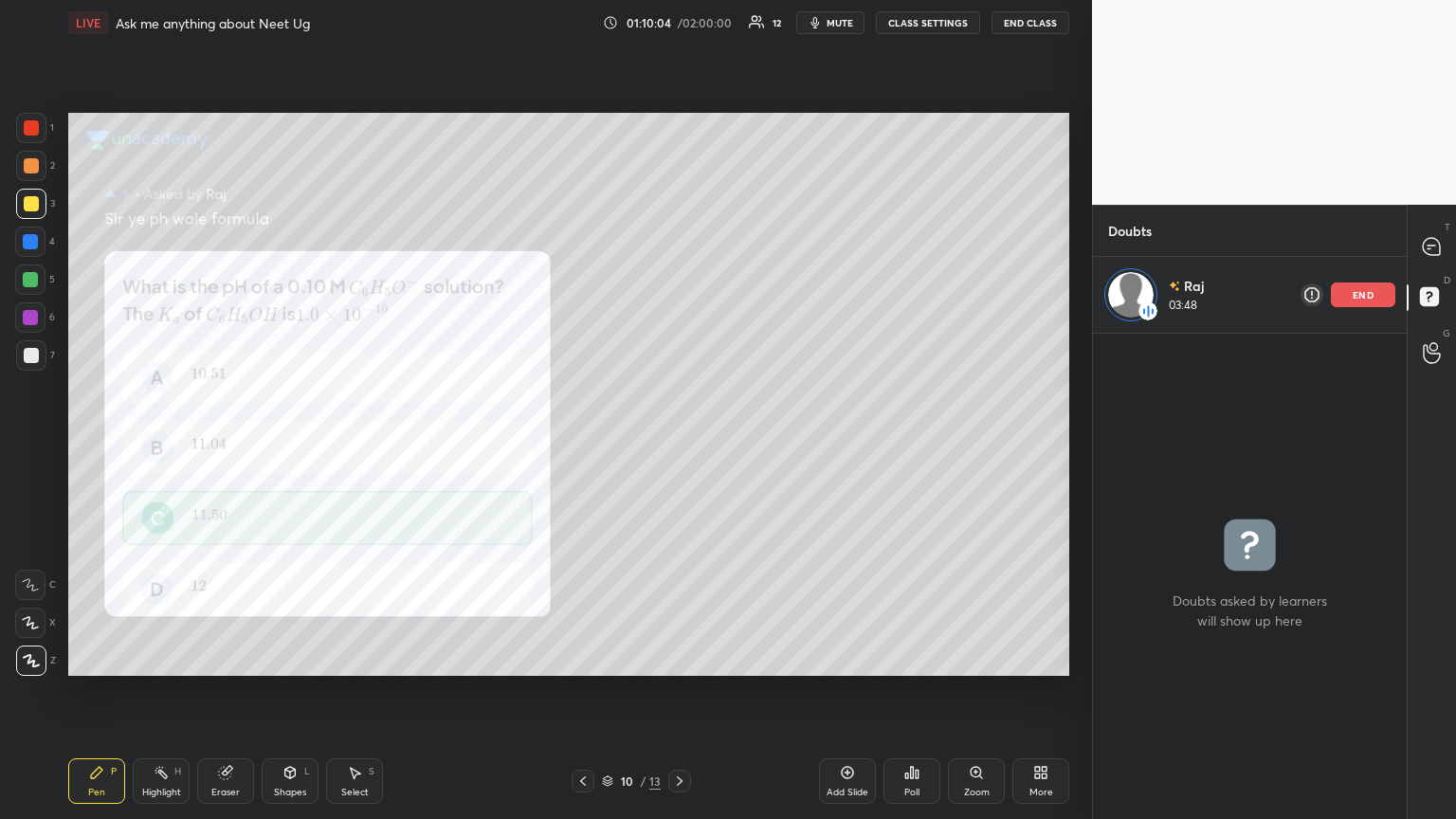 click on "end" at bounding box center (1363, 295) 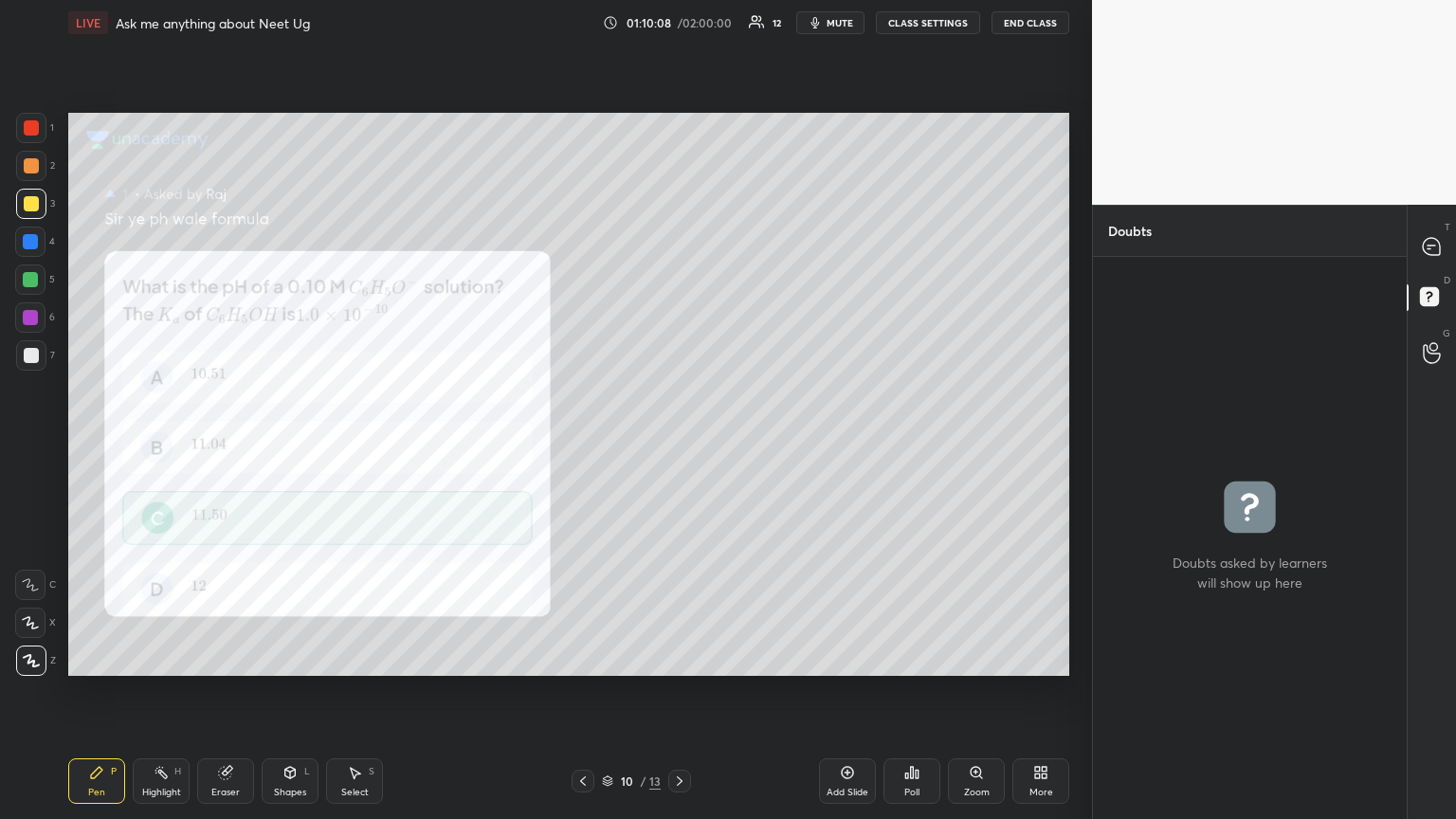 click on "mute" at bounding box center (840, 23) 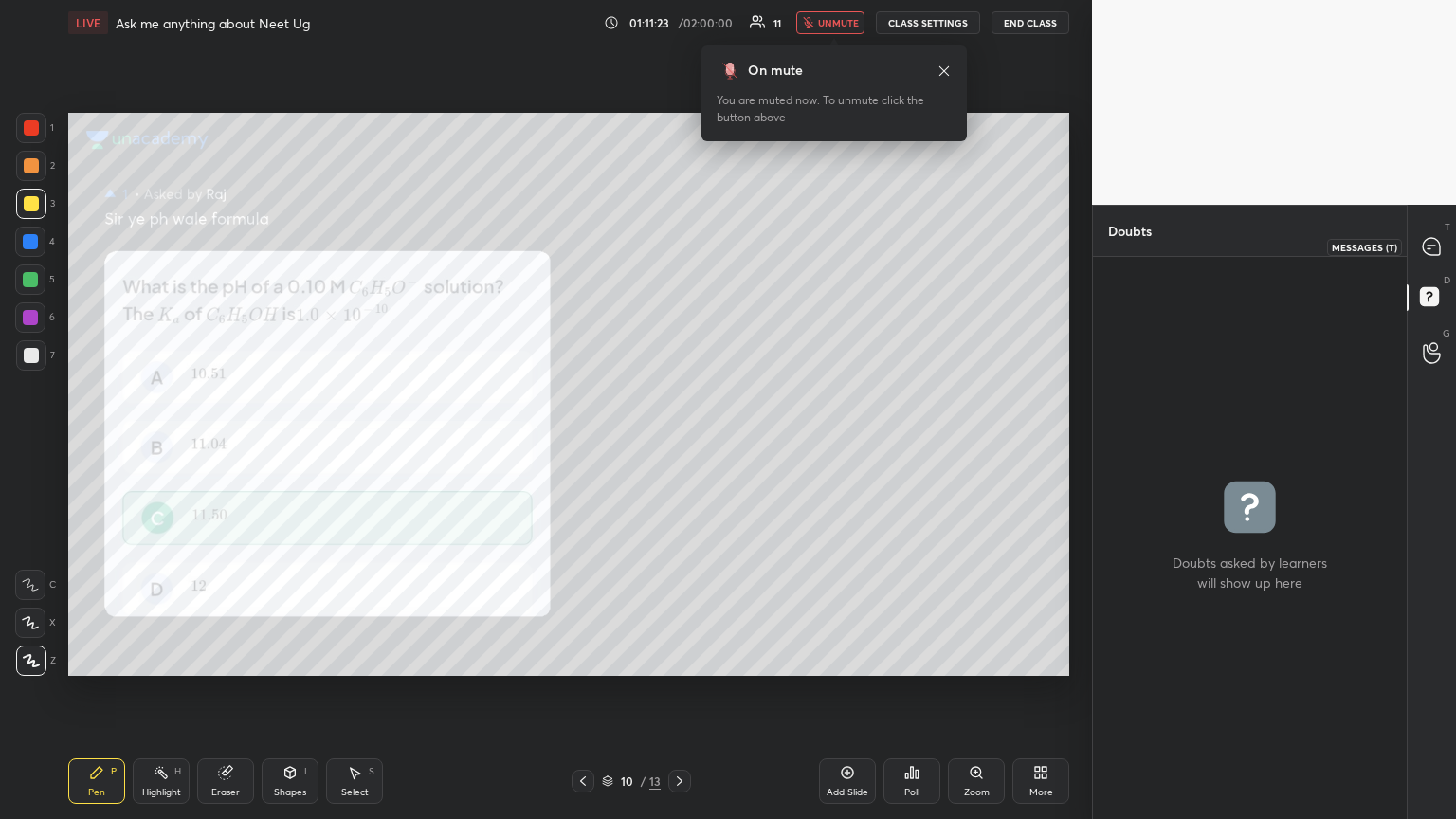 click 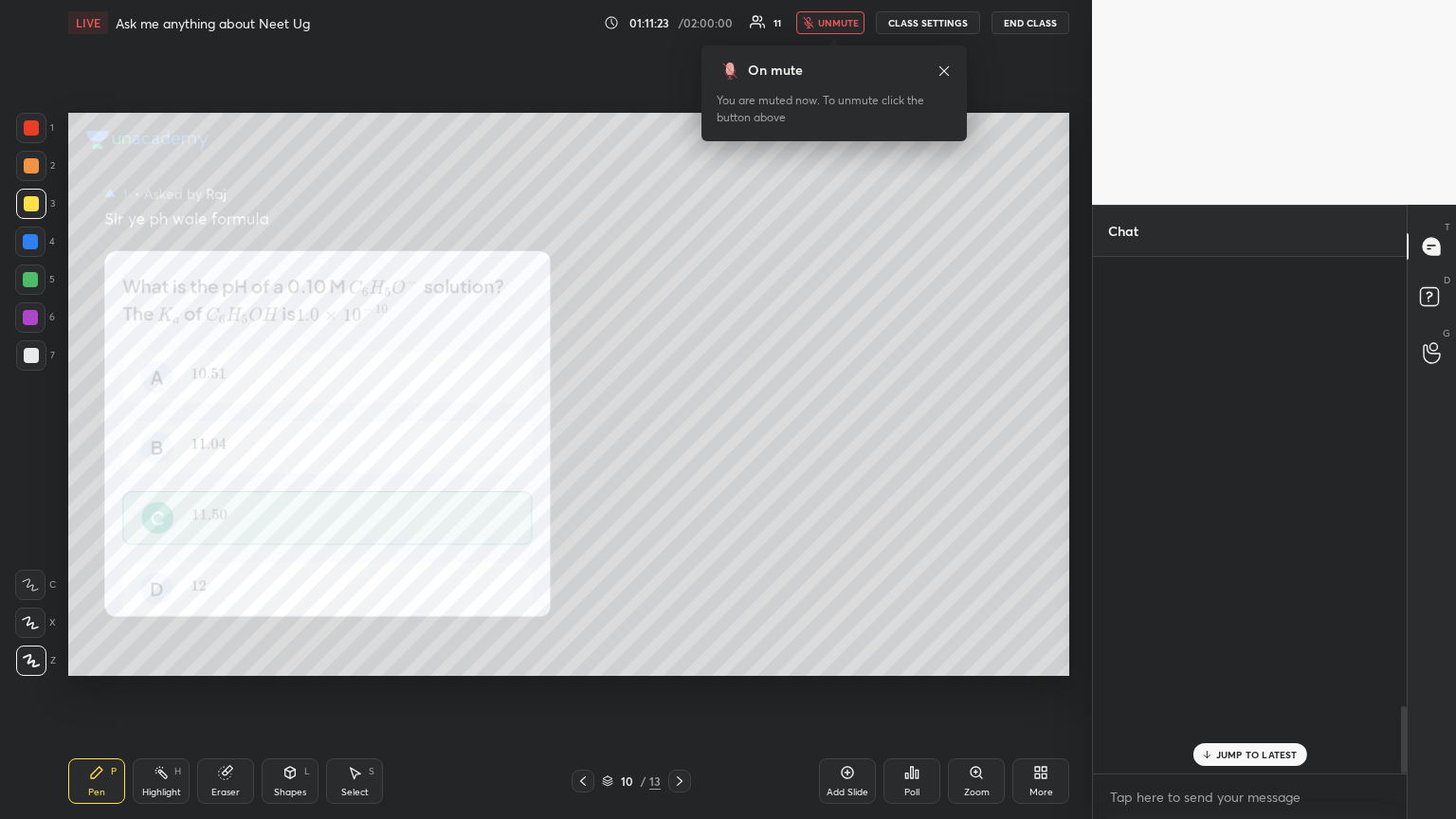 scroll, scrollTop: 3469, scrollLeft: 0, axis: vertical 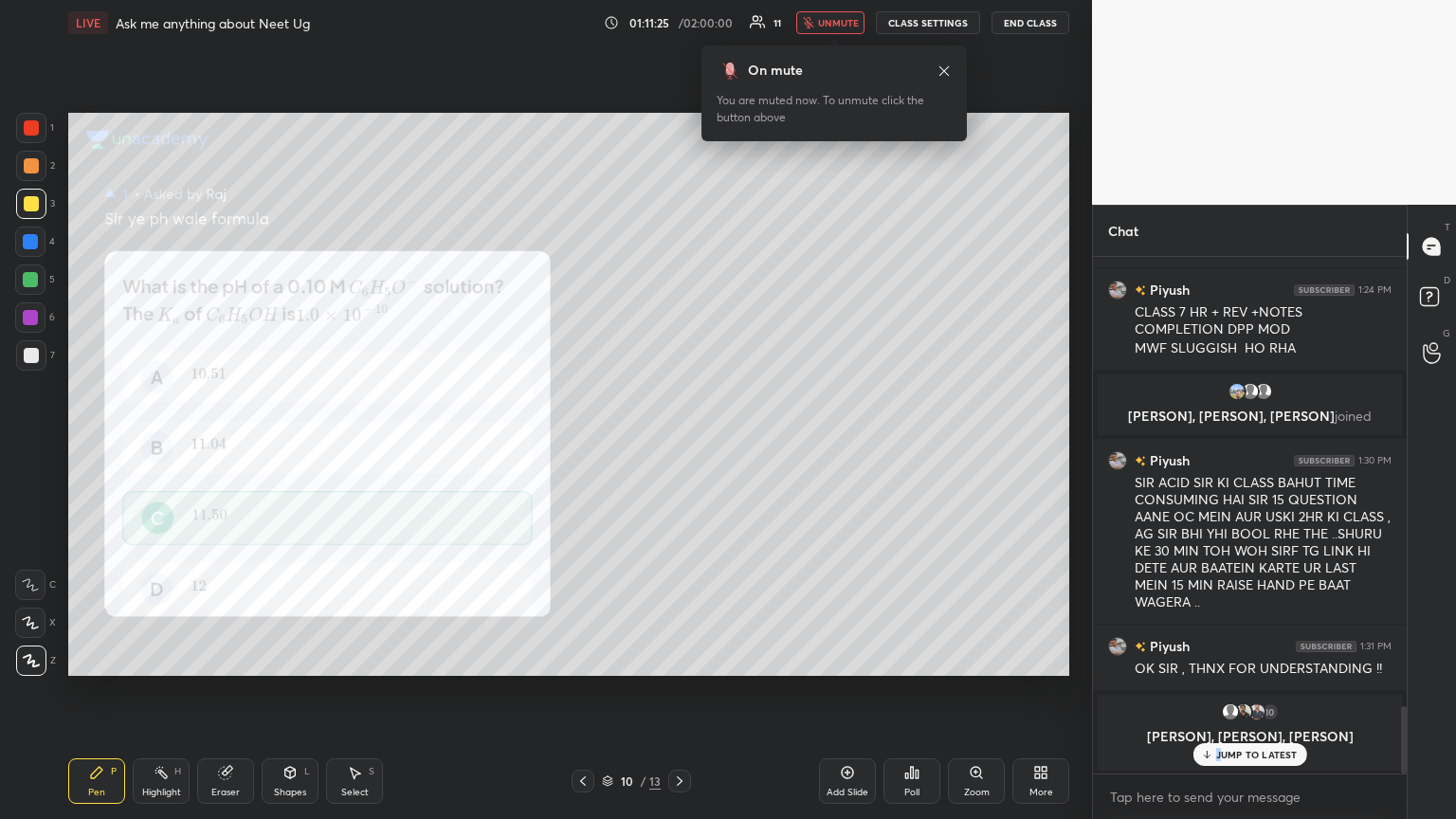 drag, startPoint x: 1223, startPoint y: 751, endPoint x: 1149, endPoint y: 744, distance: 74.33034 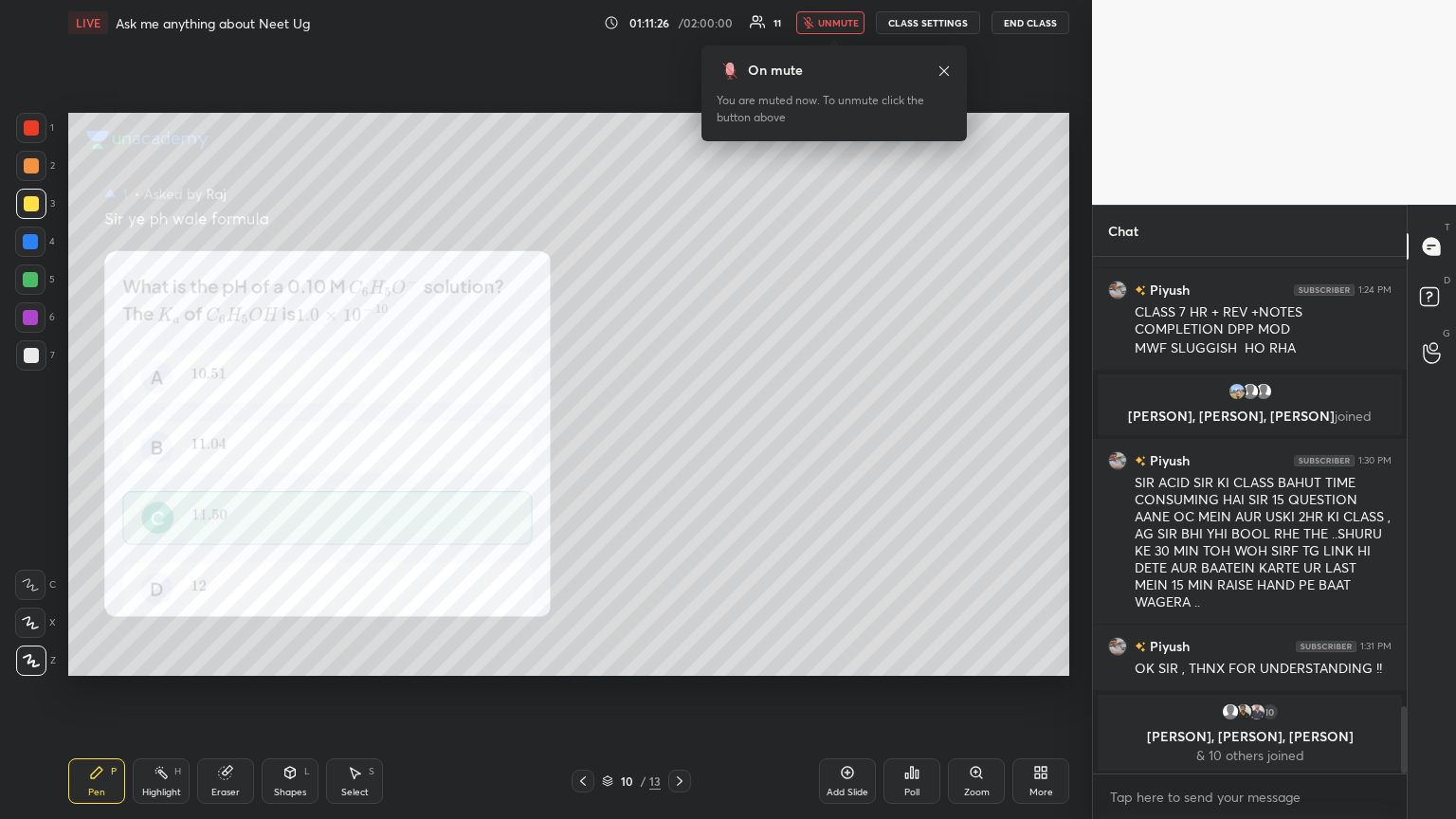 click at bounding box center (583, 781) 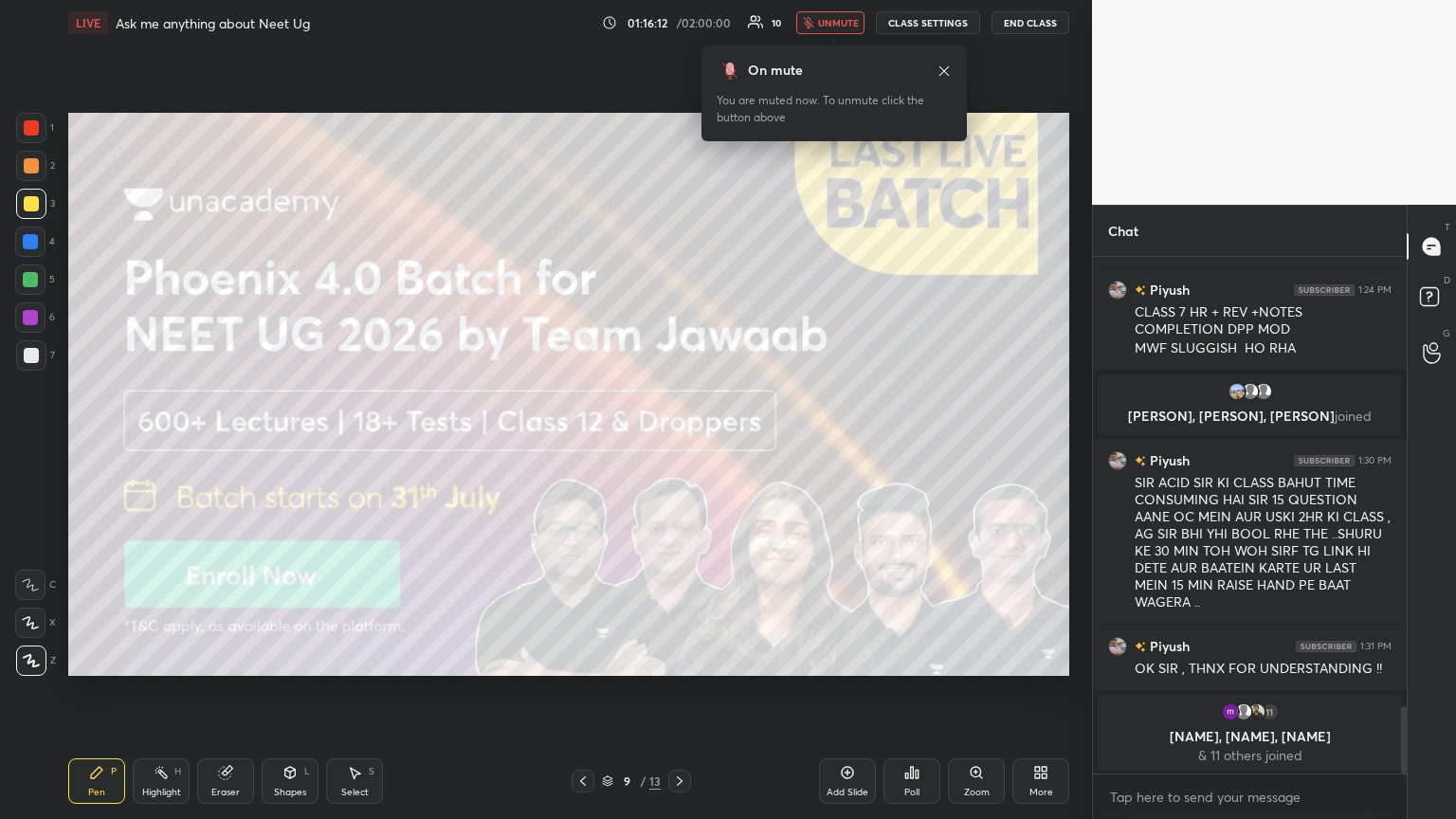 drag, startPoint x: 238, startPoint y: 783, endPoint x: 247, endPoint y: 774, distance: 12.727922 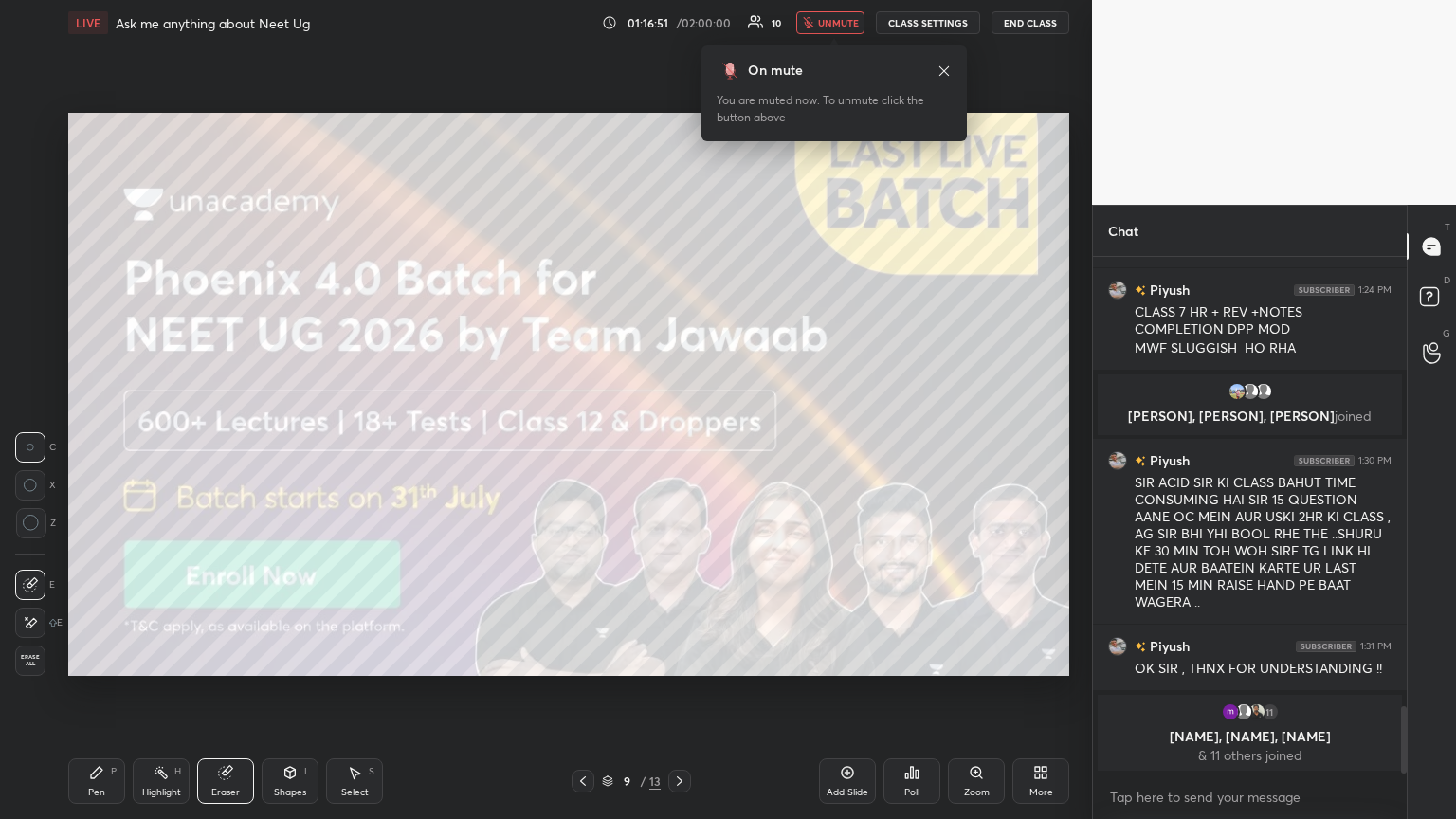 click on "Eraser" at bounding box center (226, 792) 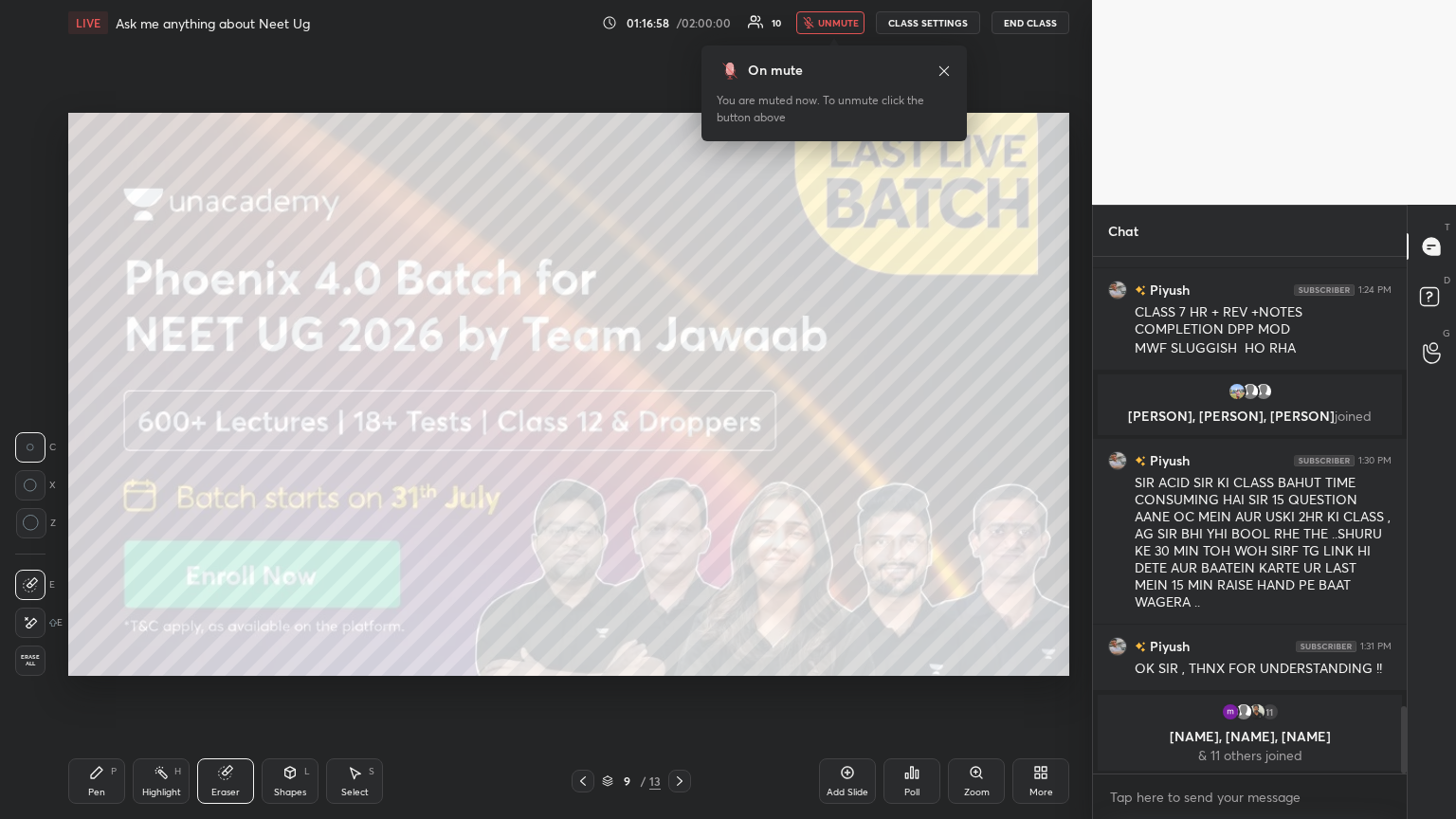 drag, startPoint x: 102, startPoint y: 781, endPoint x: 197, endPoint y: 729, distance: 108.30051 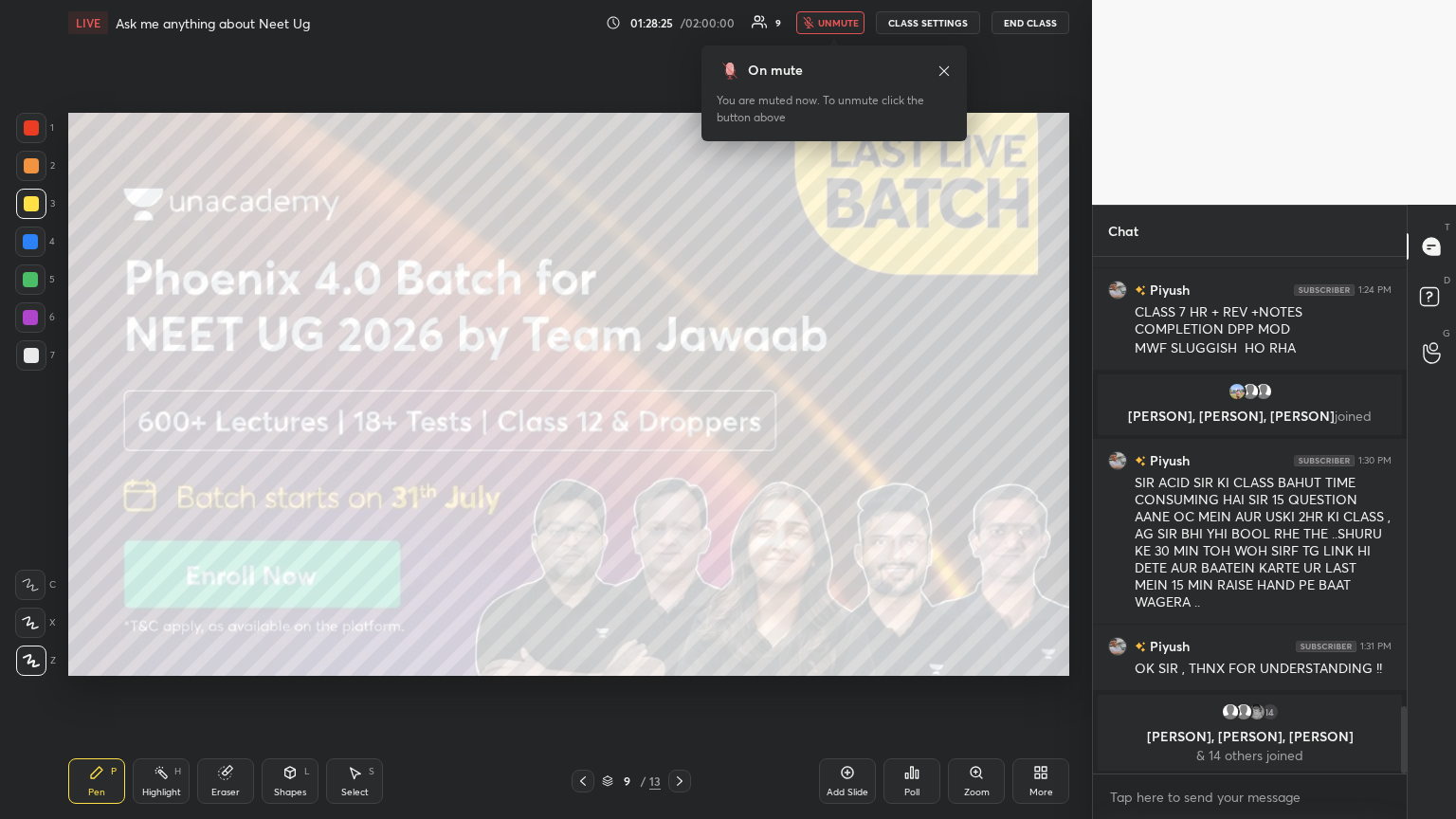 click on "Eraser" at bounding box center [226, 781] 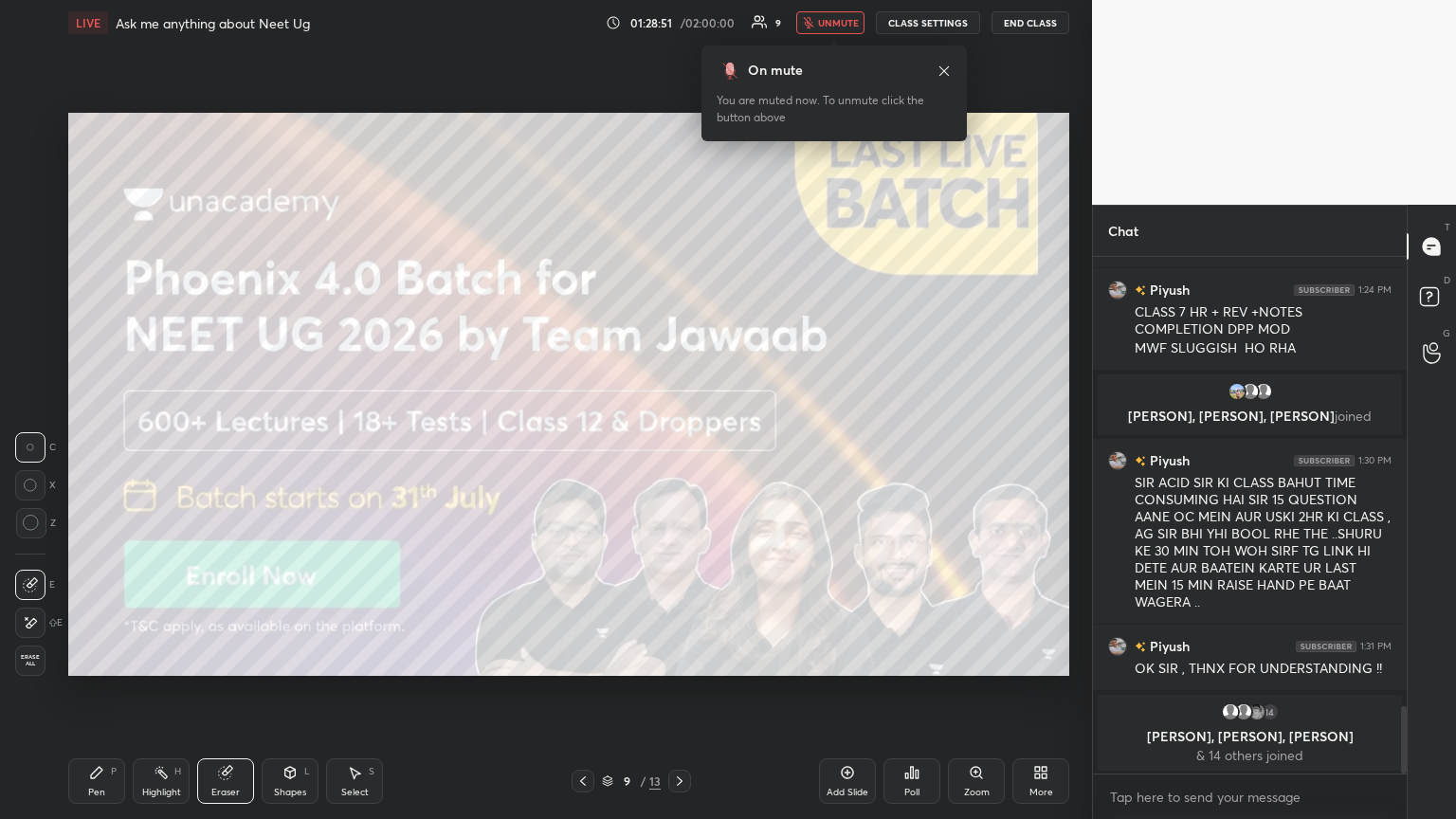drag, startPoint x: 104, startPoint y: 781, endPoint x: 155, endPoint y: 754, distance: 57.70615 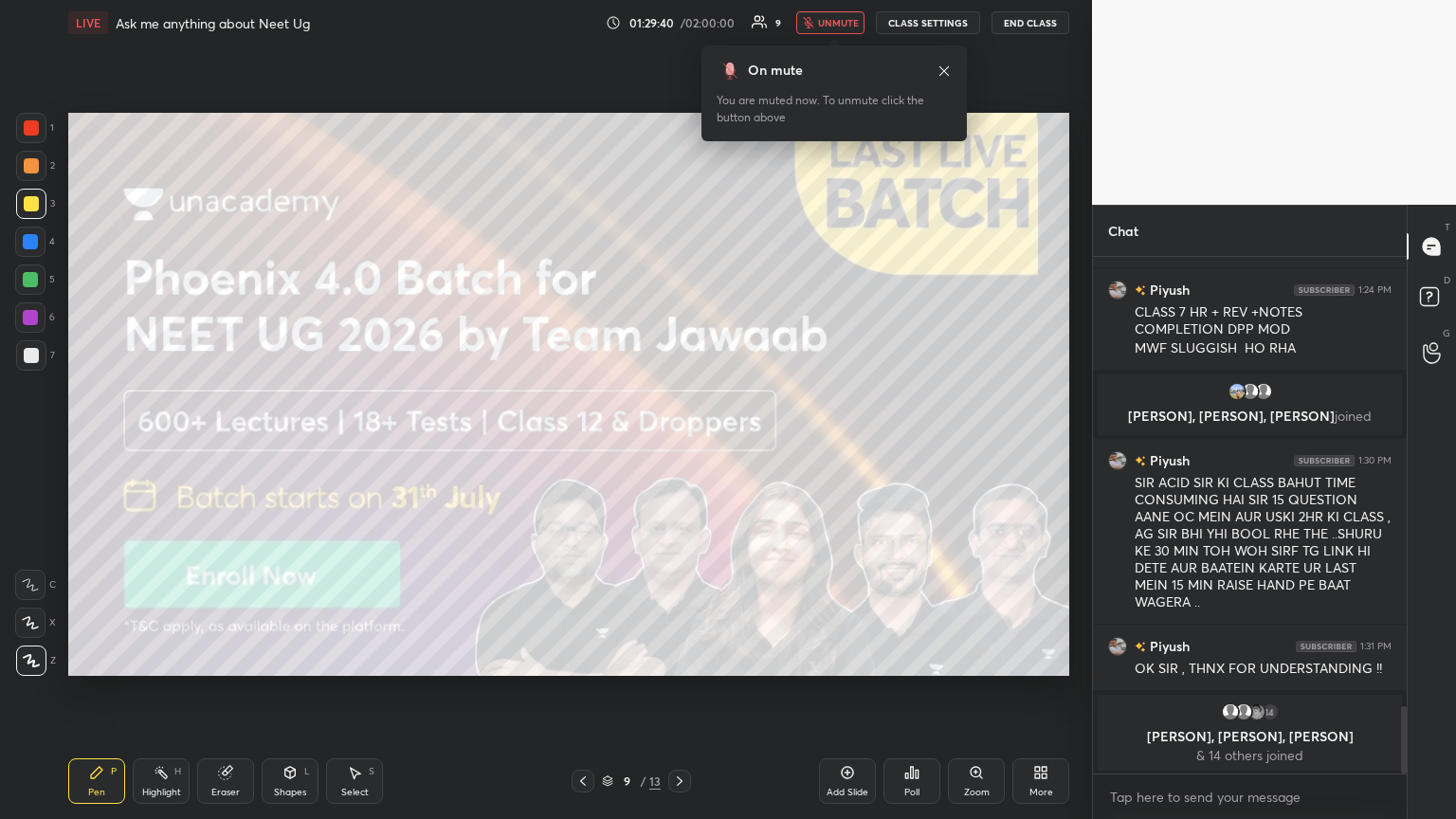 click 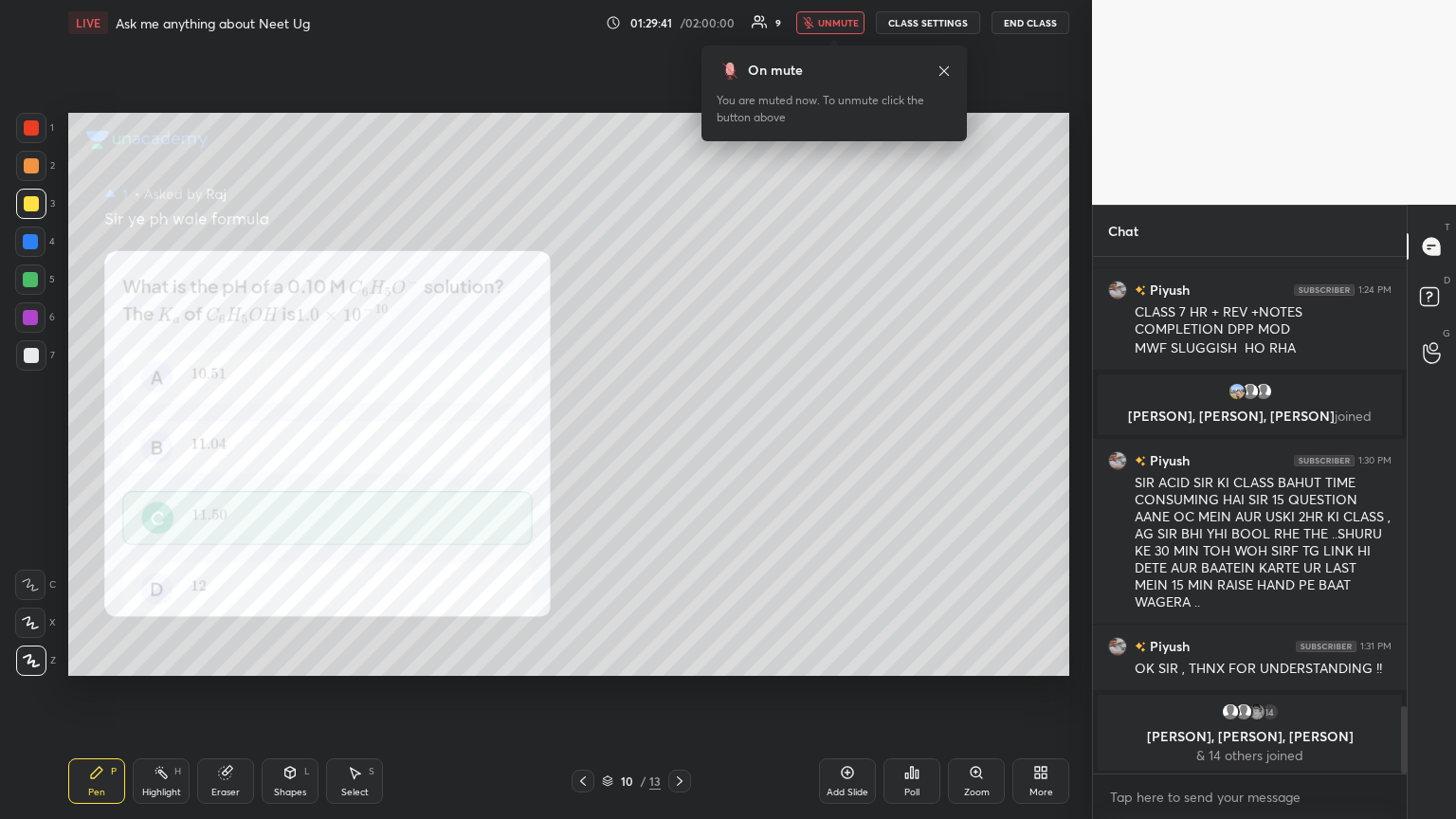 click 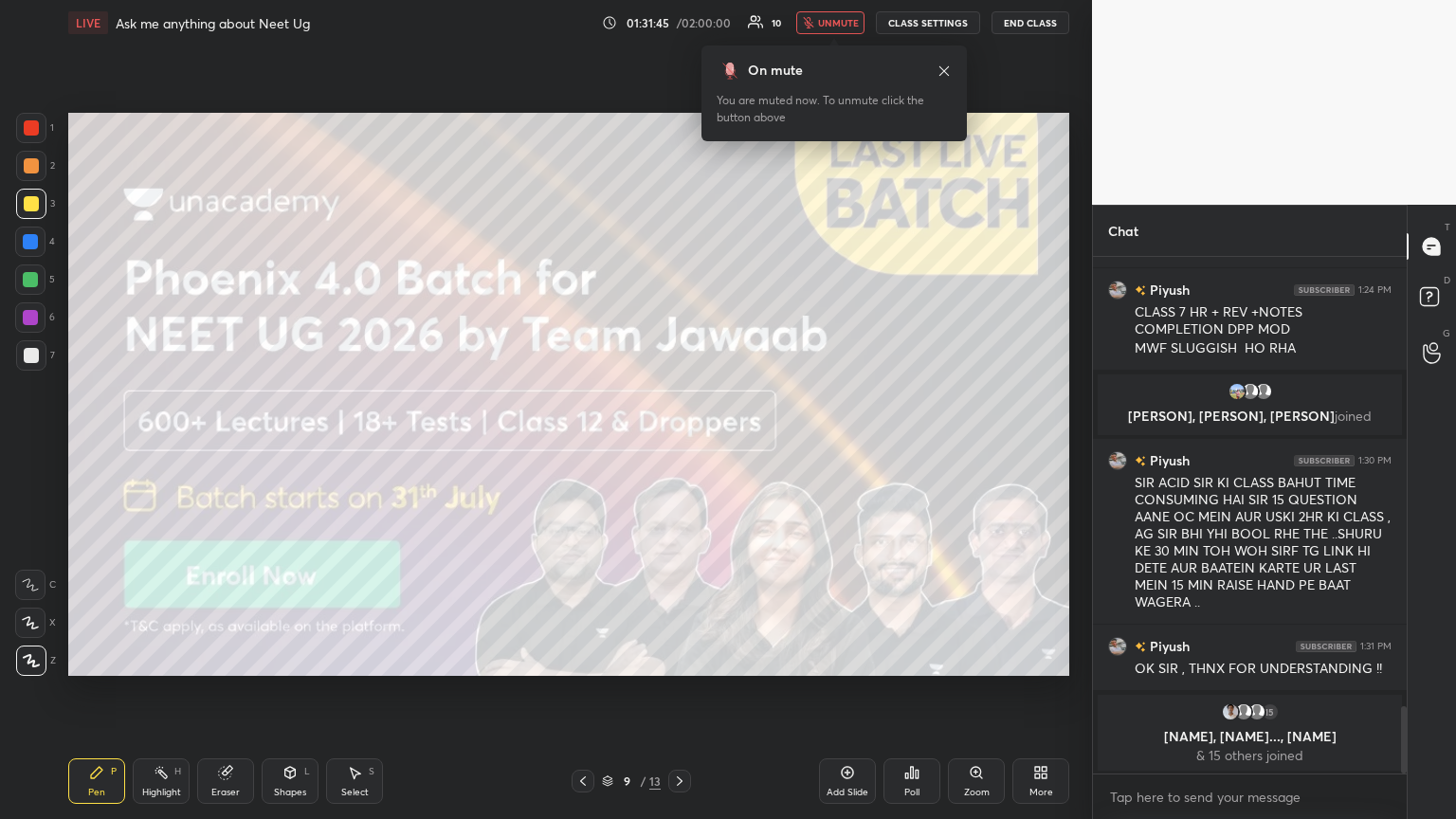 click 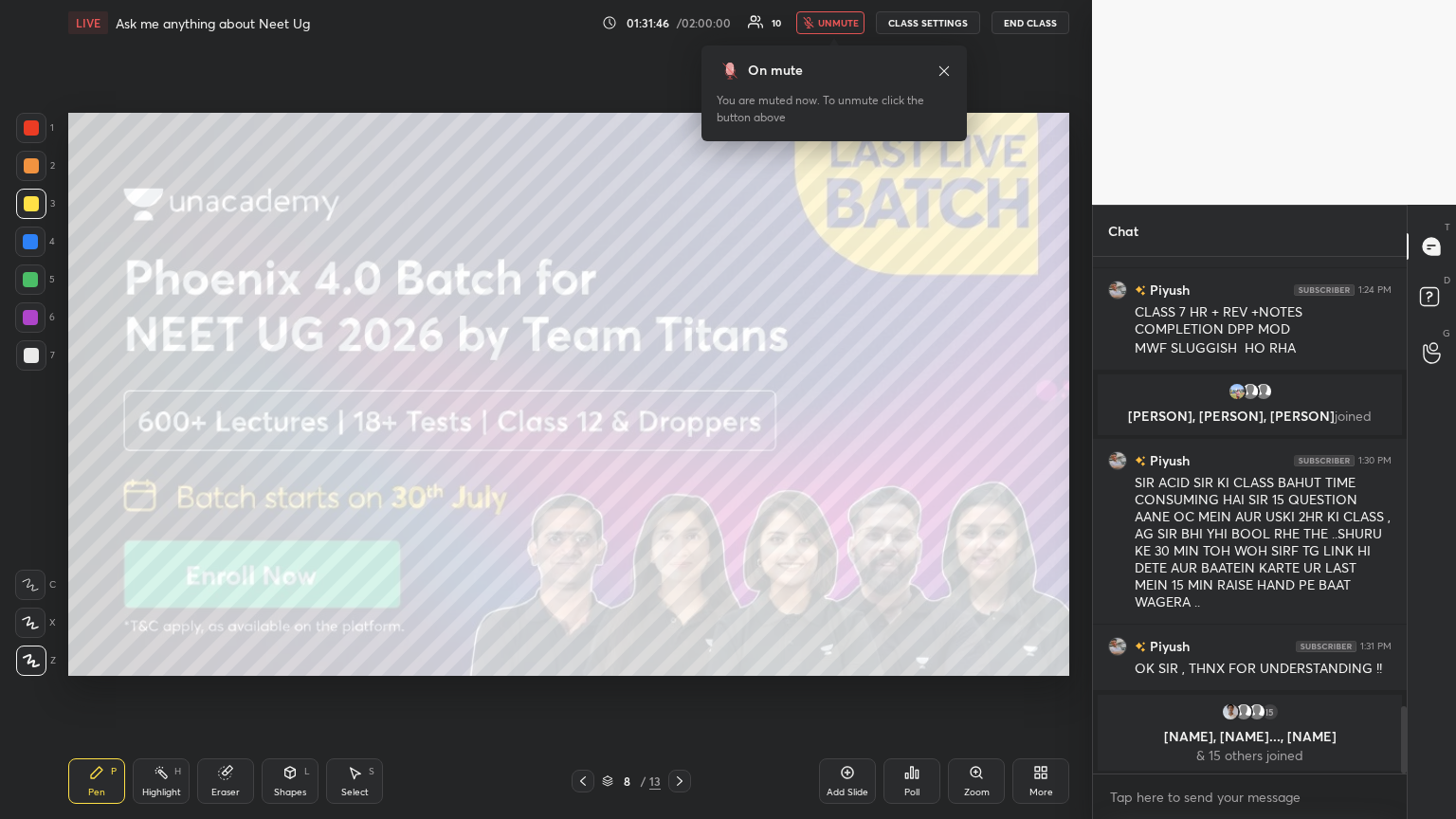 click 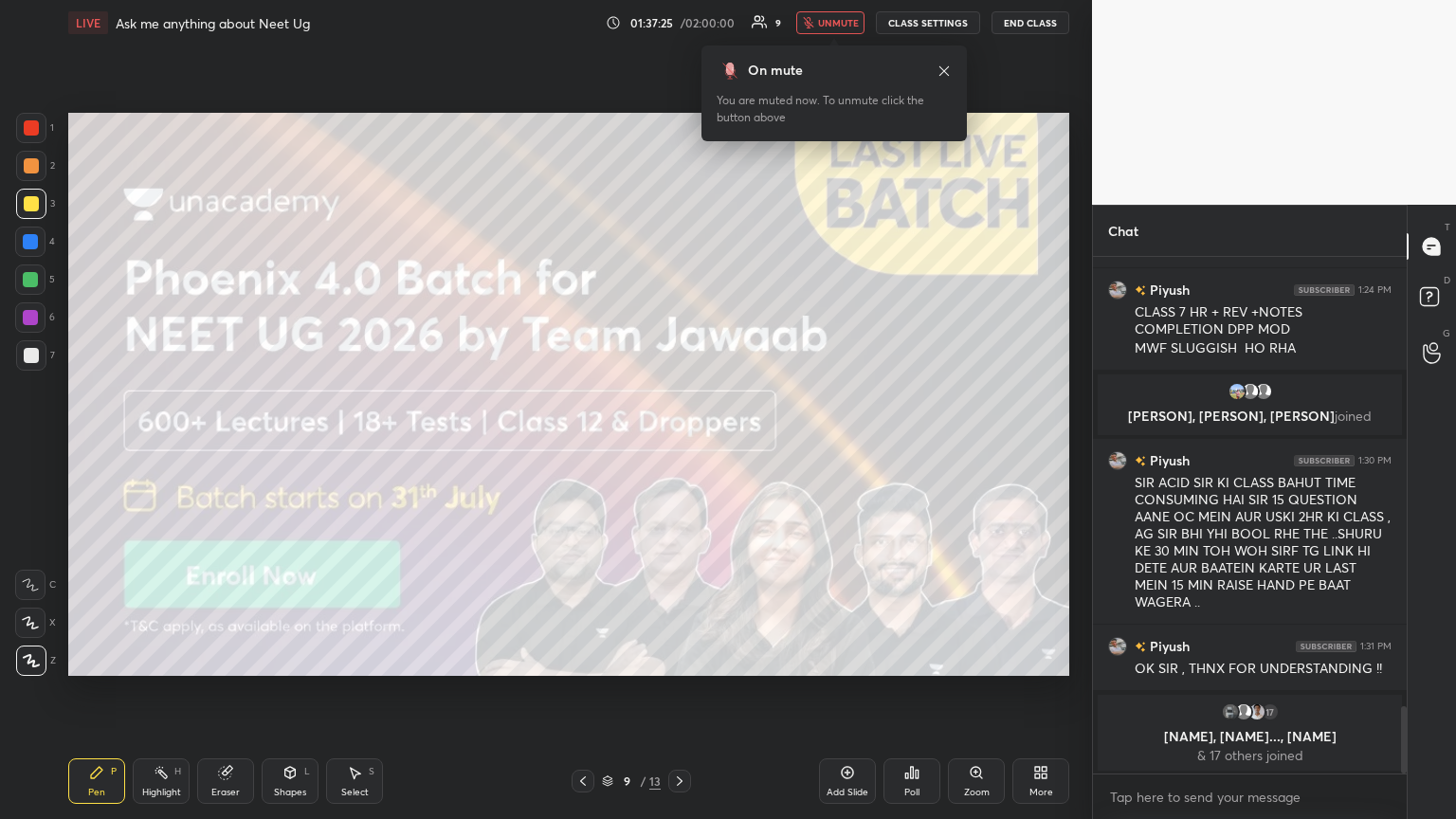 scroll, scrollTop: 3511, scrollLeft: 0, axis: vertical 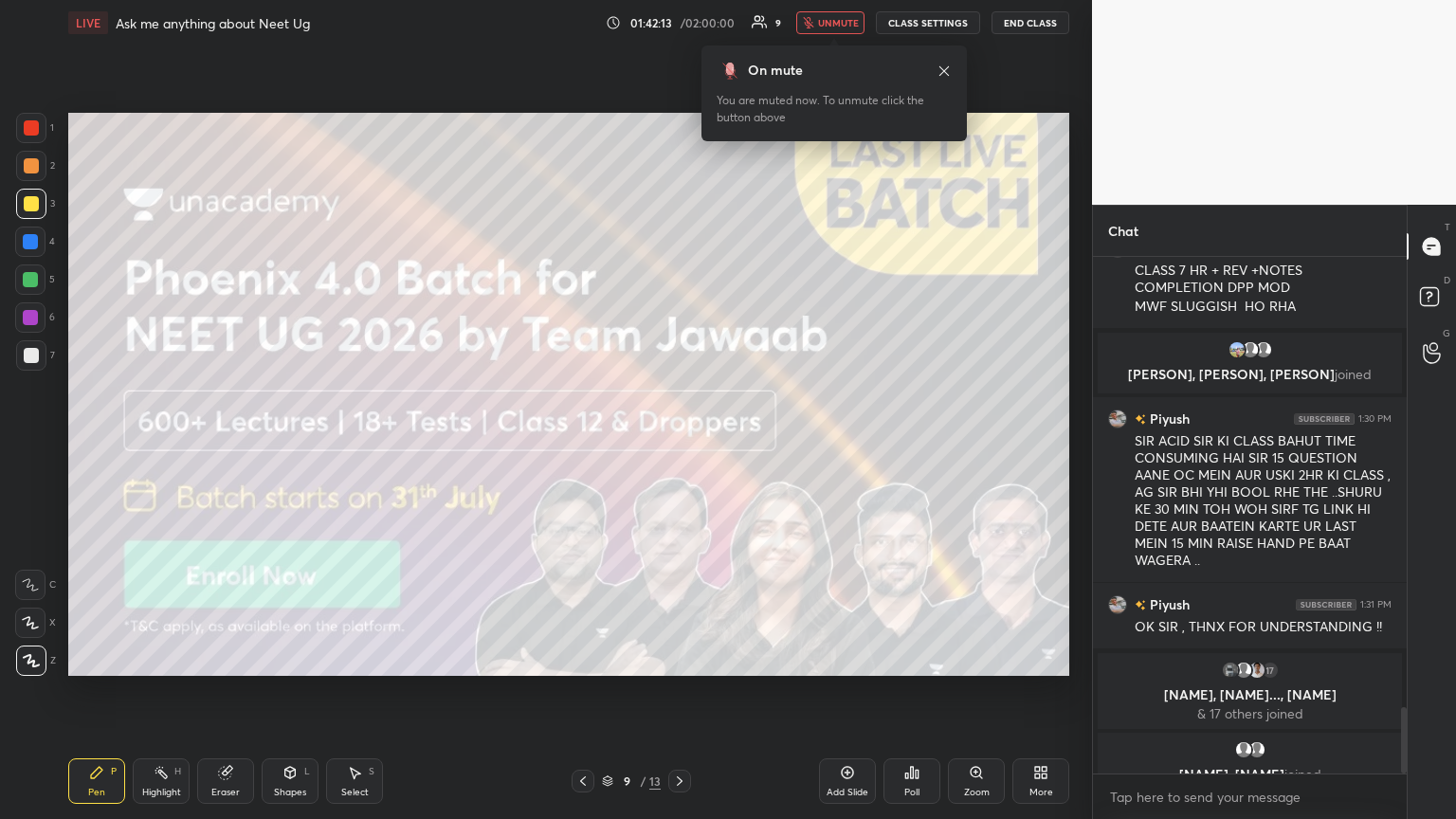 click 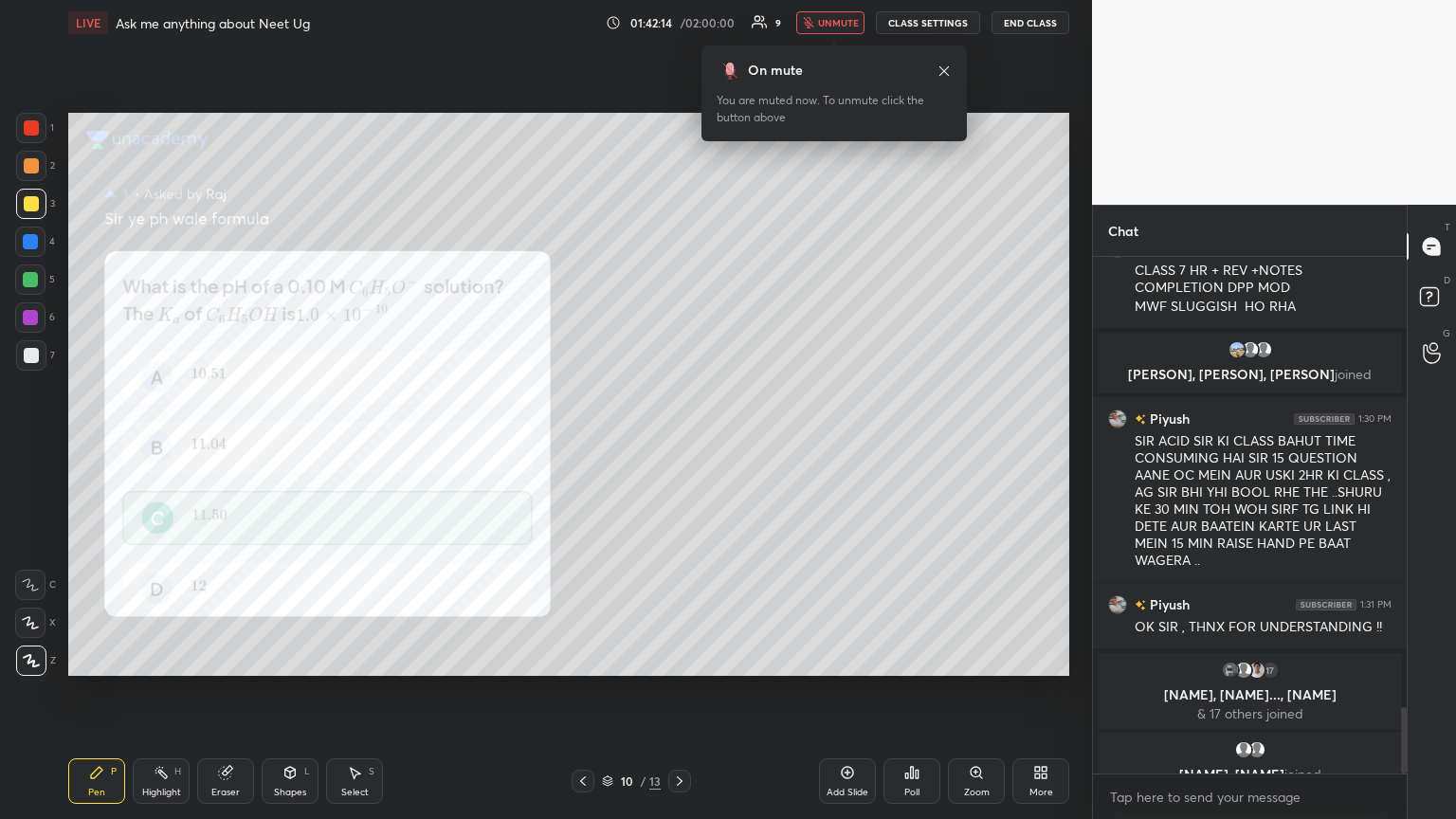 click 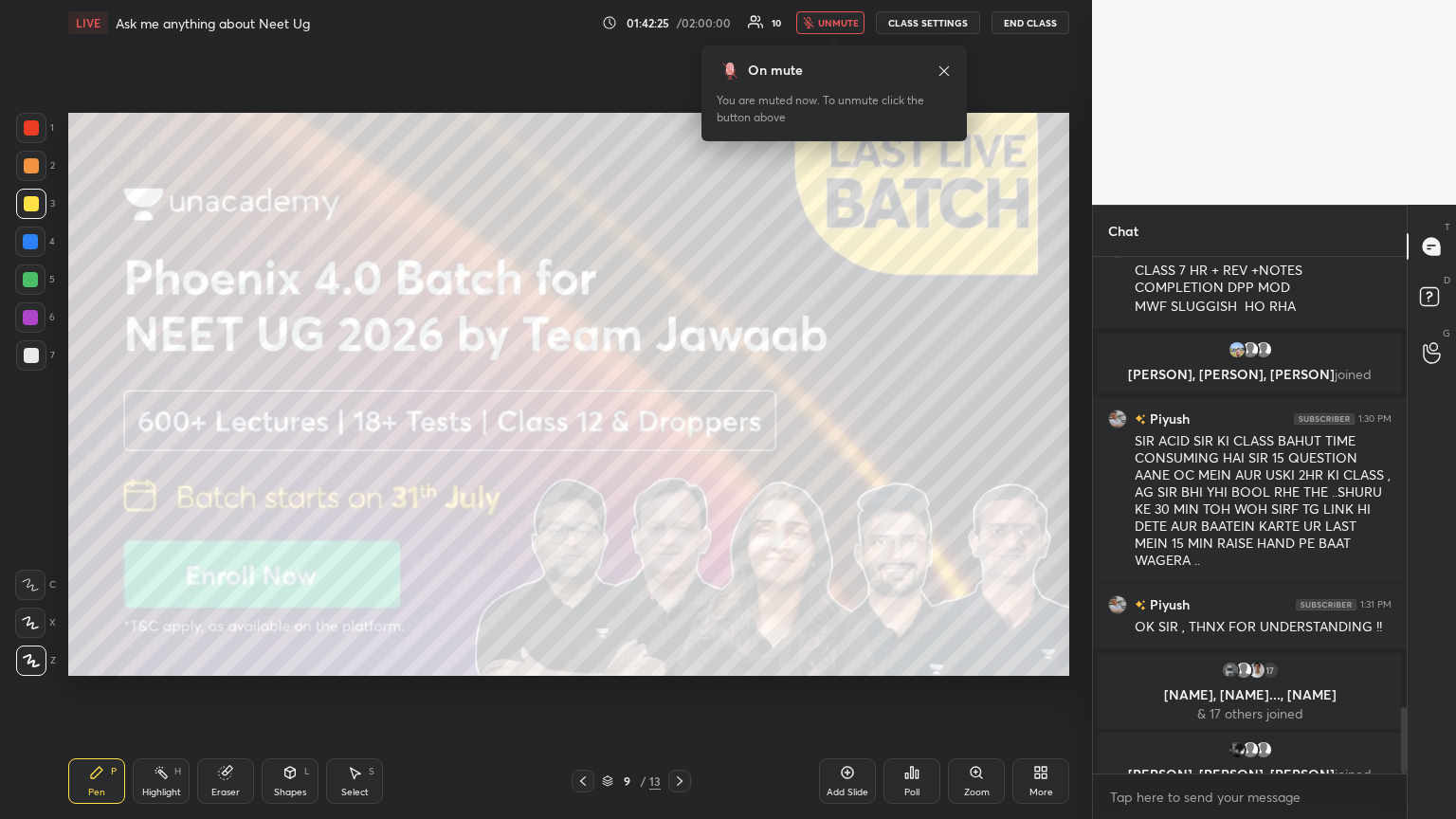 click 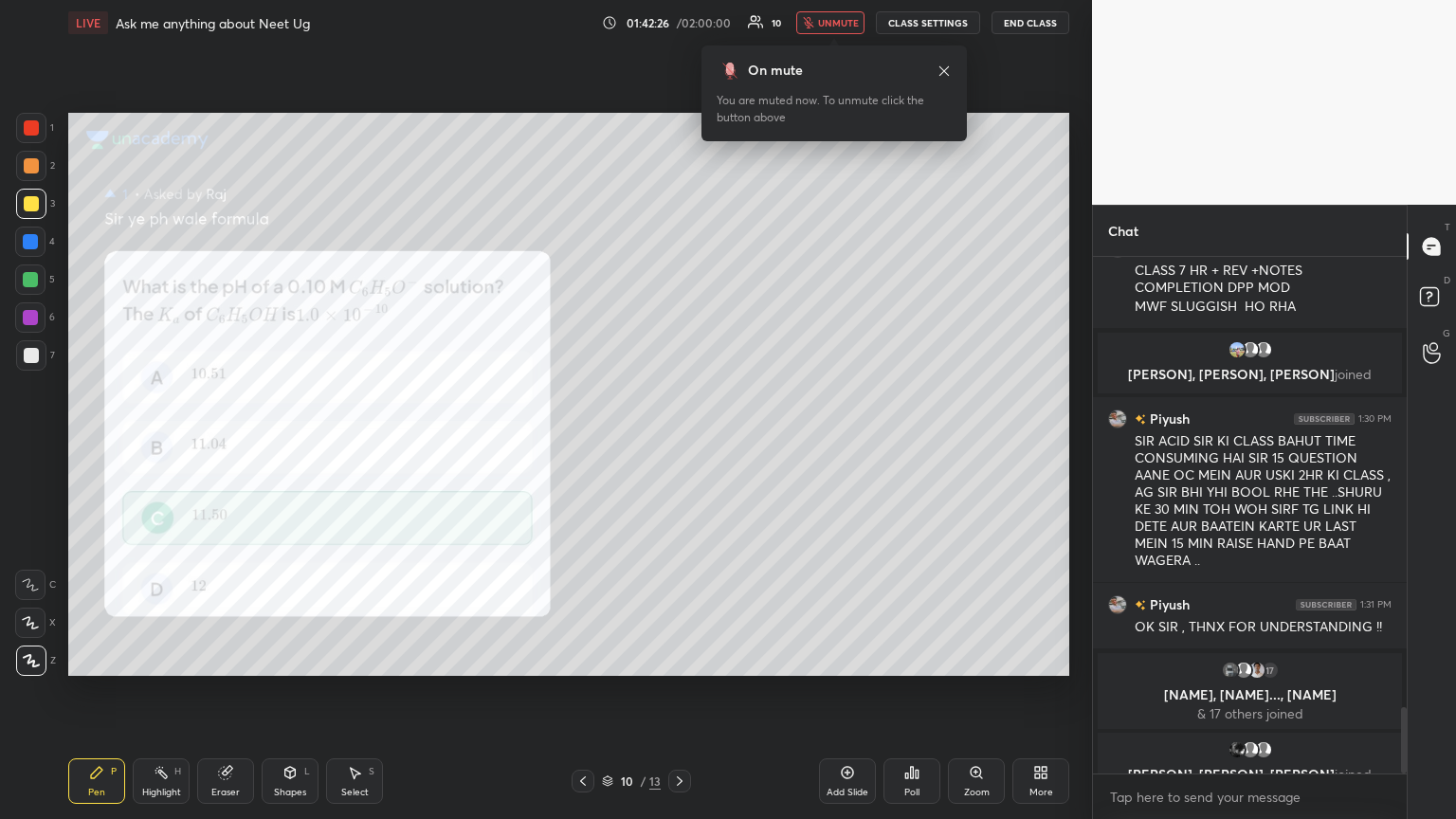 click 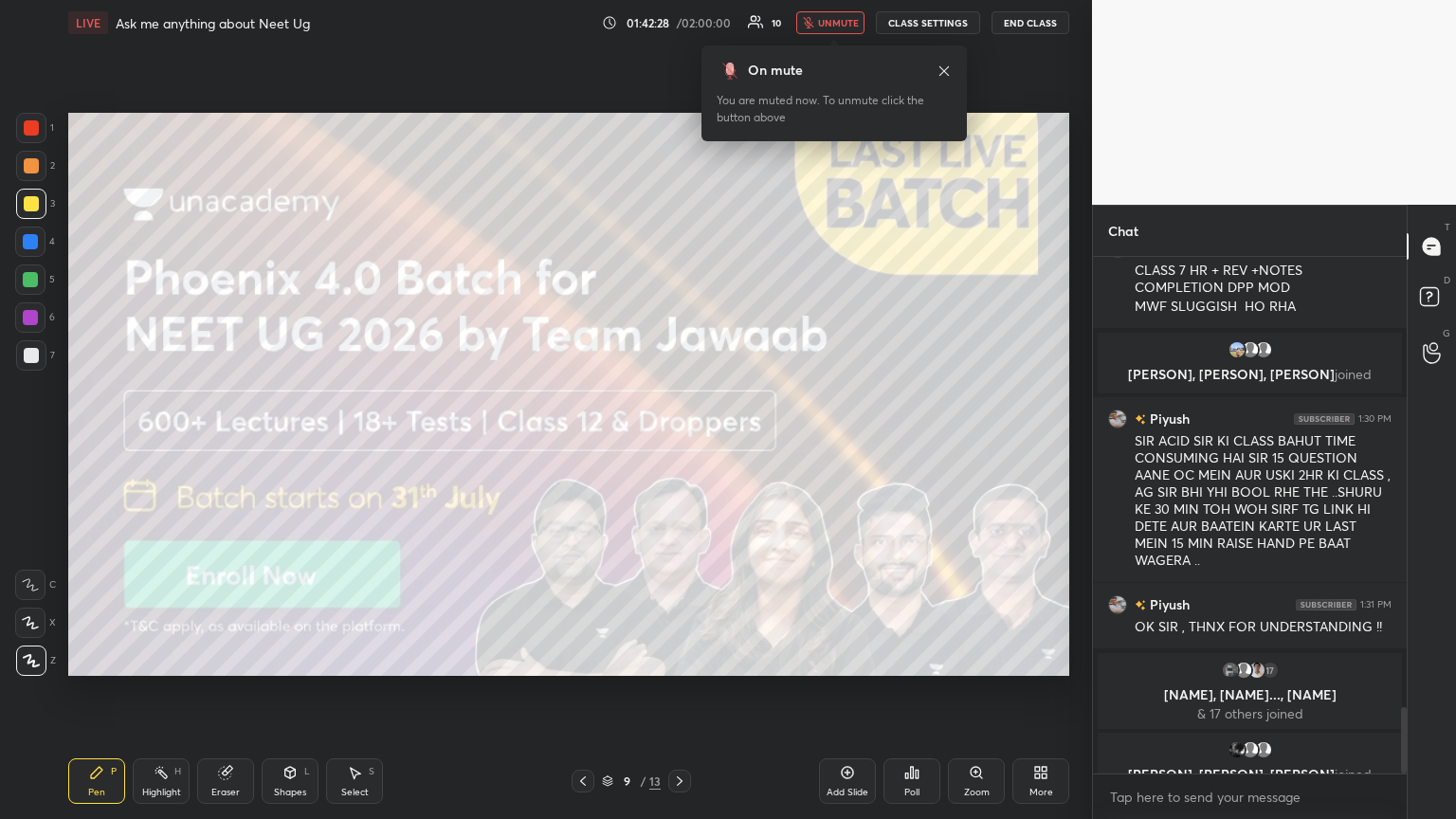 drag, startPoint x: 228, startPoint y: 781, endPoint x: 231, endPoint y: 770, distance: 11.401754 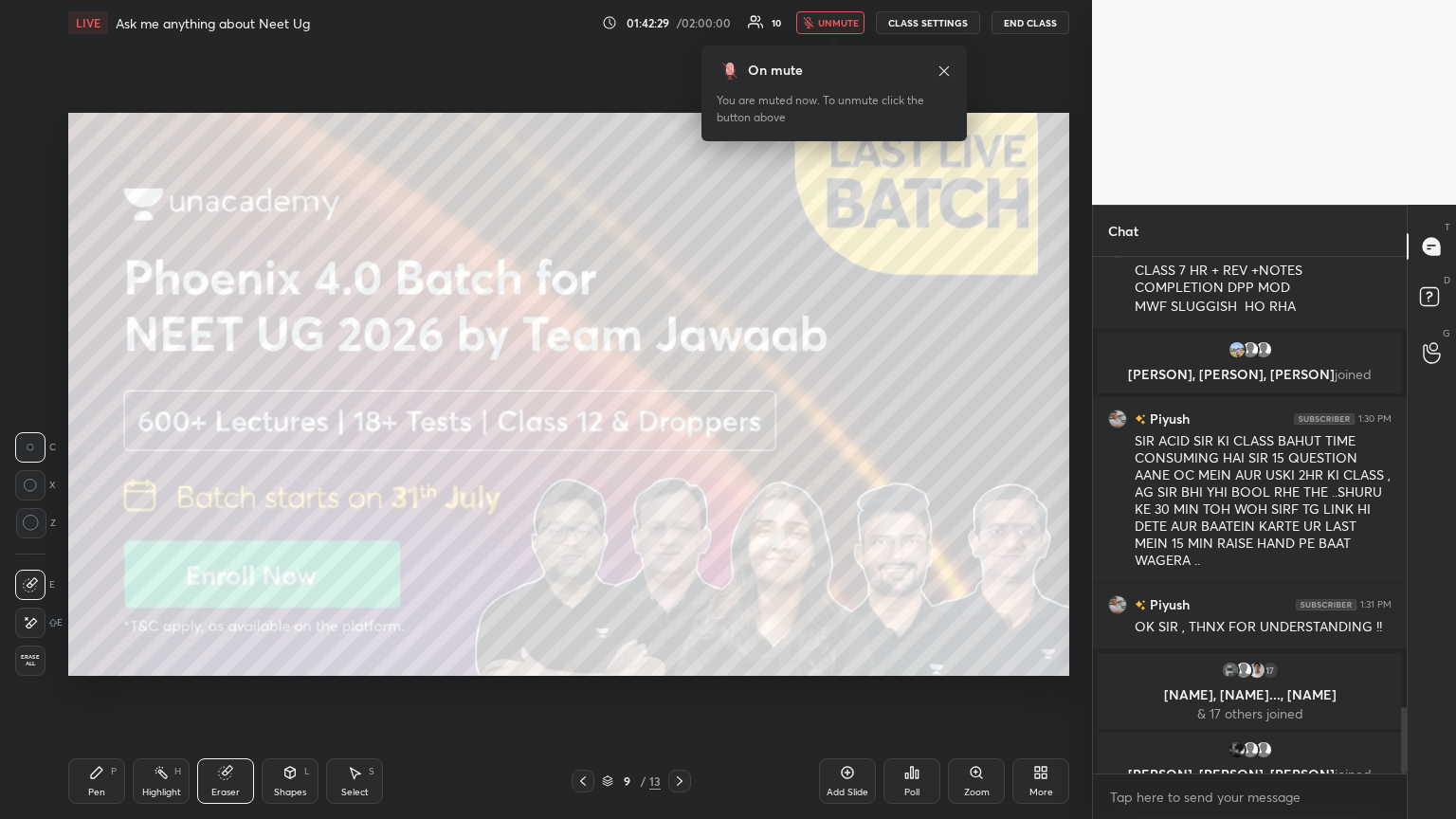 click on "P" at bounding box center (114, 772) 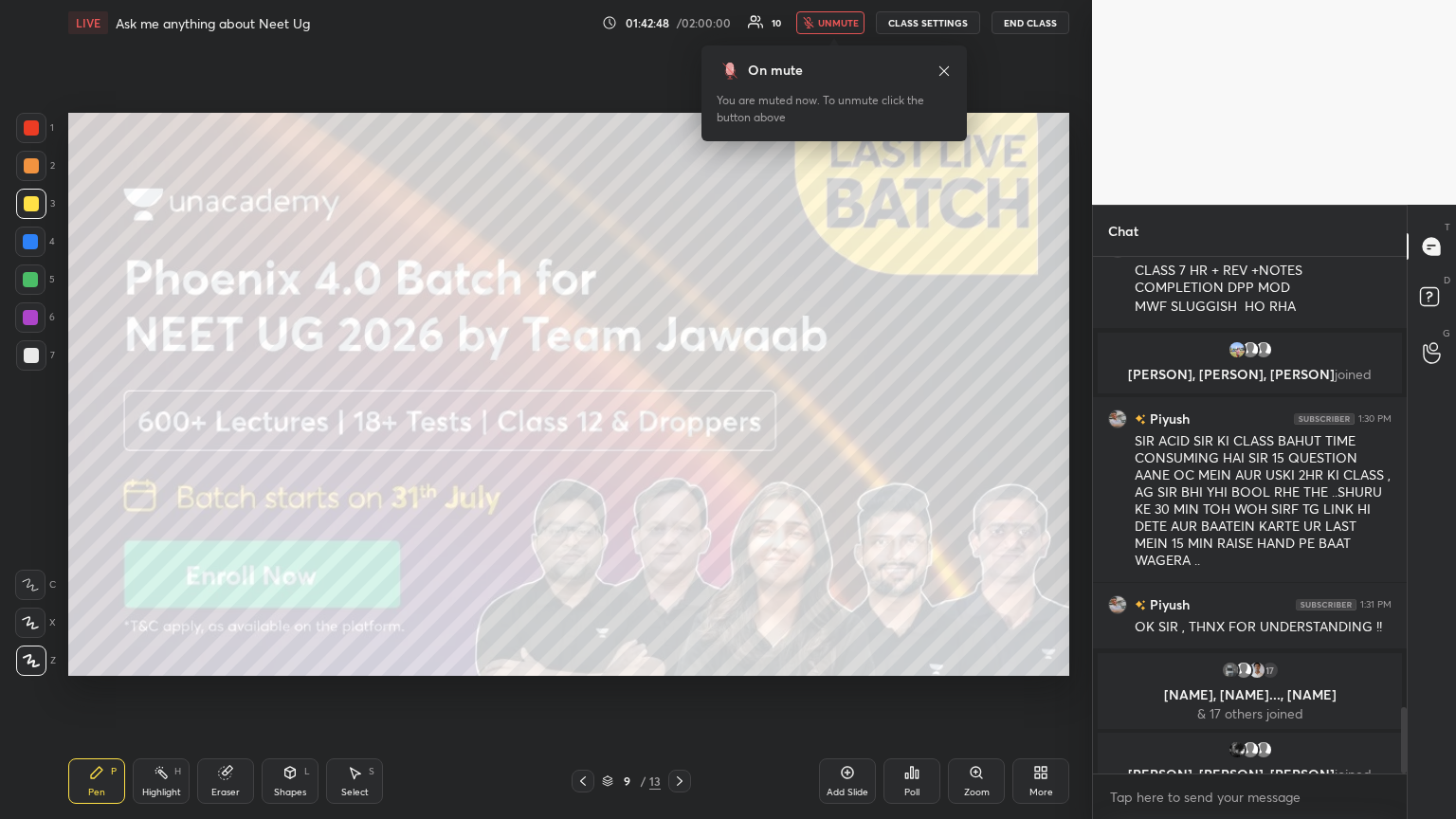 click 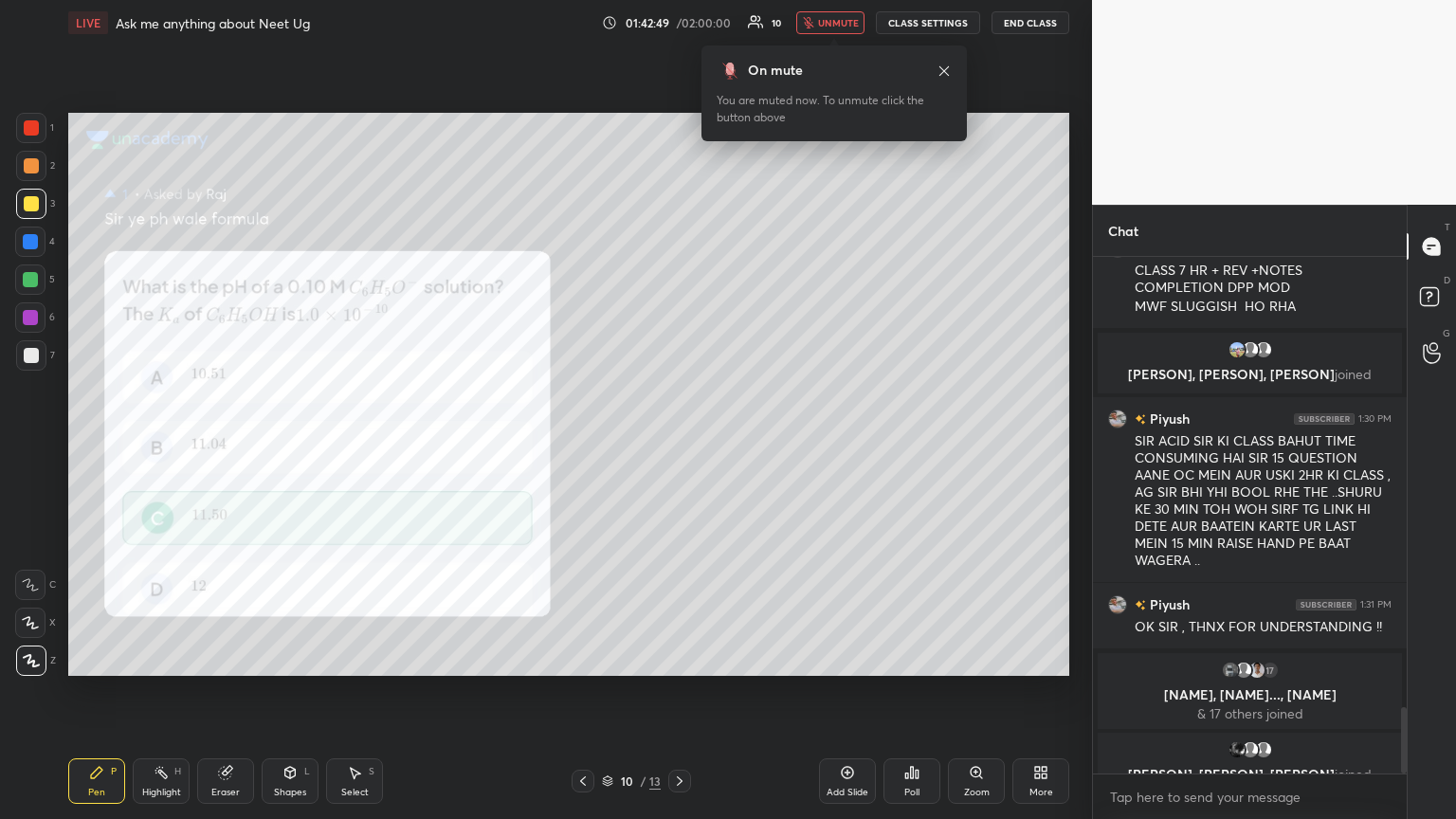 click 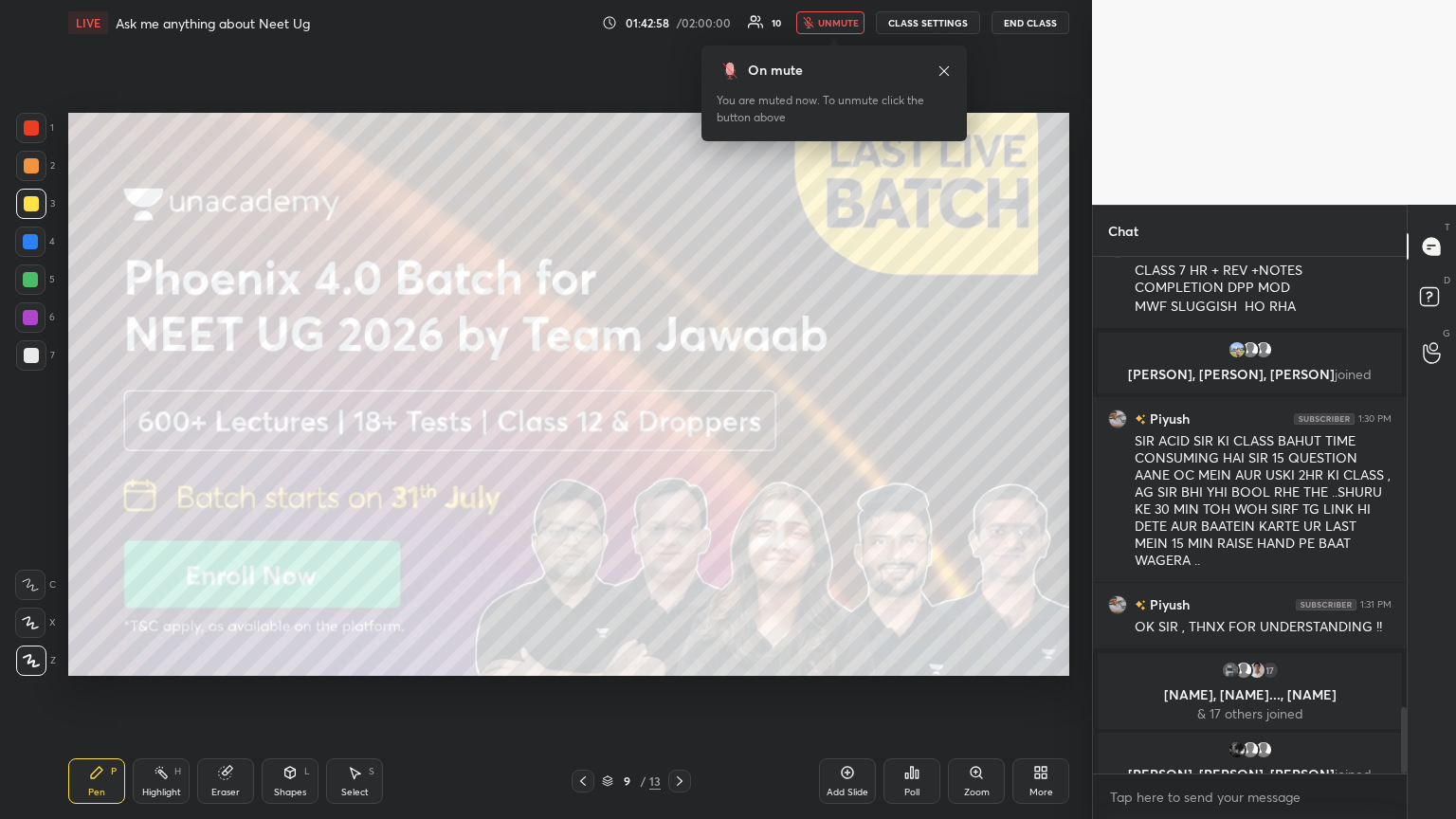 scroll, scrollTop: 3549, scrollLeft: 0, axis: vertical 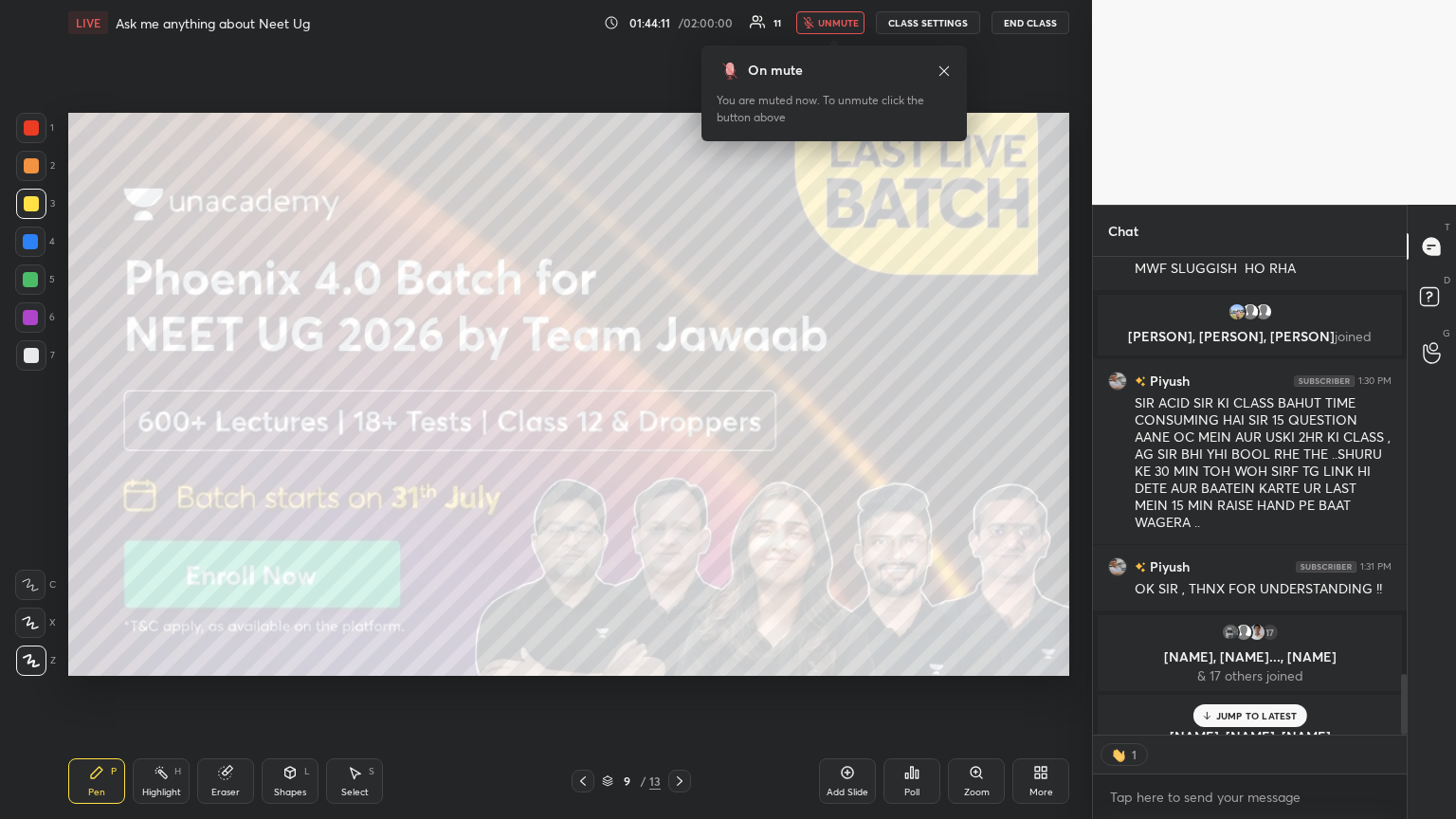 click on "JUMP TO LATEST" at bounding box center [1257, 716] 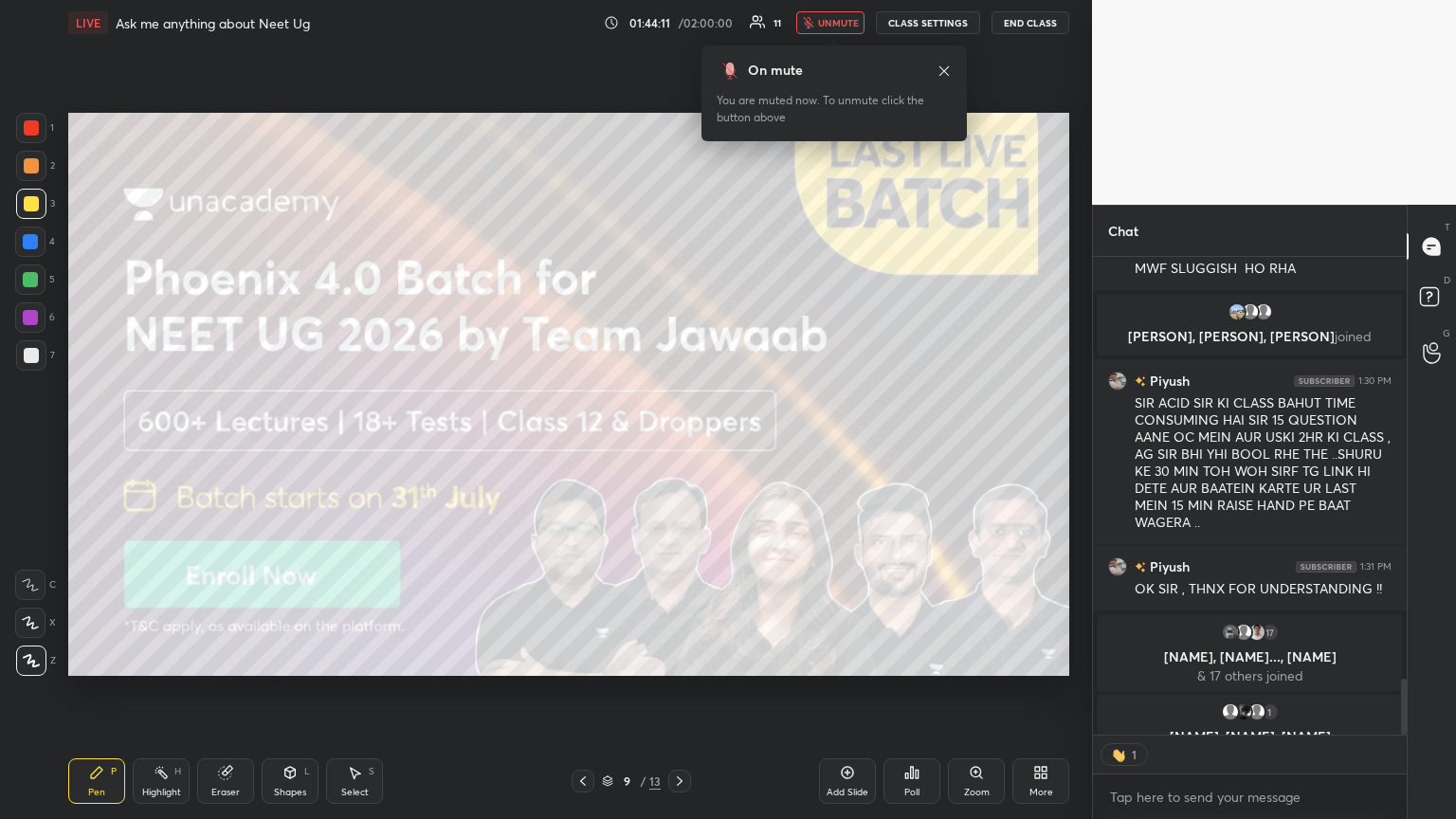 scroll, scrollTop: 3589, scrollLeft: 0, axis: vertical 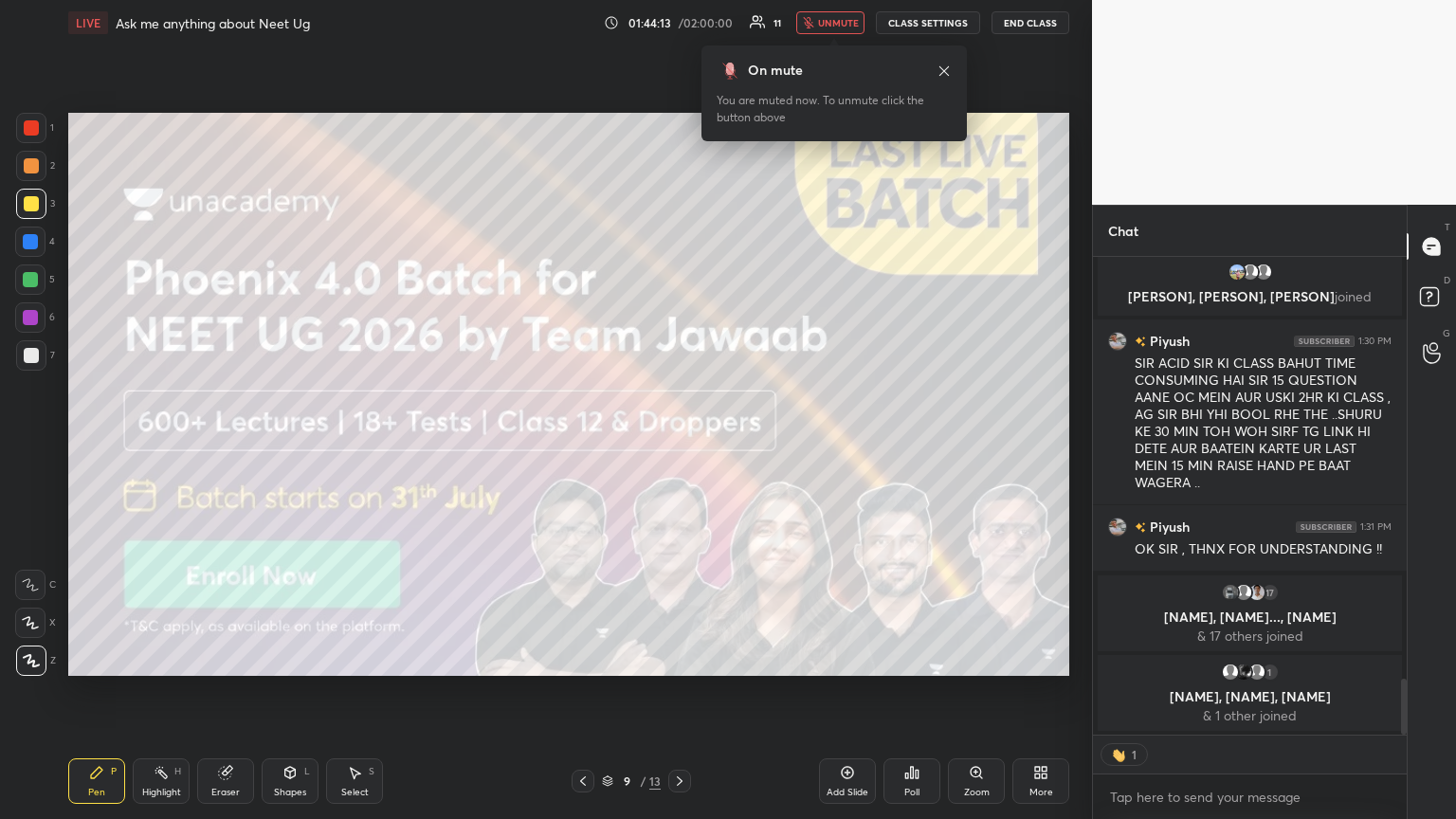 type on "x" 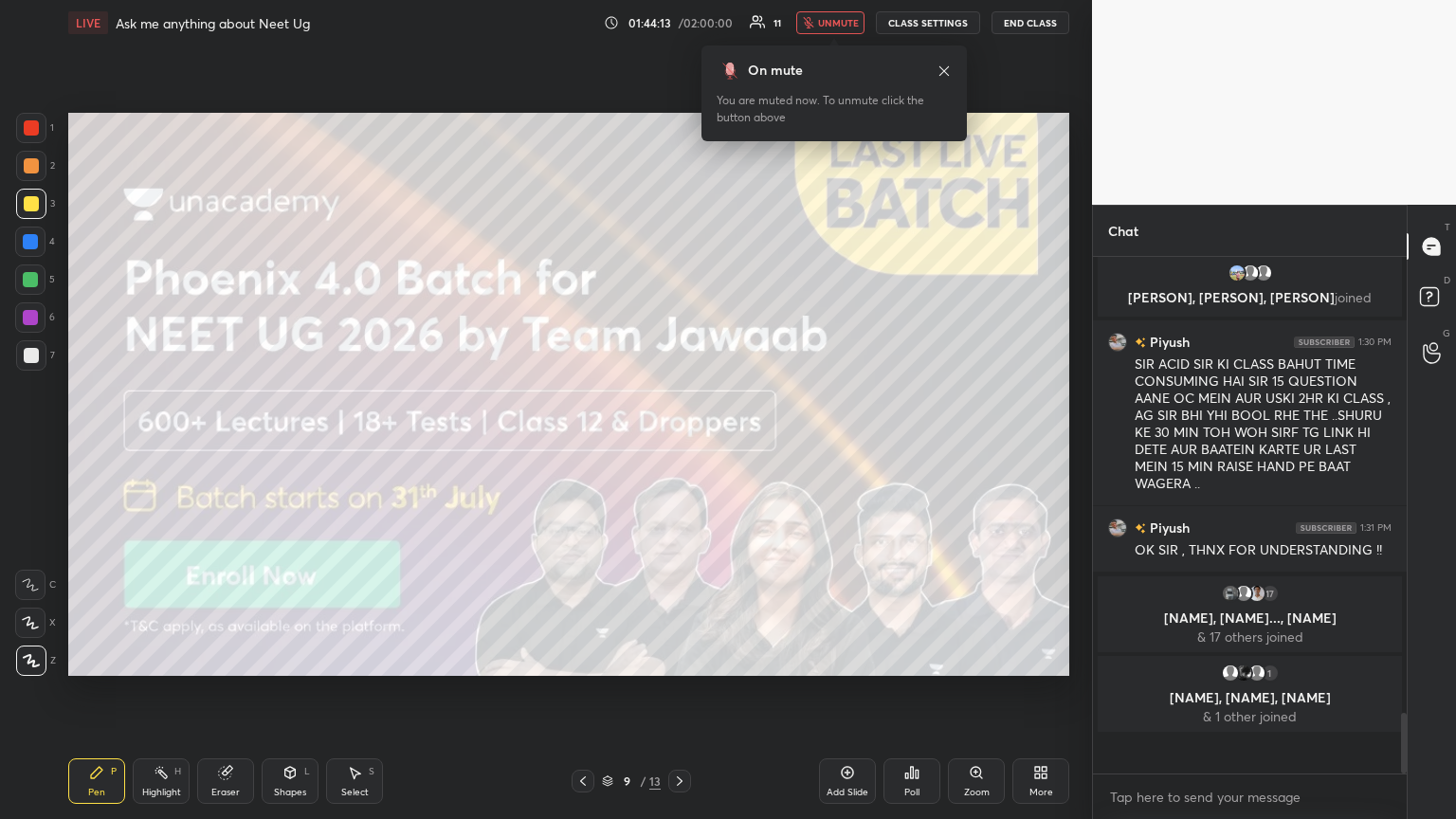 scroll, scrollTop: 6, scrollLeft: 6, axis: both 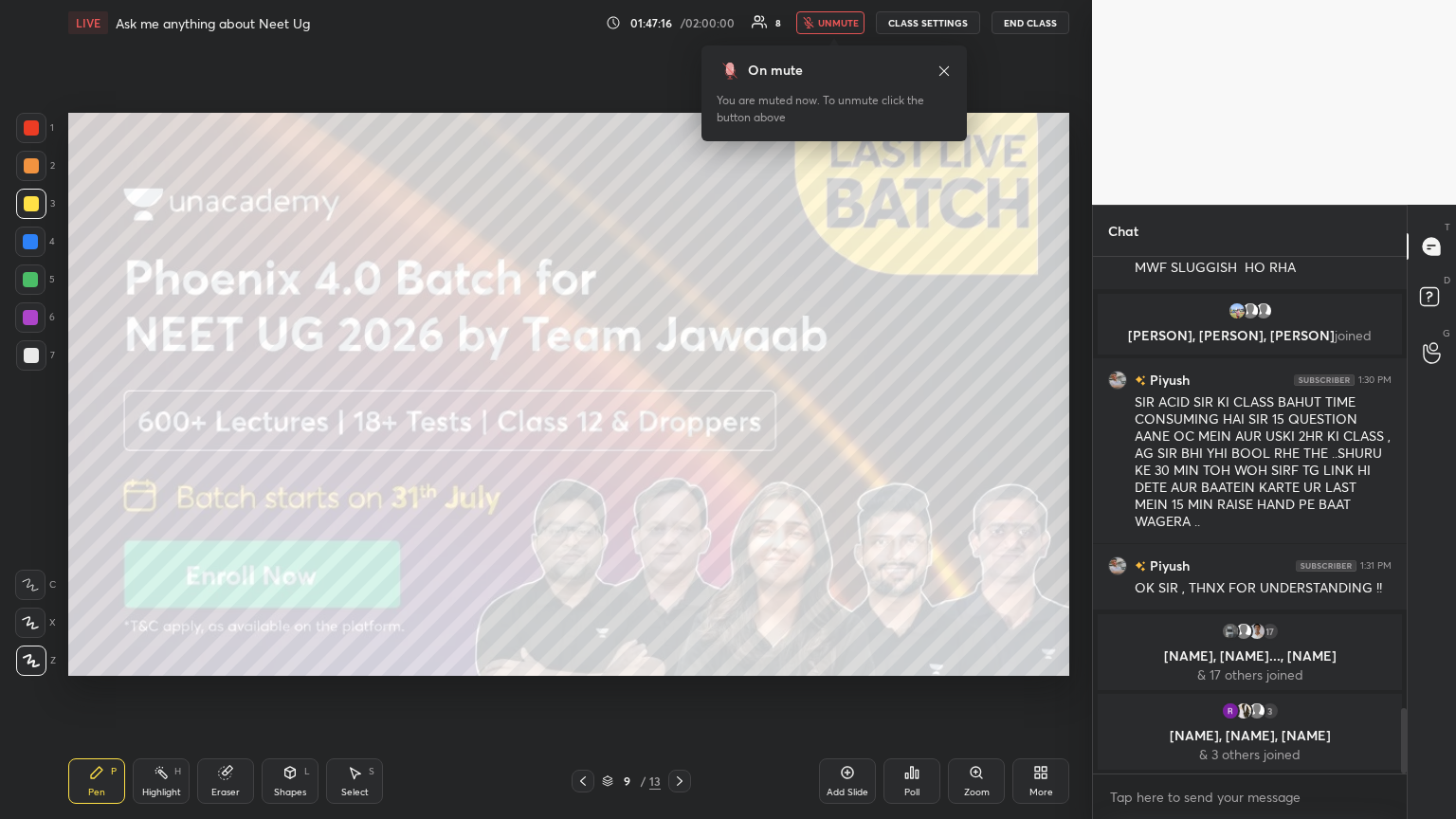 click 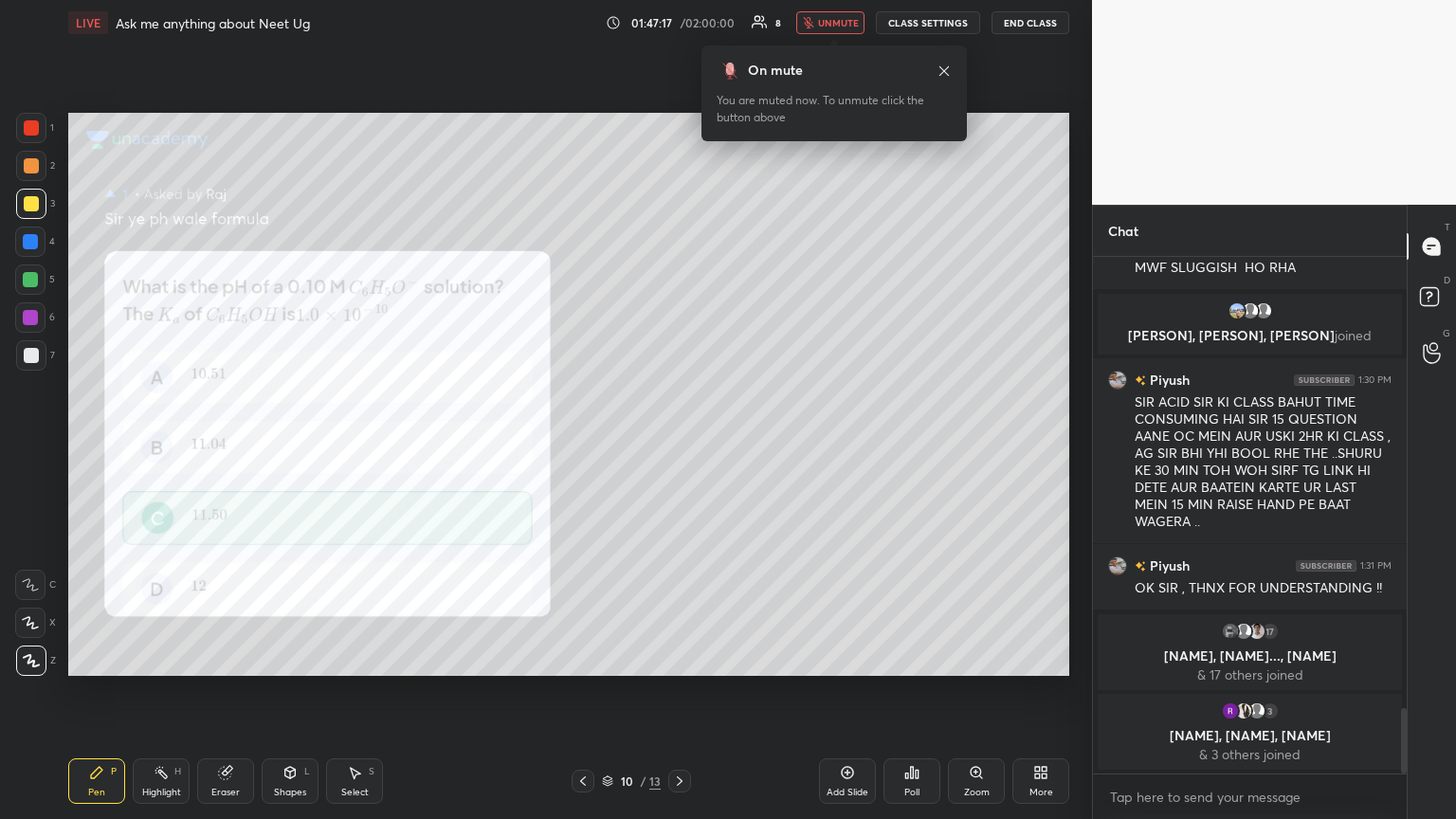 click 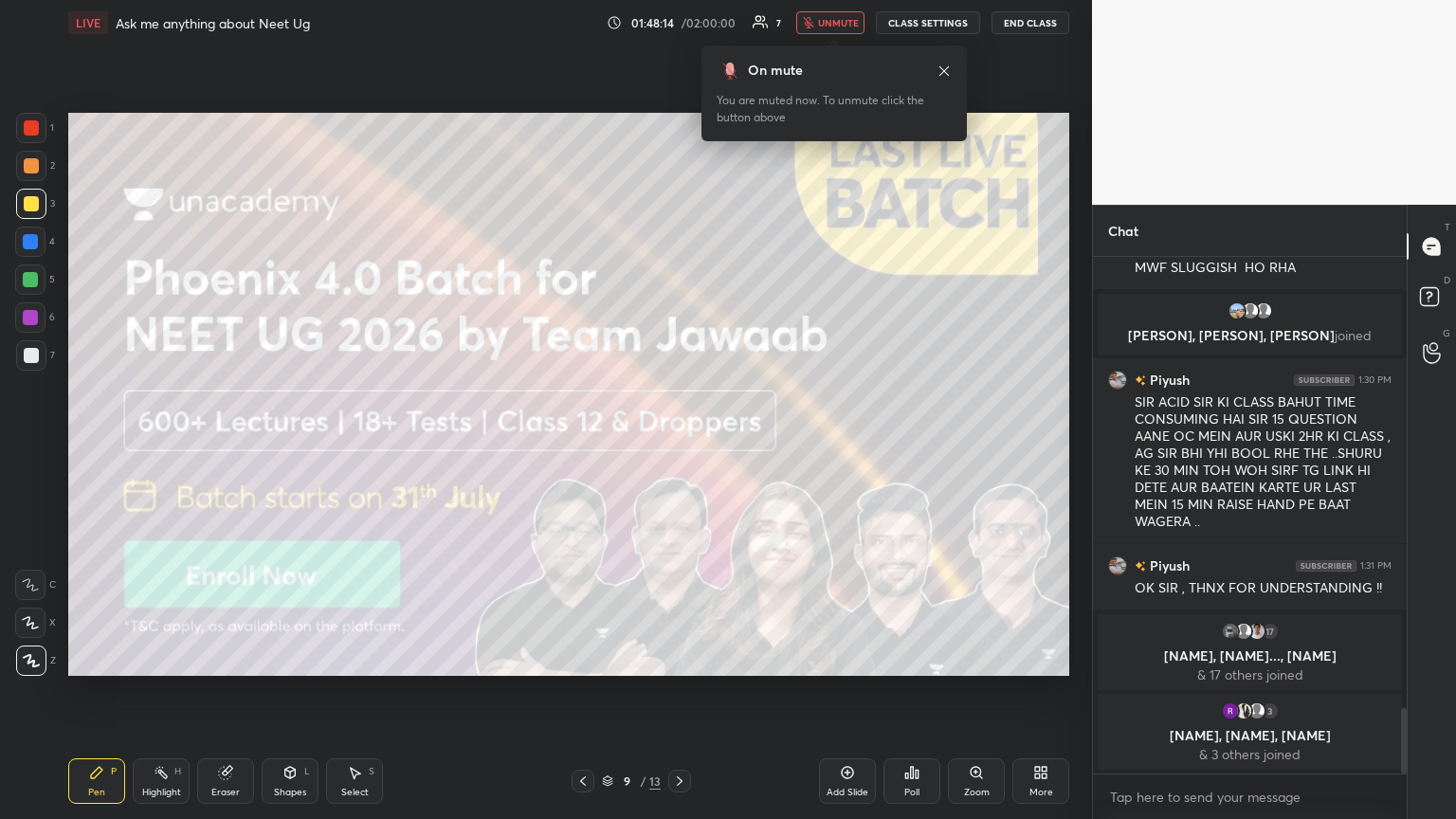 click 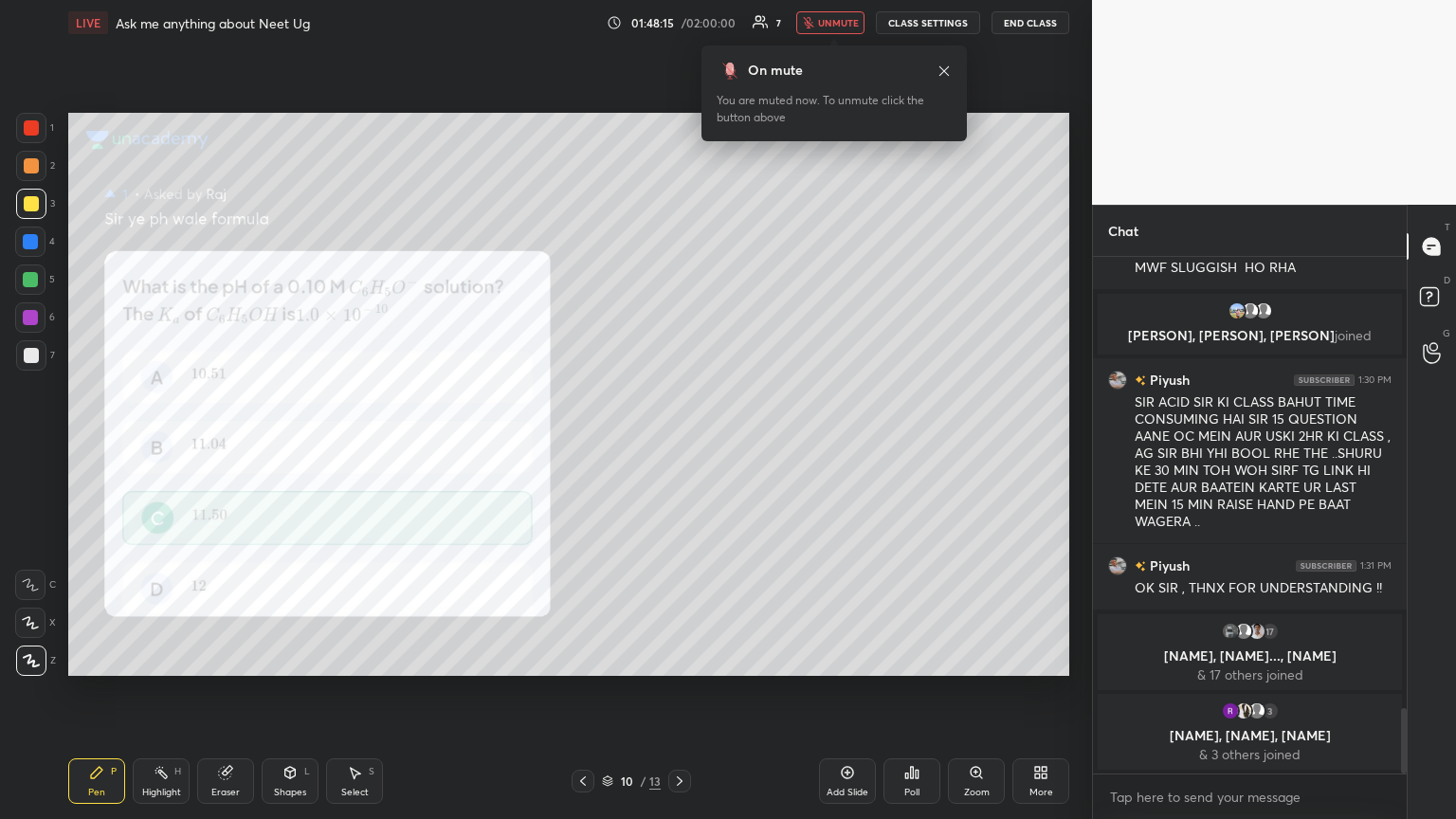 drag, startPoint x: 581, startPoint y: 781, endPoint x: 600, endPoint y: 755, distance: 32.202484 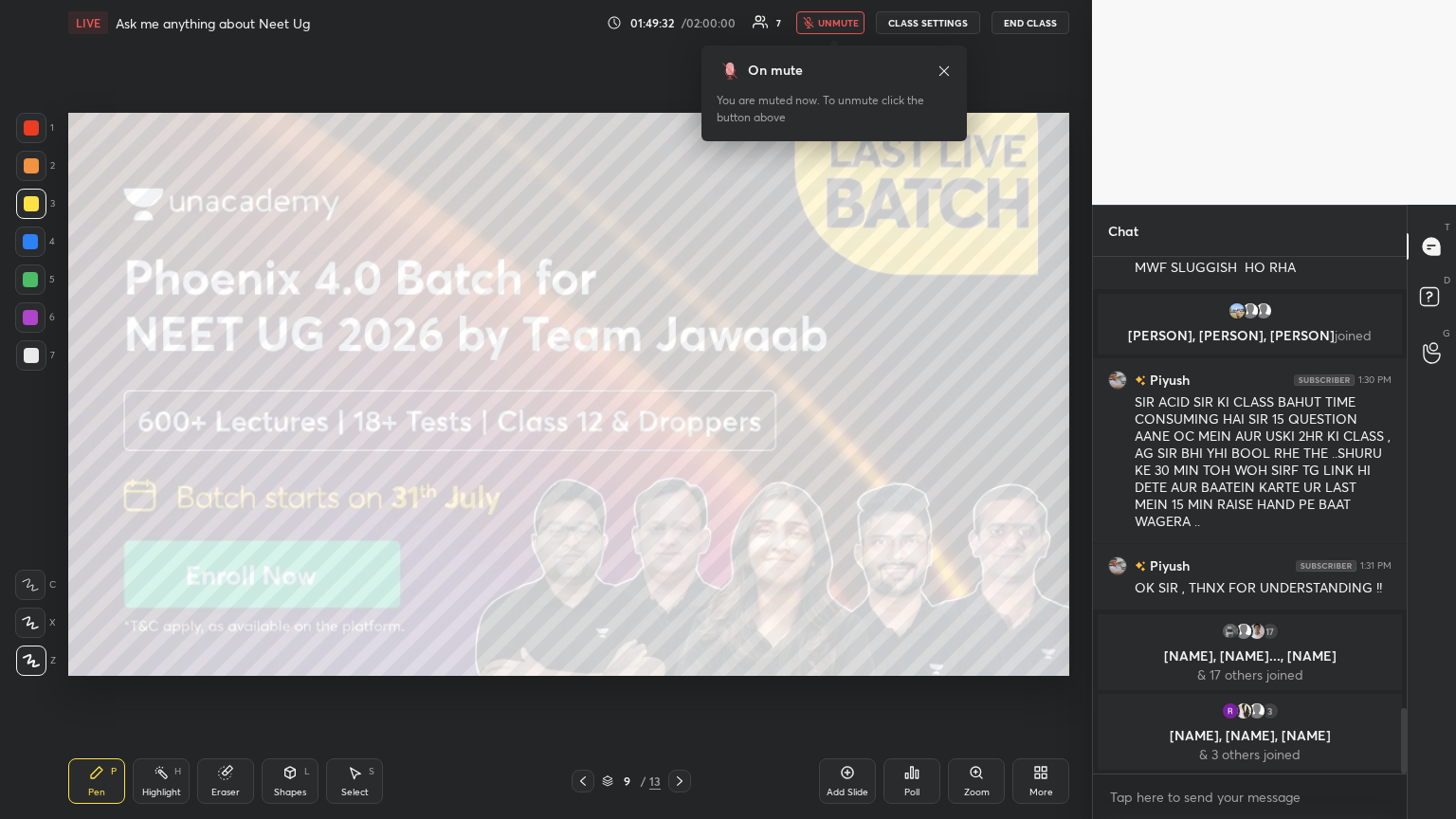 drag, startPoint x: 232, startPoint y: 784, endPoint x: 233, endPoint y: 770, distance: 14.035669 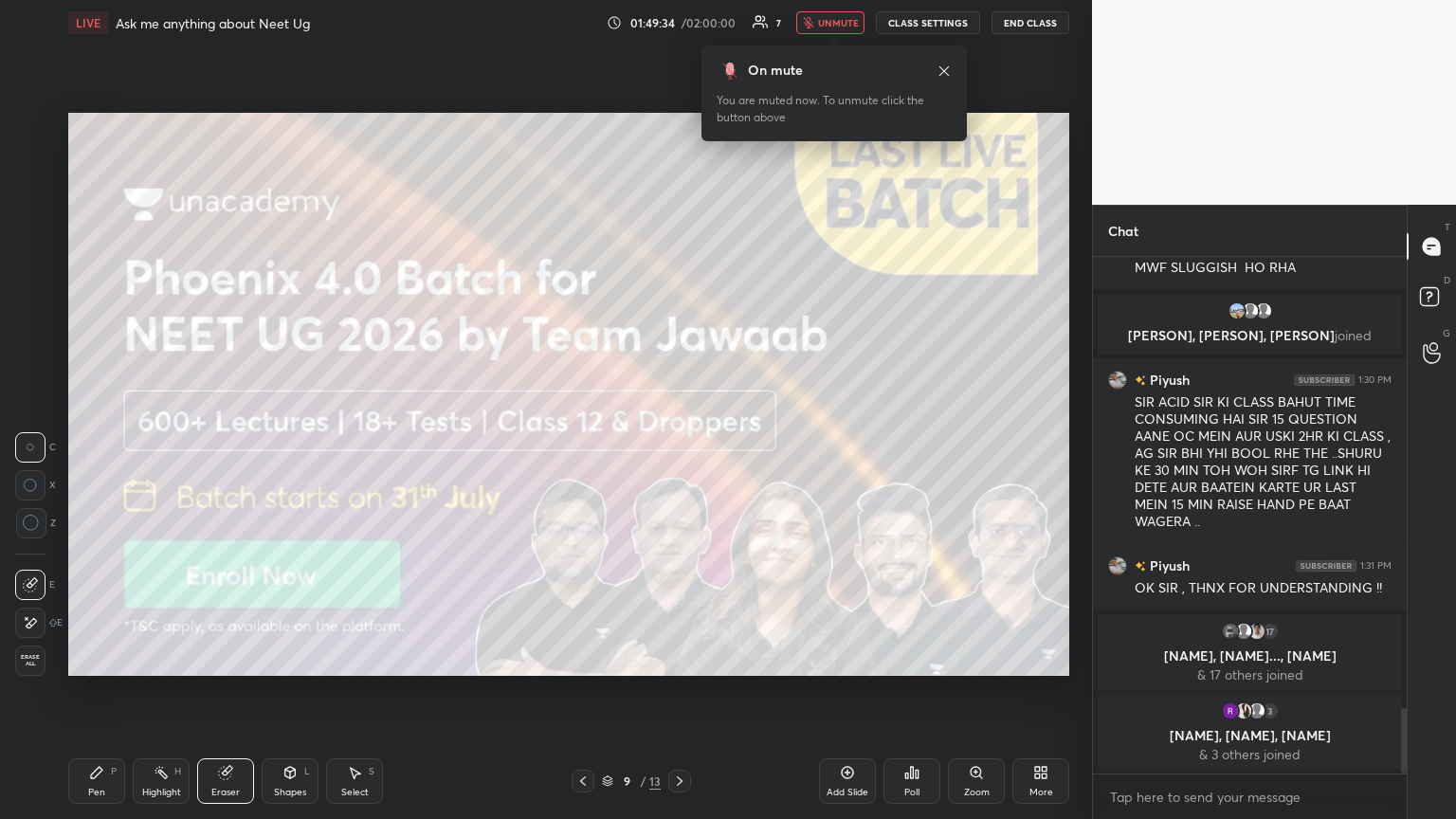 drag, startPoint x: 93, startPoint y: 792, endPoint x: 201, endPoint y: 700, distance: 141.87318 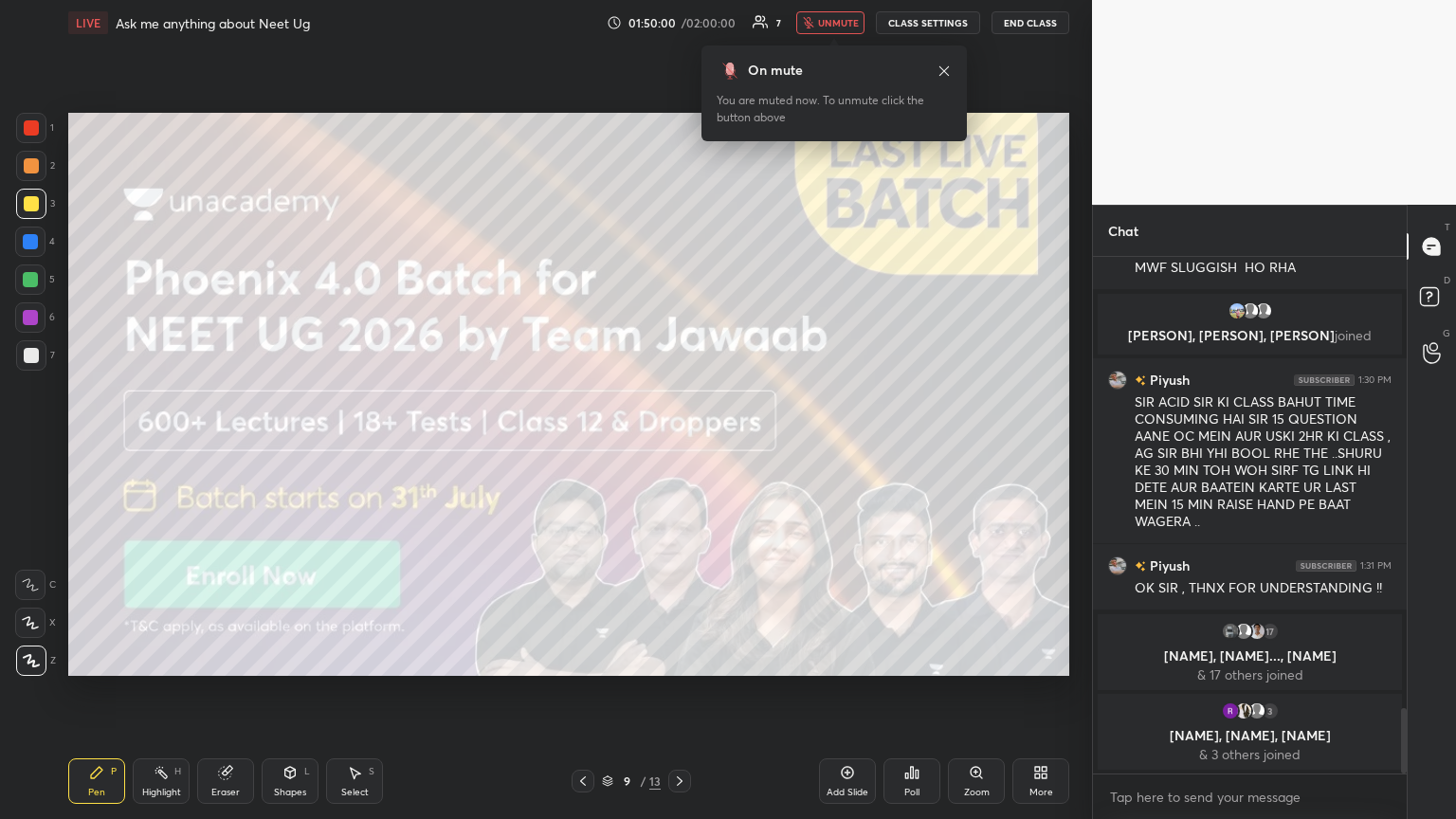 click on "Eraser" at bounding box center (226, 792) 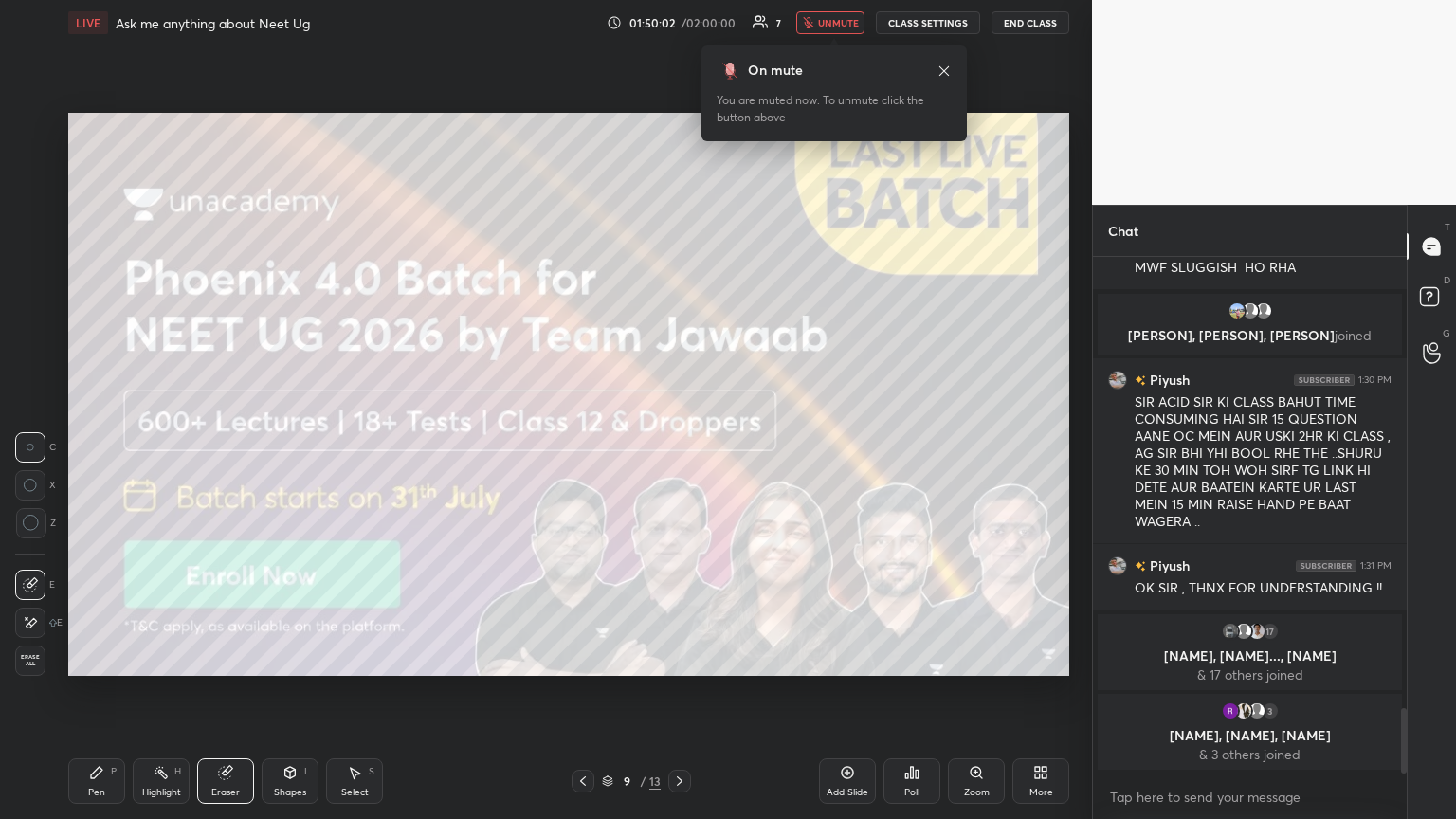 click on "Pen P" at bounding box center (97, 781) 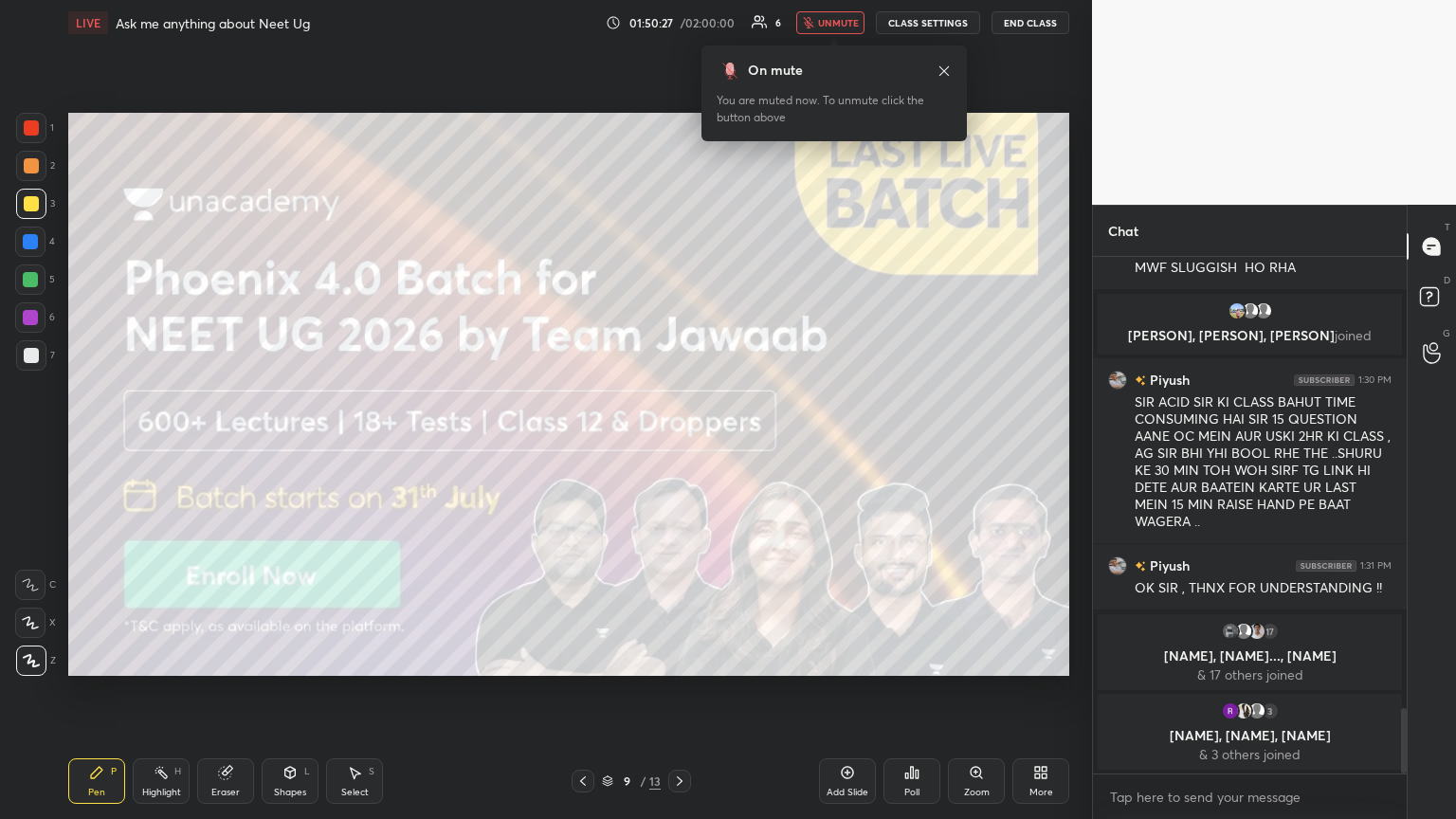 drag, startPoint x: 222, startPoint y: 789, endPoint x: 311, endPoint y: 681, distance: 139.94642 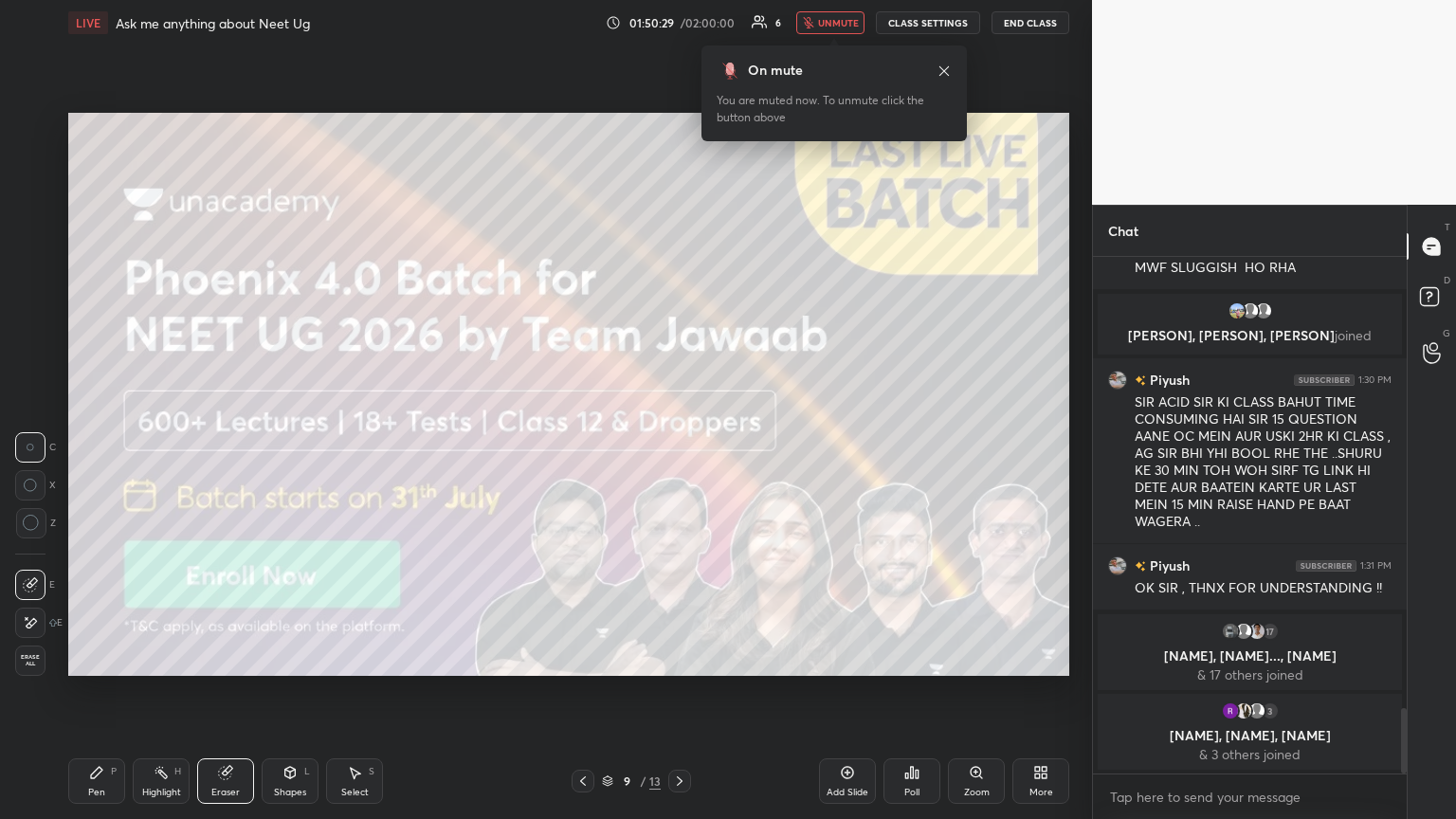 drag, startPoint x: 87, startPoint y: 779, endPoint x: 94, endPoint y: 768, distance: 13.038405 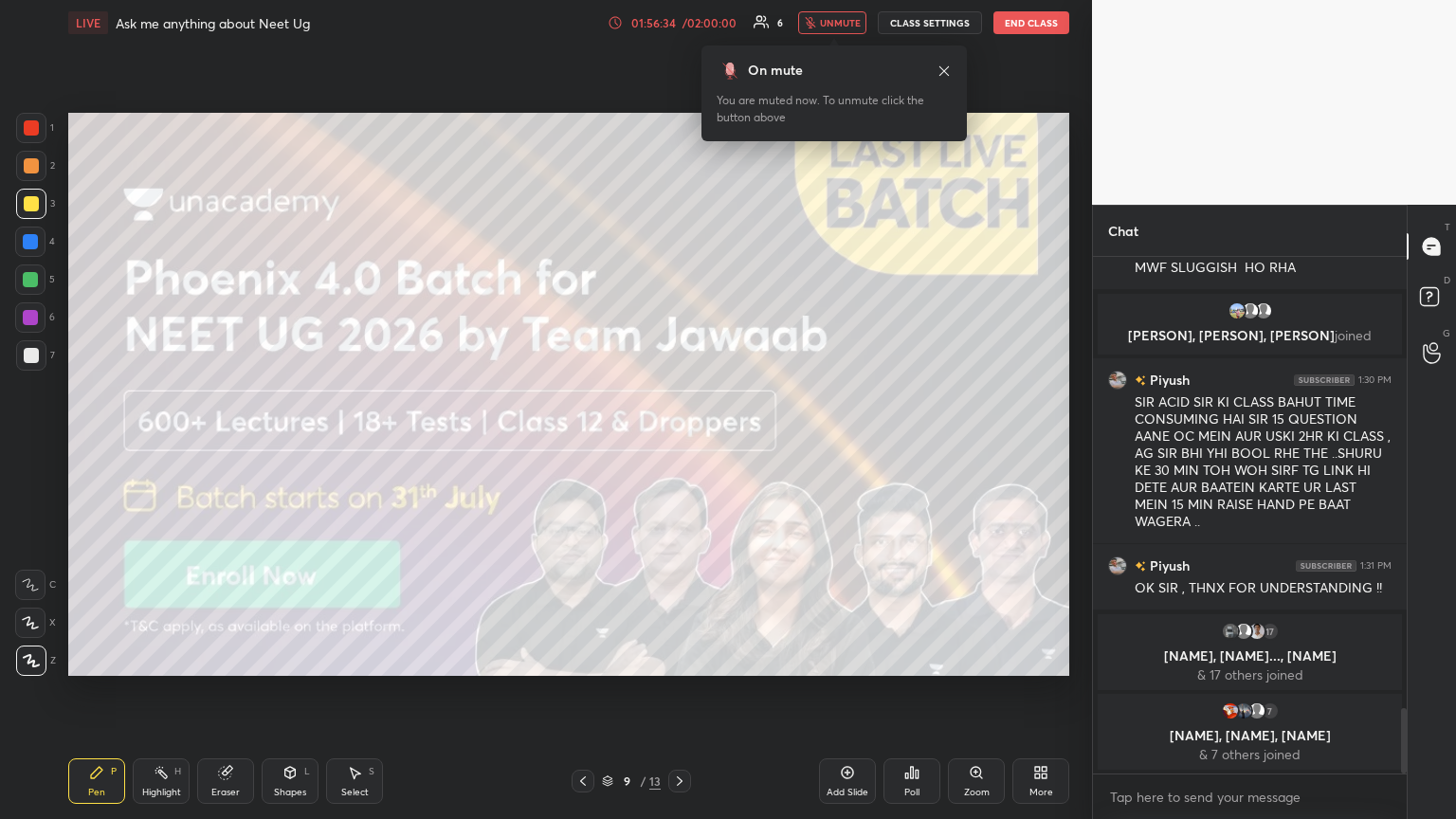 click on "Eraser" at bounding box center (226, 792) 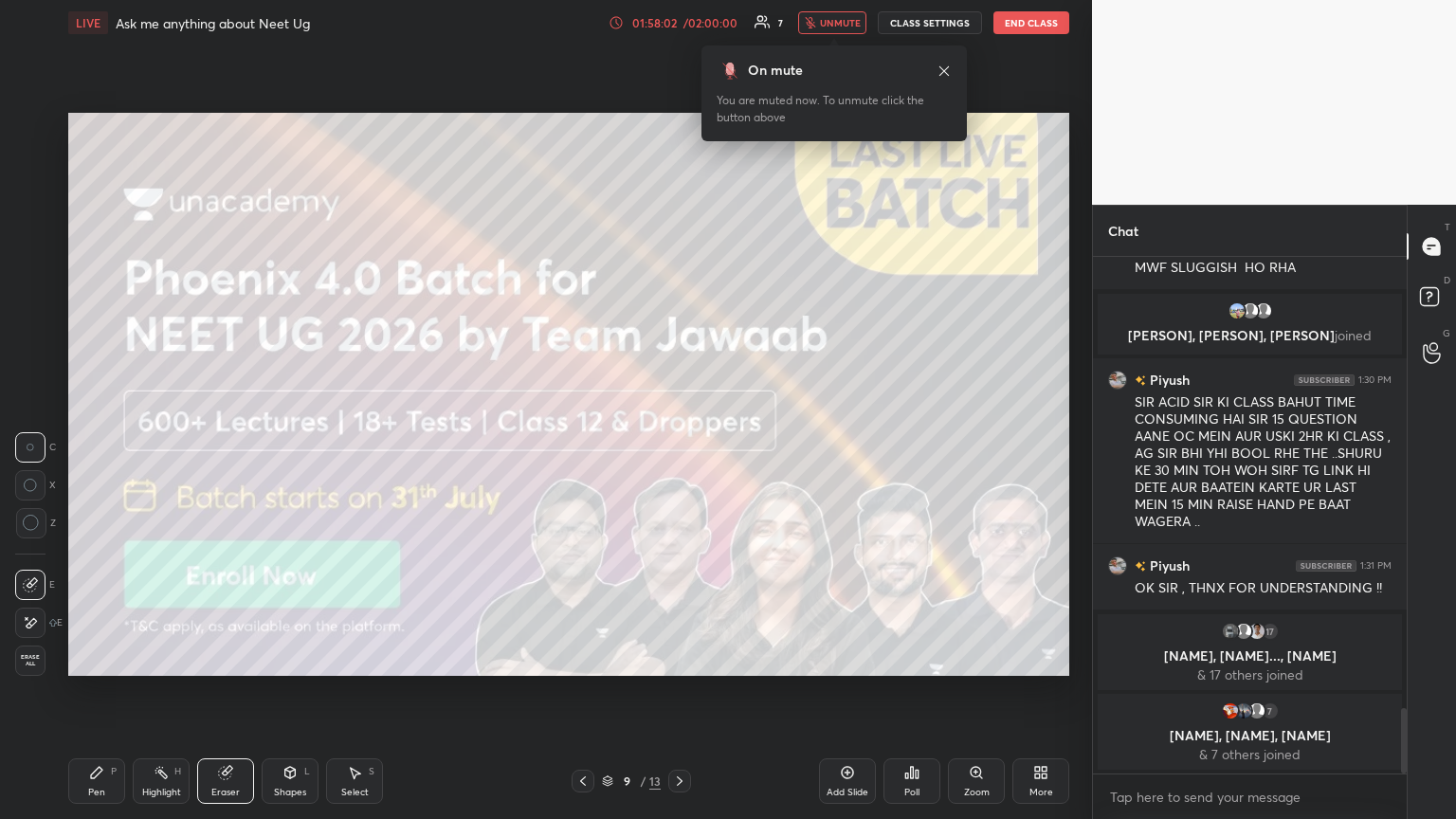 drag, startPoint x: 110, startPoint y: 783, endPoint x: 182, endPoint y: 734, distance: 87.091905 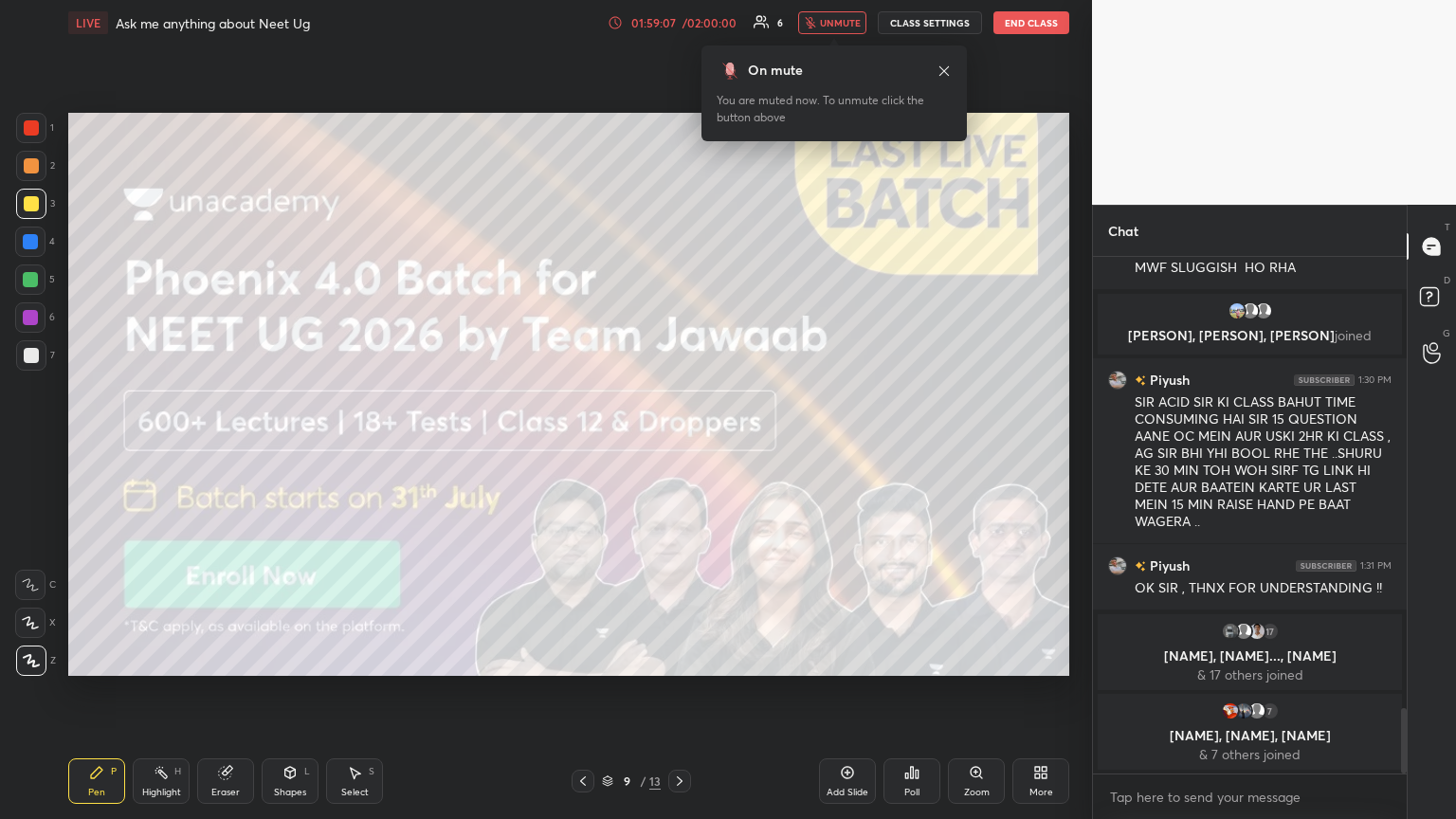 click 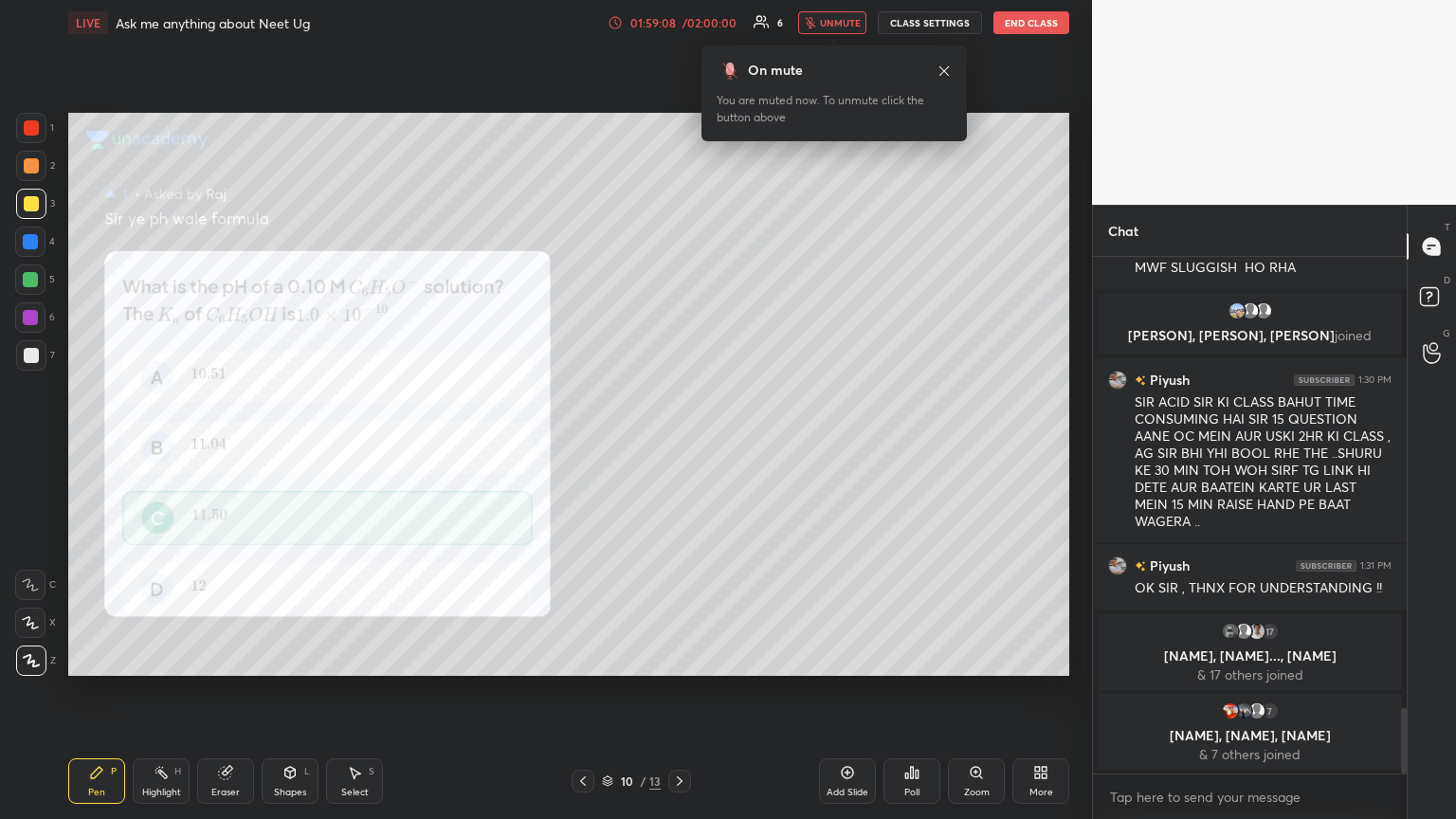 click at bounding box center (583, 781) 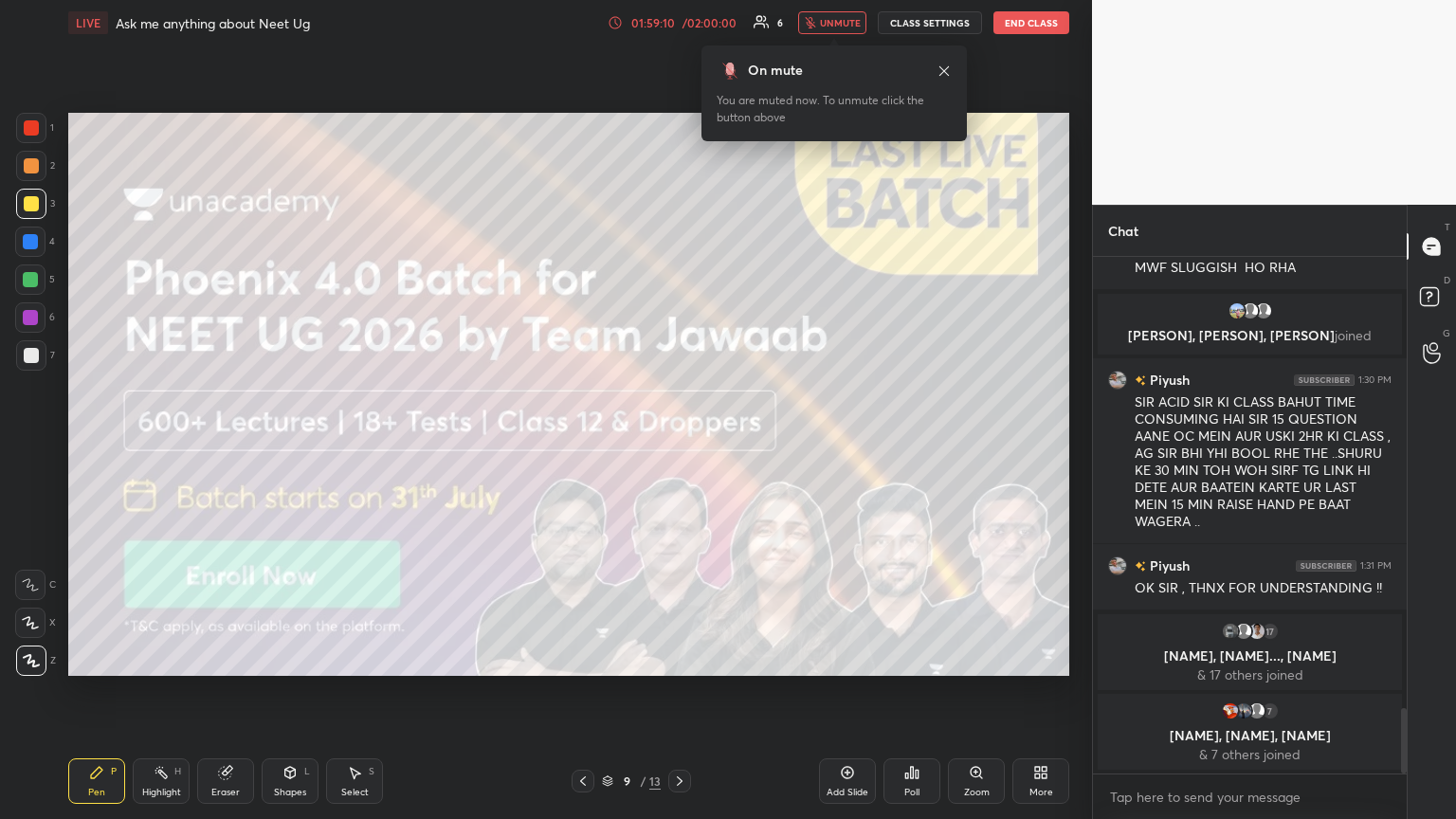 click on "CLASS SETTINGS" at bounding box center (930, 23) 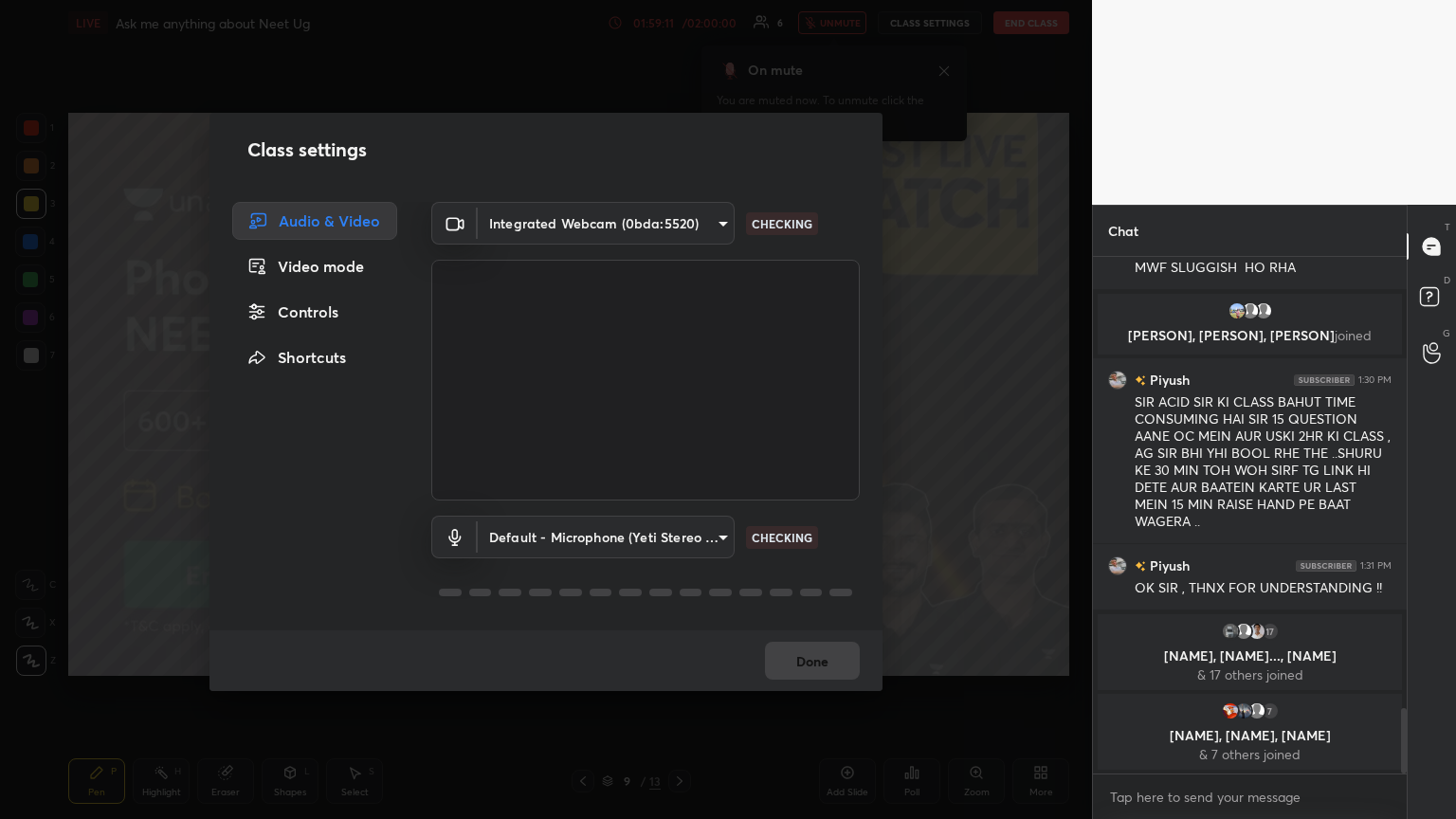 drag, startPoint x: 322, startPoint y: 310, endPoint x: 417, endPoint y: 293, distance: 96.509067 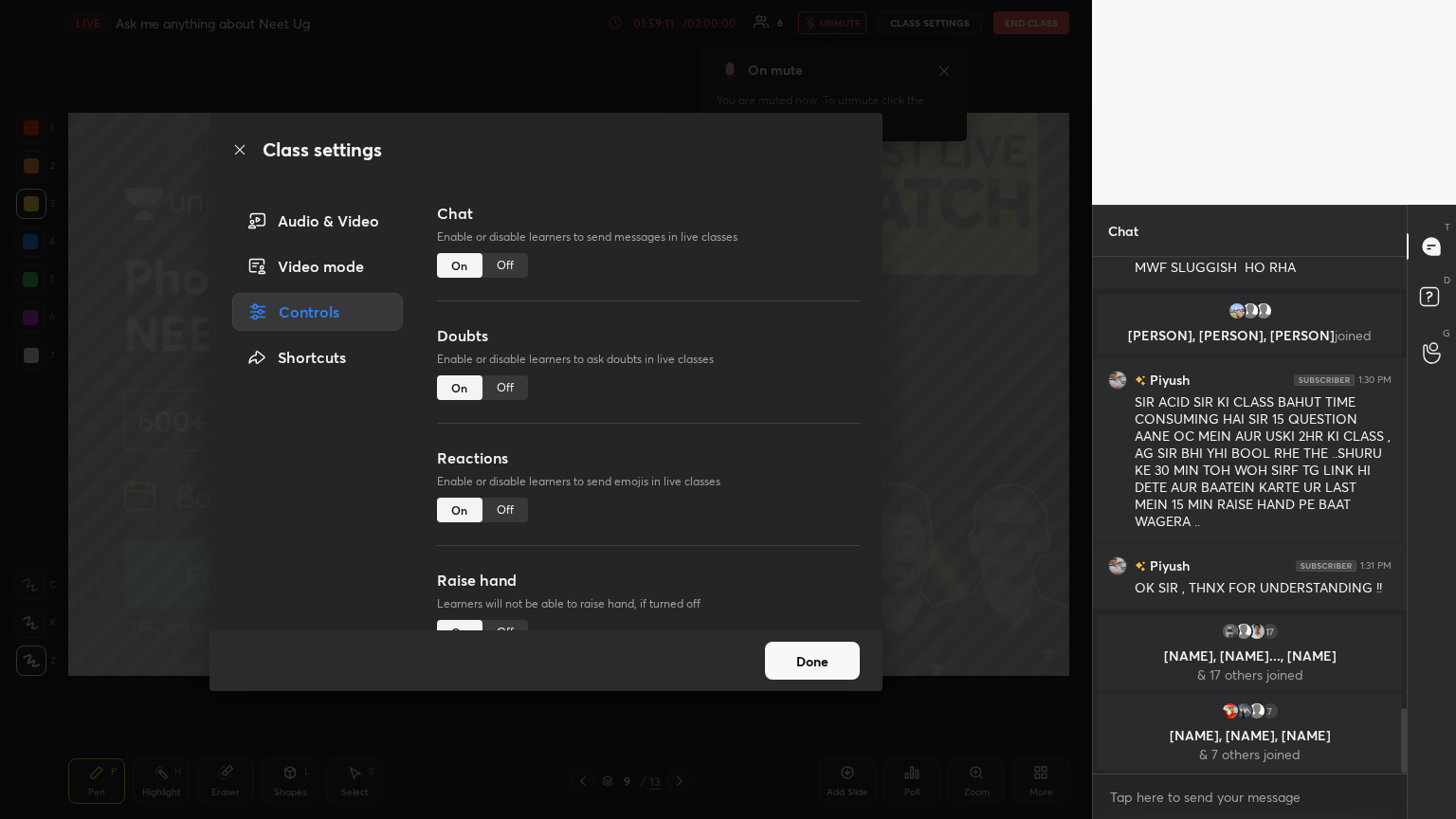 click on "Off" at bounding box center [505, 265] 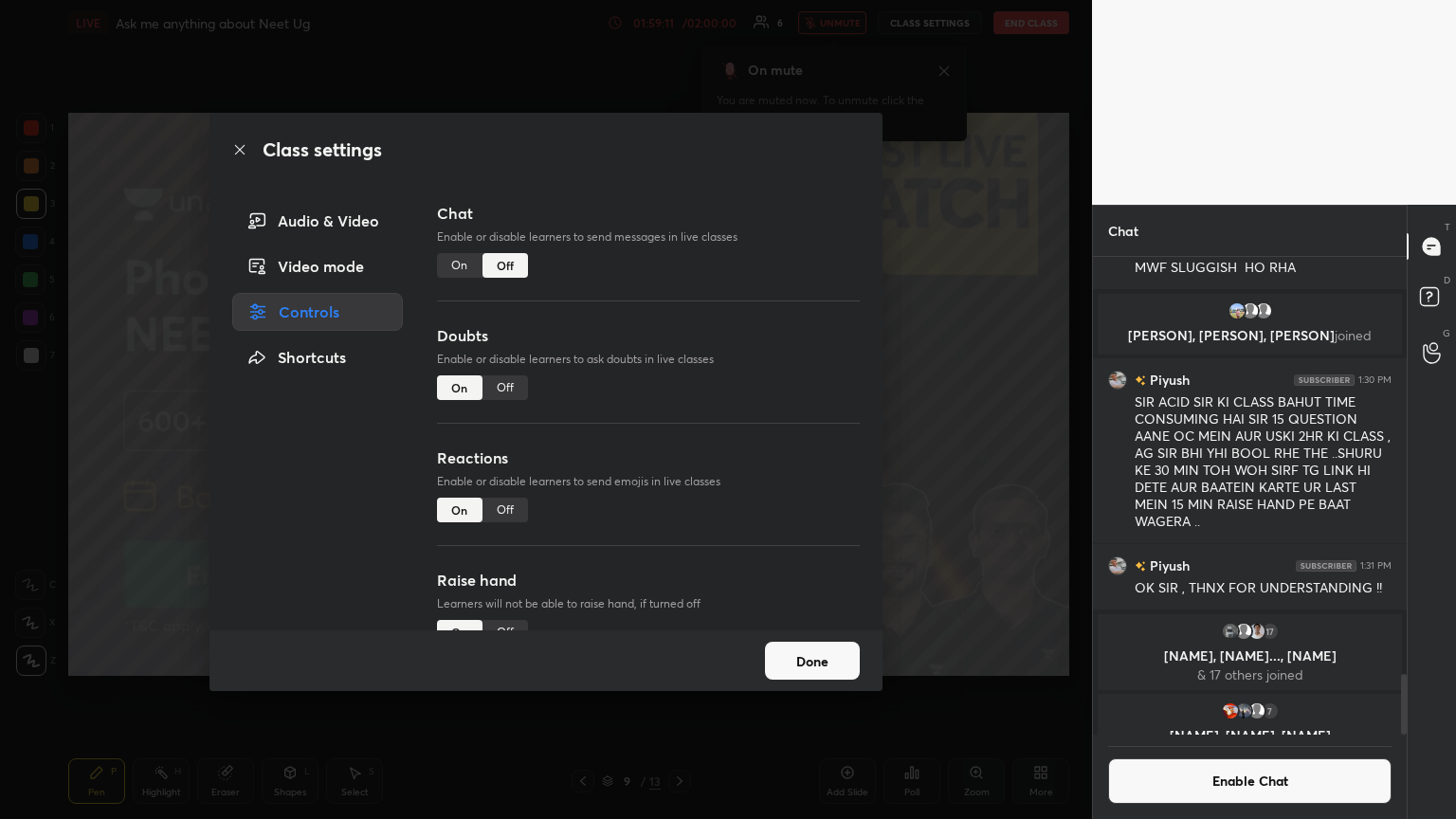 scroll, scrollTop: 1569, scrollLeft: 0, axis: vertical 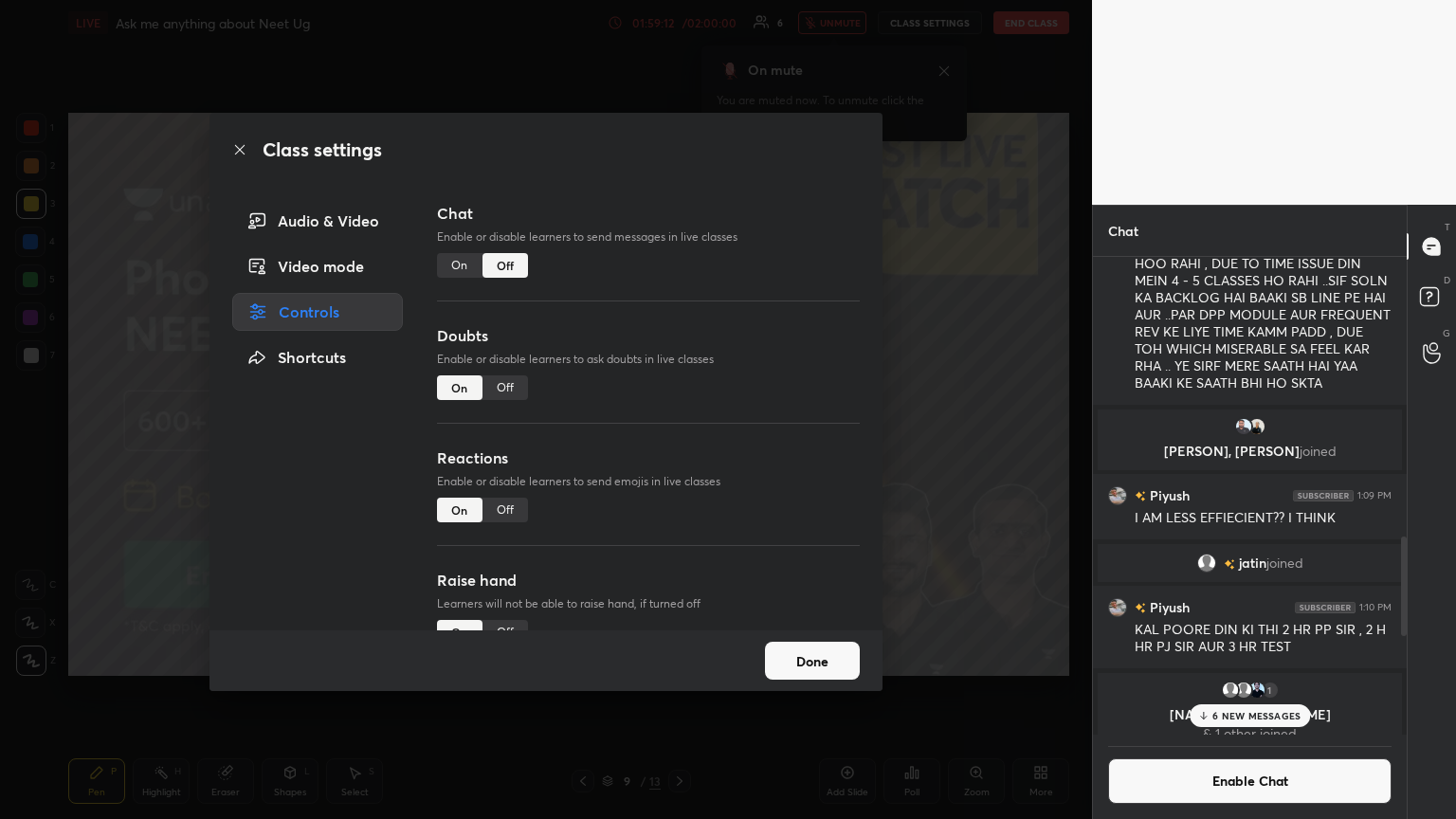 click on "Off" at bounding box center (505, 388) 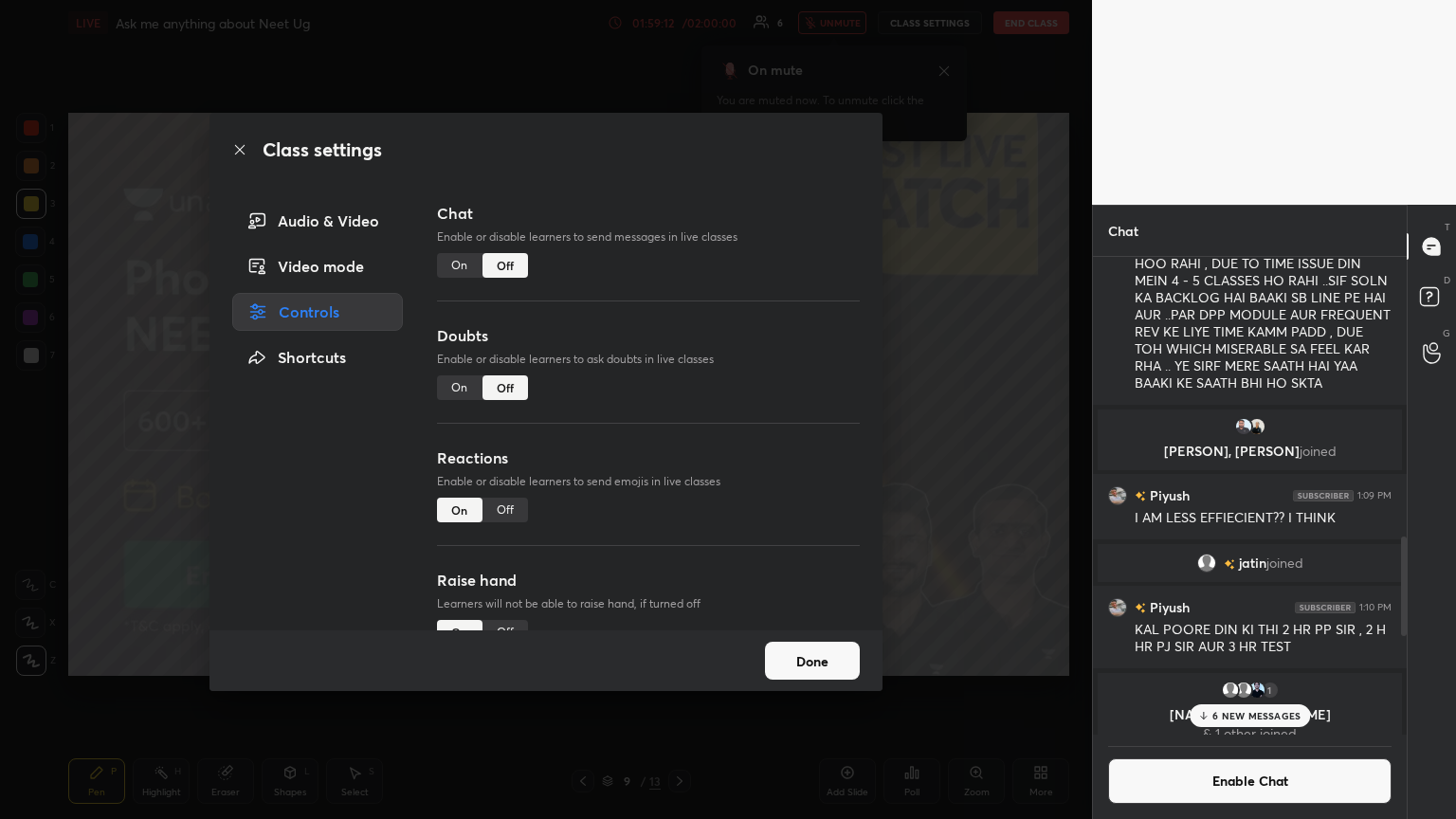 drag, startPoint x: 502, startPoint y: 513, endPoint x: 646, endPoint y: 497, distance: 144.88616 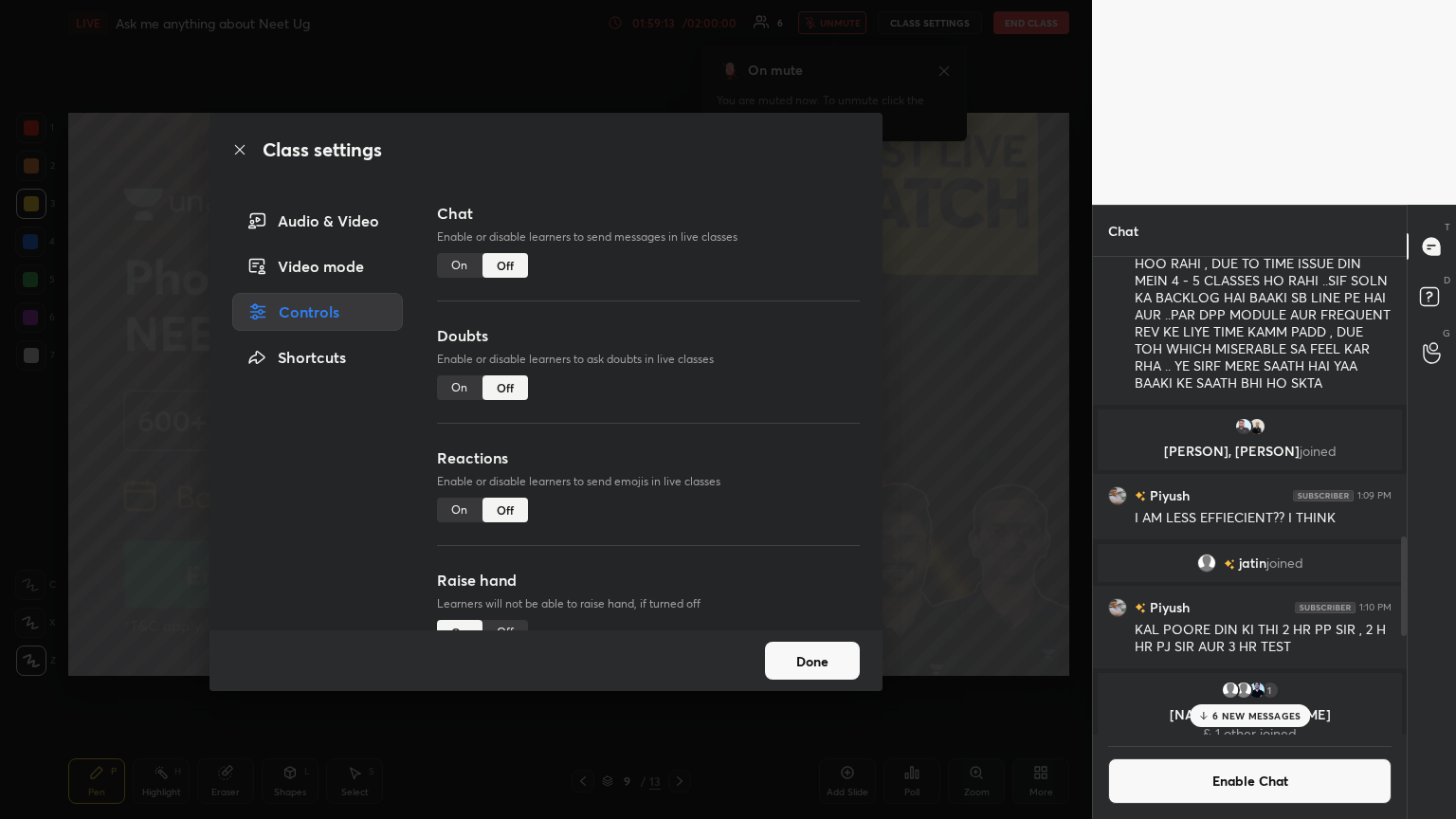 scroll, scrollTop: 164, scrollLeft: 0, axis: vertical 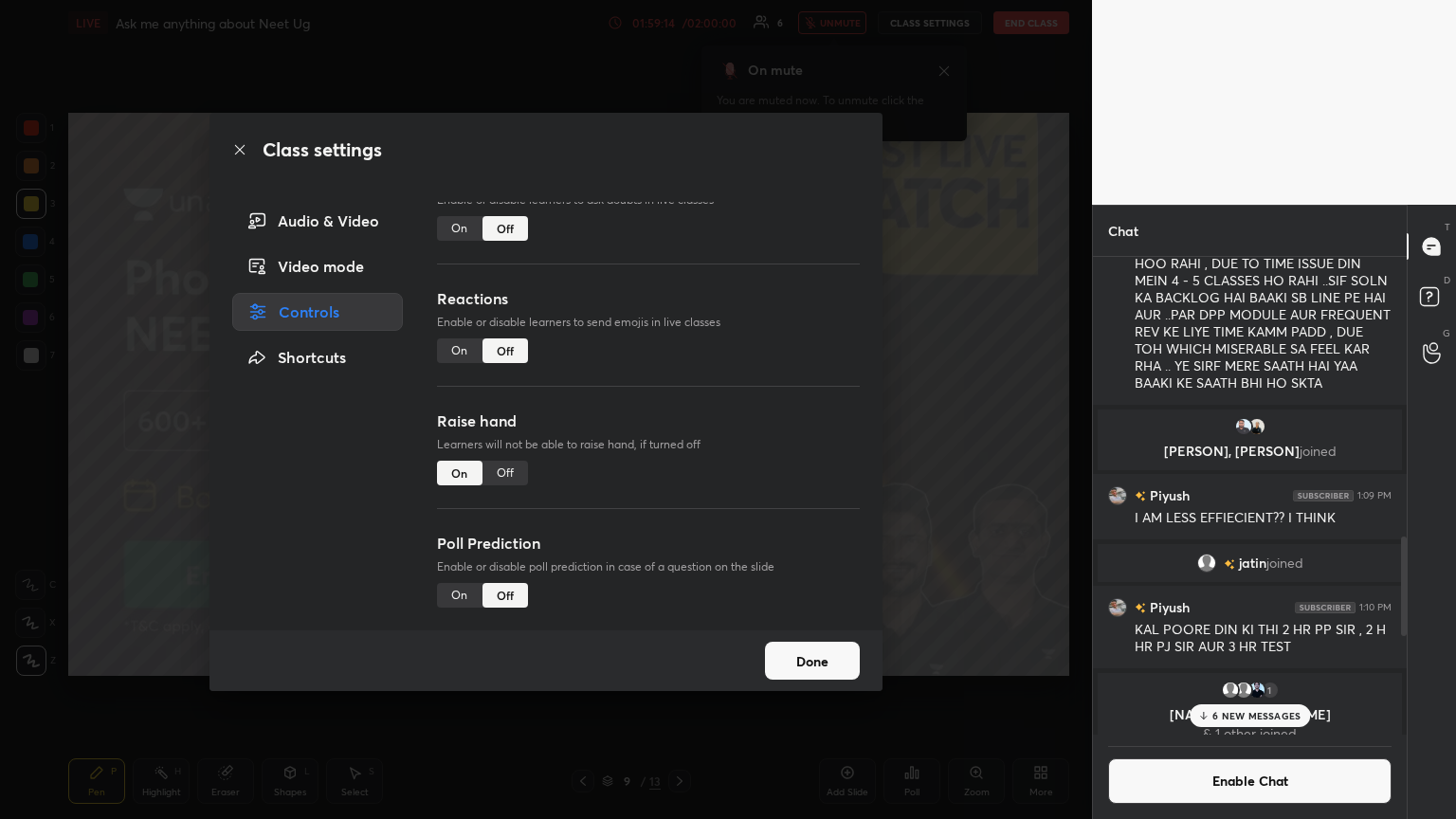 click on "Off" at bounding box center [505, 473] 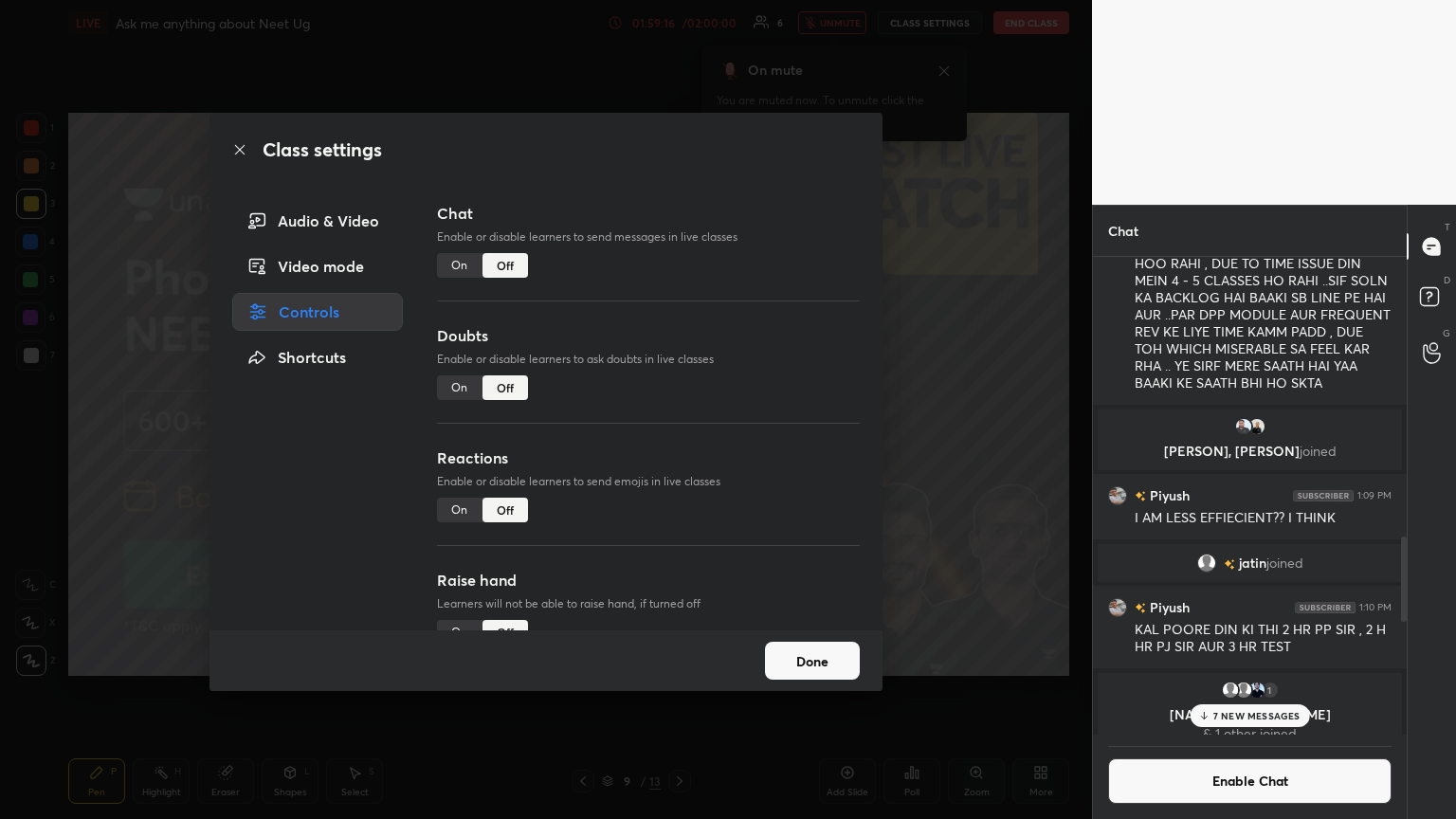 scroll, scrollTop: 164, scrollLeft: 0, axis: vertical 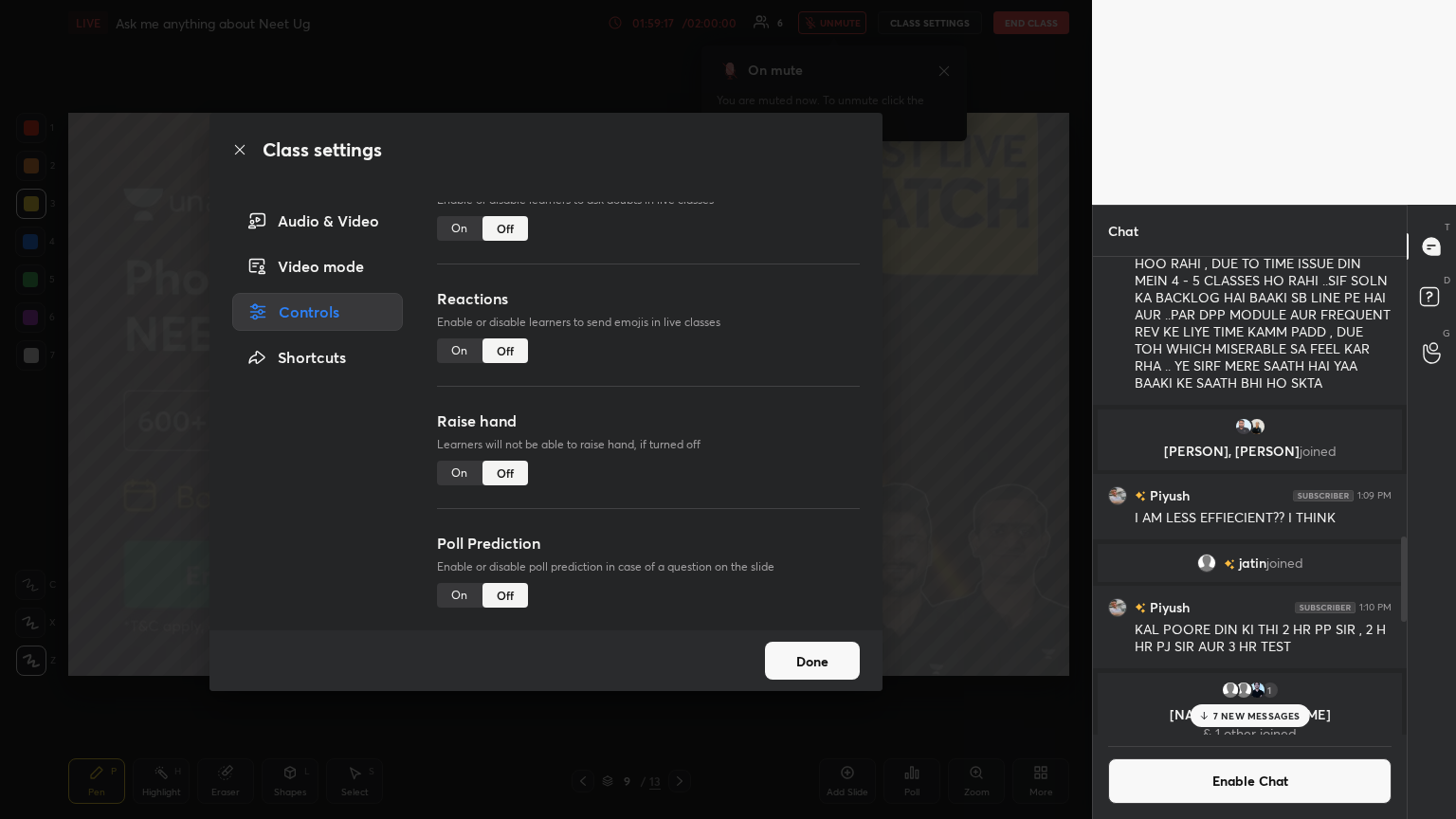click on "Done" at bounding box center (812, 661) 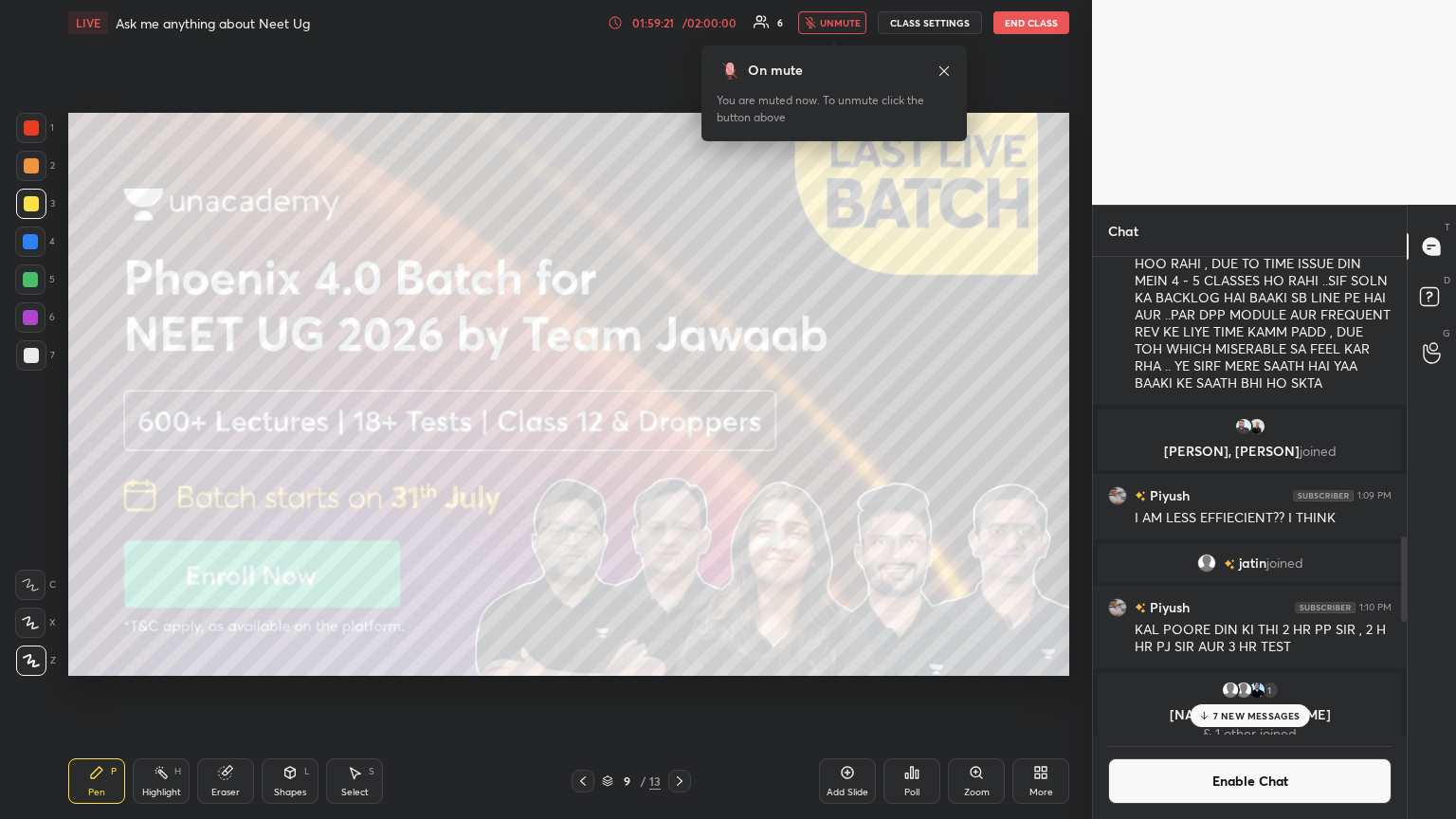 click on "7 NEW MESSAGES" at bounding box center (1257, 716) 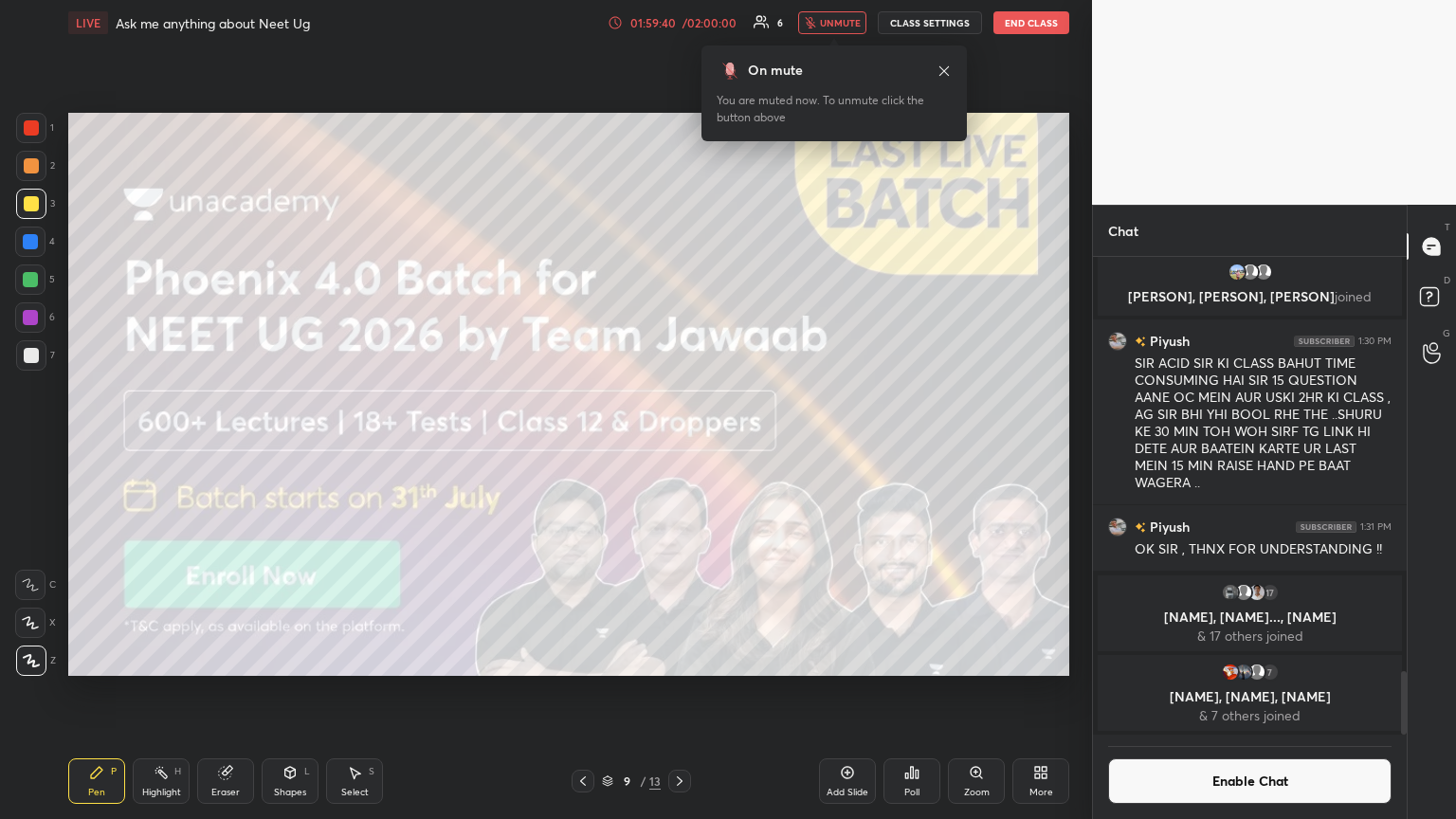 click on "CLASS SETTINGS" at bounding box center (930, 23) 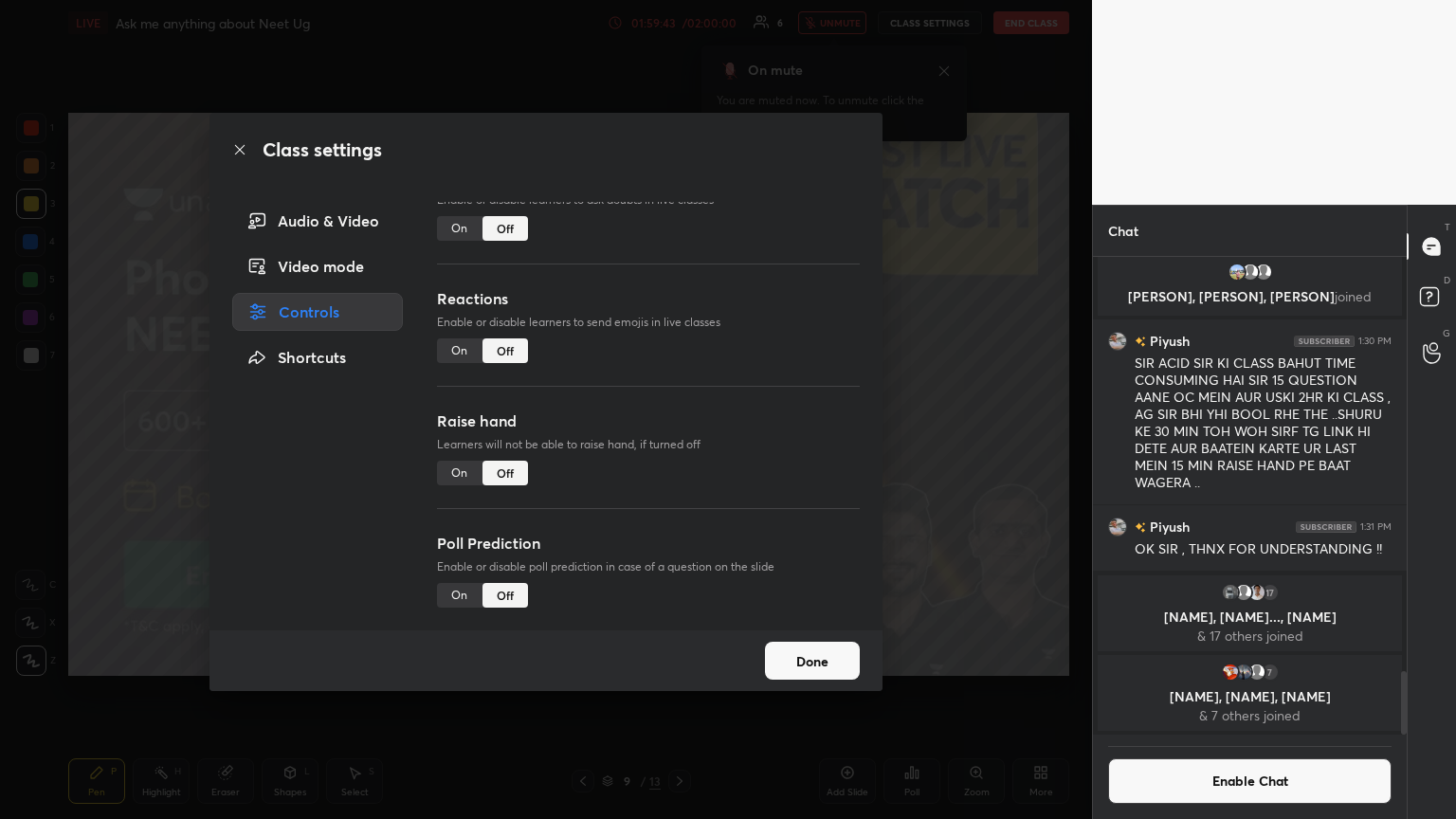 scroll, scrollTop: 36, scrollLeft: 0, axis: vertical 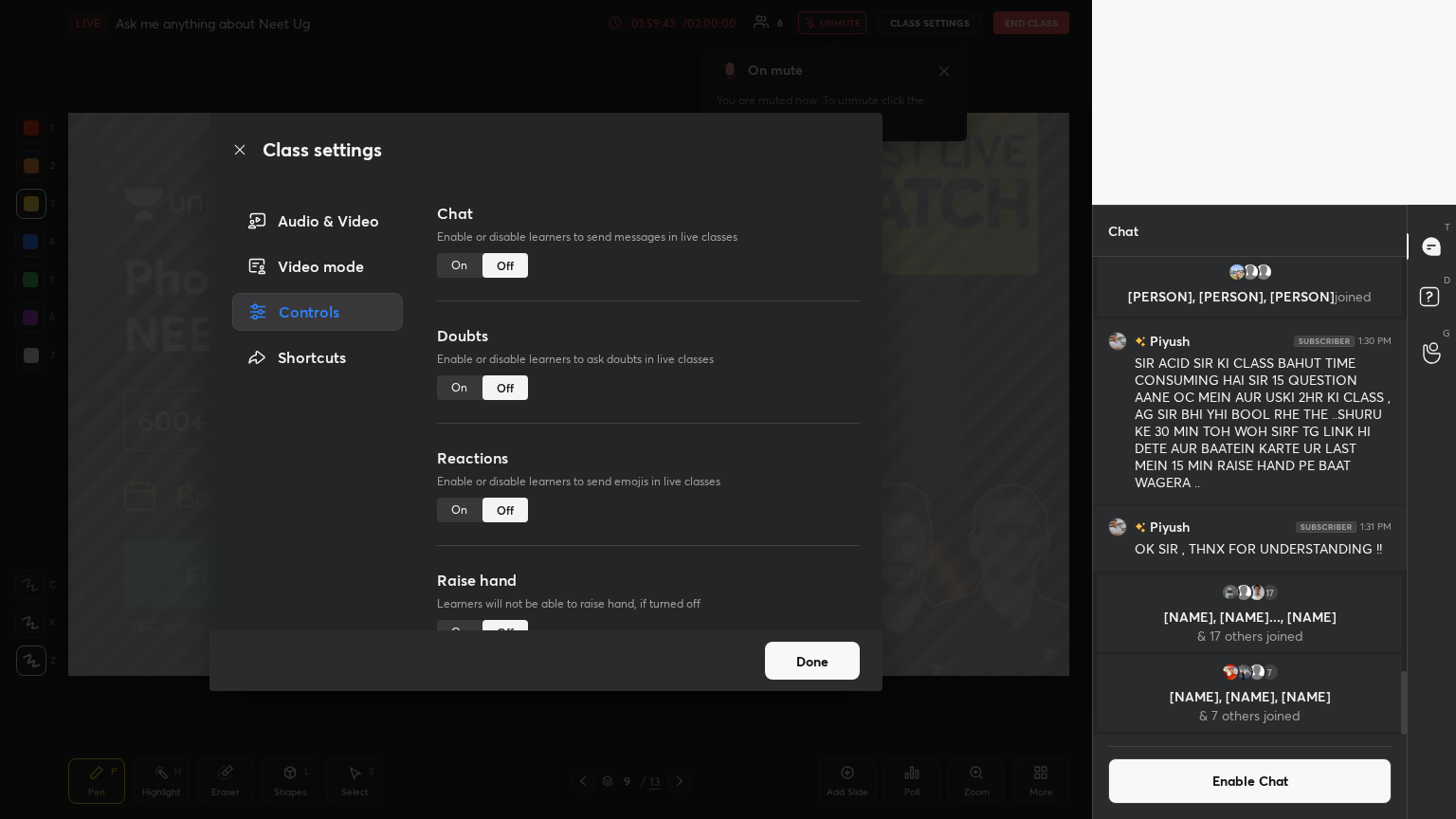 drag, startPoint x: 1001, startPoint y: 337, endPoint x: 978, endPoint y: 307, distance: 38 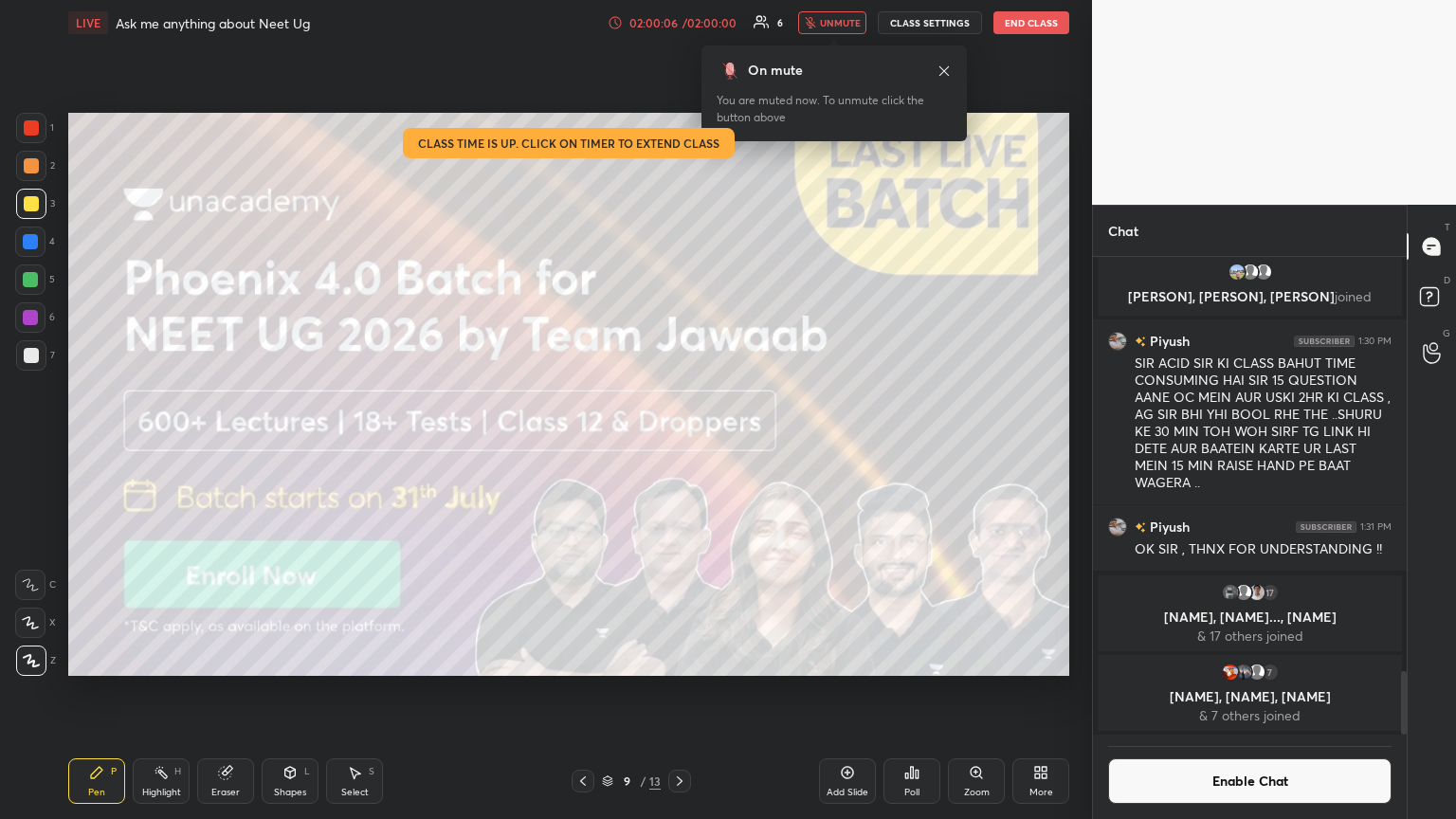 click on "End Class" at bounding box center [1031, 23] 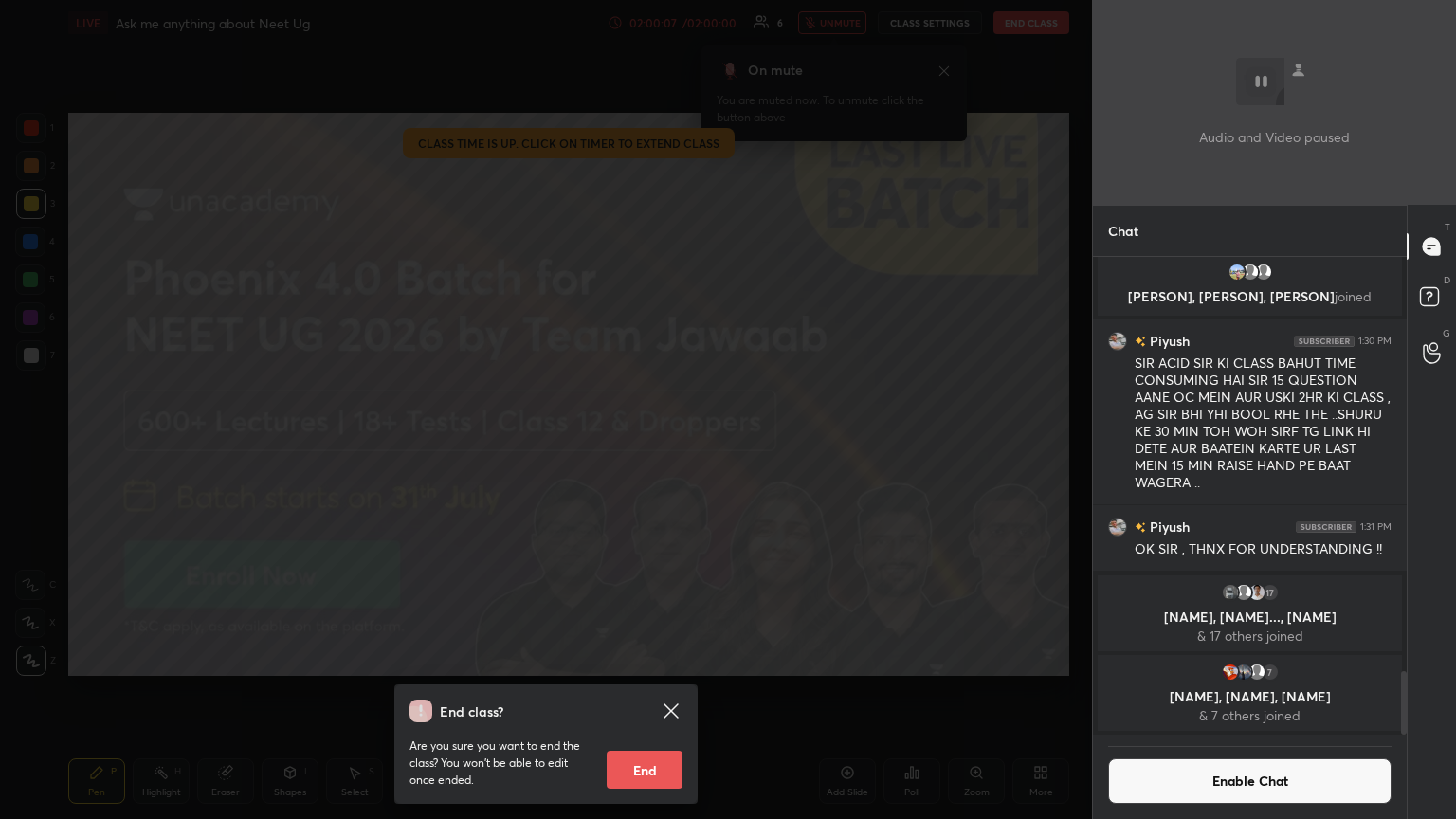 click on "End" at bounding box center (645, 770) 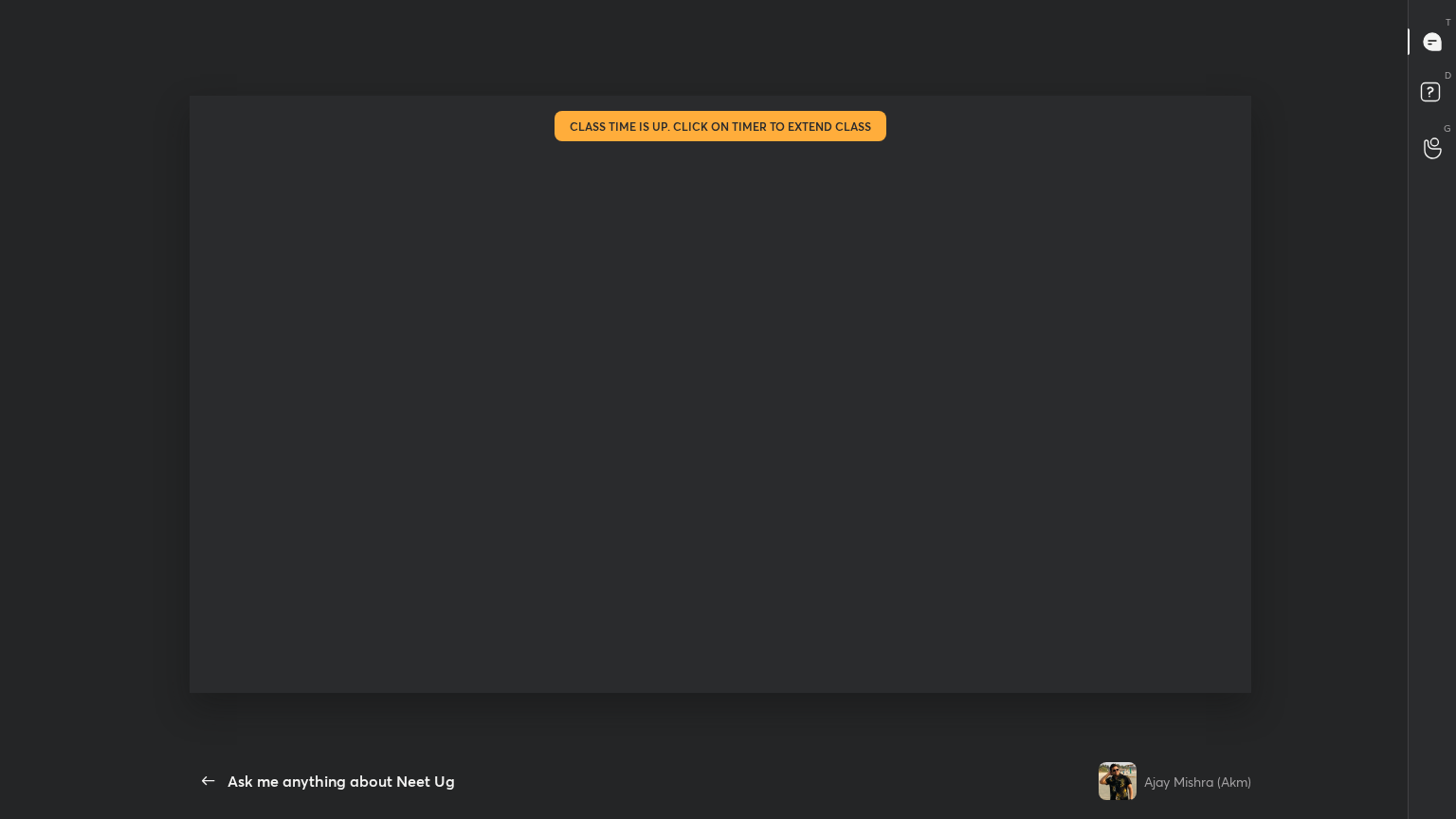 scroll, scrollTop: 94094, scrollLeft: 93714, axis: both 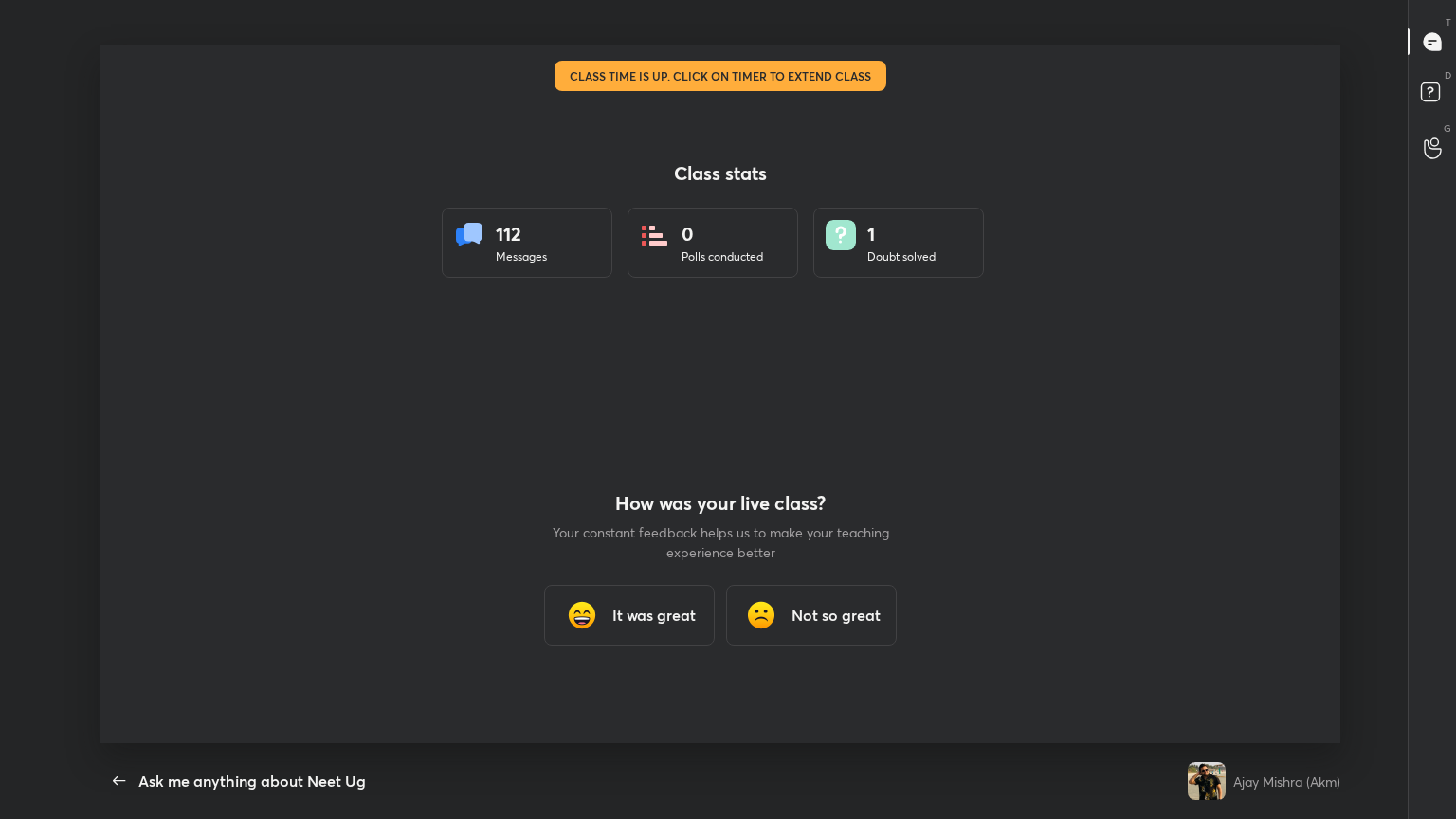 click on "It was great" at bounding box center [654, 615] 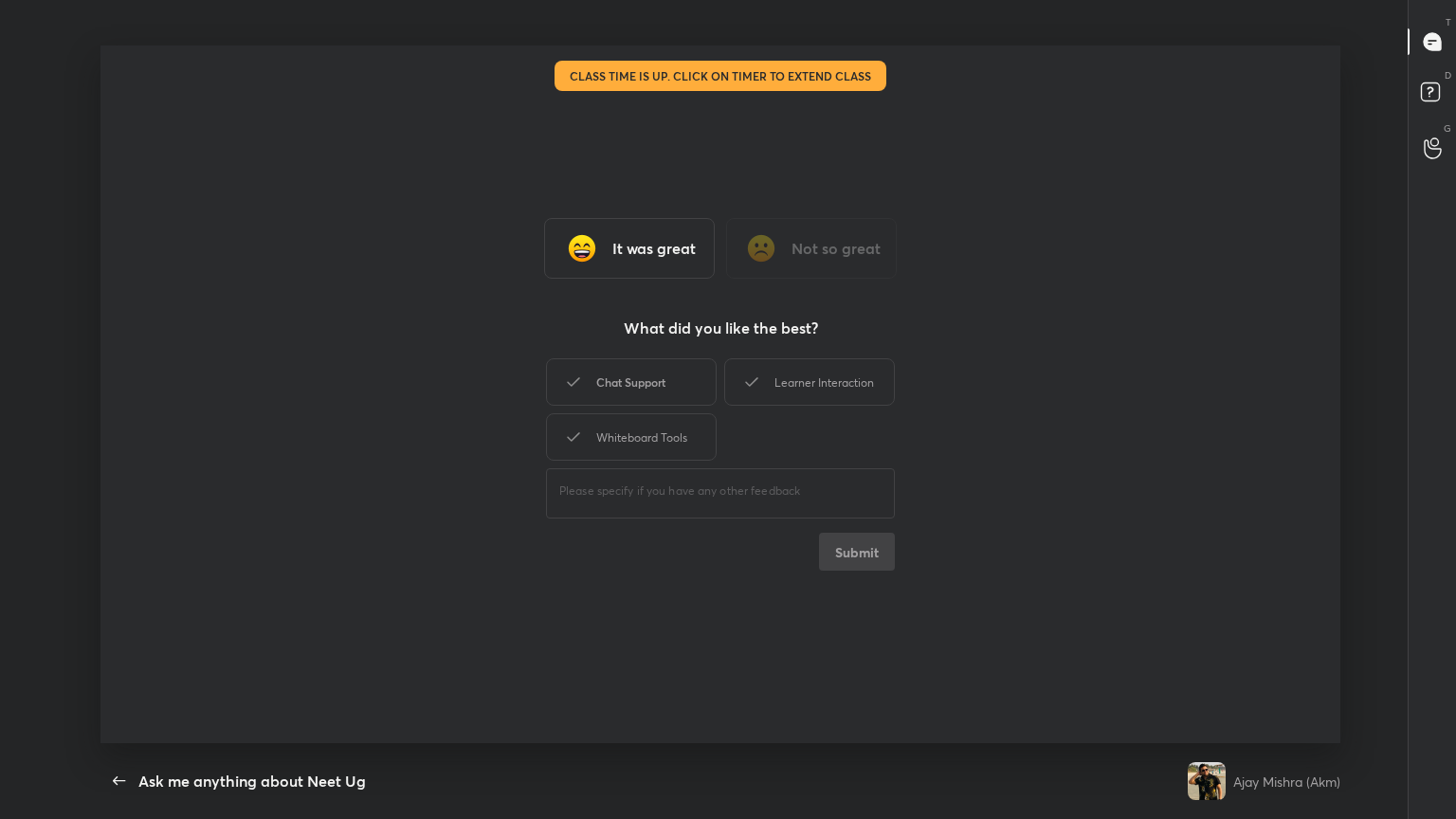 click on "Chat Support" at bounding box center [631, 382] 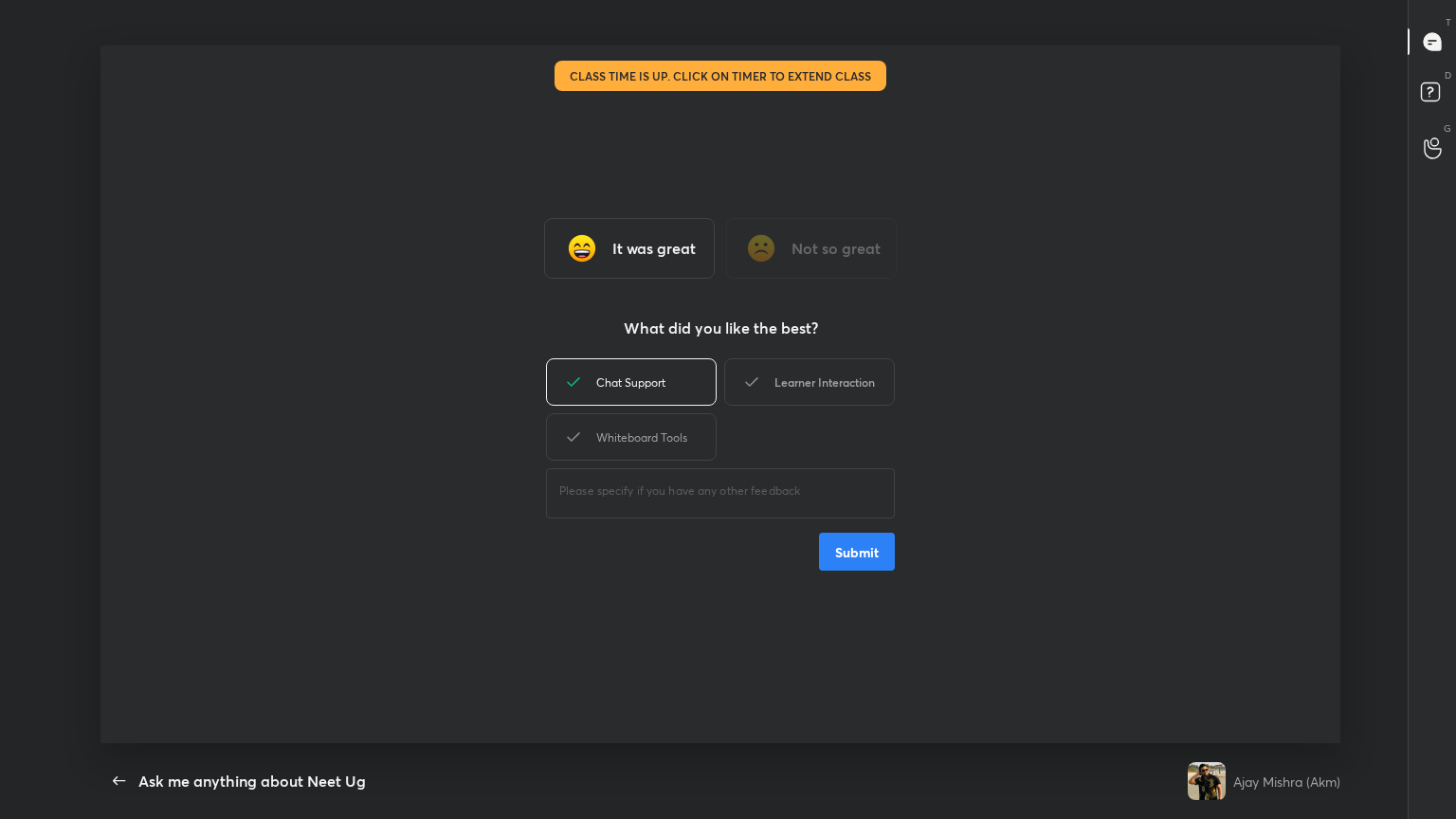 click on "Learner Interaction" at bounding box center (810, 382) 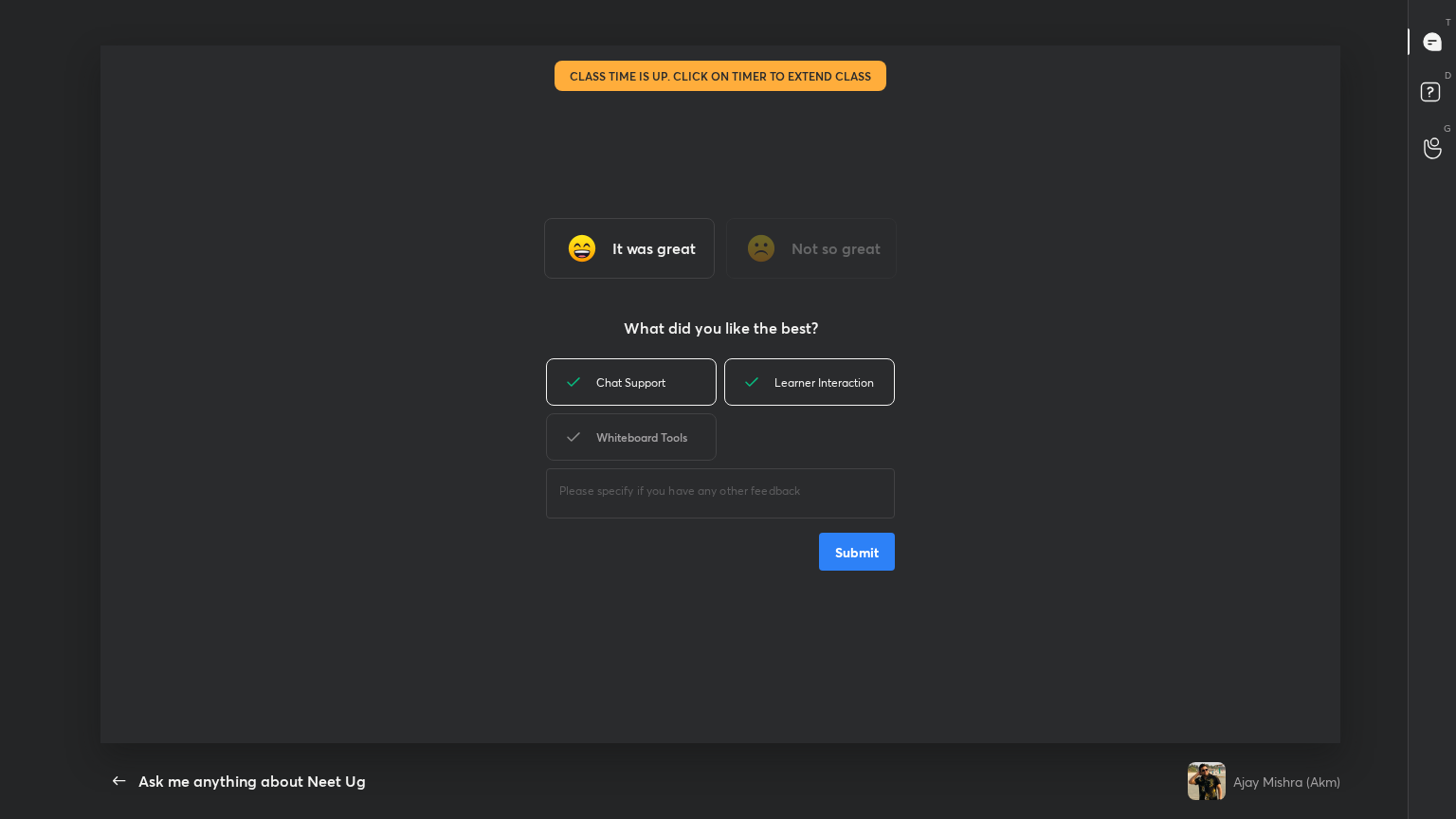 click on "Whiteboard Tools" at bounding box center (631, 437) 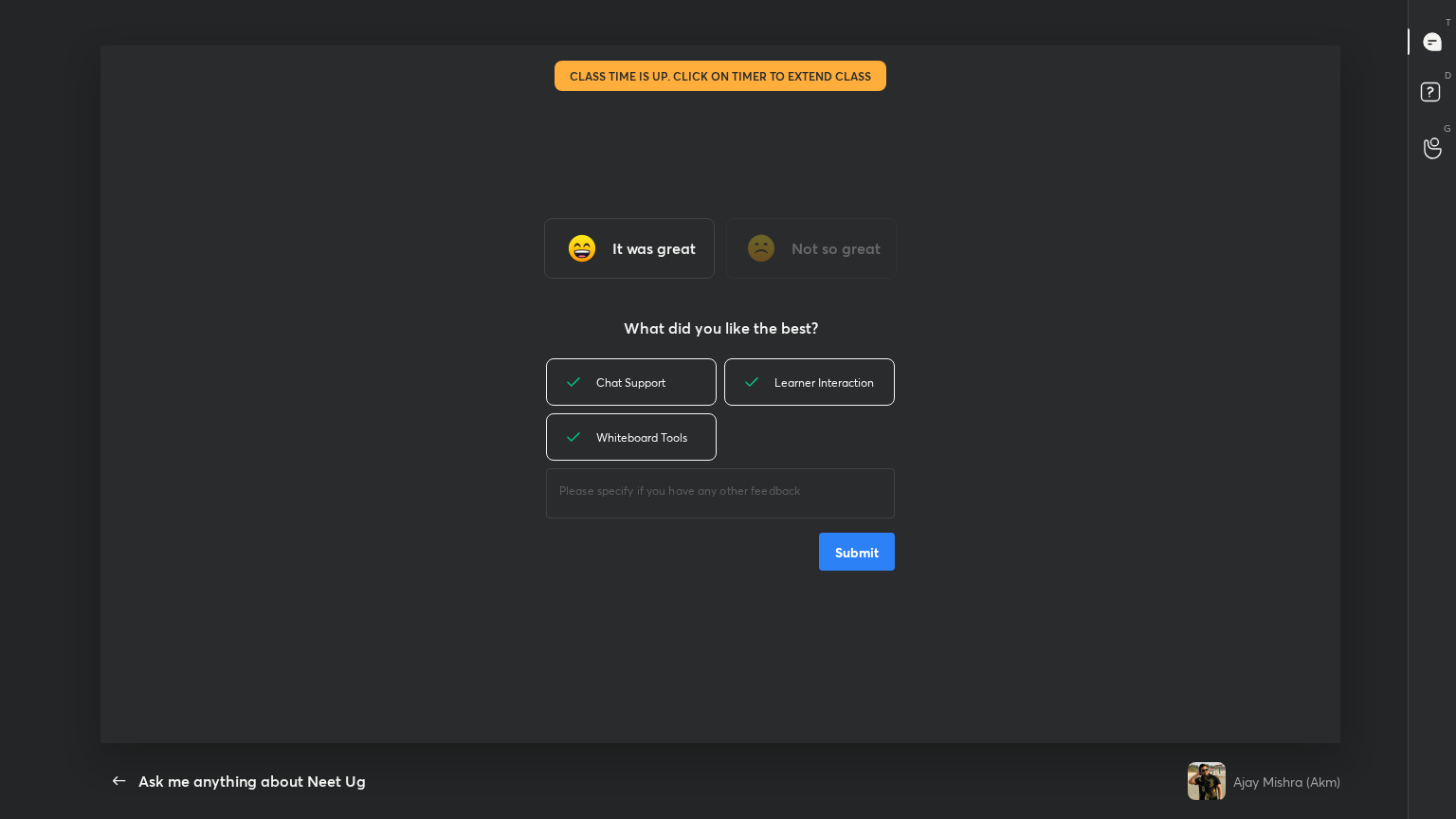 click on "Submit" at bounding box center [857, 552] 